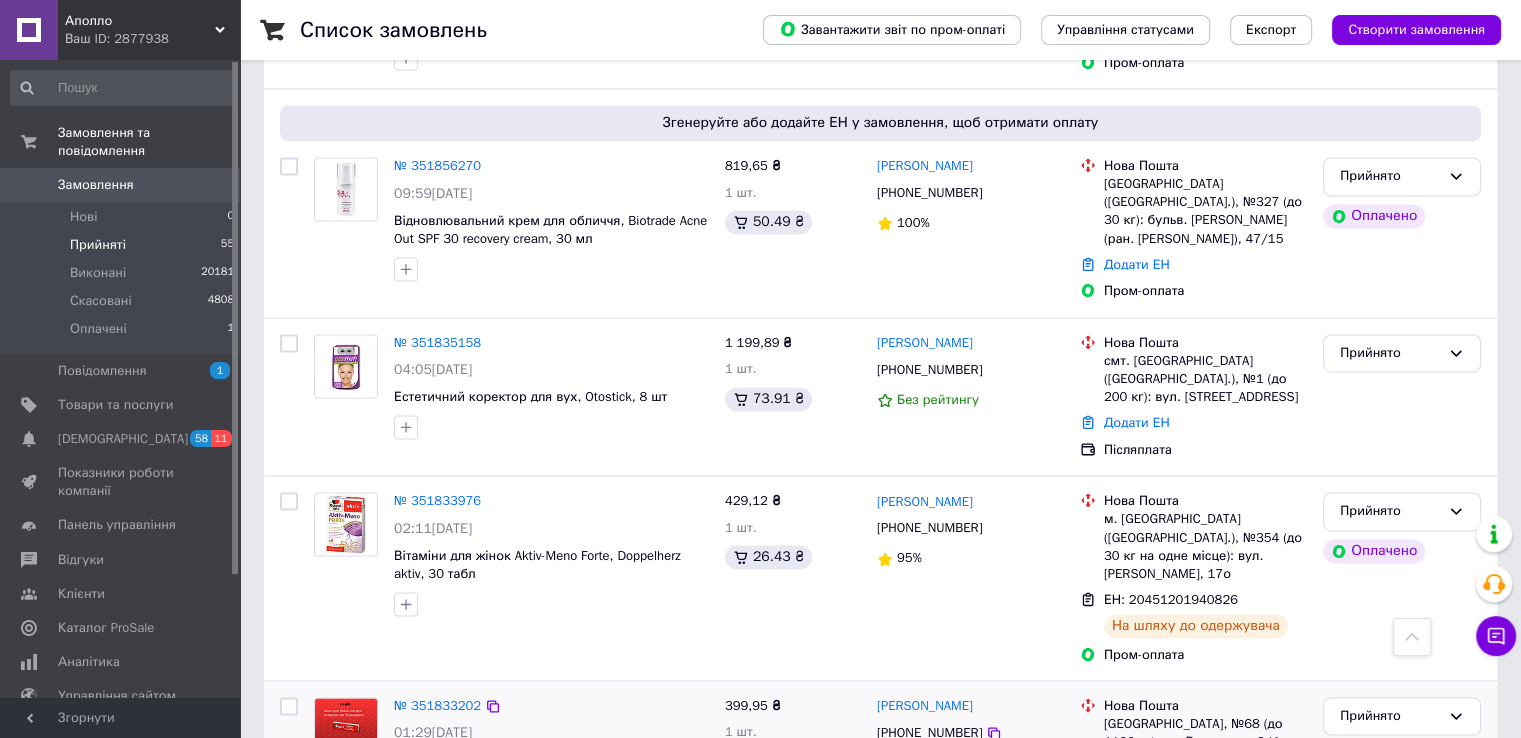 scroll, scrollTop: 2900, scrollLeft: 0, axis: vertical 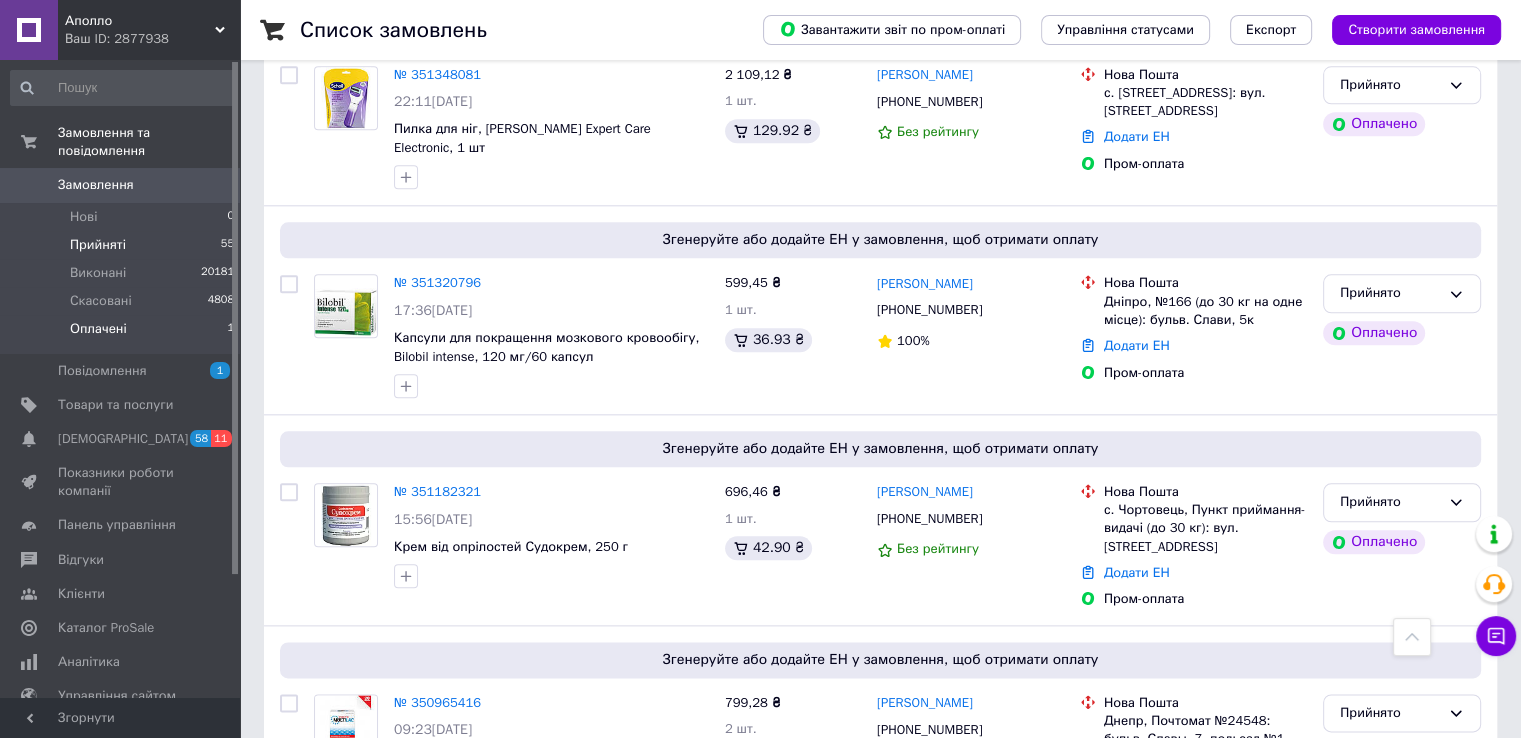 click on "Оплачені" at bounding box center [98, 329] 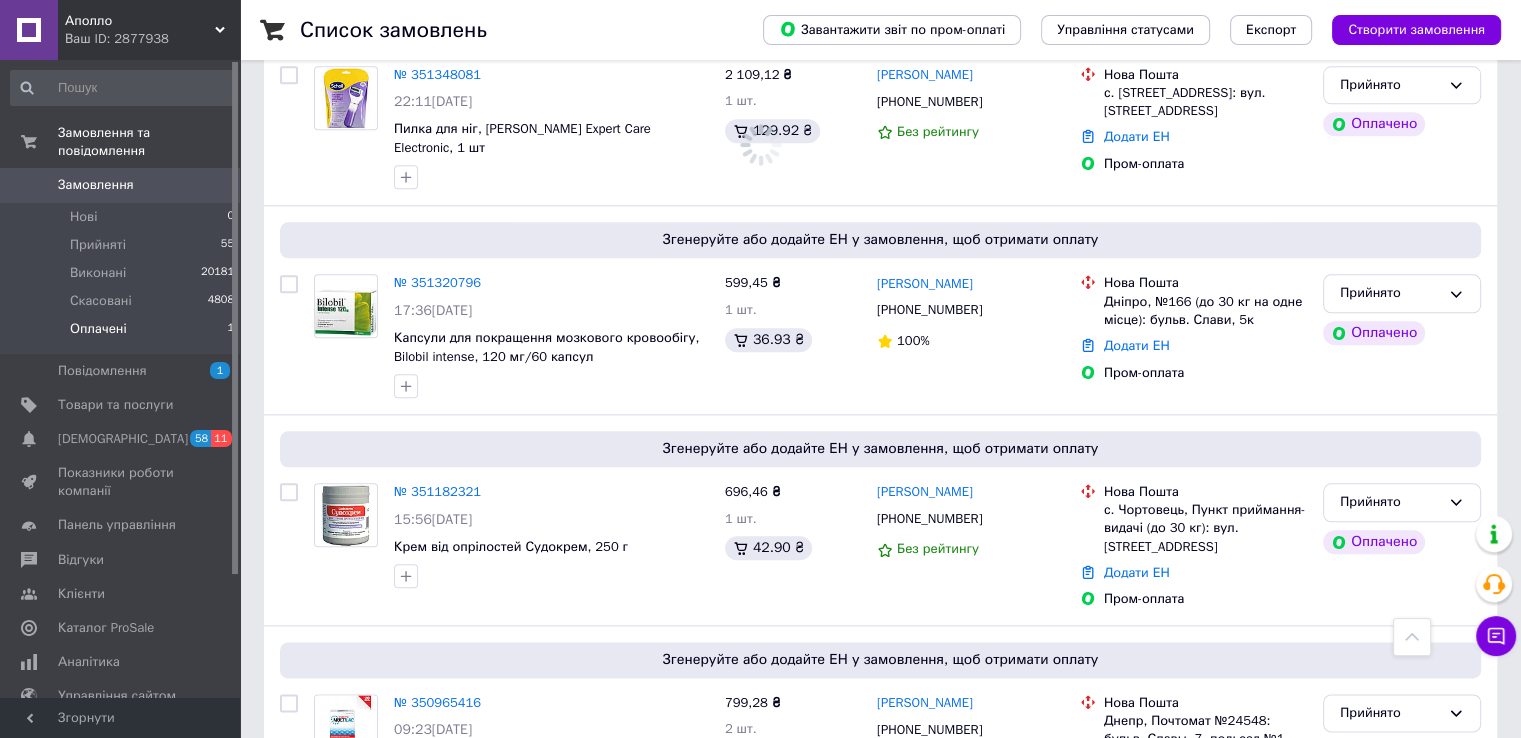scroll, scrollTop: 0, scrollLeft: 0, axis: both 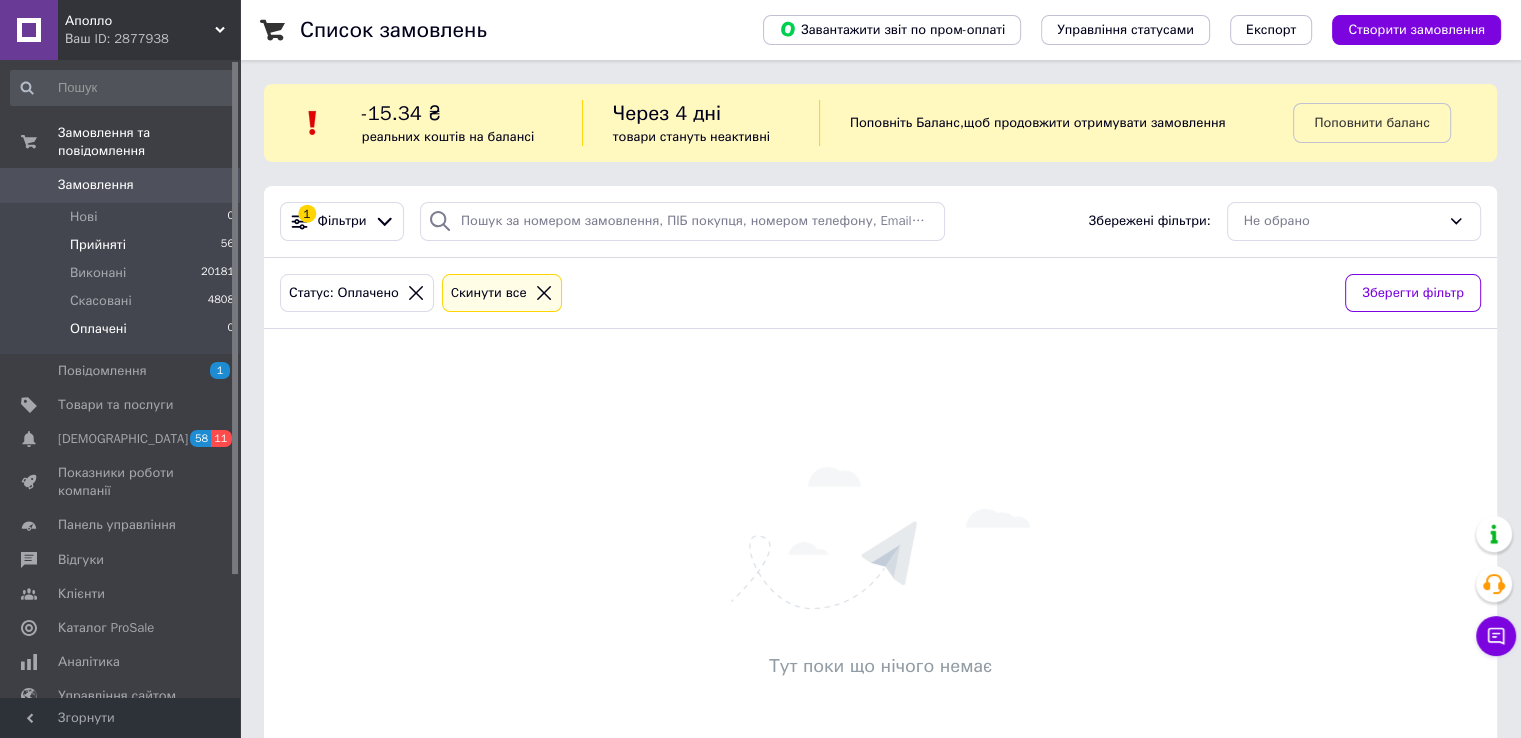 click on "Прийняті 56" at bounding box center (123, 245) 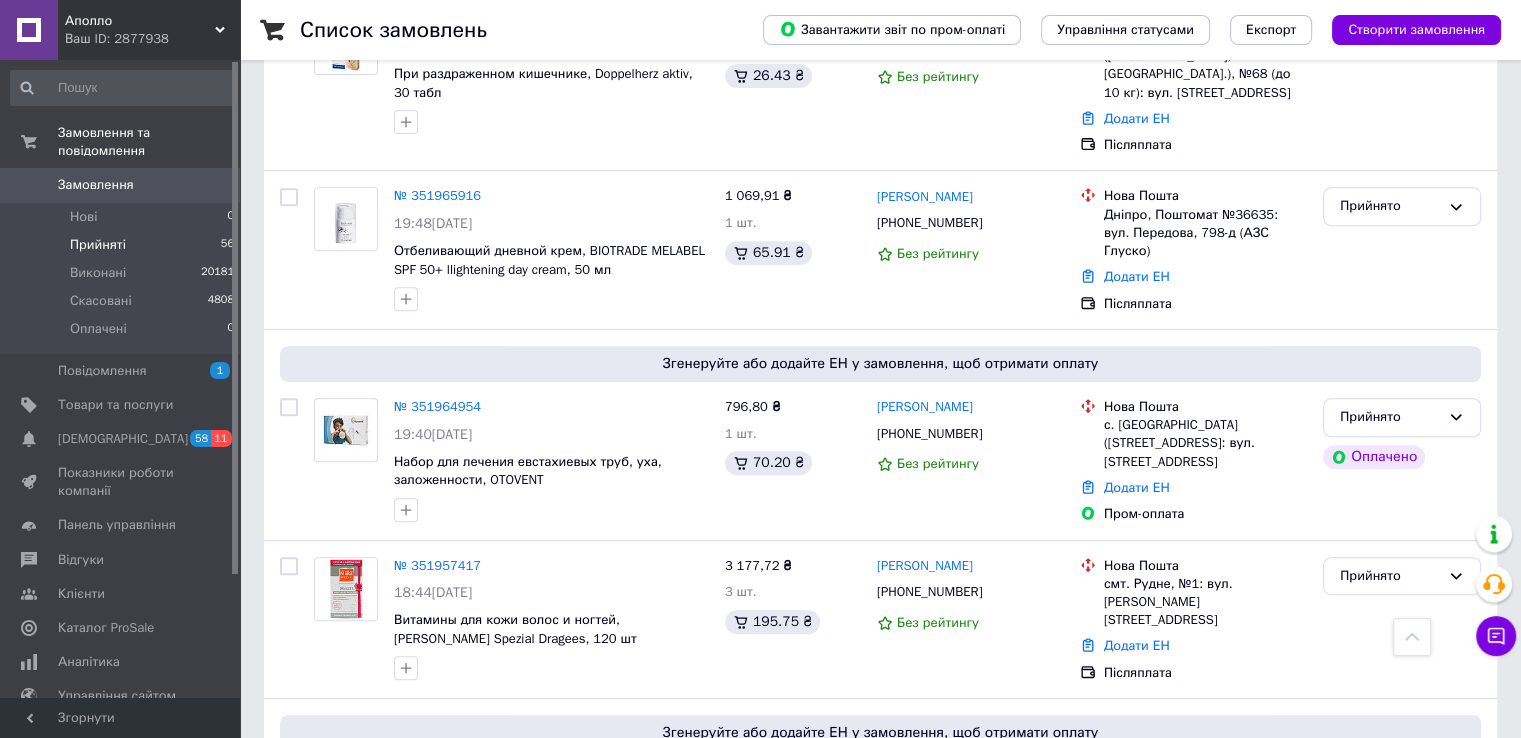 scroll, scrollTop: 10040, scrollLeft: 0, axis: vertical 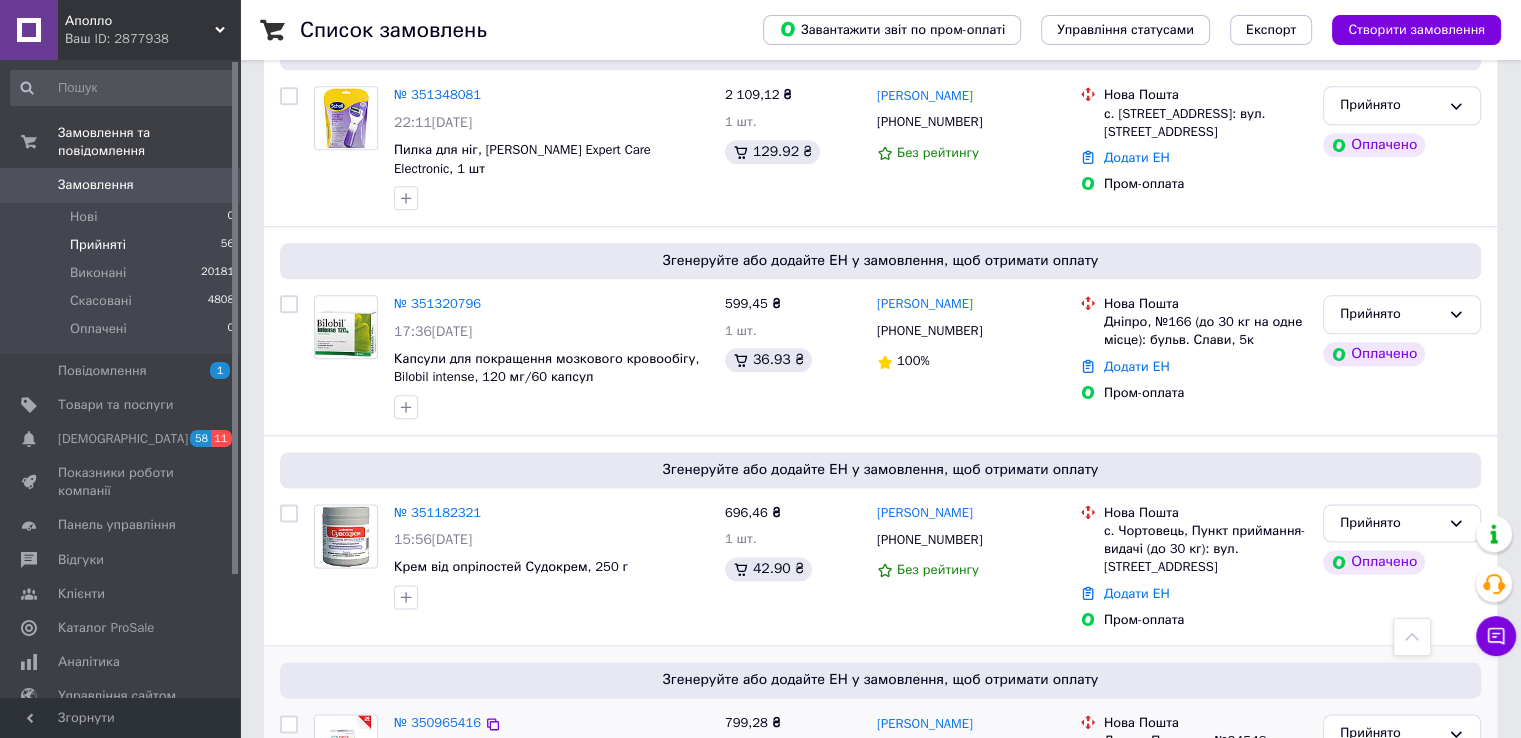 click 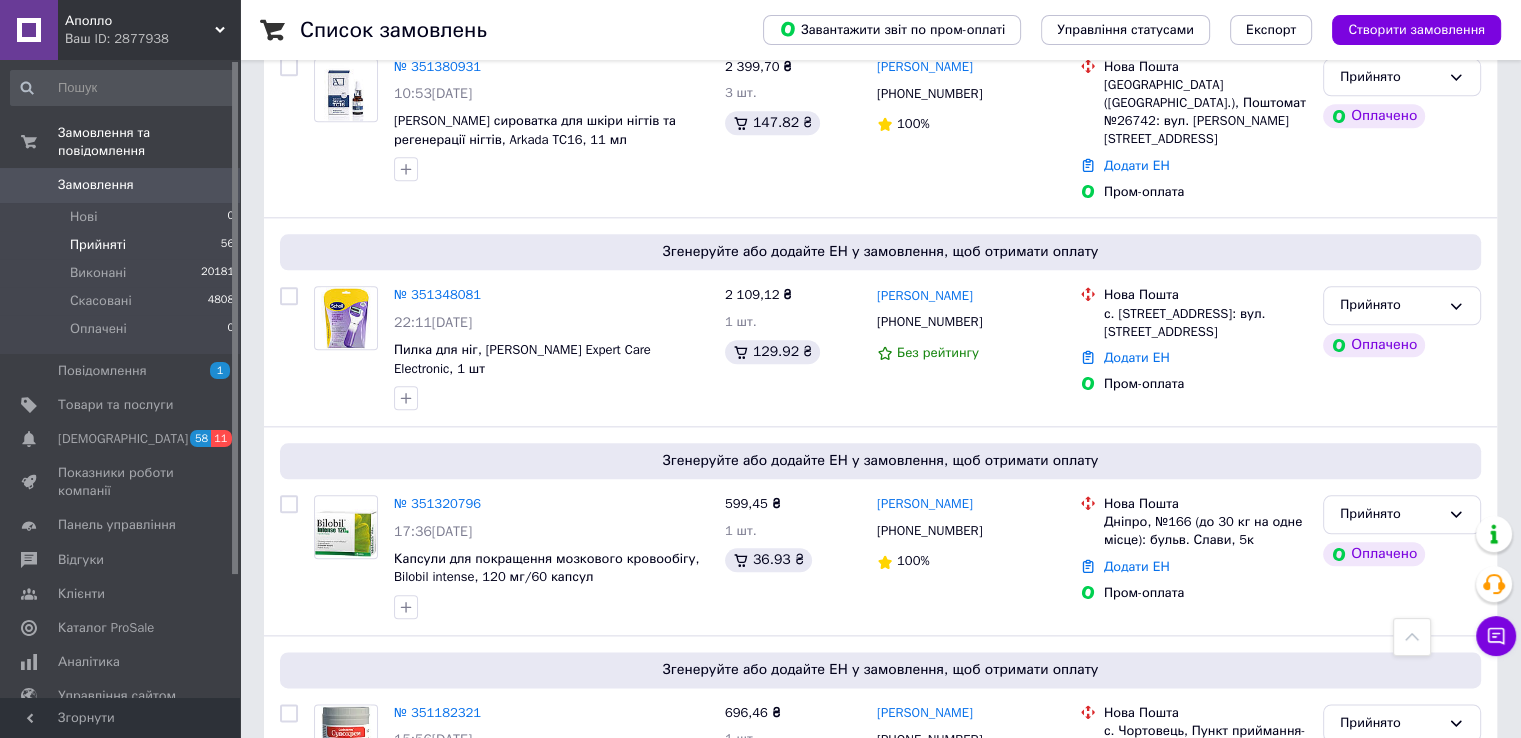scroll, scrollTop: 10024, scrollLeft: 0, axis: vertical 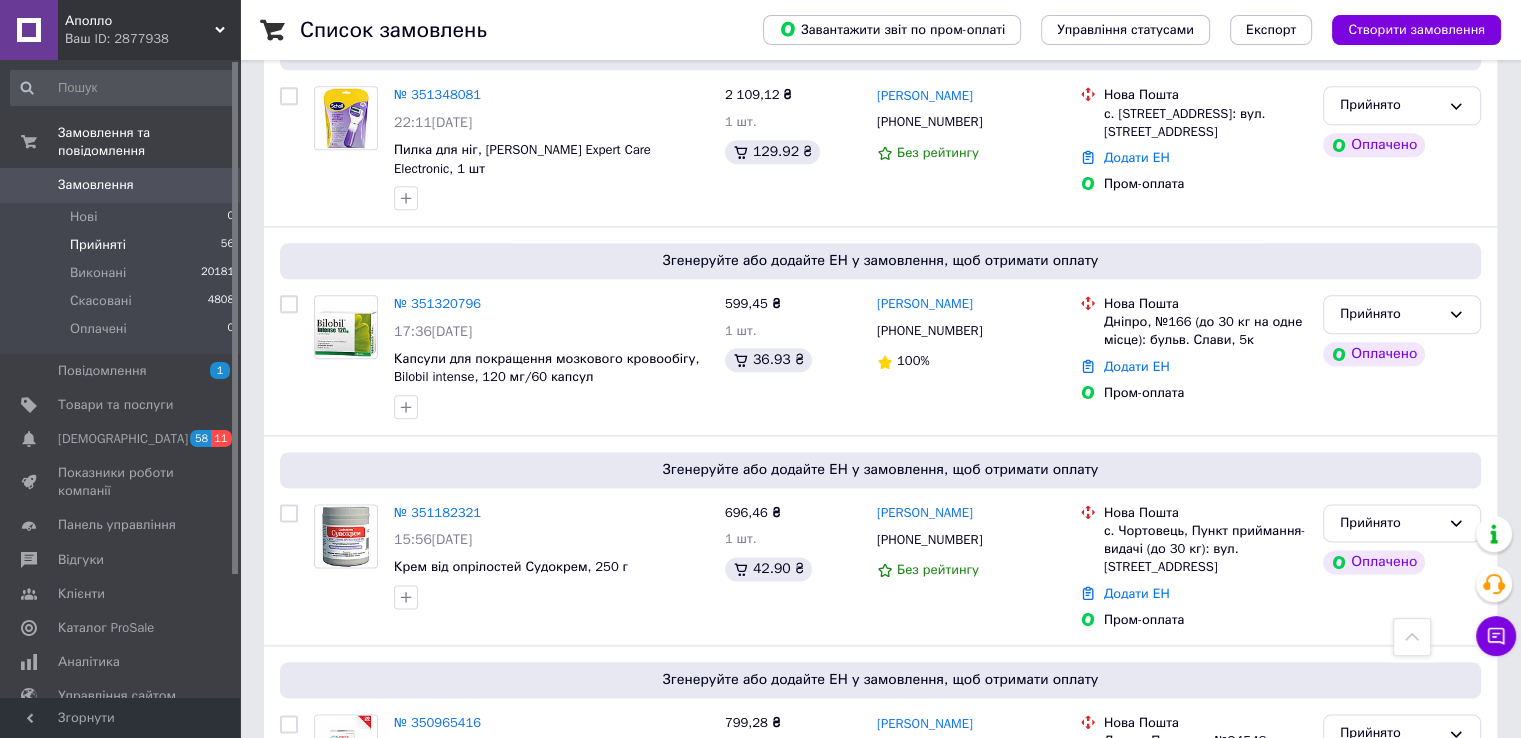 drag, startPoint x: 384, startPoint y: 557, endPoint x: 532, endPoint y: 553, distance: 148.05405 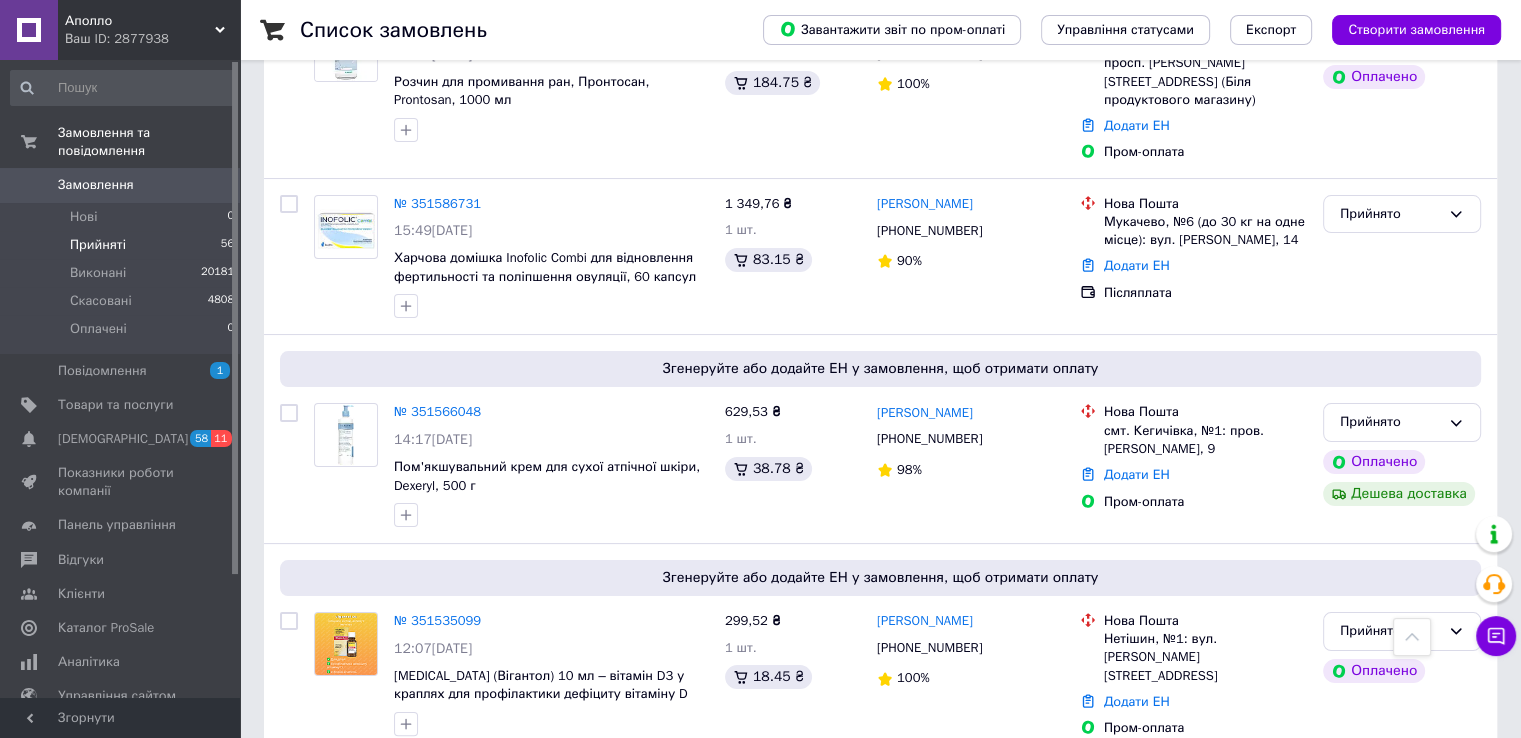 scroll, scrollTop: 7824, scrollLeft: 0, axis: vertical 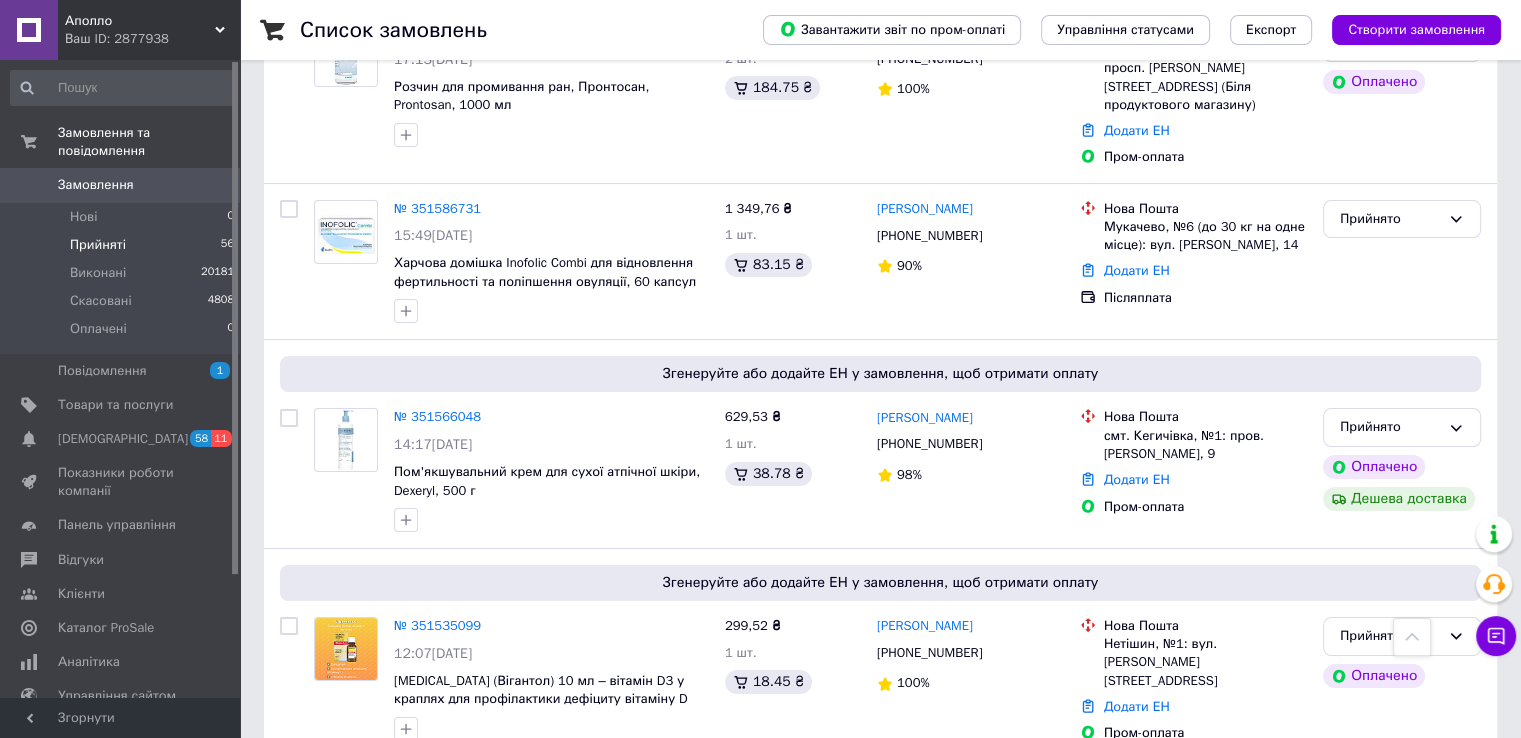 click 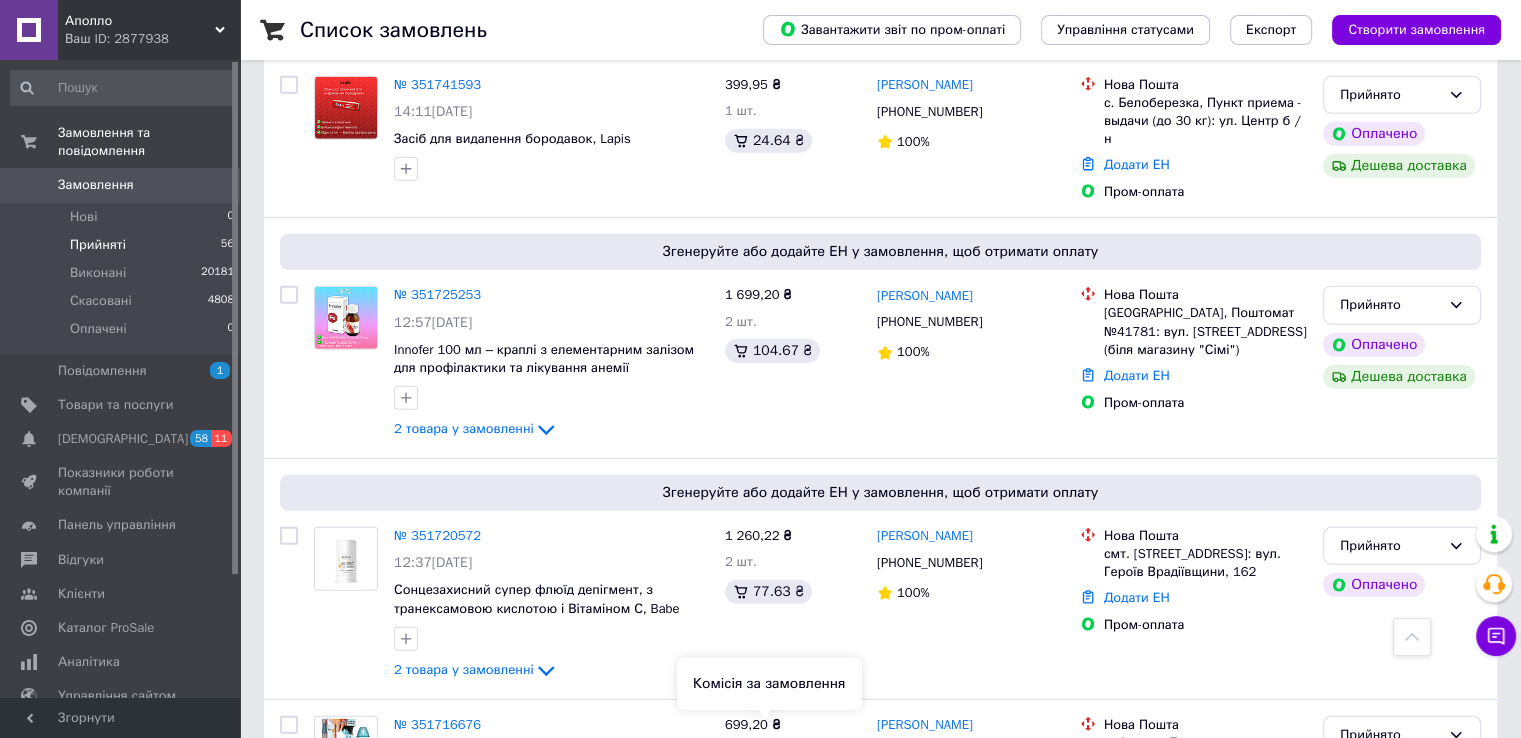 scroll, scrollTop: 5724, scrollLeft: 0, axis: vertical 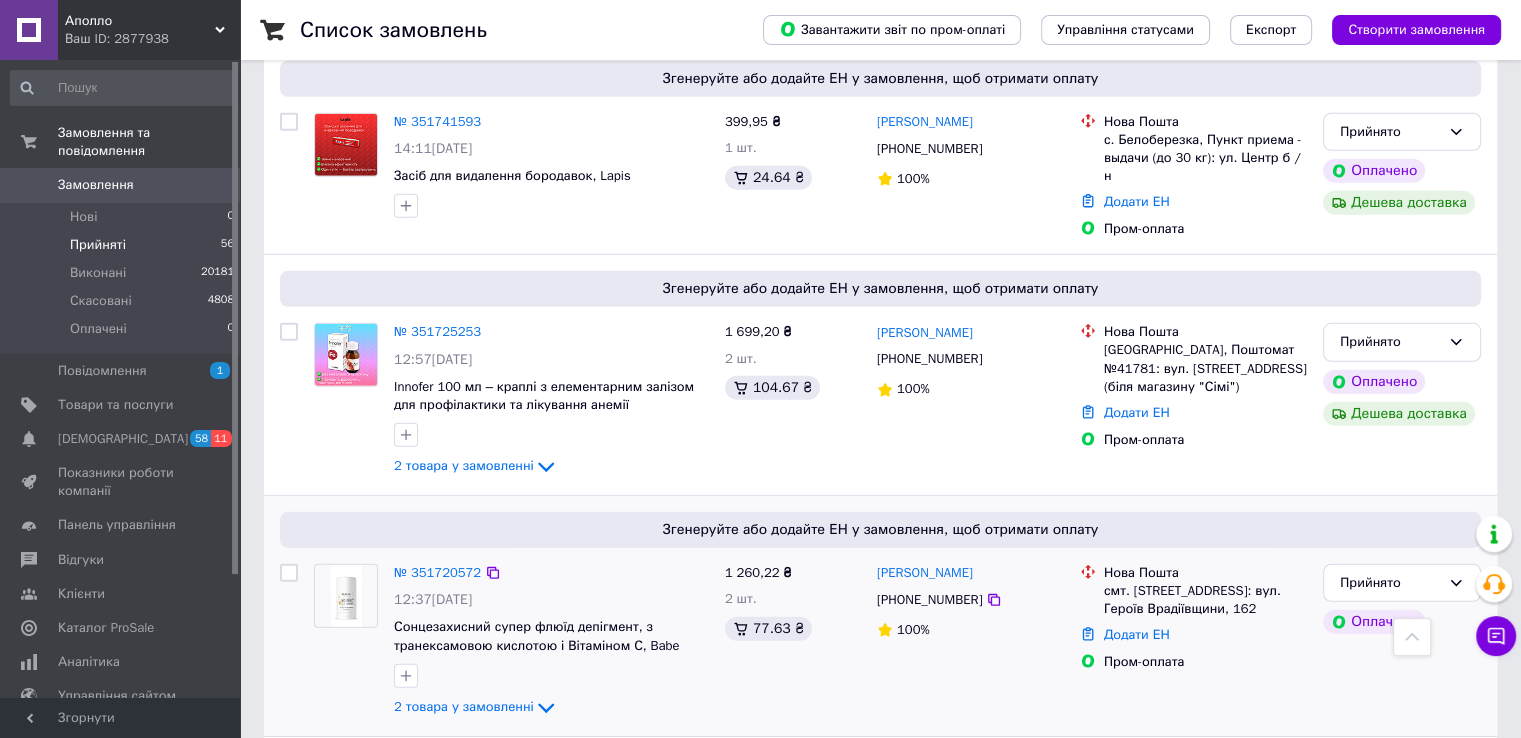 drag, startPoint x: 1505, startPoint y: 257, endPoint x: 1495, endPoint y: 264, distance: 12.206555 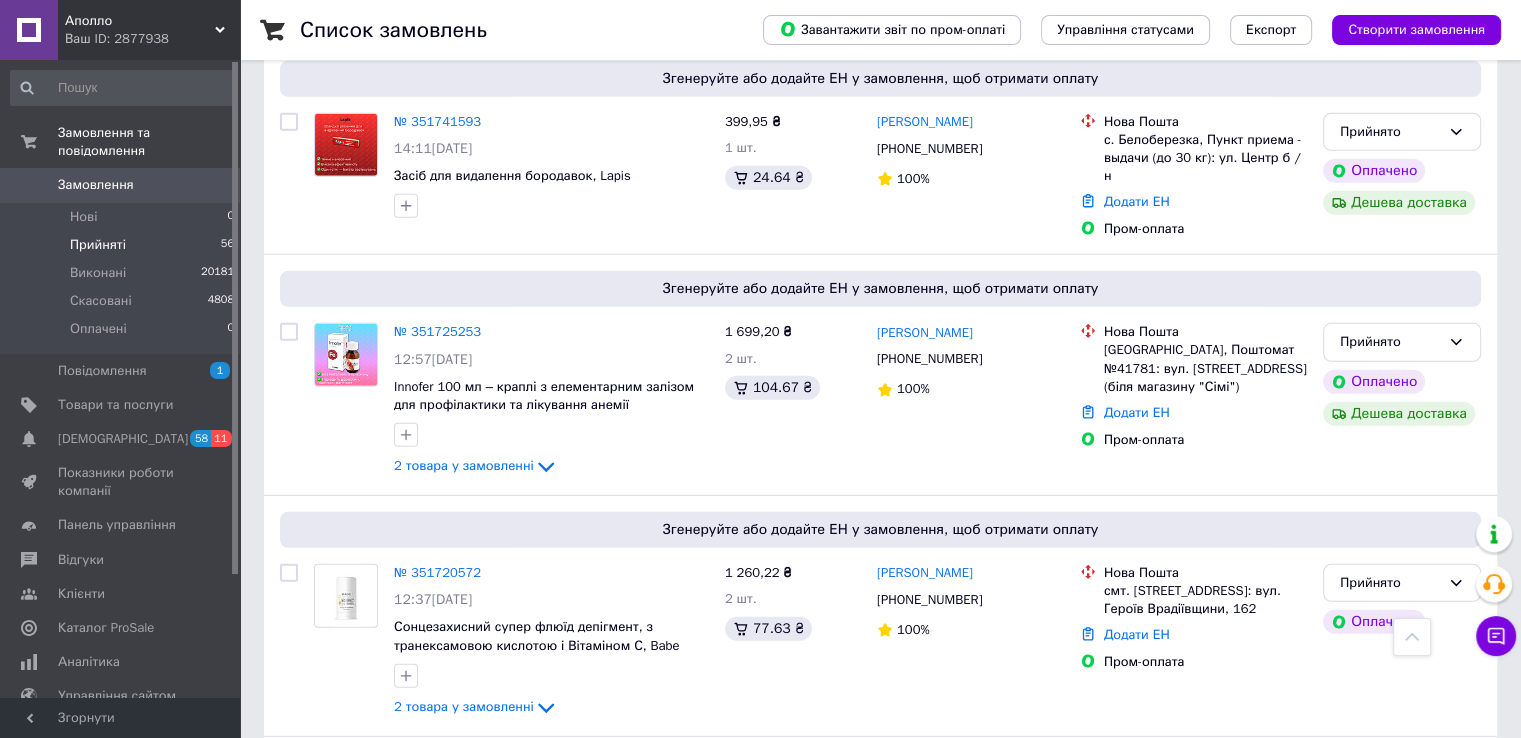 click on "Прийнято" at bounding box center (1390, 772) 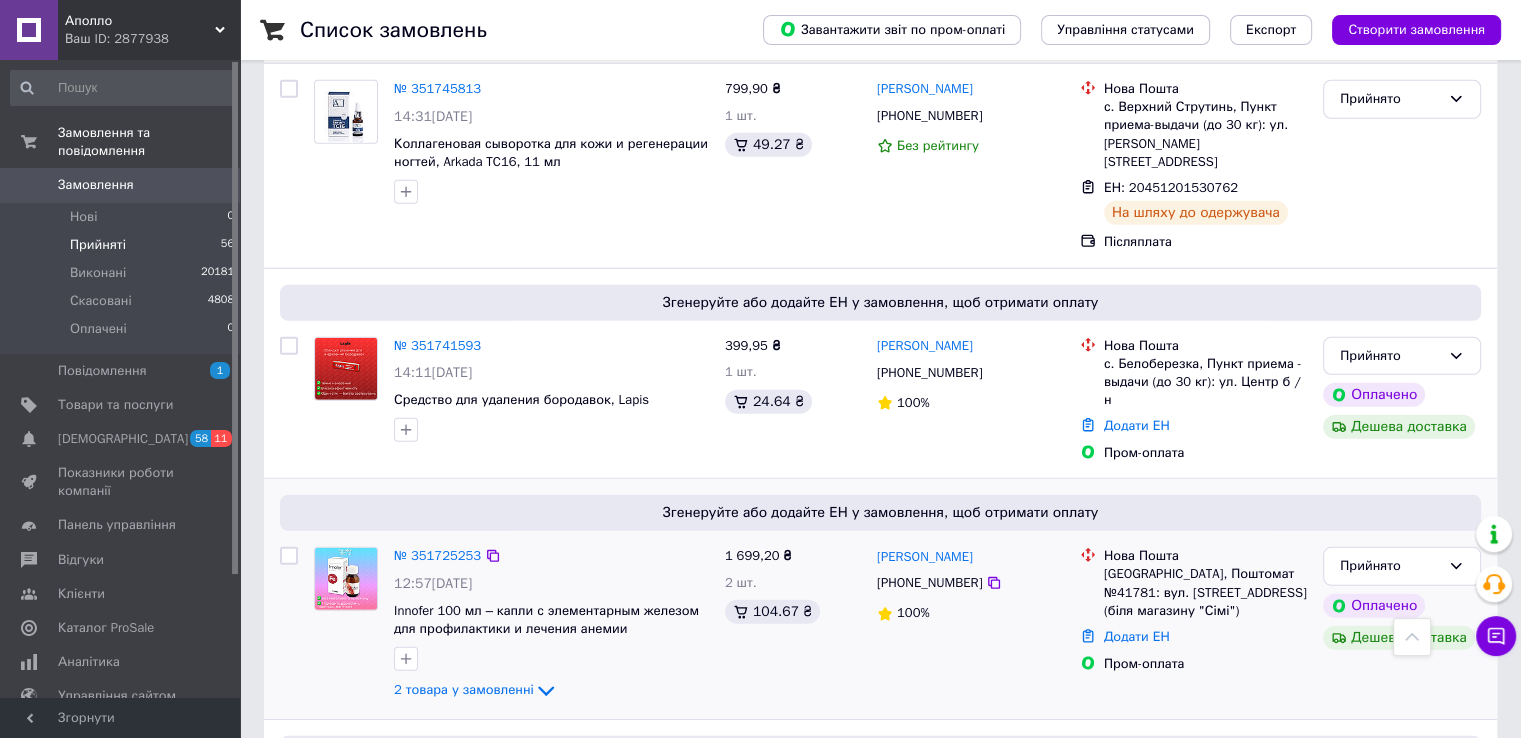 scroll, scrollTop: 5524, scrollLeft: 0, axis: vertical 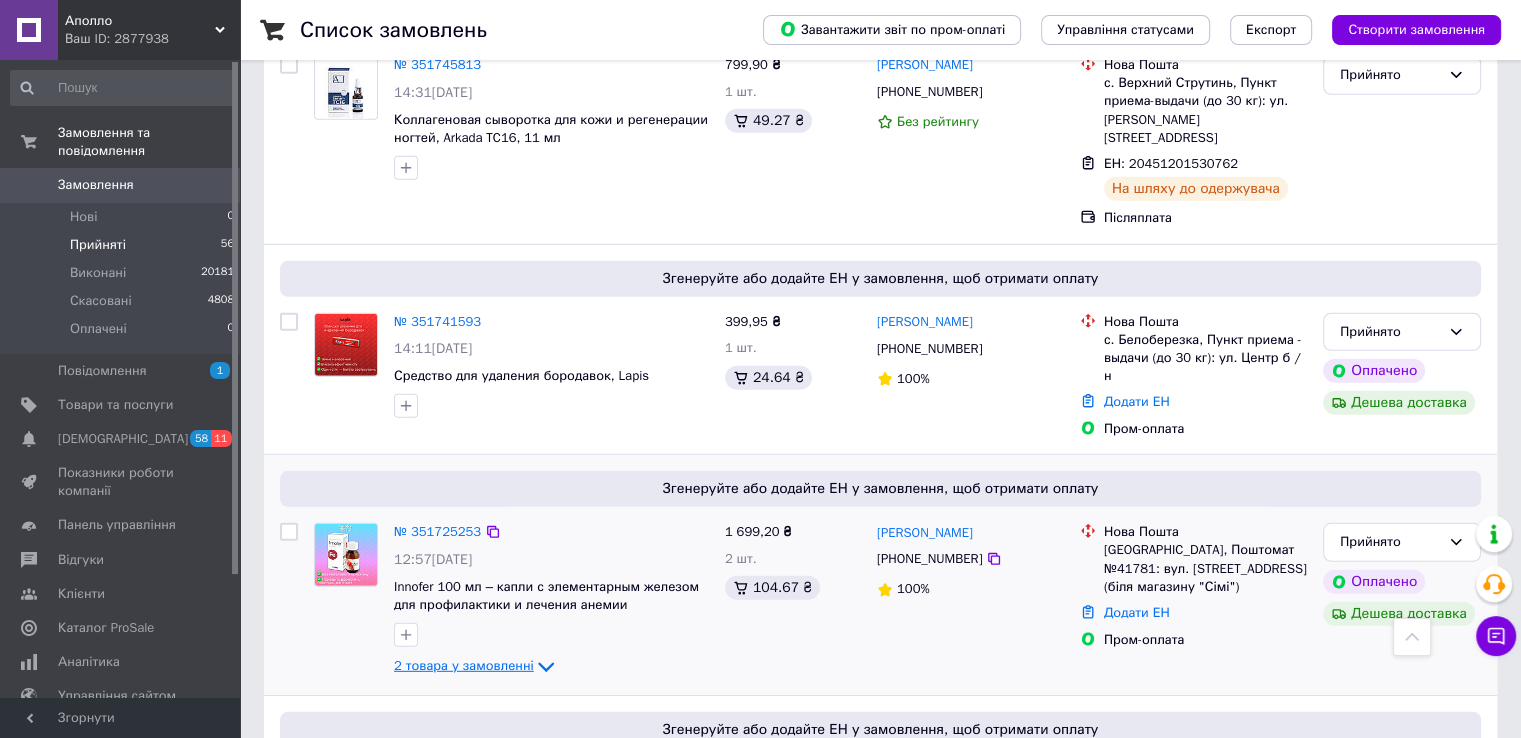 click on "2 товара у замовленні" at bounding box center [464, 666] 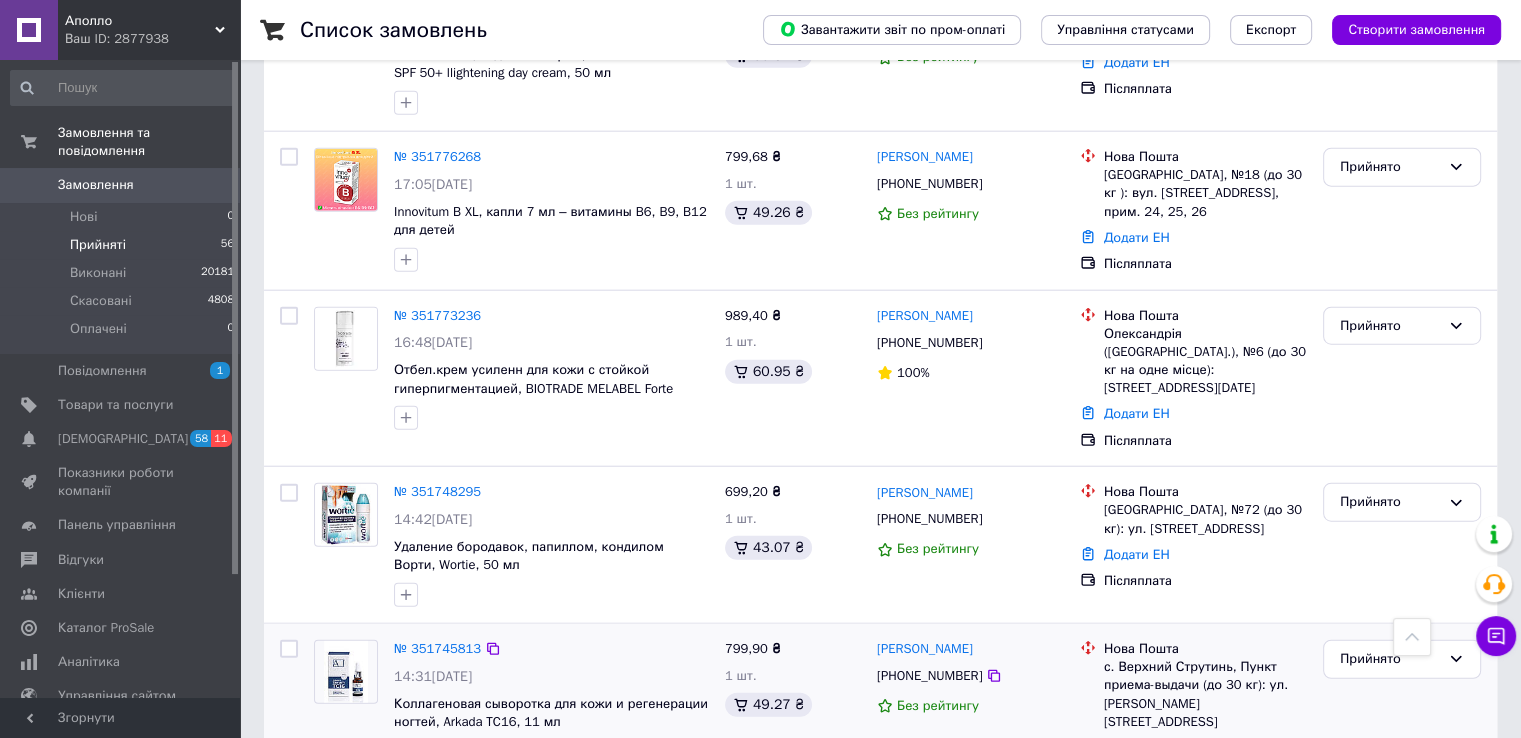 scroll, scrollTop: 4924, scrollLeft: 0, axis: vertical 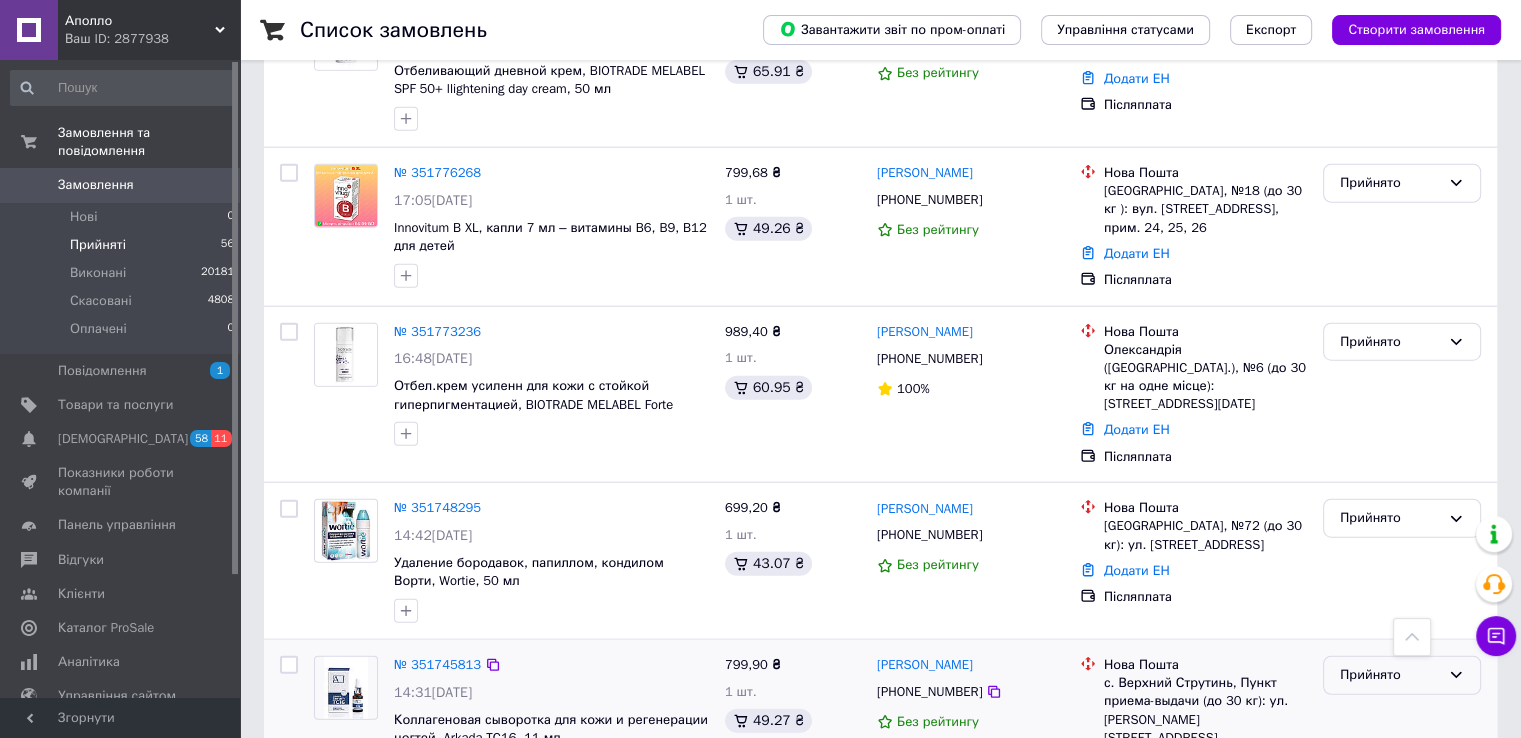 click on "Прийнято" at bounding box center (1390, 675) 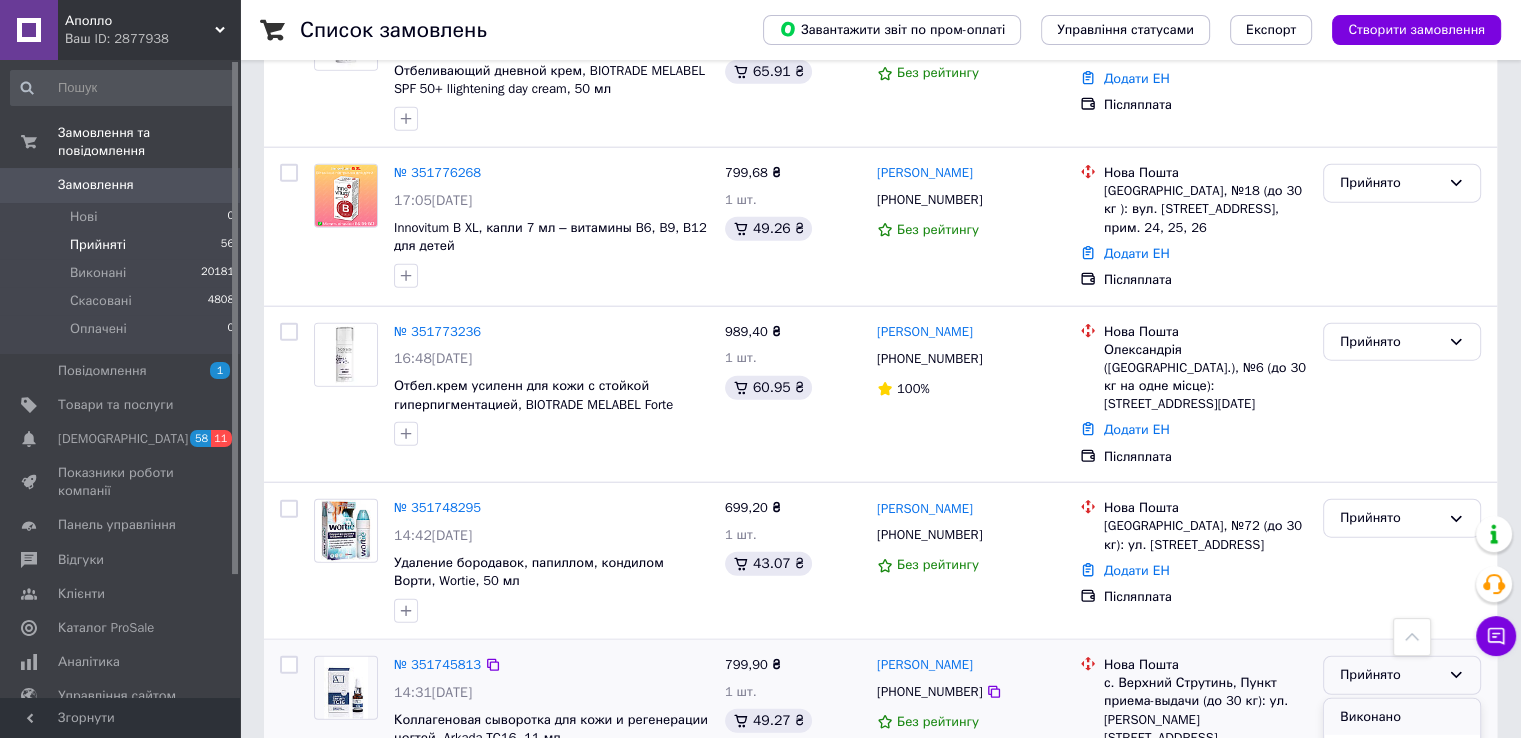 click on "Виконано" at bounding box center [1402, 717] 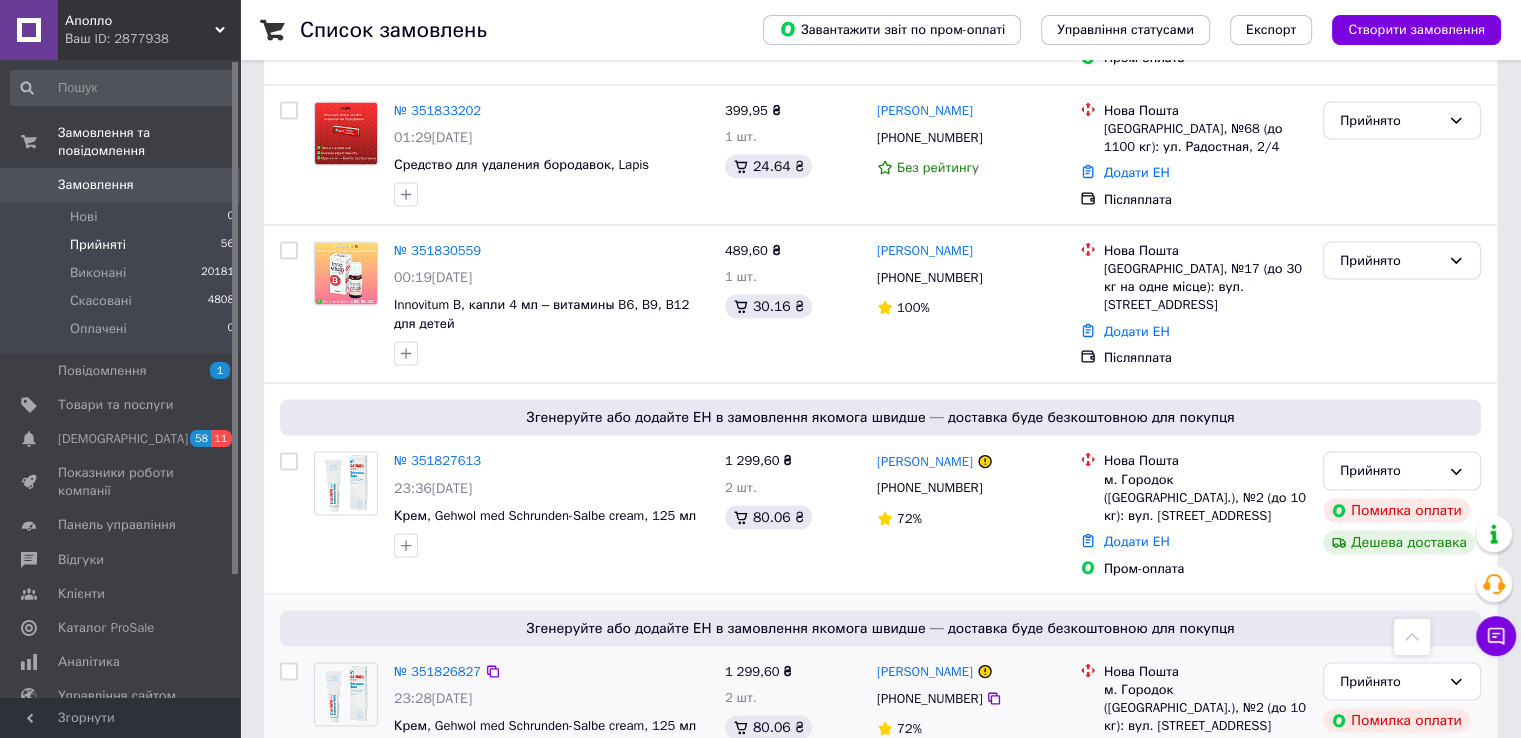 scroll, scrollTop: 3724, scrollLeft: 0, axis: vertical 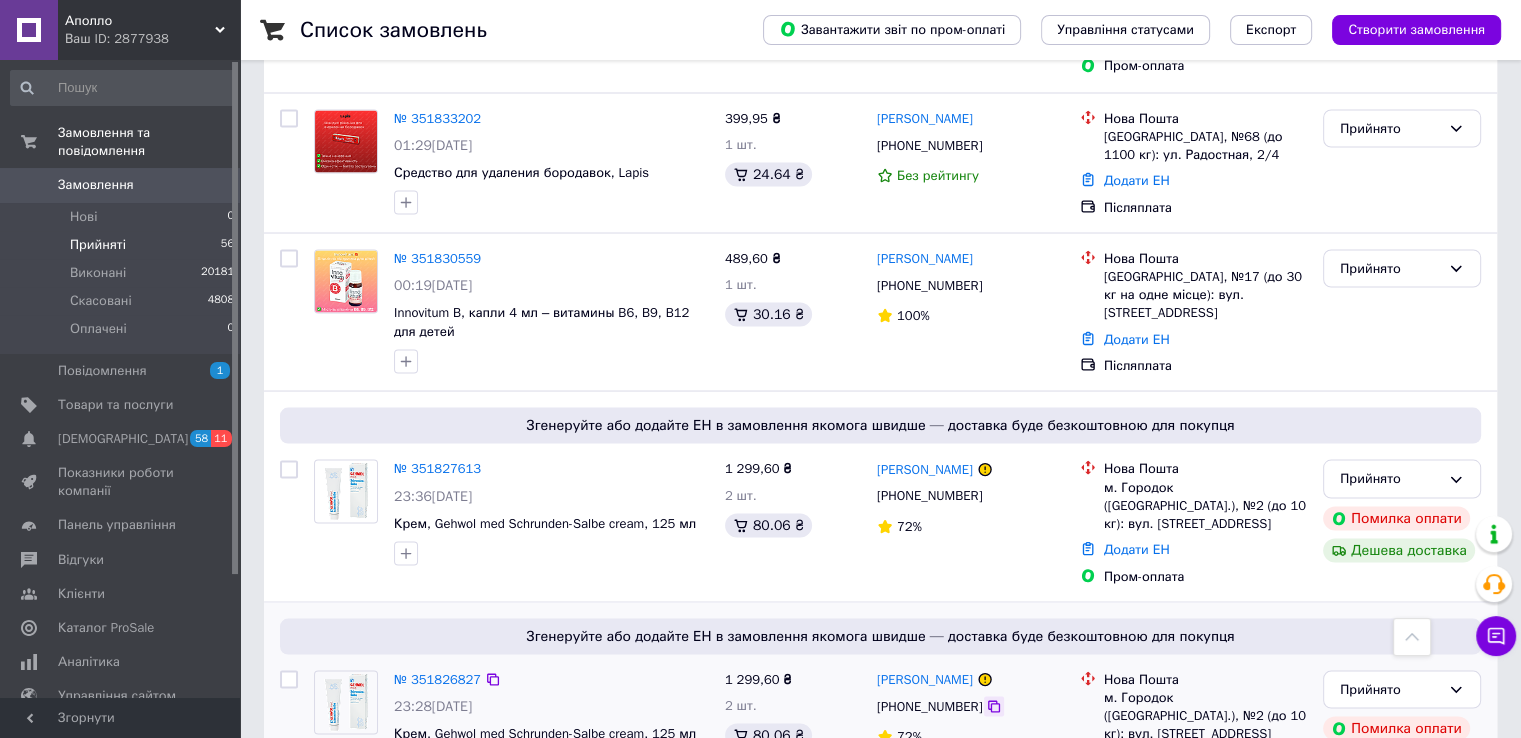 click 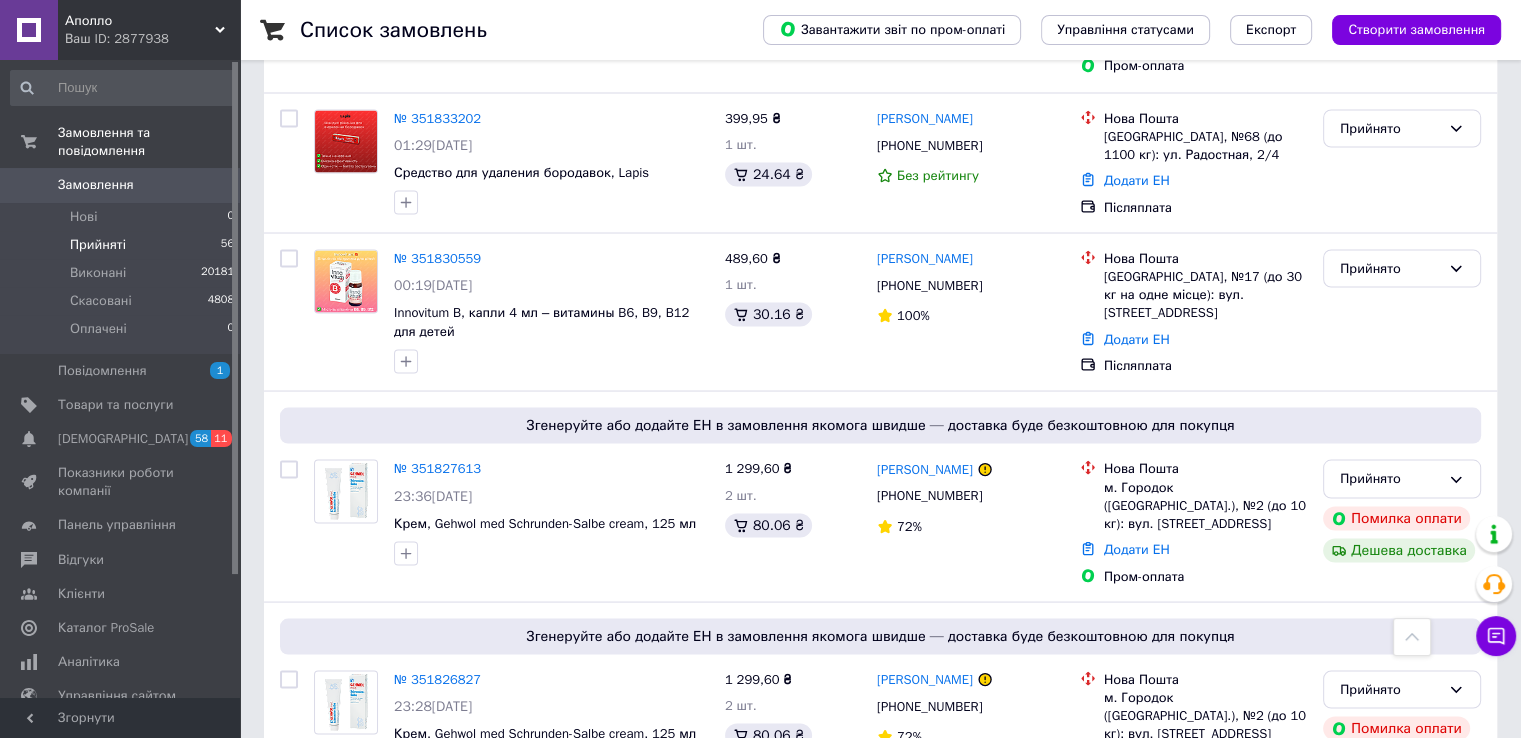 click on "Список замовлень   Завантажити звіт по пром-оплаті Управління статусами Експорт Створити замовлення -15.34 ₴ реальних коштів на балансі Через 4 дні товари стануть неактивні Поповніть Баланс ,  щоб продовжити отримувати замовлення Поповнити баланс 1 Фільтри Збережені фільтри: Не обрано Статус: Прийнято Cкинути все Зберегти фільтр Замовлення Cума Покупець Доставка та оплата Статус Згенеруйте або додайте ЕН у замовлення, щоб отримати оплату № 352000868 04:10, 10.07.2025 Солнцезащитная эссенция SPF 50+, Хистолаб, HISTOLAB Sensitive skin sun block forever plus SPF 50 + / PA +++, 50 мл 2 089,38 ₴ 1 шт. 193.06 ₴ 1" at bounding box center [880, 1968] 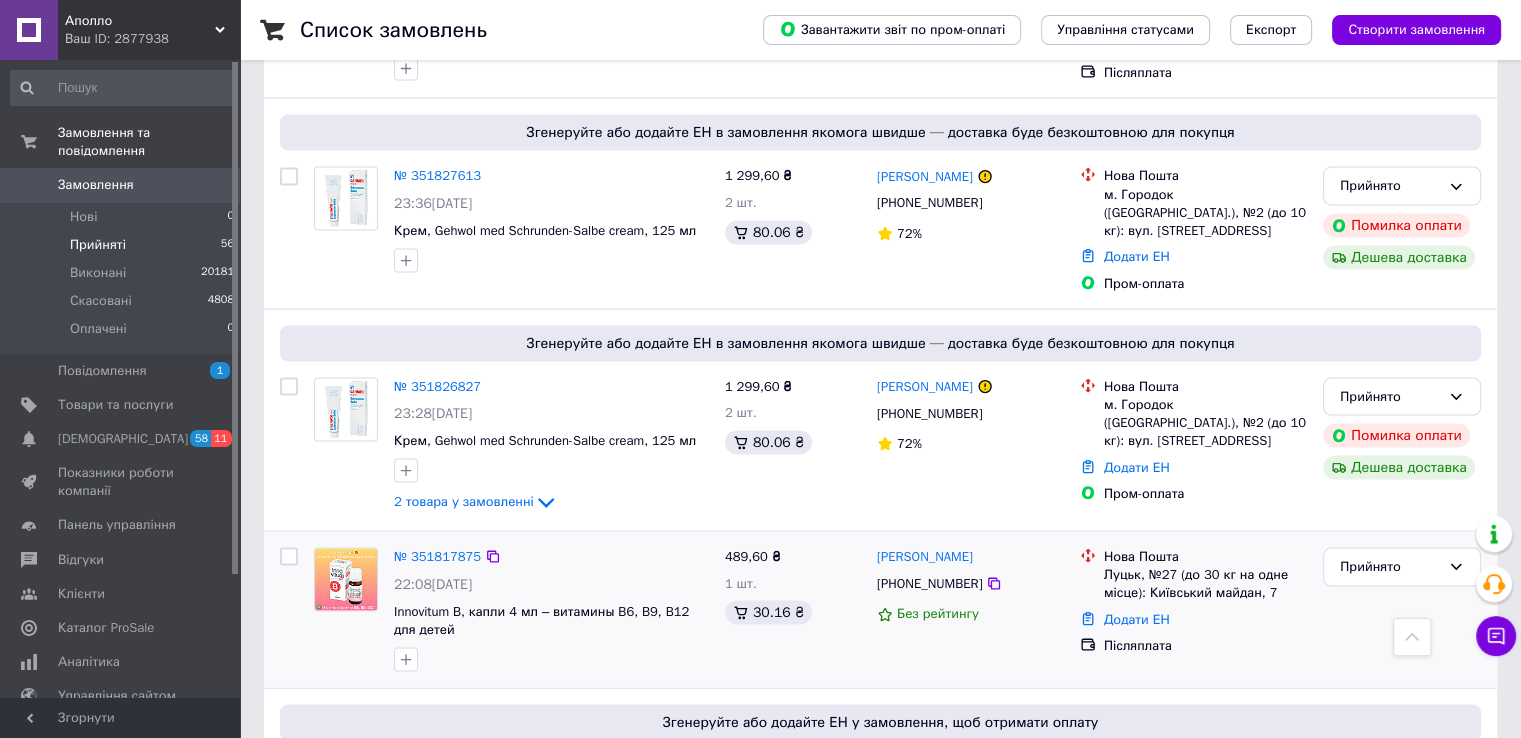 scroll, scrollTop: 4024, scrollLeft: 0, axis: vertical 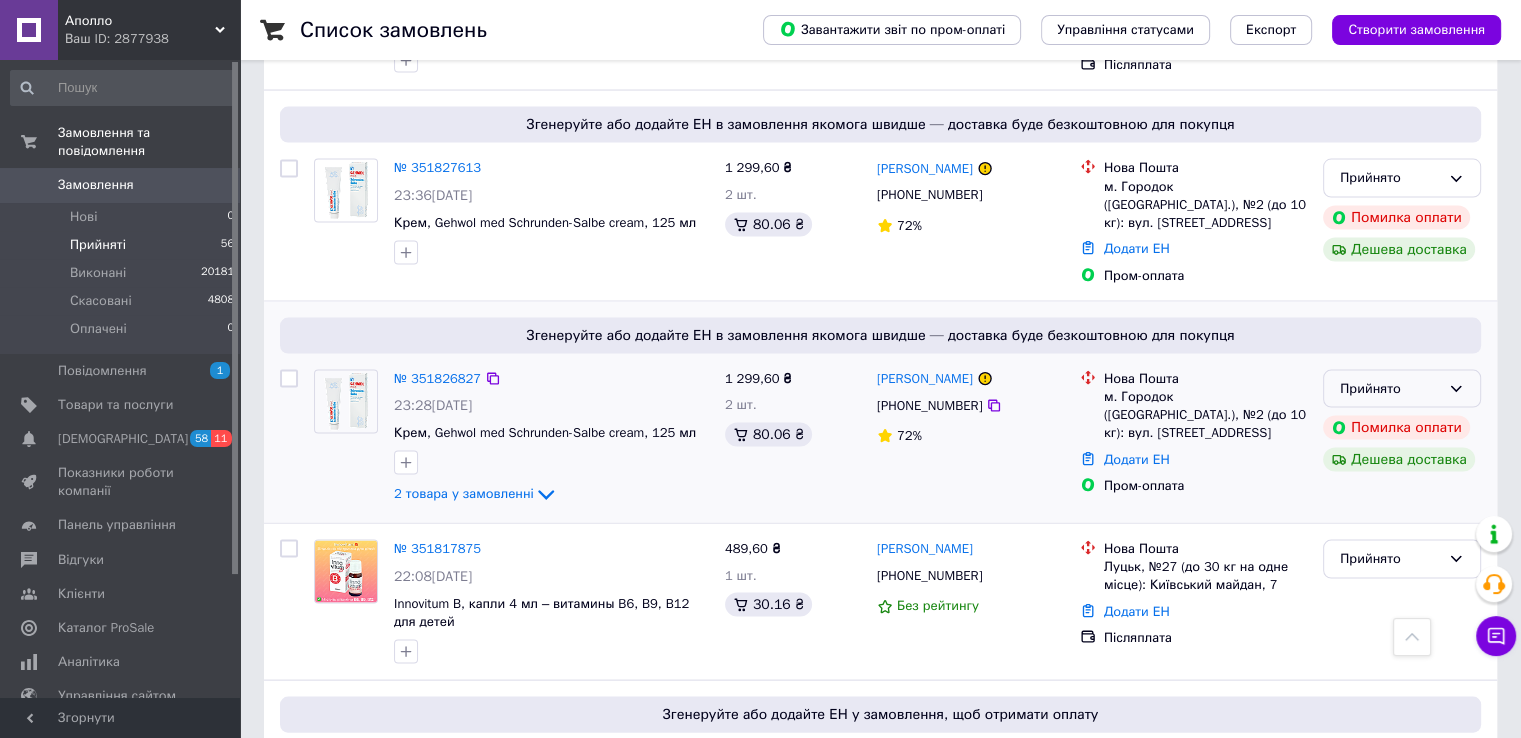click 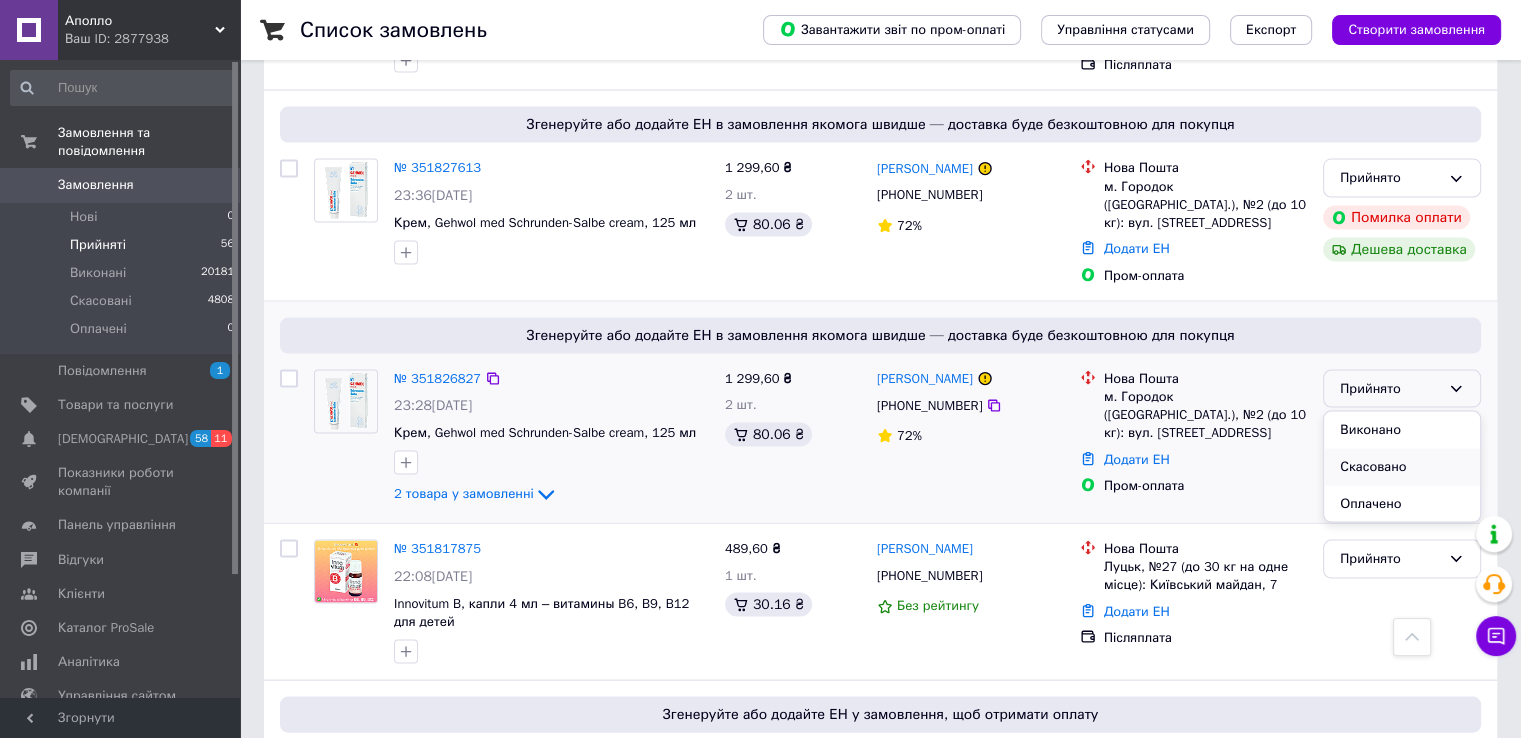 click on "Скасовано" at bounding box center (1402, 467) 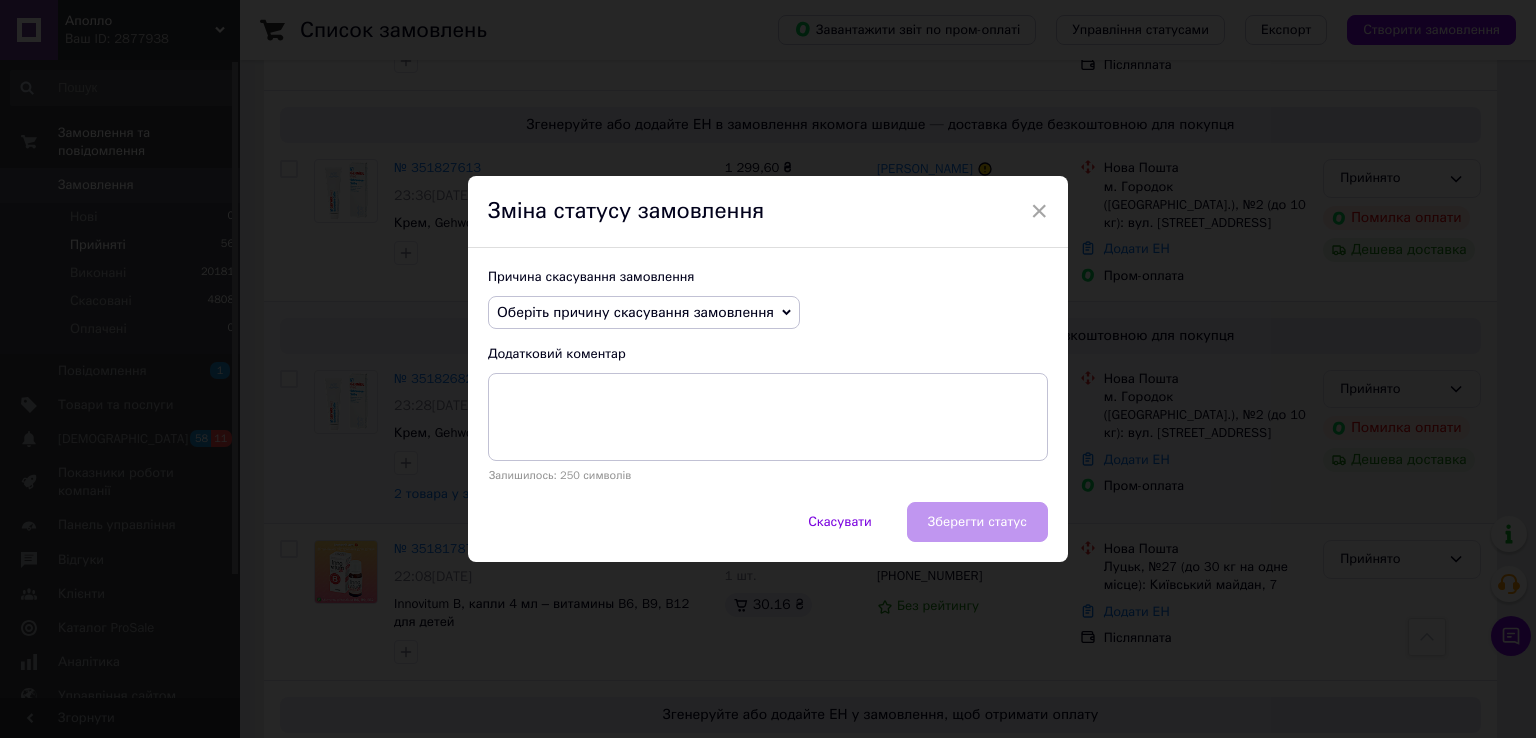 click on "Оберіть причину скасування замовлення" at bounding box center (635, 312) 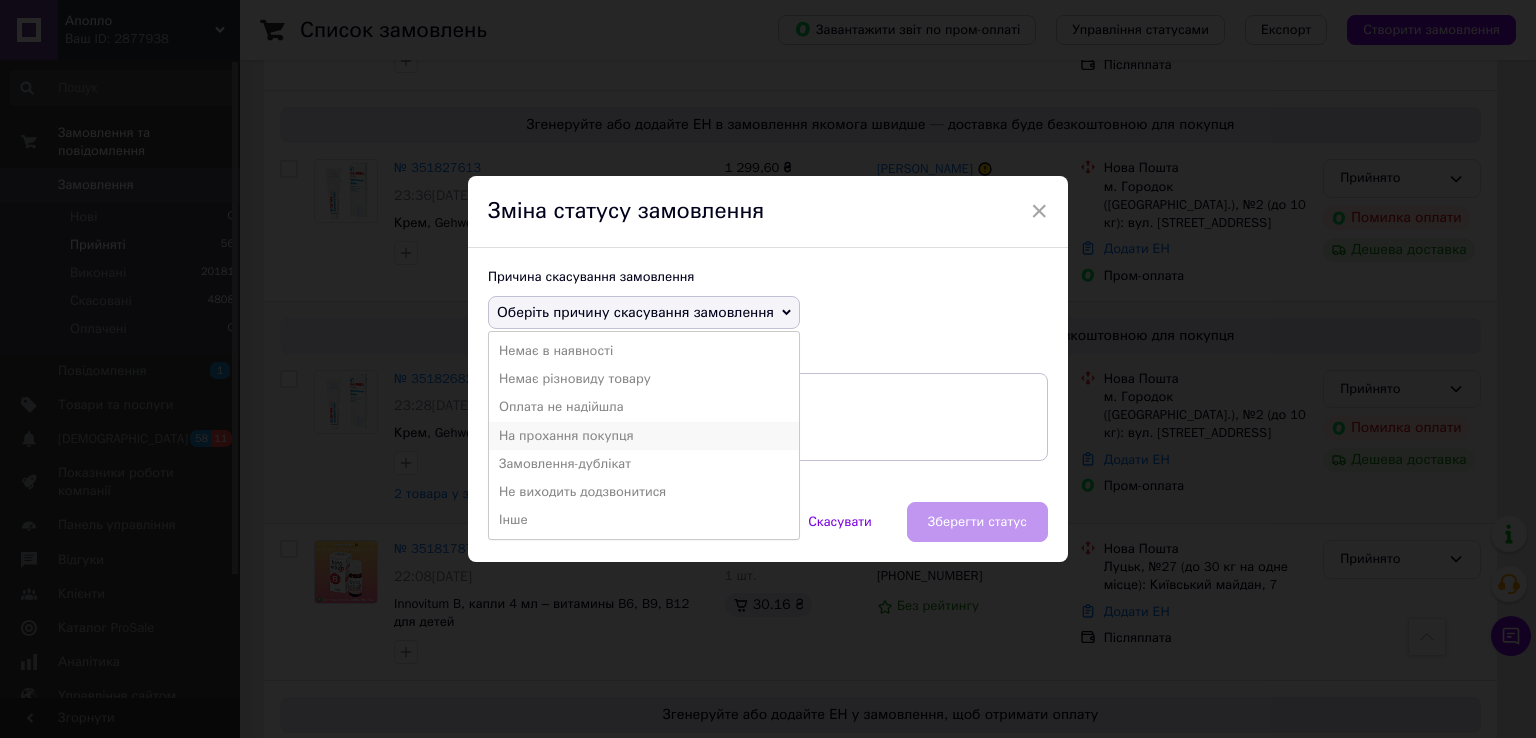 click on "На прохання покупця" at bounding box center [644, 436] 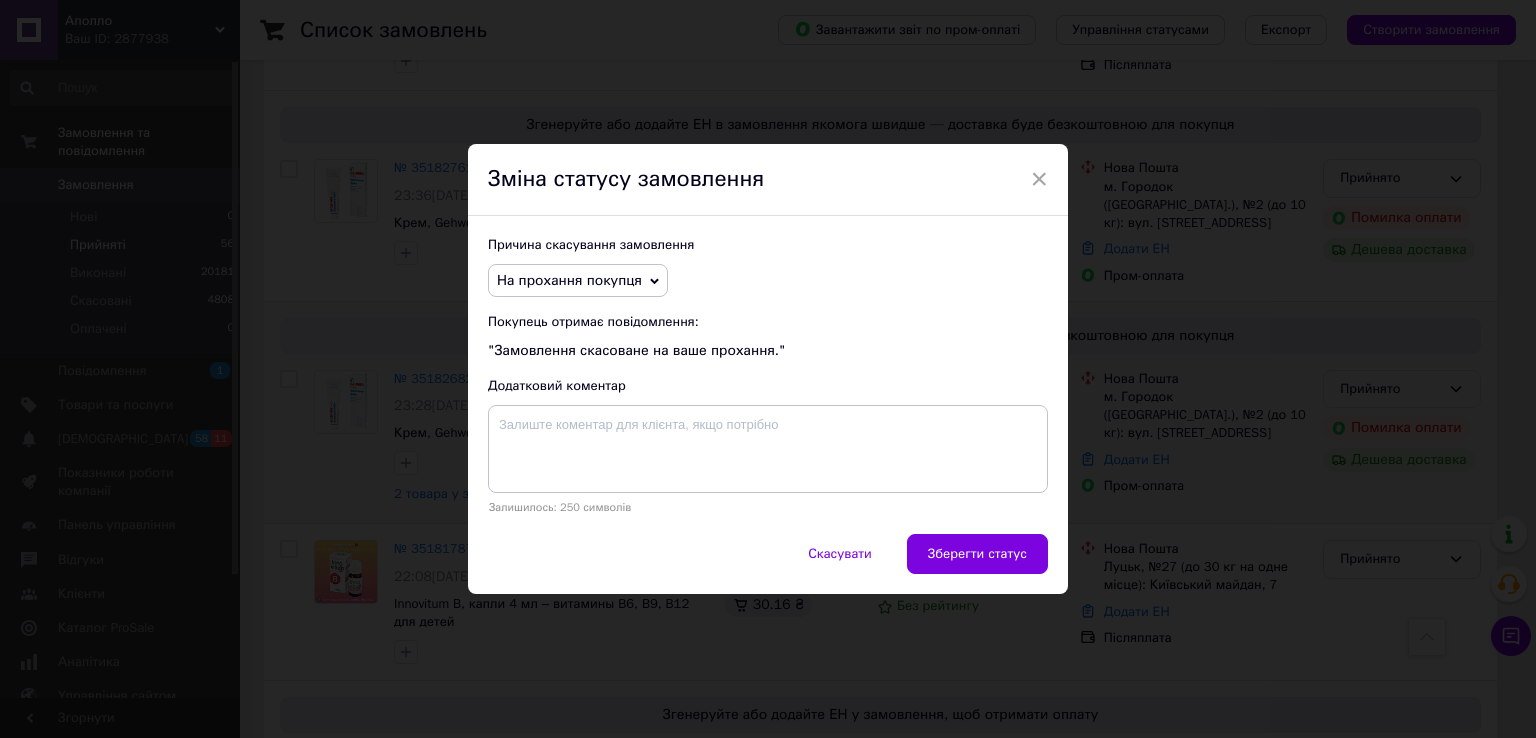 click on "Зберегти статус" at bounding box center [977, 554] 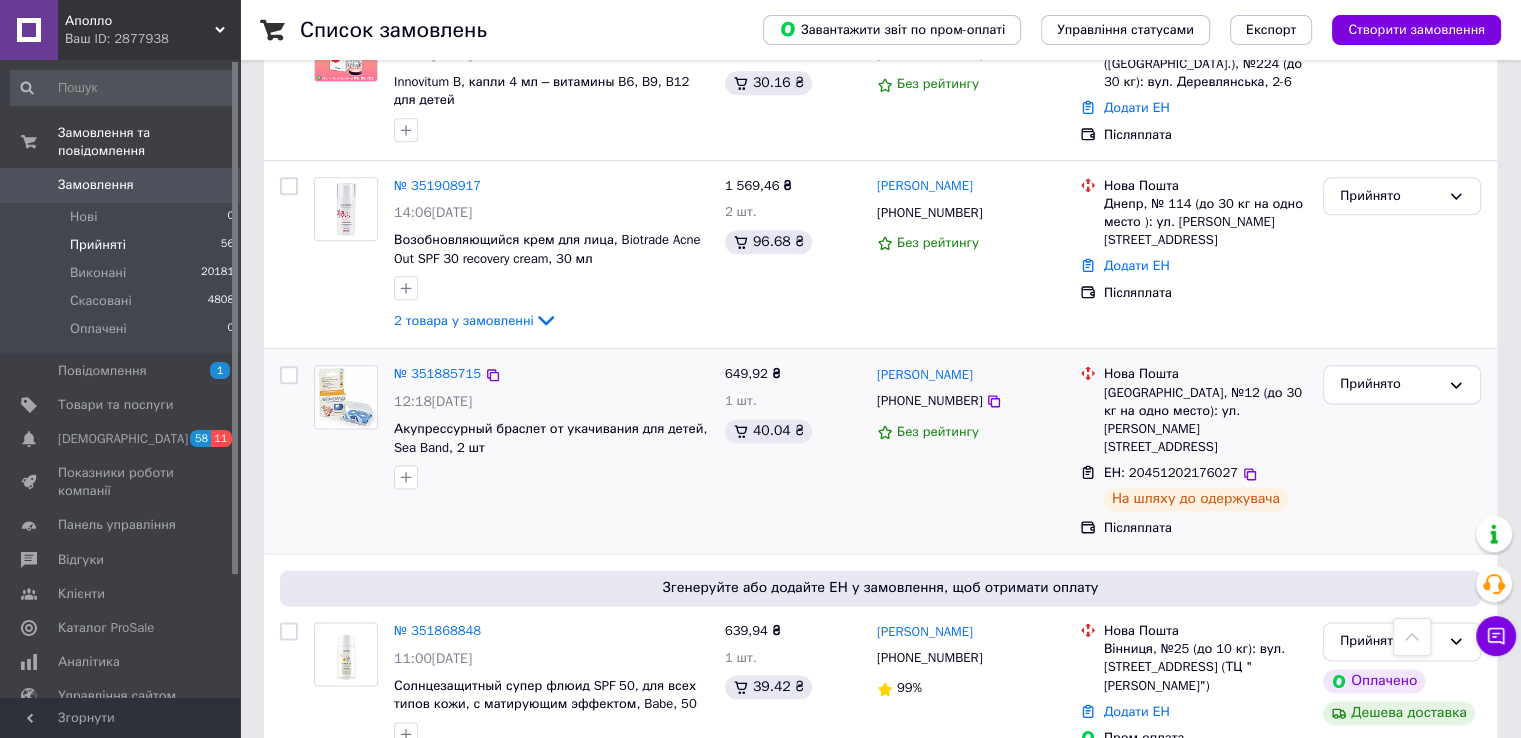 scroll, scrollTop: 2324, scrollLeft: 0, axis: vertical 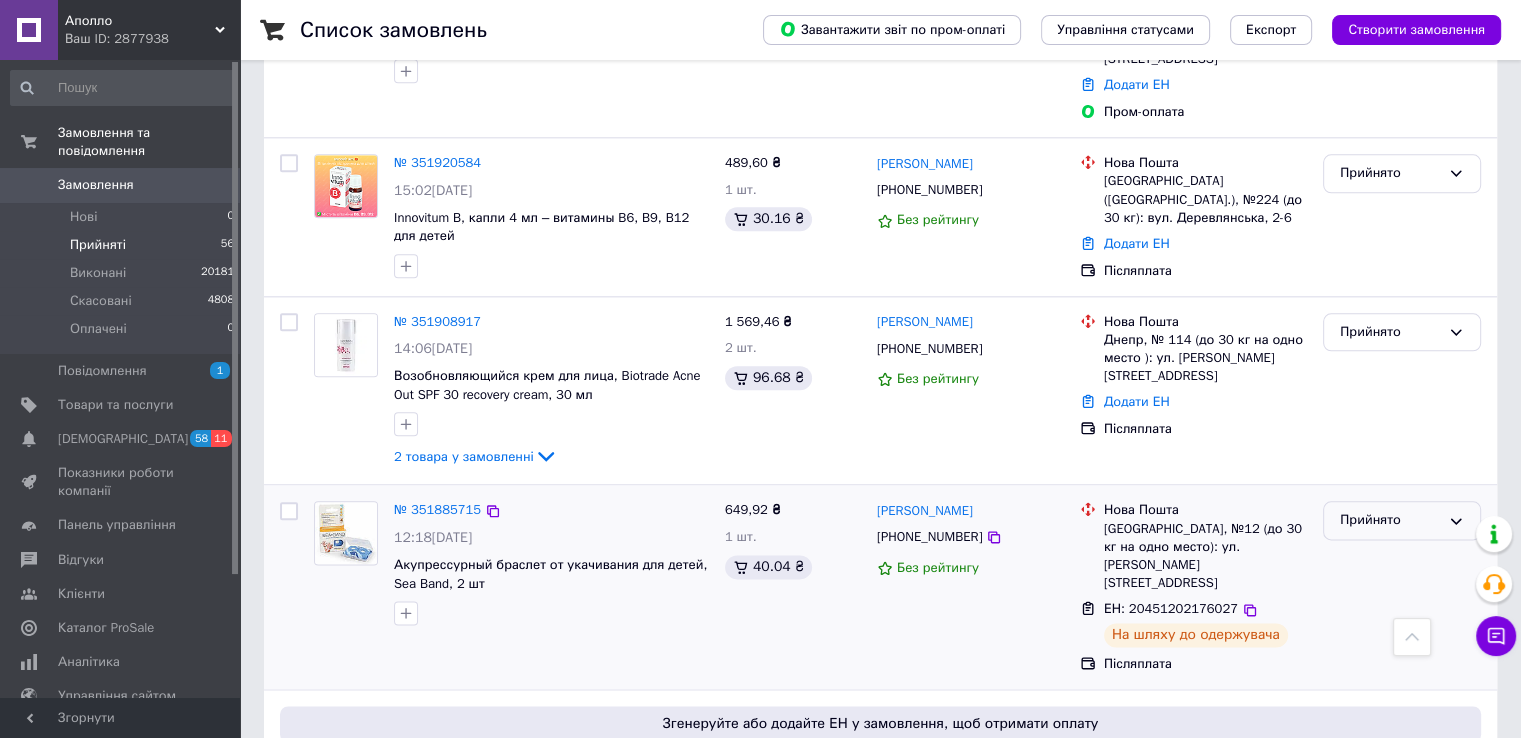 click on "Прийнято" at bounding box center (1390, 520) 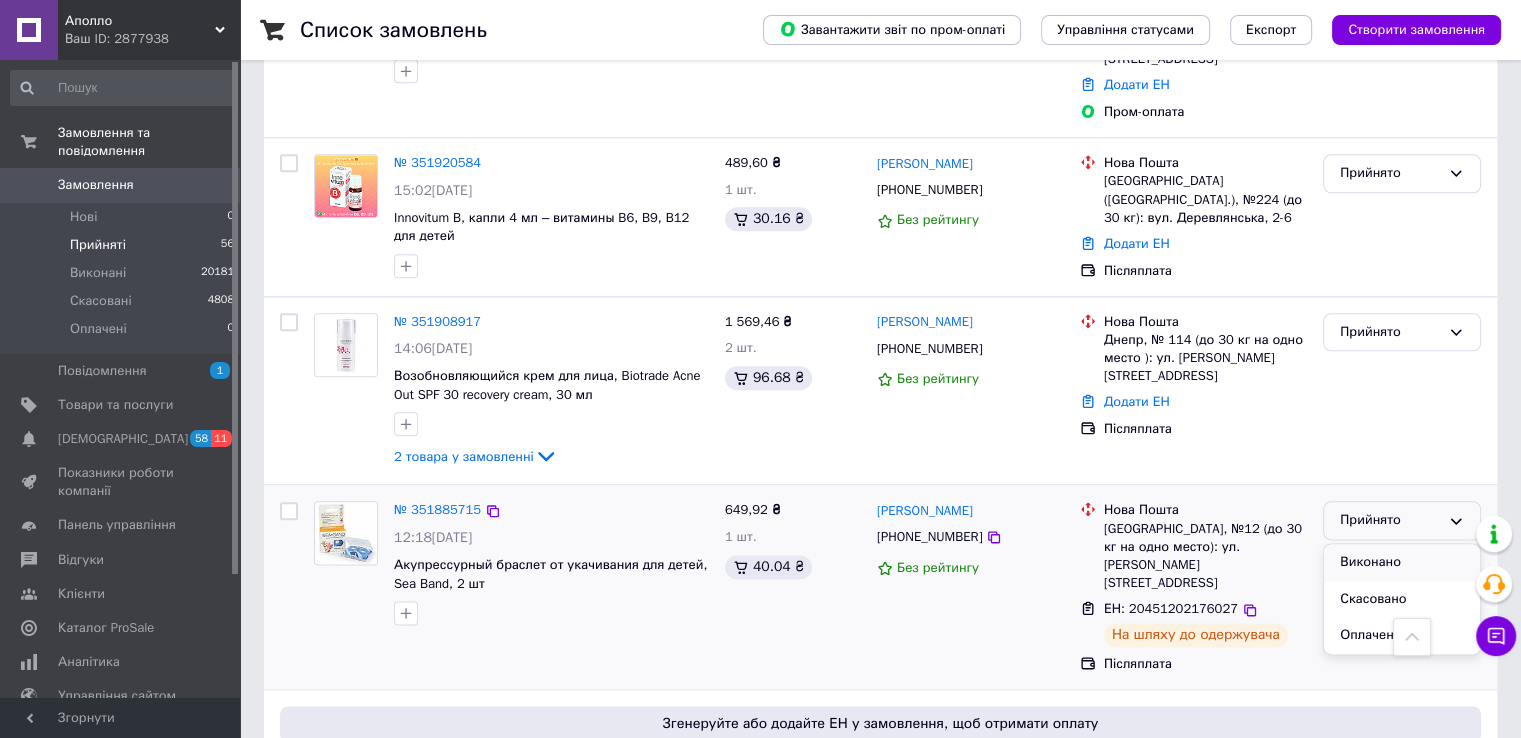 click on "Виконано" at bounding box center (1402, 562) 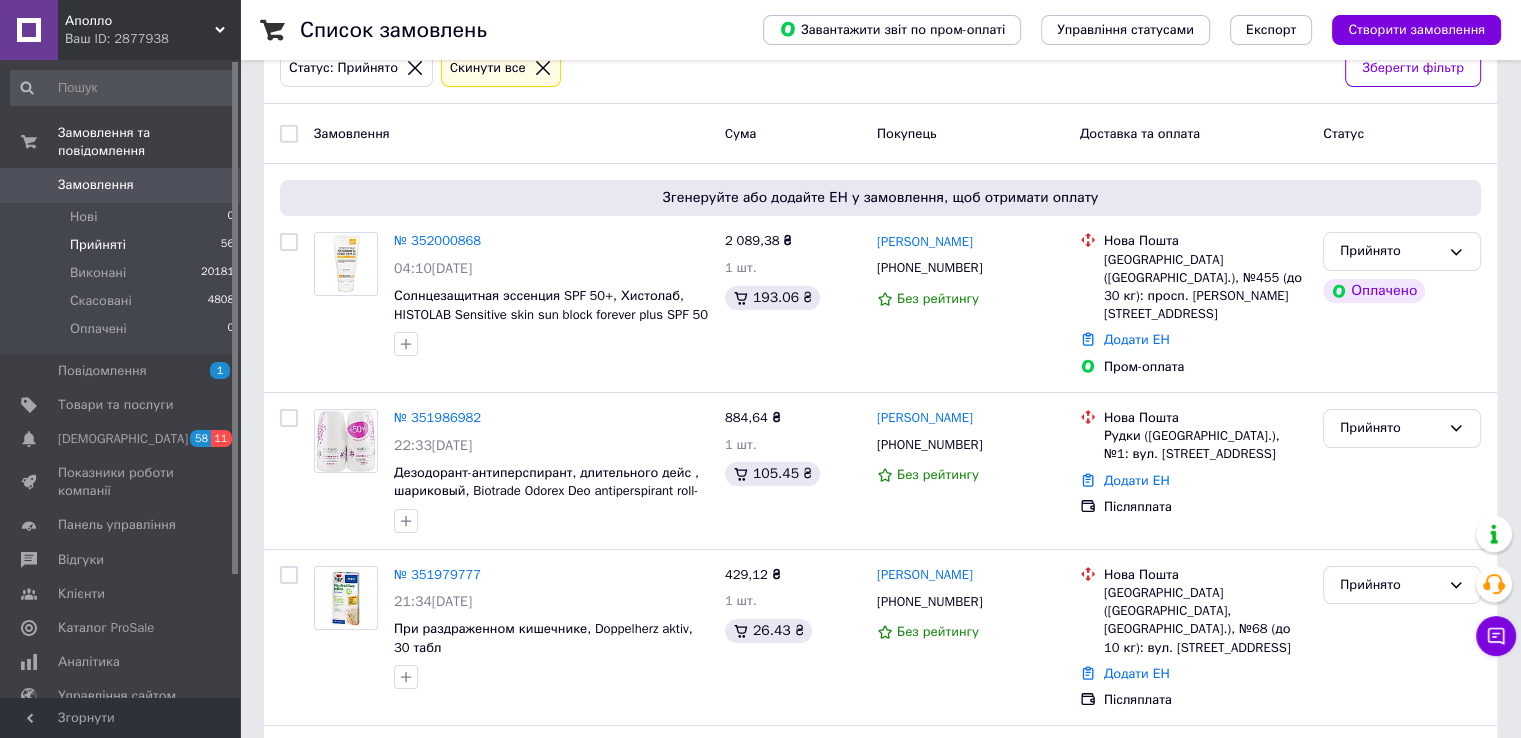 scroll, scrollTop: 224, scrollLeft: 0, axis: vertical 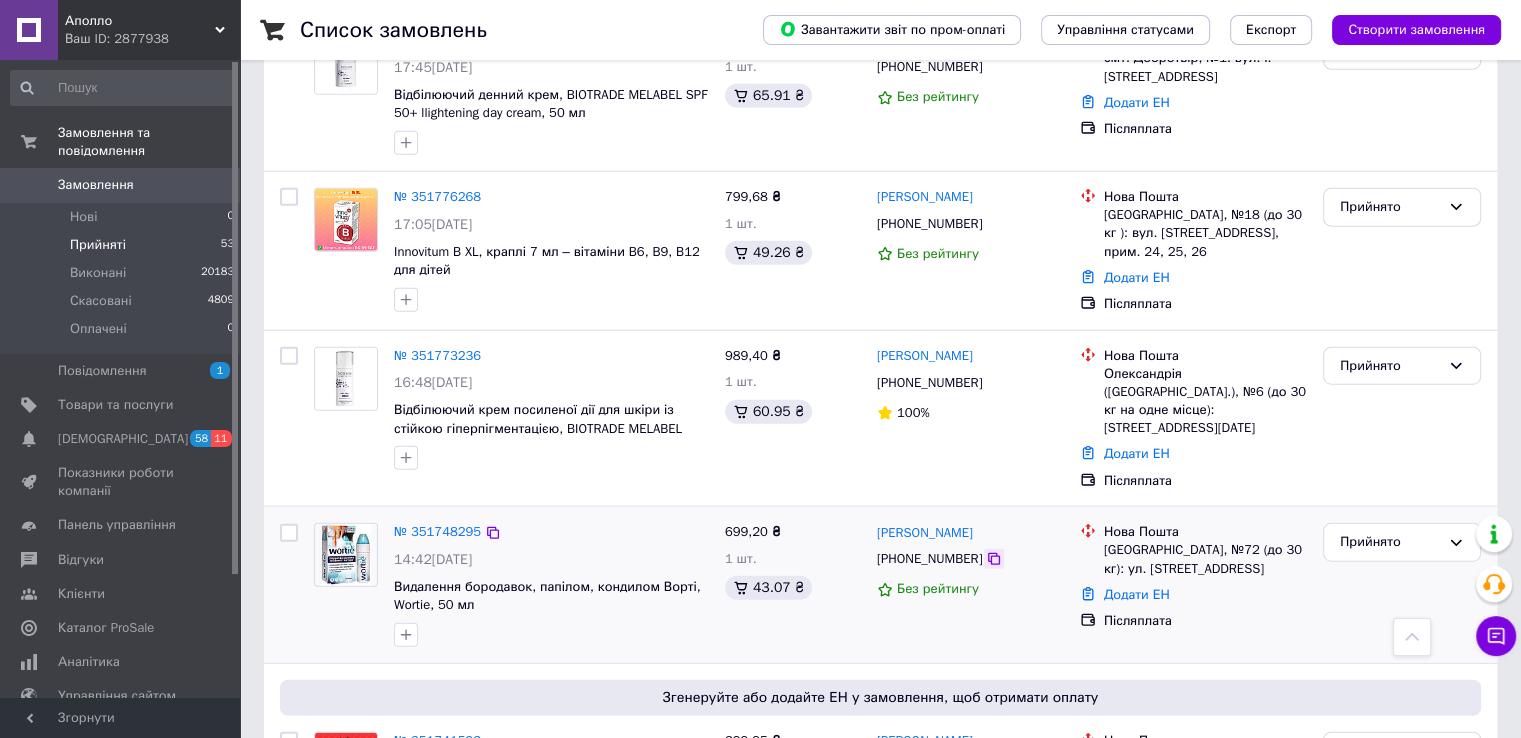 click 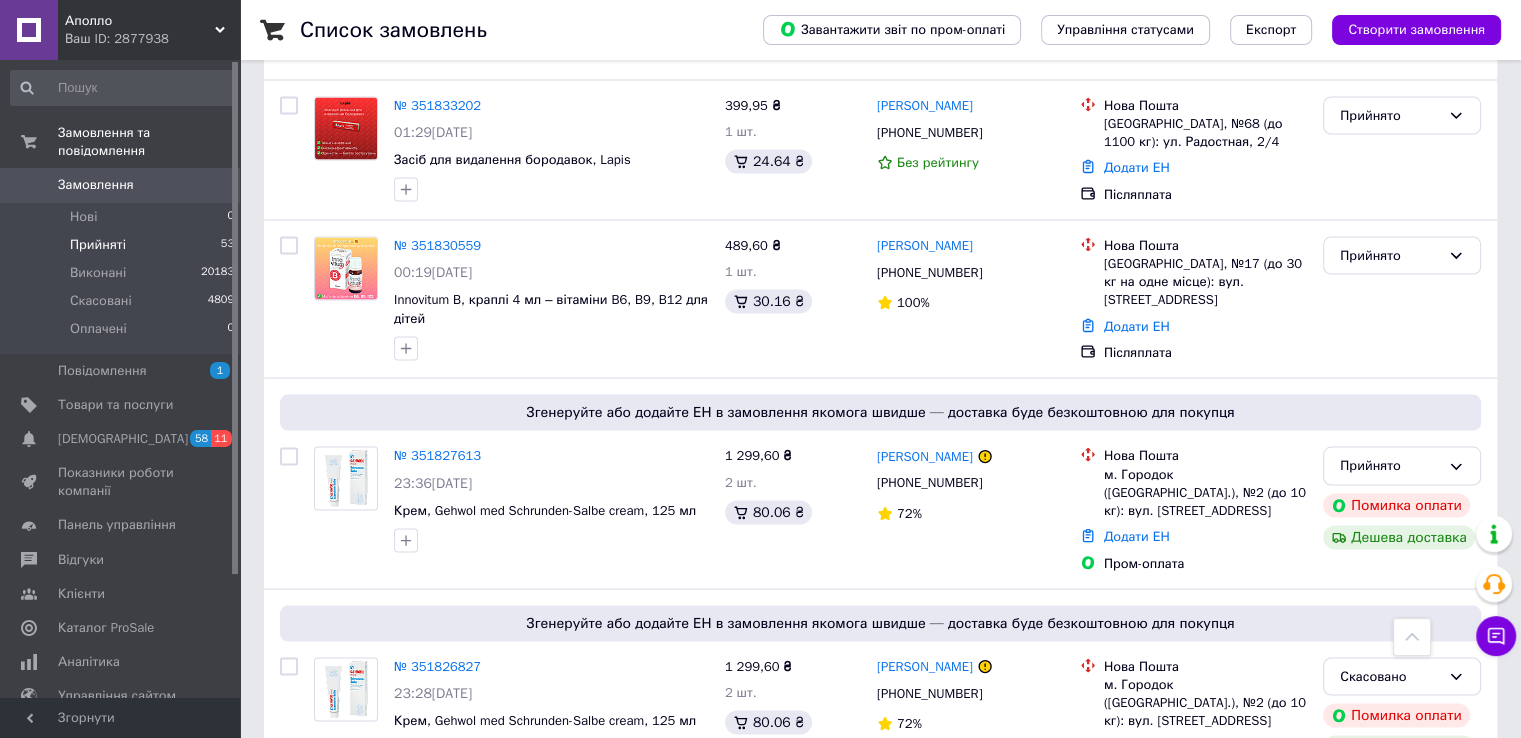 scroll, scrollTop: 3700, scrollLeft: 0, axis: vertical 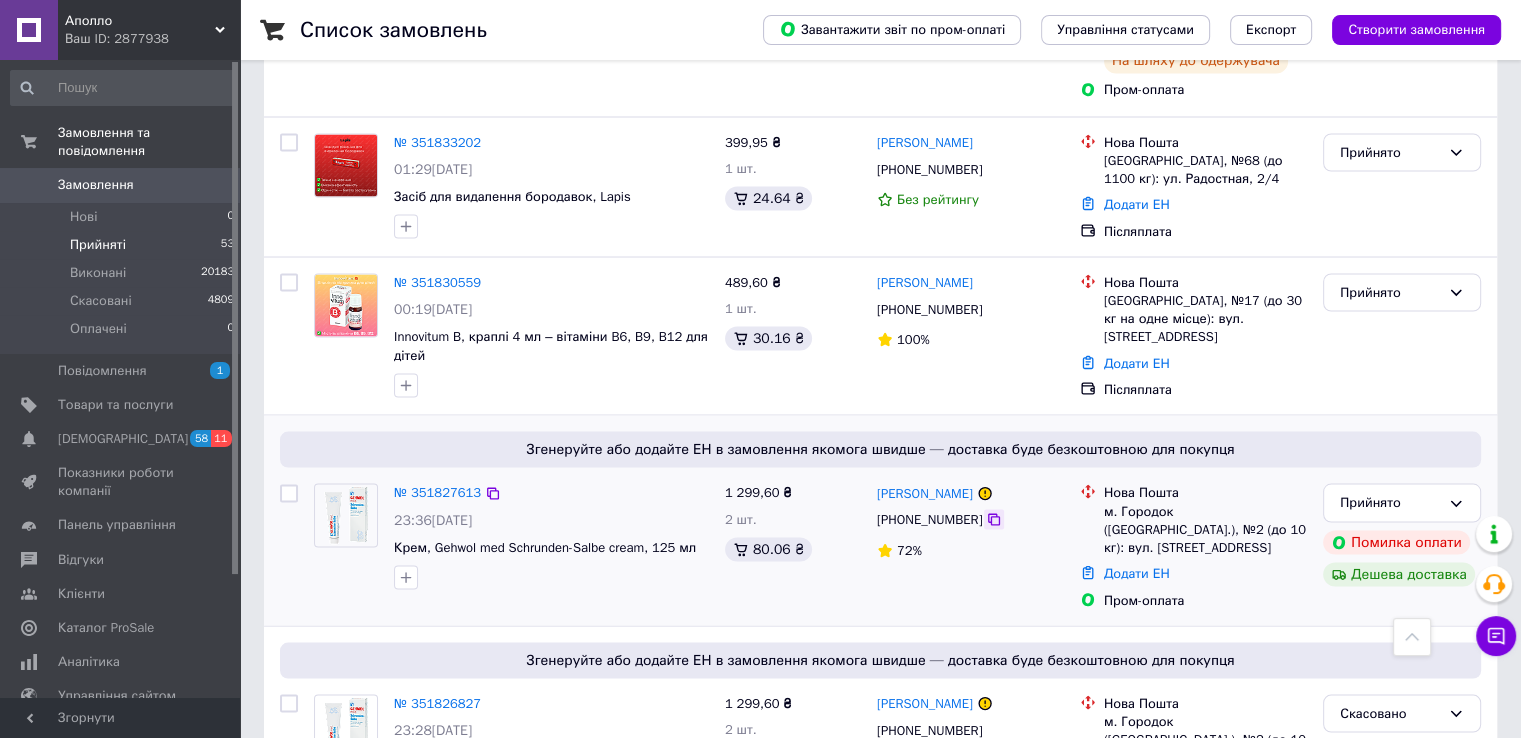 click 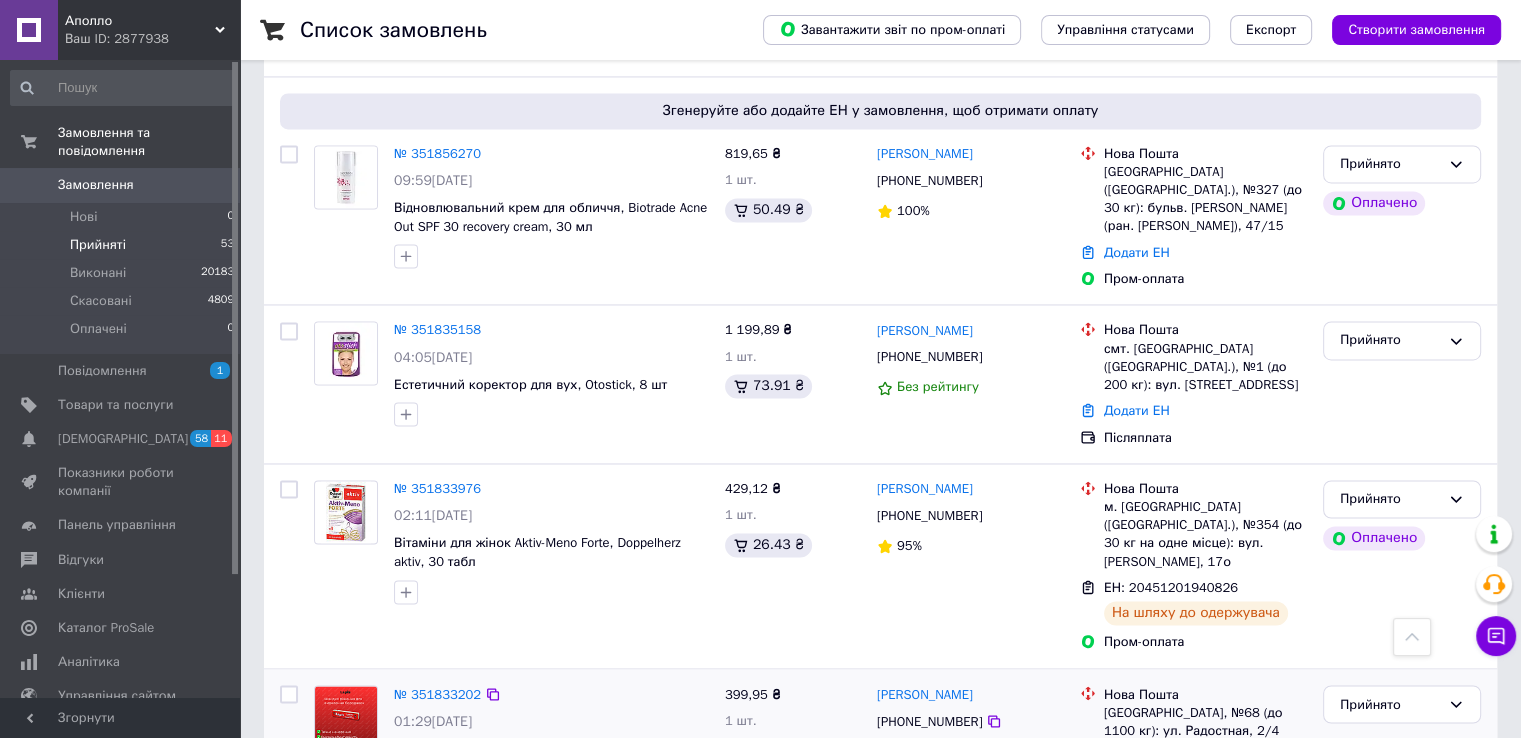 scroll, scrollTop: 3100, scrollLeft: 0, axis: vertical 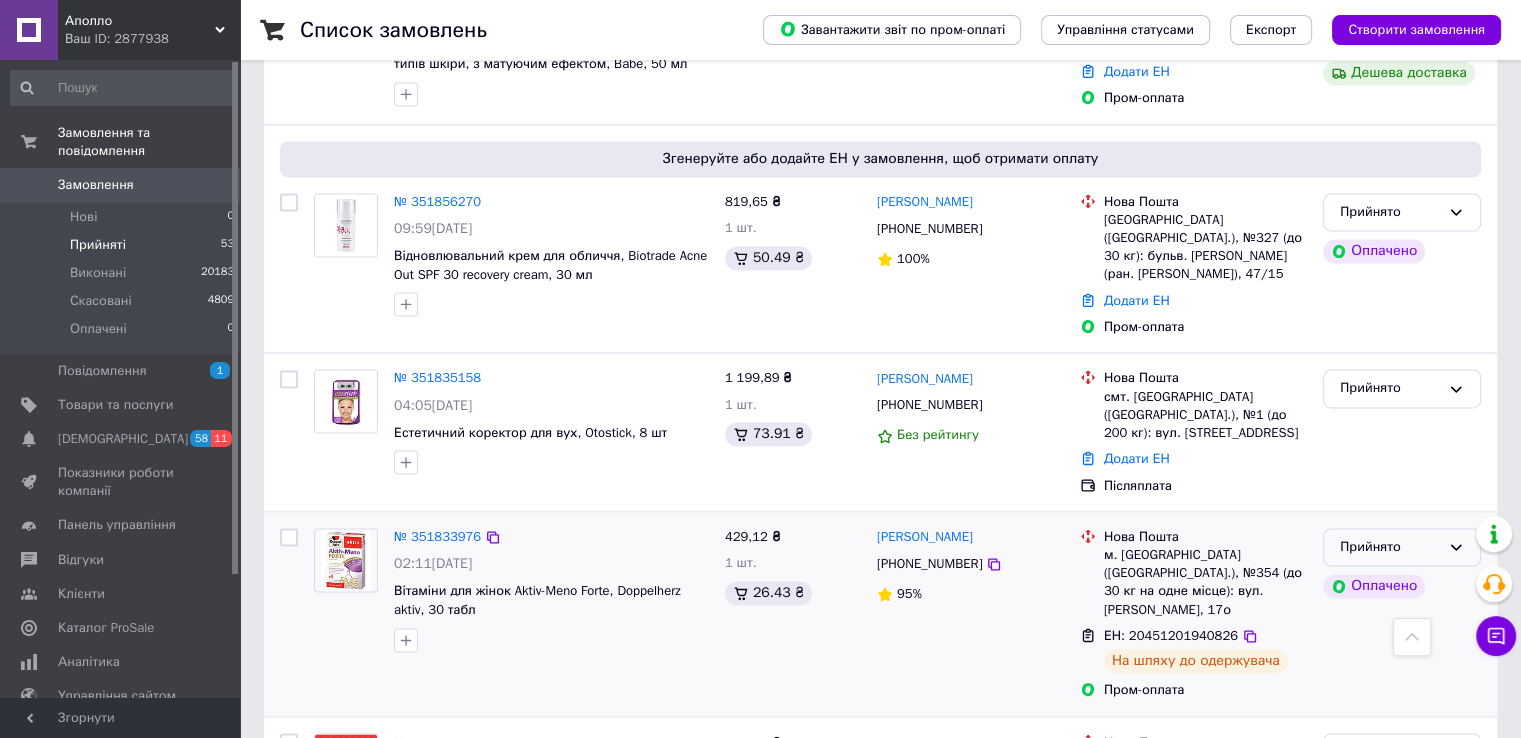 click on "Прийнято" at bounding box center [1390, 547] 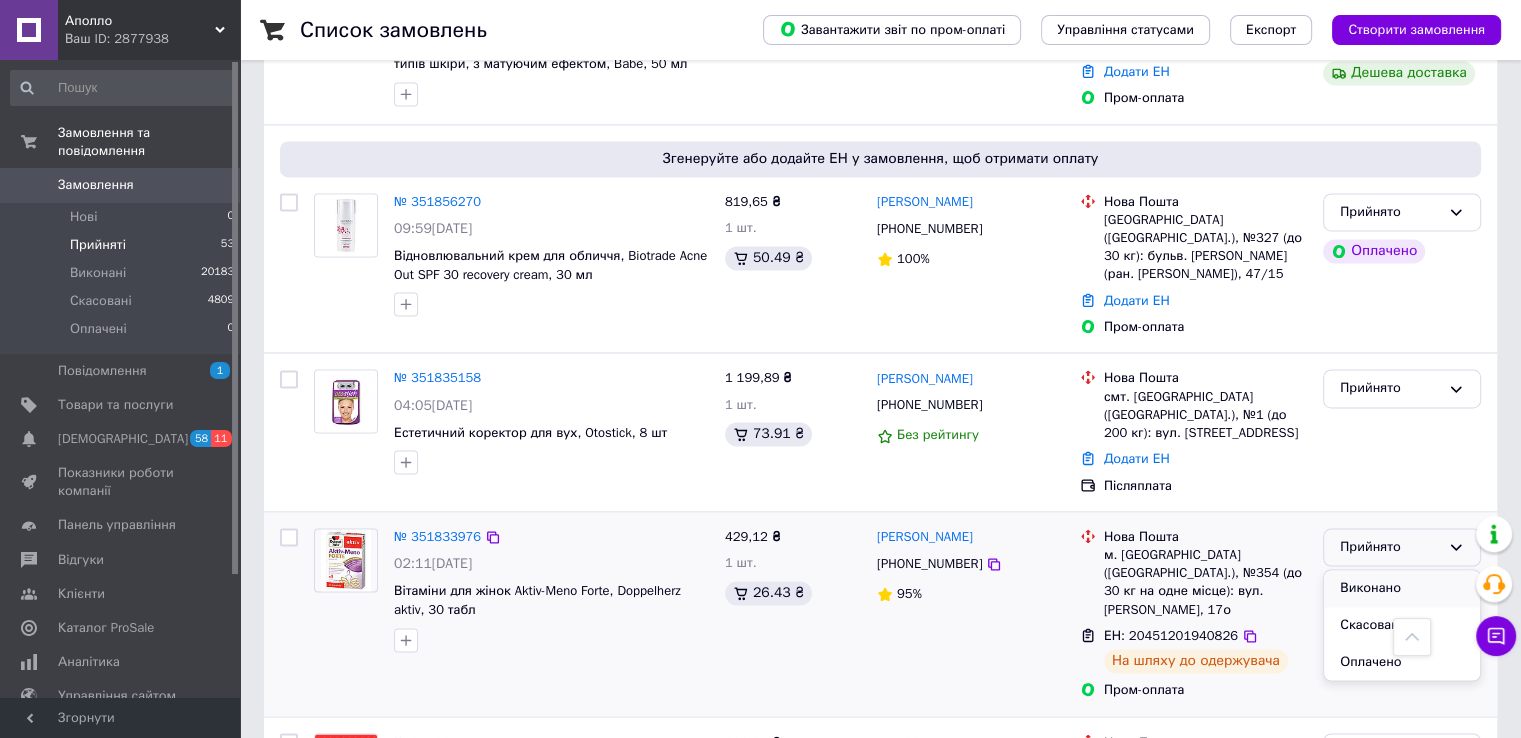 click on "Виконано" at bounding box center (1402, 588) 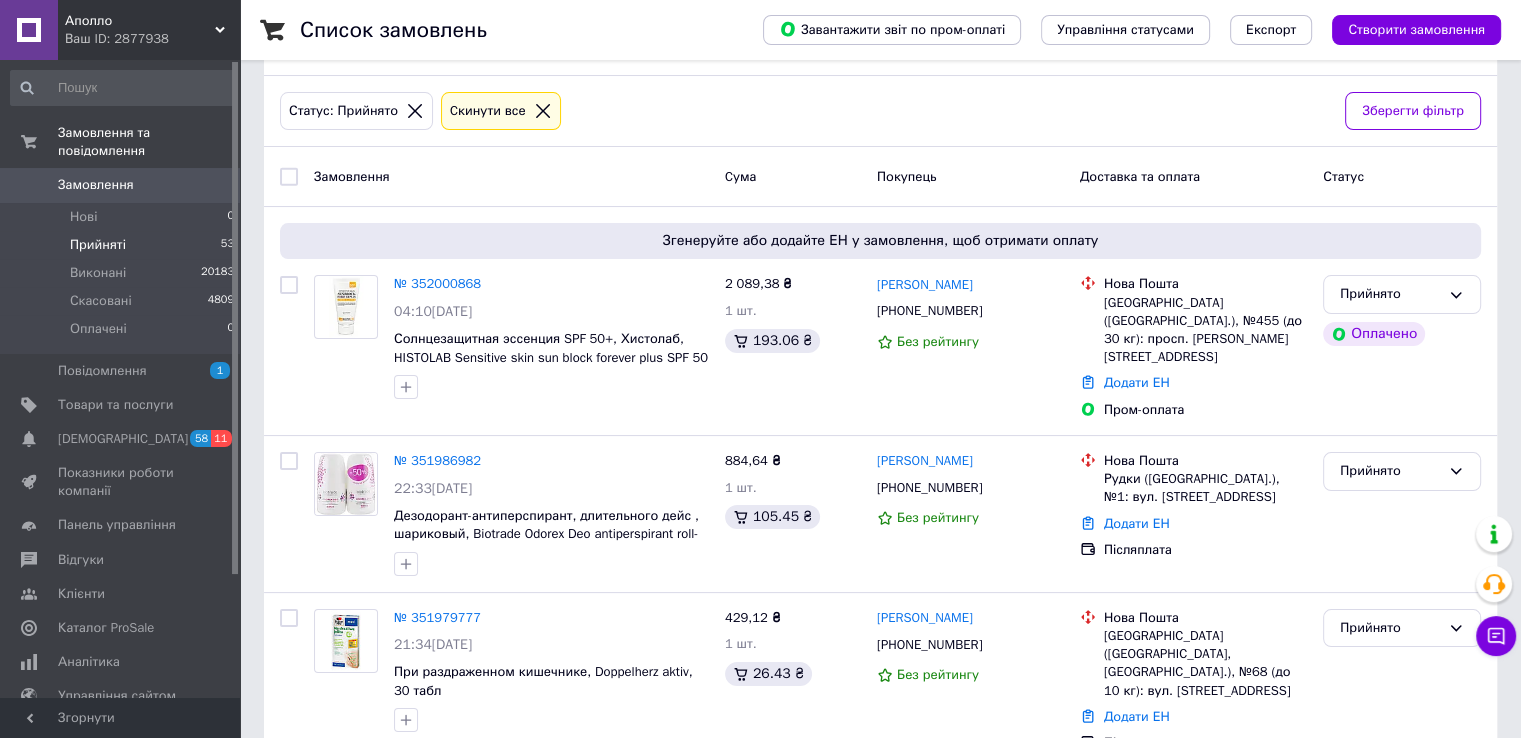 scroll, scrollTop: 32, scrollLeft: 0, axis: vertical 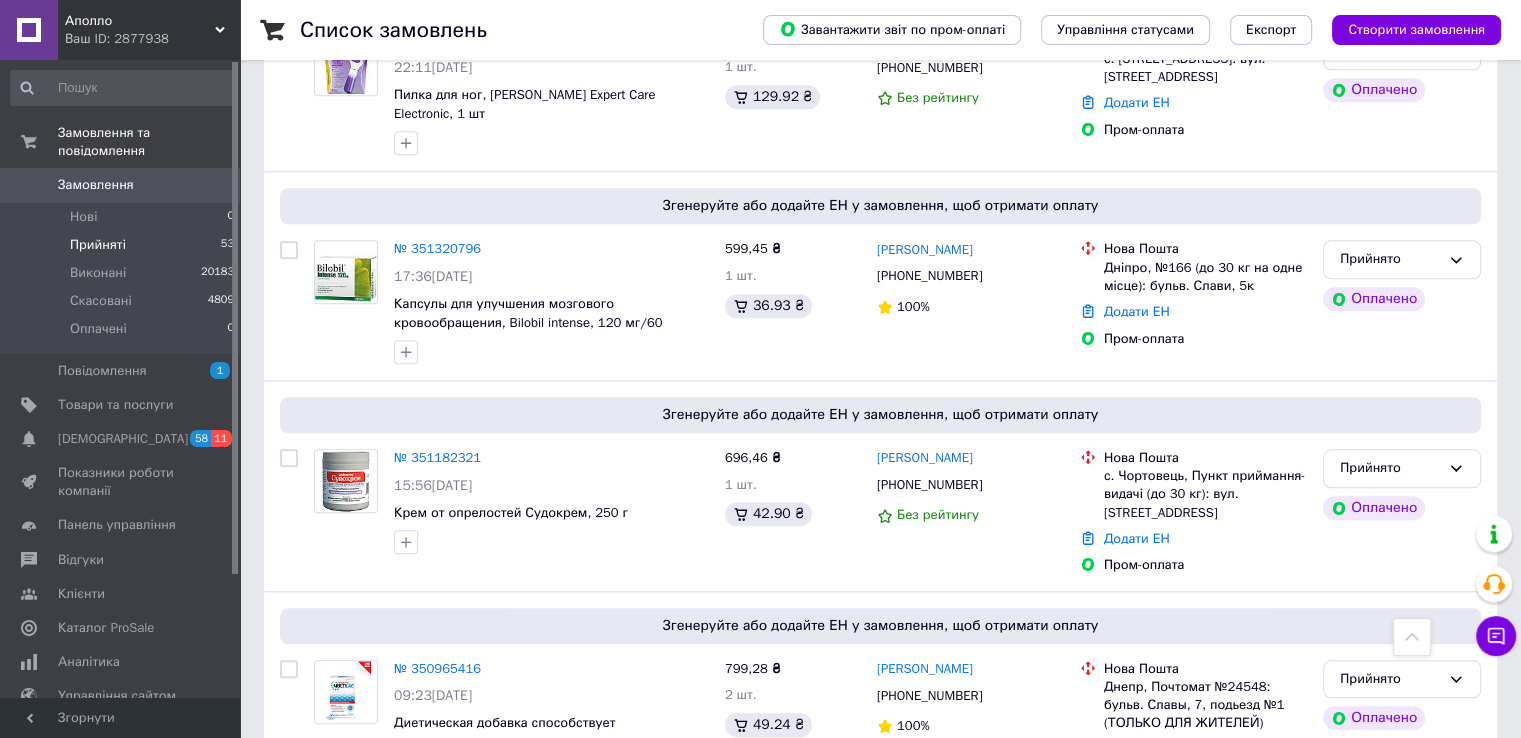 click on "№ 350362513" at bounding box center [437, 878] 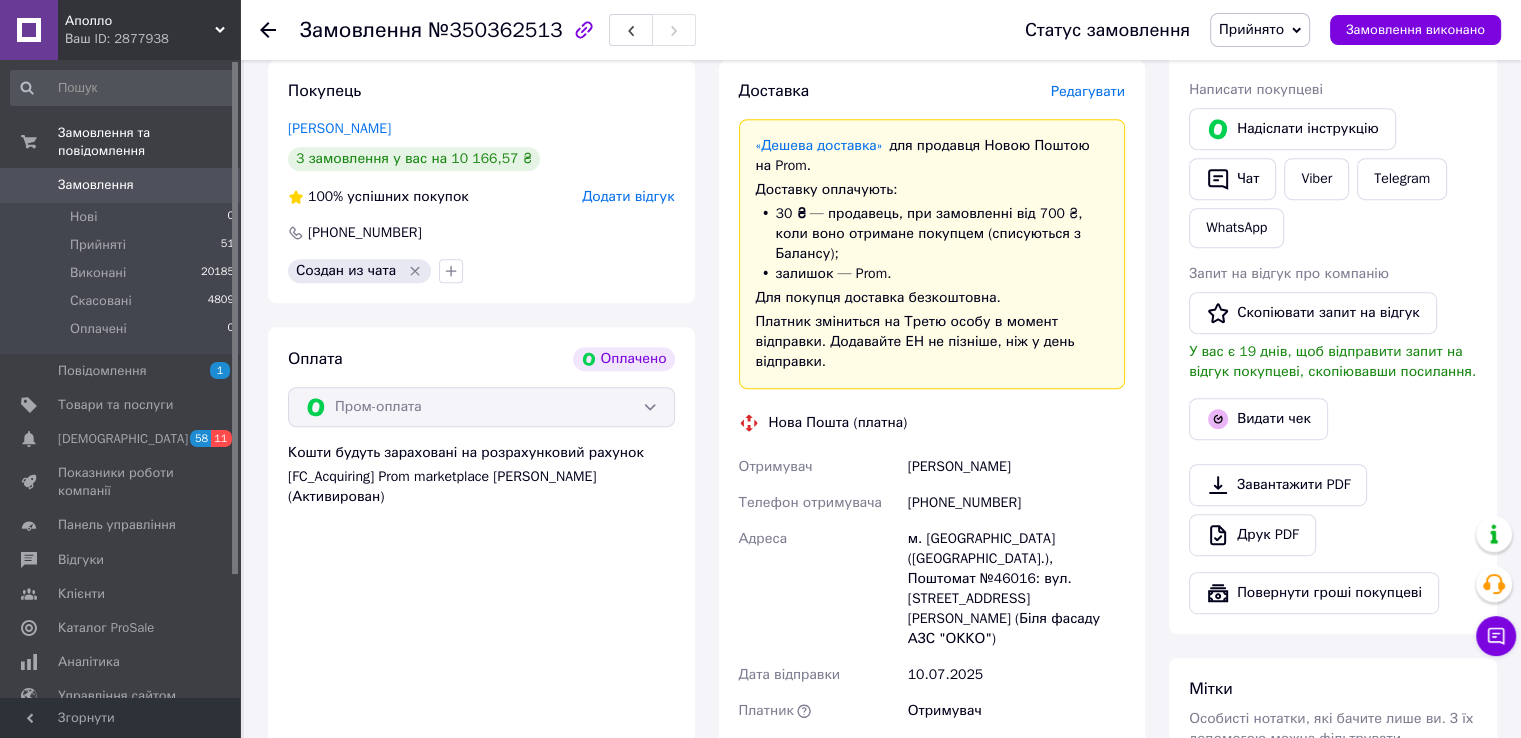 scroll, scrollTop: 700, scrollLeft: 0, axis: vertical 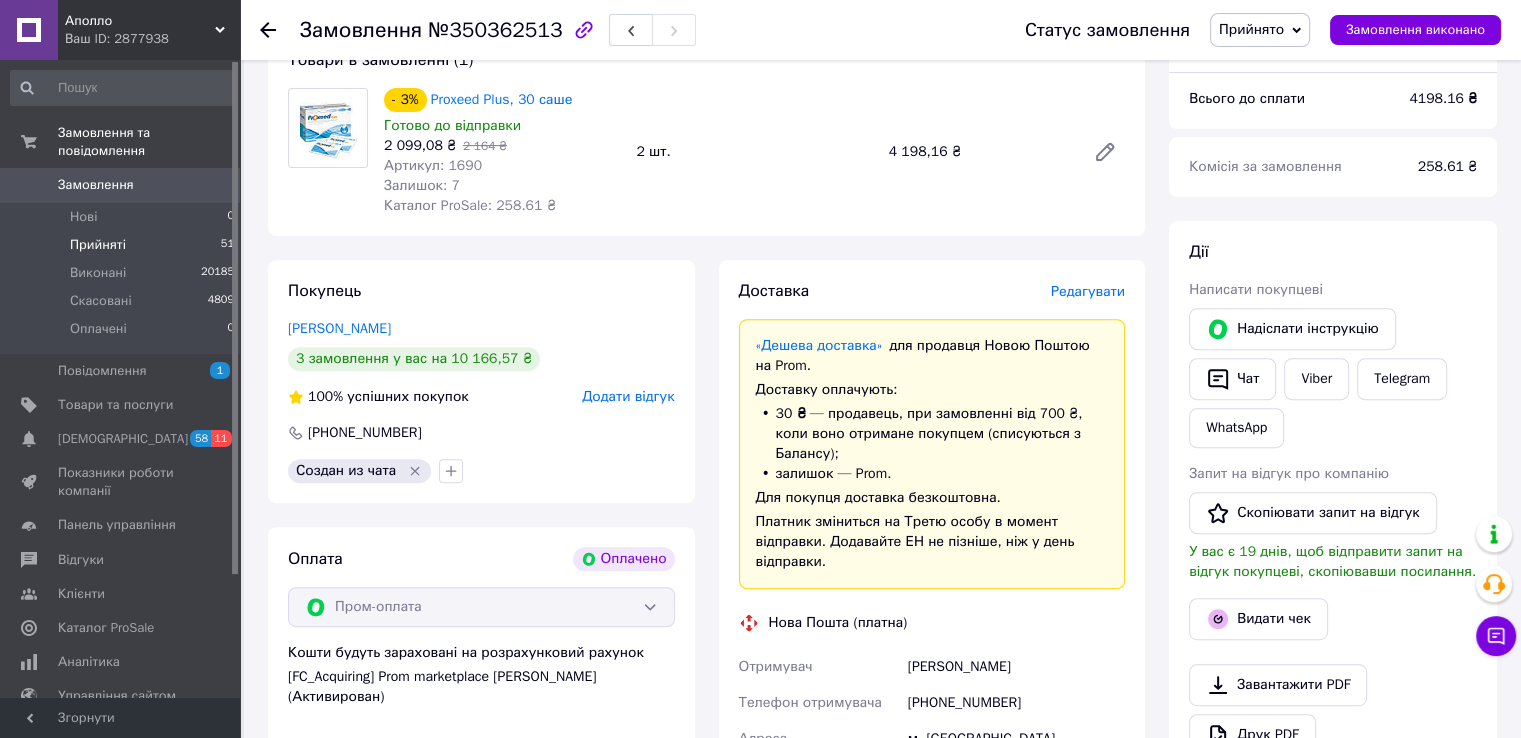 click on "Прийняті" at bounding box center (98, 245) 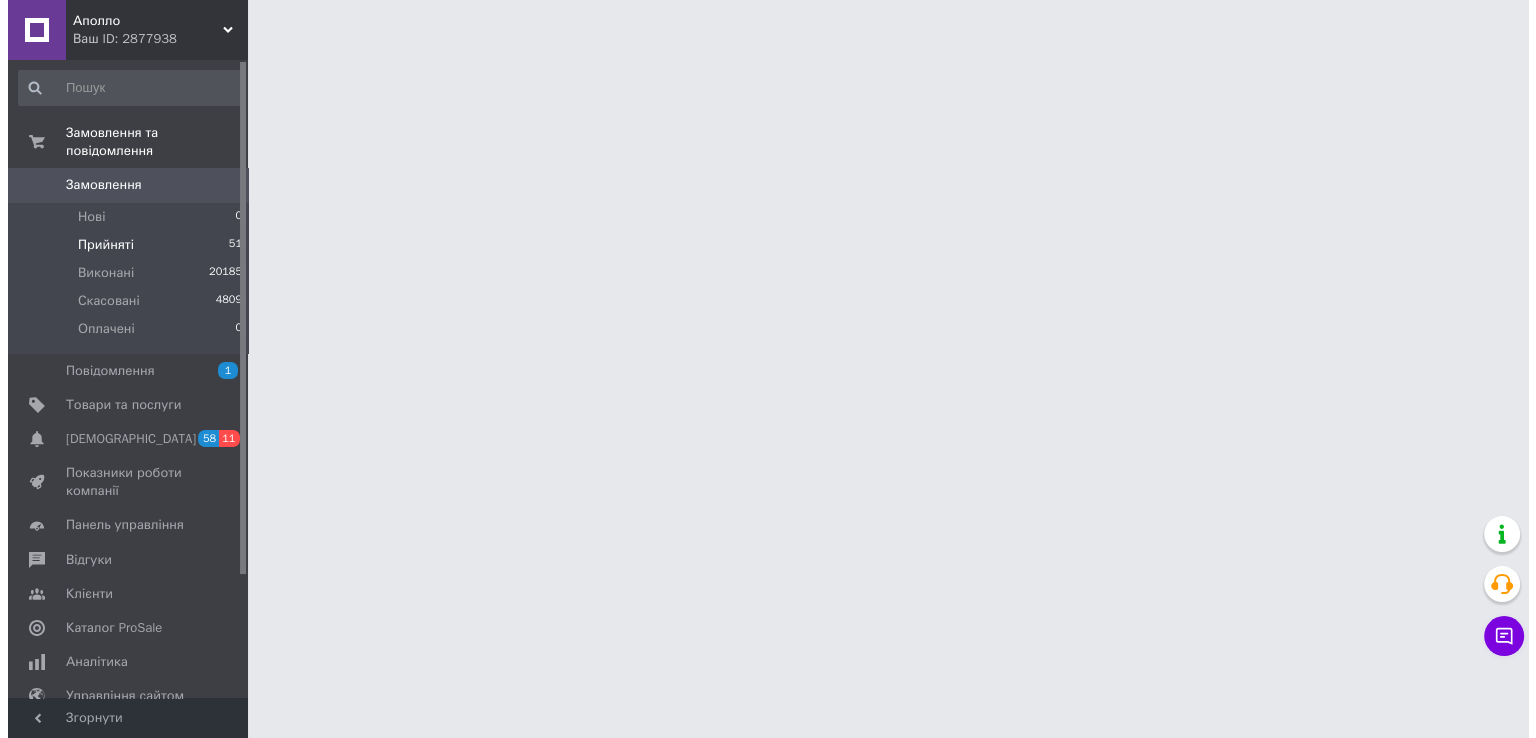 scroll, scrollTop: 0, scrollLeft: 0, axis: both 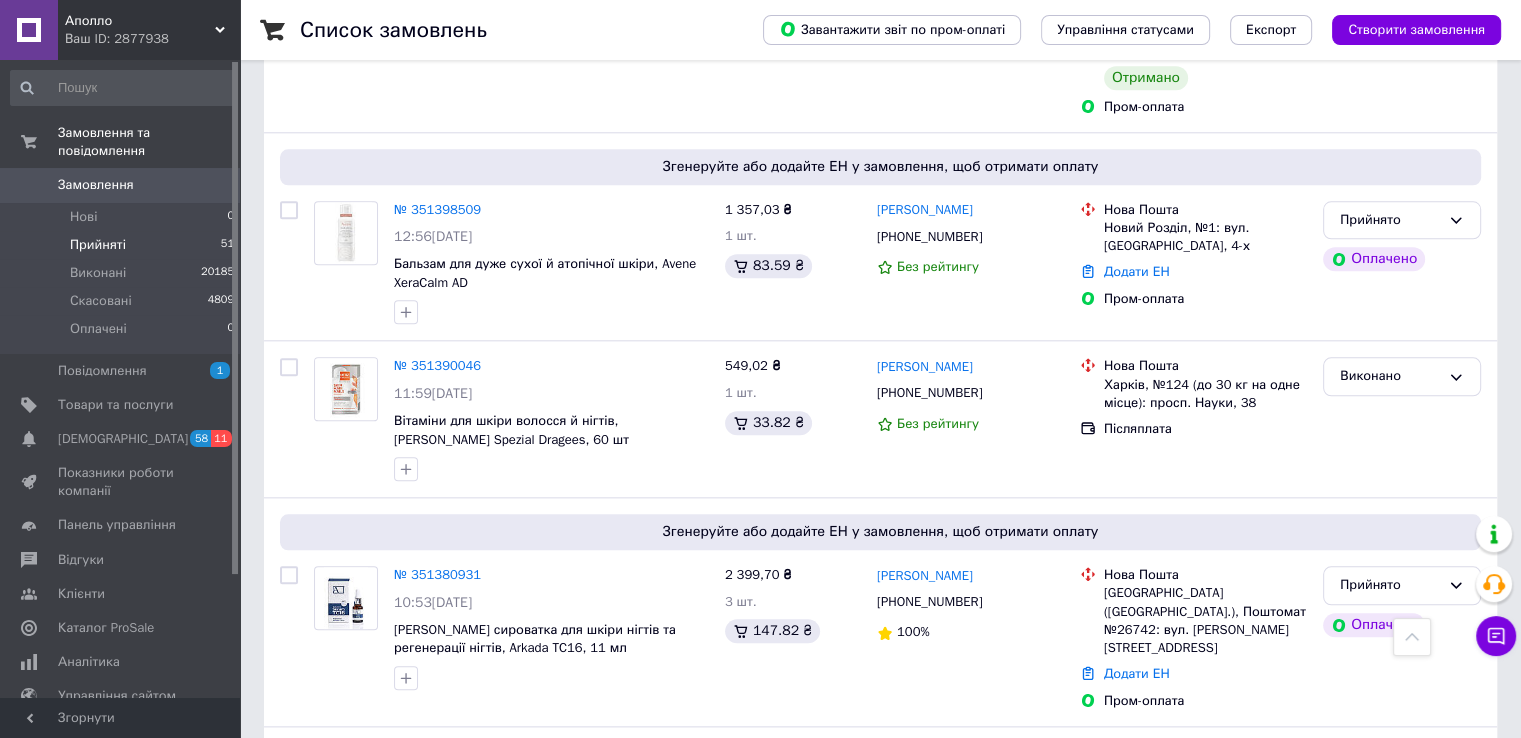 click on "Прийняті 51" at bounding box center [123, 245] 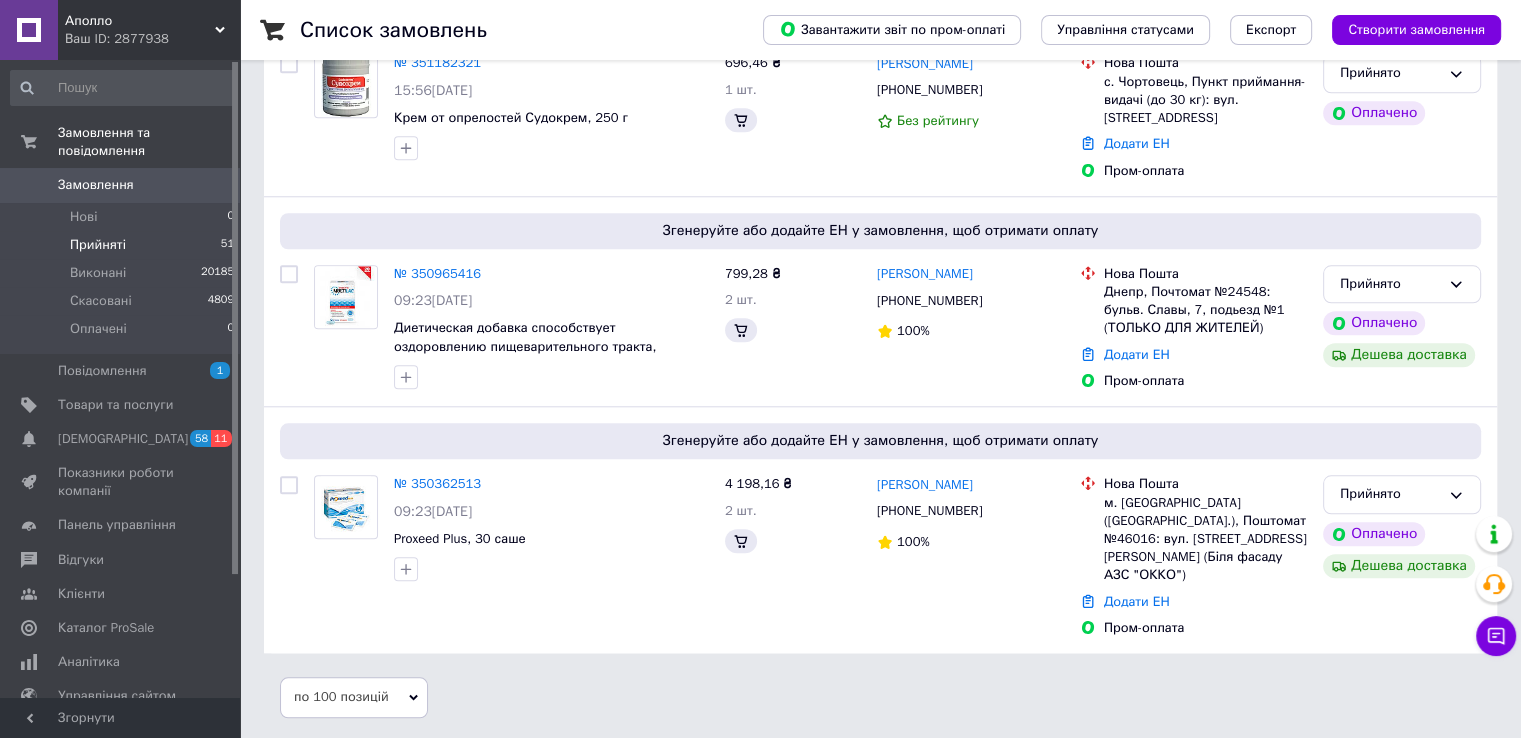 scroll, scrollTop: 0, scrollLeft: 0, axis: both 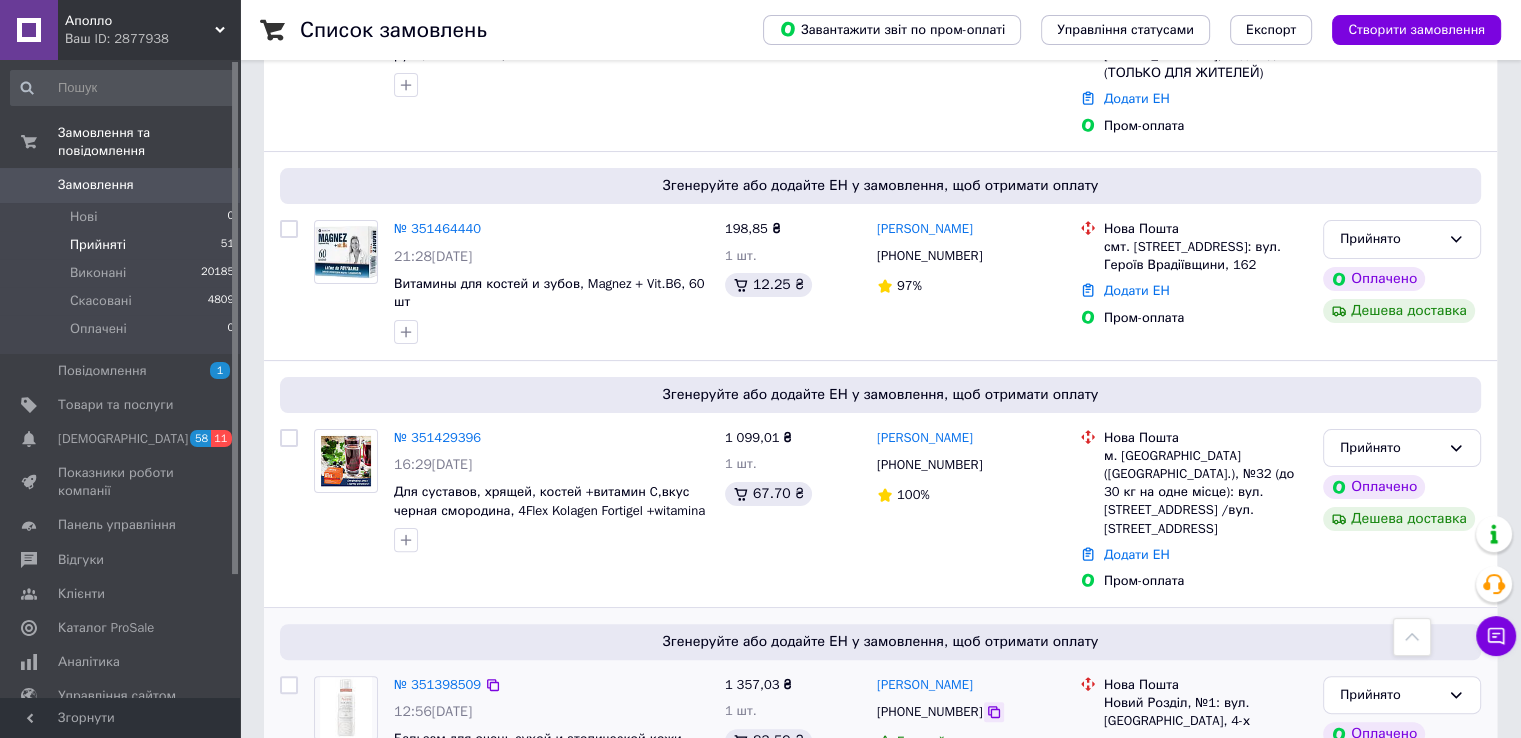 click 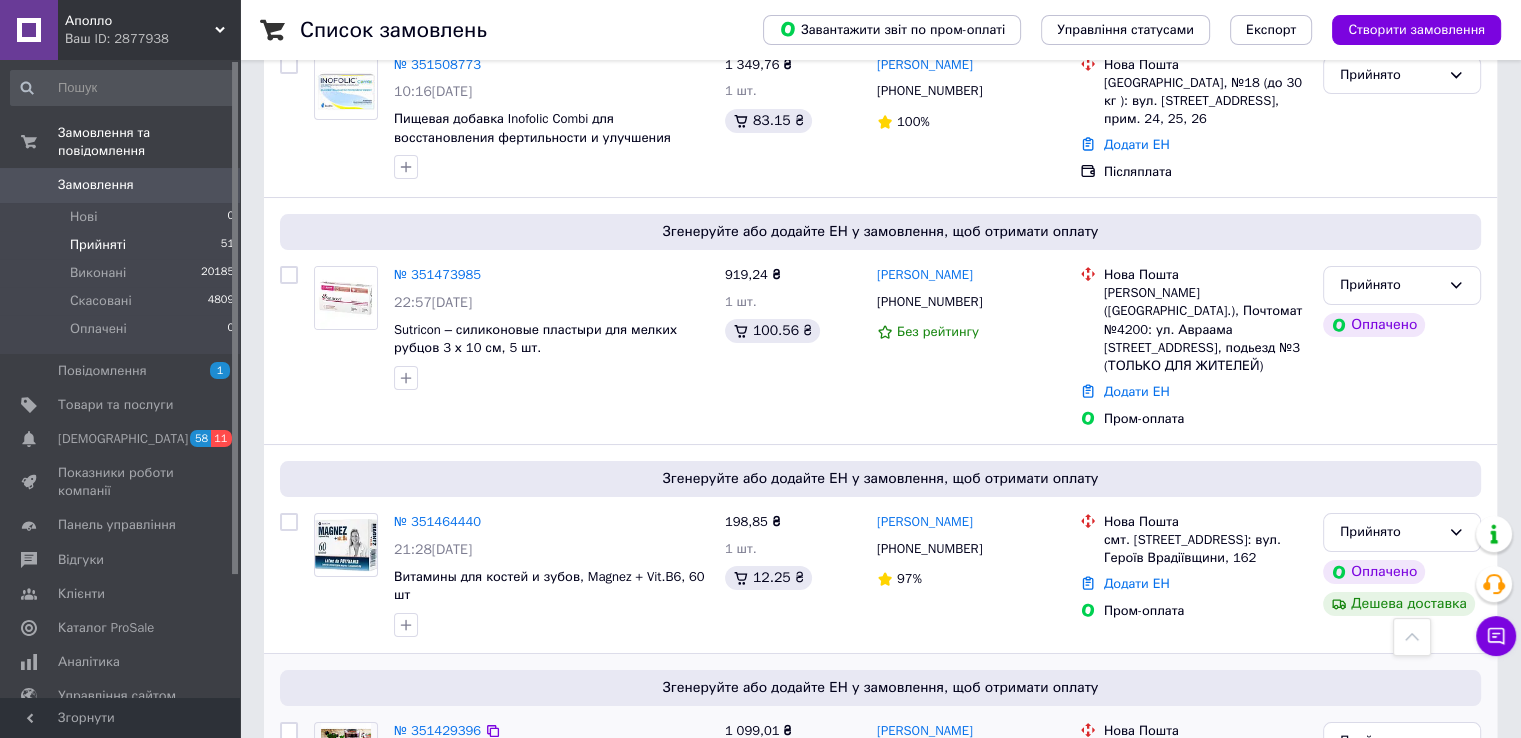 scroll, scrollTop: 7719, scrollLeft: 0, axis: vertical 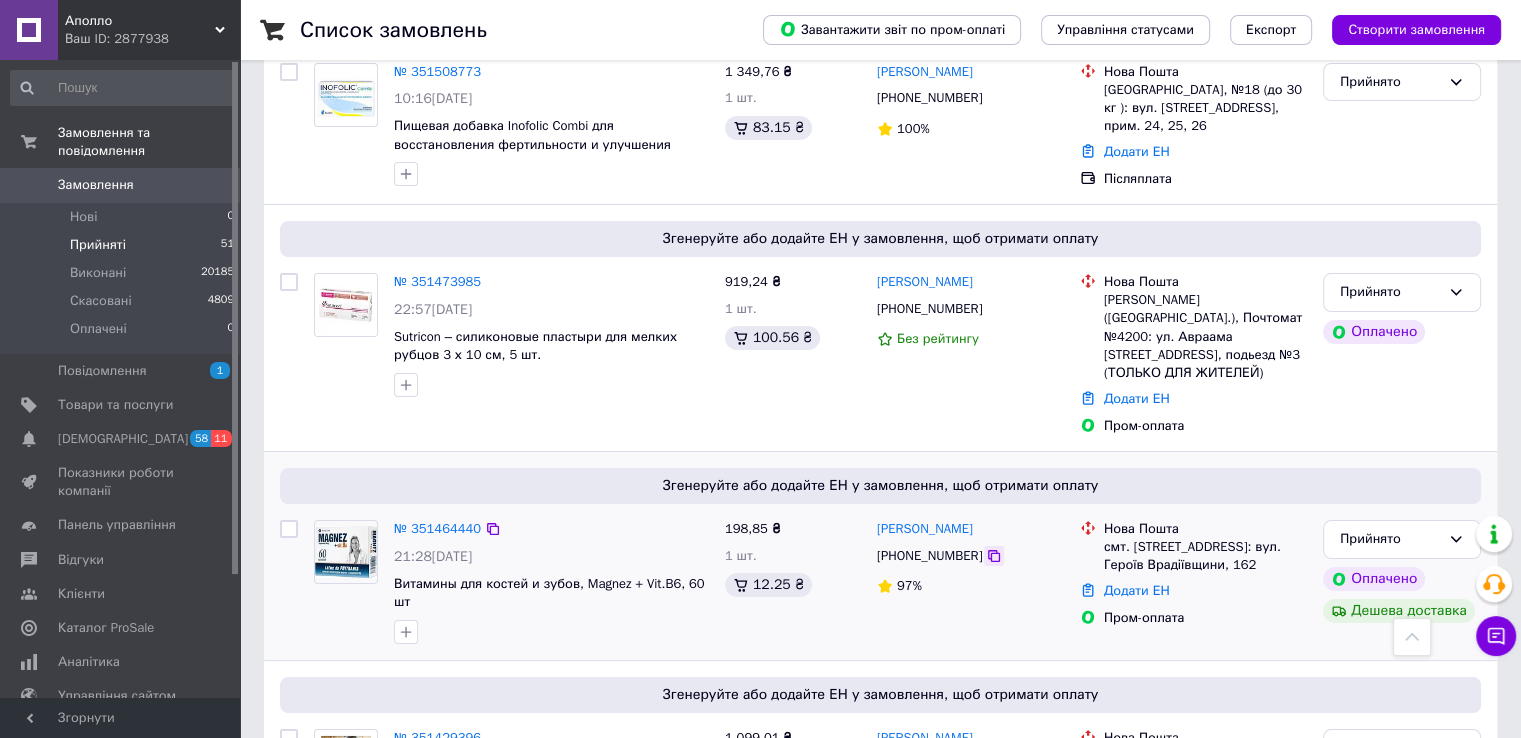 click 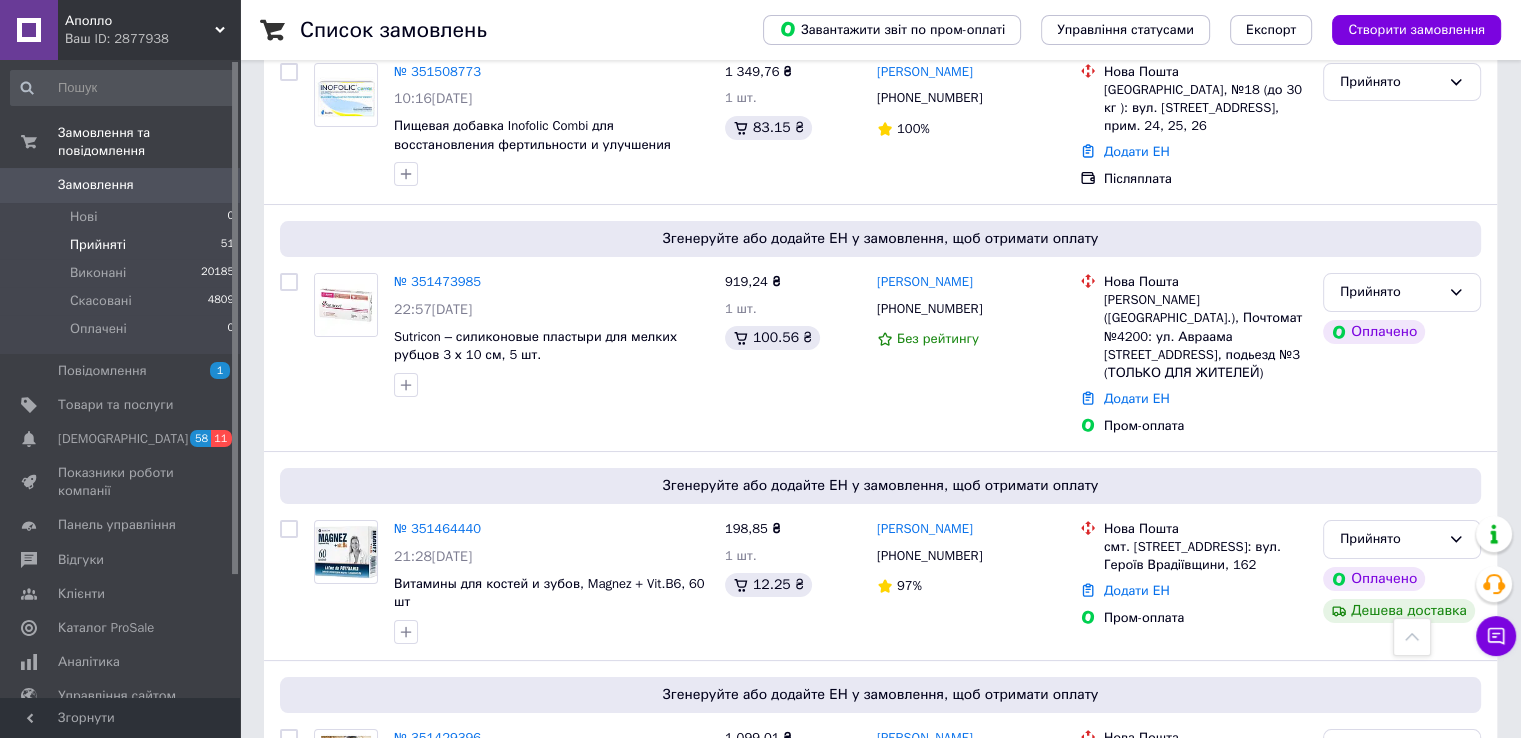 click on "Список замовлень   Завантажити звіт по пром-оплаті Управління статусами Експорт Створити замовлення -15.34 ₴ реальних коштів на балансі Через 4 дні товари стануть неактивні Поповніть Баланс ,  щоб продовжити отримувати замовлення Поповнити баланс 1 Фільтри Збережені фільтри: Не обрано Статус: Прийнято Cкинути все Зберегти фільтр Замовлення Cума Покупець Доставка та оплата Статус Згенеруйте або додайте ЕН у замовлення, щоб отримати оплату № 352000868 04:10, 10.07.2025 Солнцезащитная эссенция SPF 50+, Хистолаб, HISTOLAB Sensitive skin sun block forever plus SPF 50 + / PA +++, 50 мл 2 089,38 ₴ 1 шт. 193.06 ₴" at bounding box center [880, -2603] 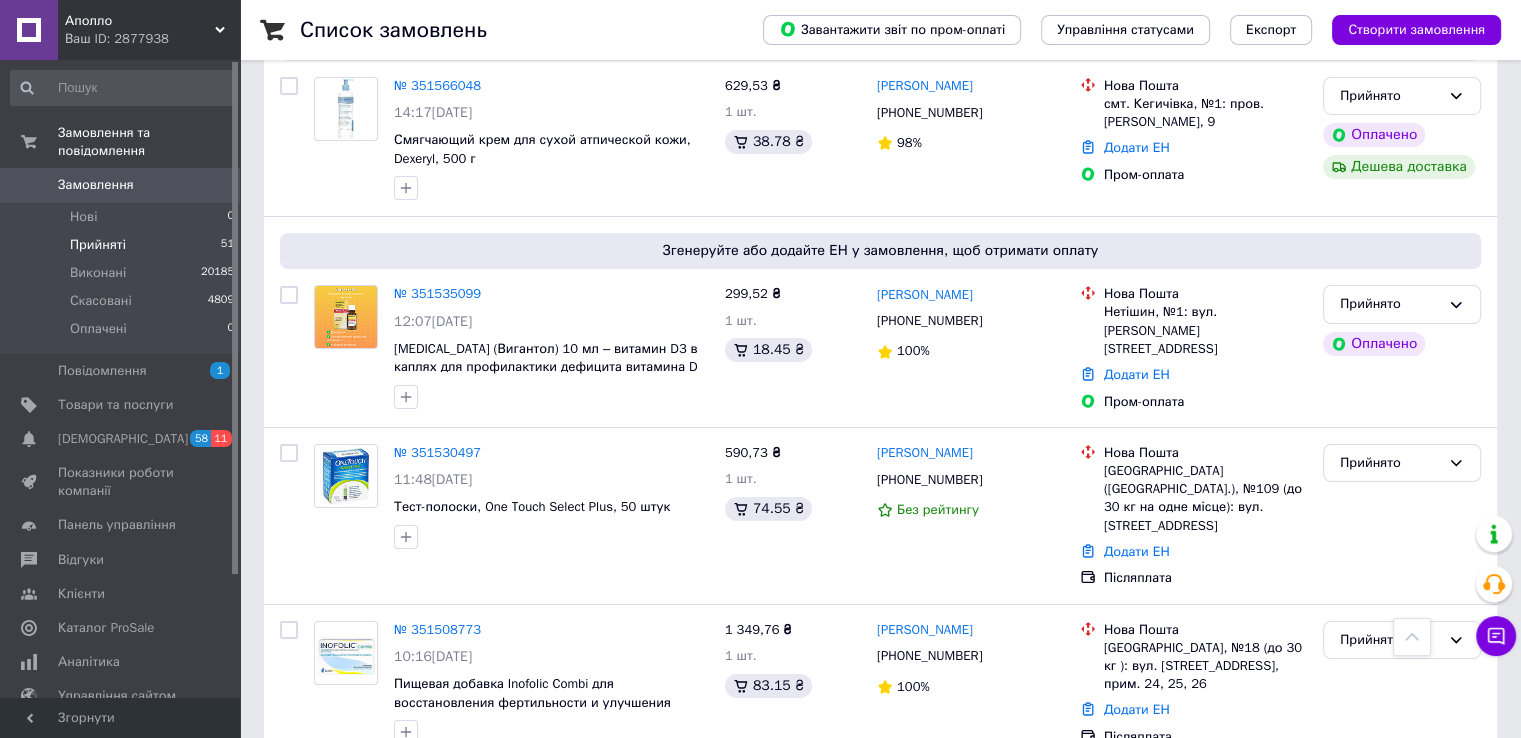 scroll, scrollTop: 7119, scrollLeft: 0, axis: vertical 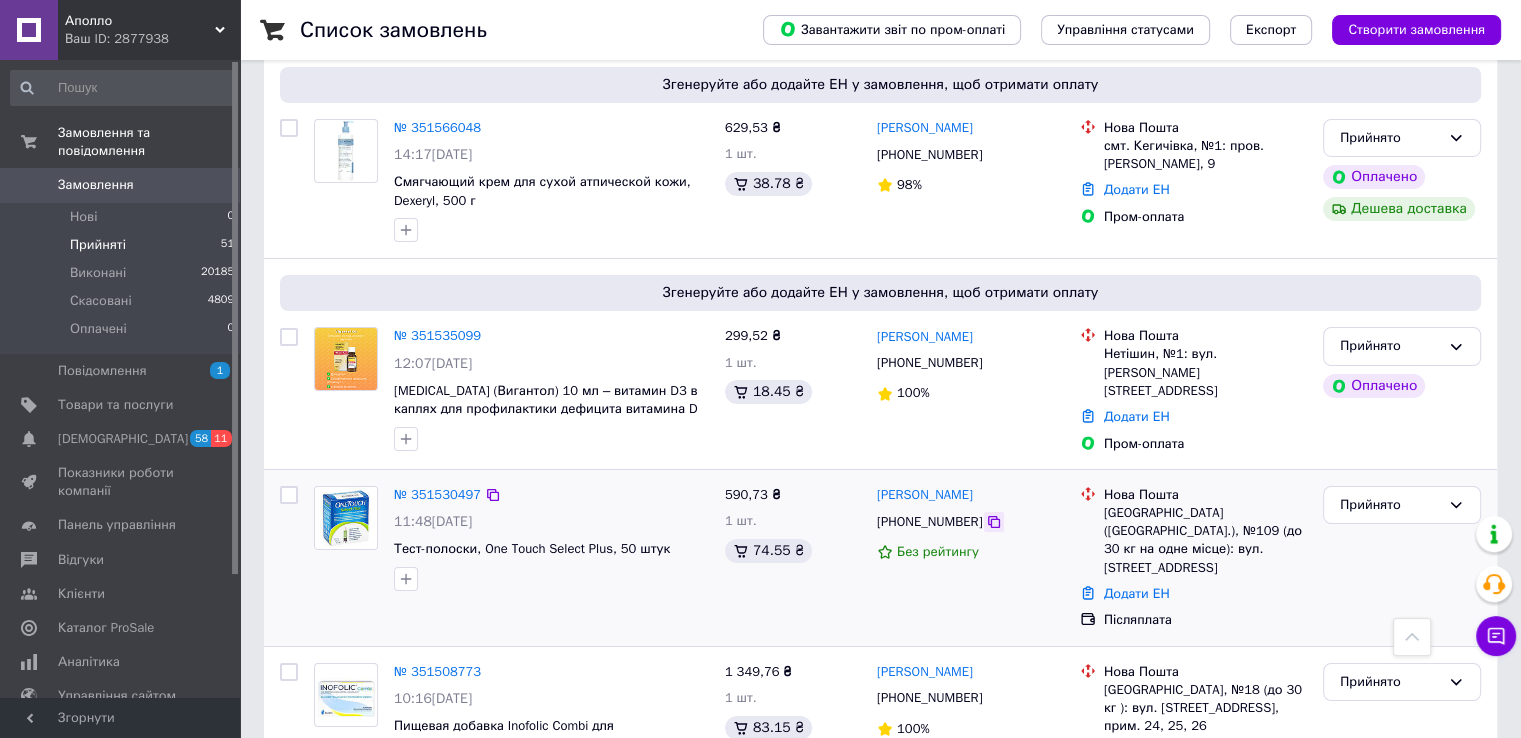 click 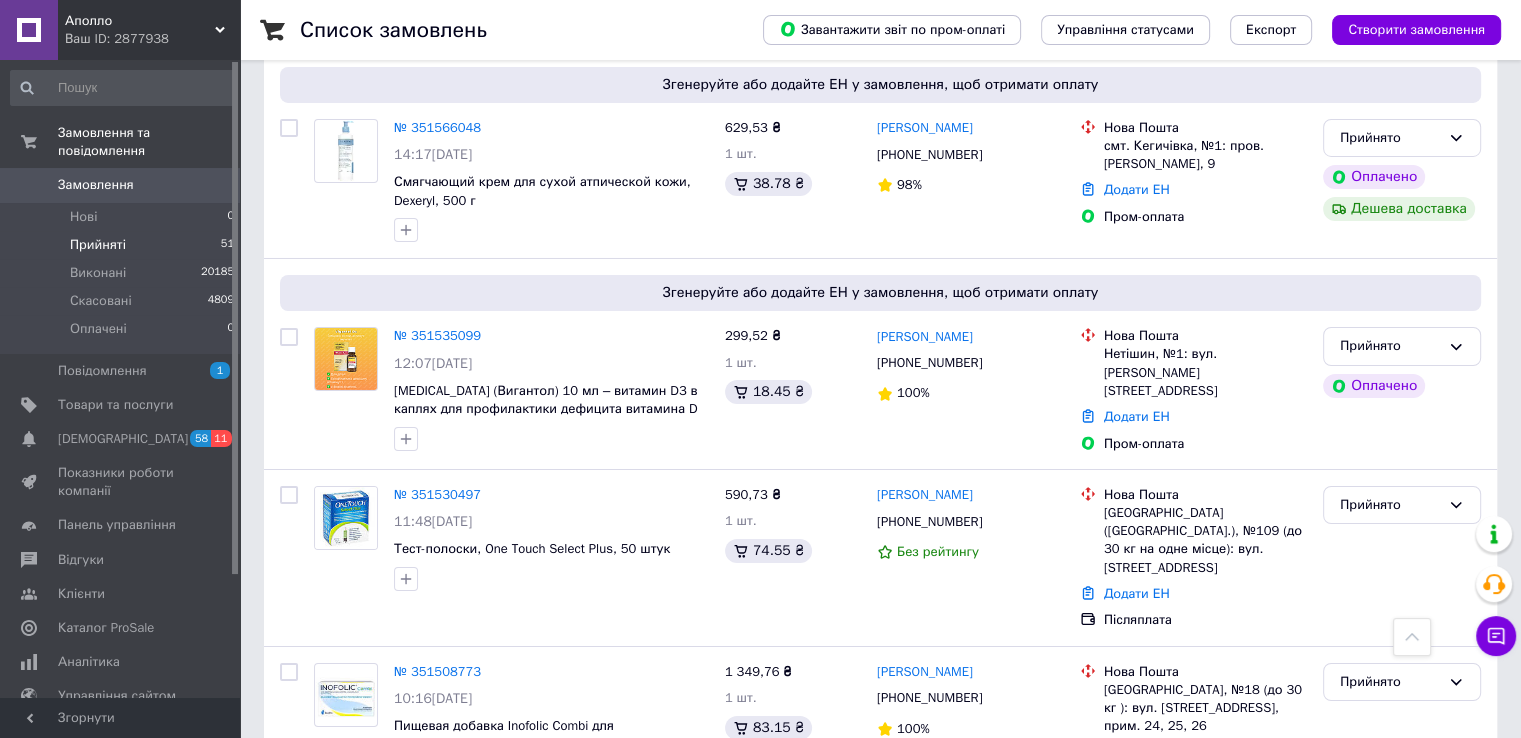 click on "Список замовлень   Завантажити звіт по пром-оплаті Управління статусами Експорт Створити замовлення -15.34 ₴ реальних коштів на балансі Через 4 дні товари стануть неактивні Поповніть Баланс ,  щоб продовжити отримувати замовлення Поповнити баланс 1 Фільтри Збережені фільтри: Не обрано Статус: Прийнято Cкинути все Зберегти фільтр Замовлення Cума Покупець Доставка та оплата Статус Згенеруйте або додайте ЕН у замовлення, щоб отримати оплату № 352000868 04:10, 10.07.2025 Солнцезащитная эссенция SPF 50+, Хистолаб, HISTOLAB Sensitive skin sun block forever plus SPF 50 + / PA +++, 50 мл 2 089,38 ₴ 1 шт. 193.06 ₴" at bounding box center (880, -2003) 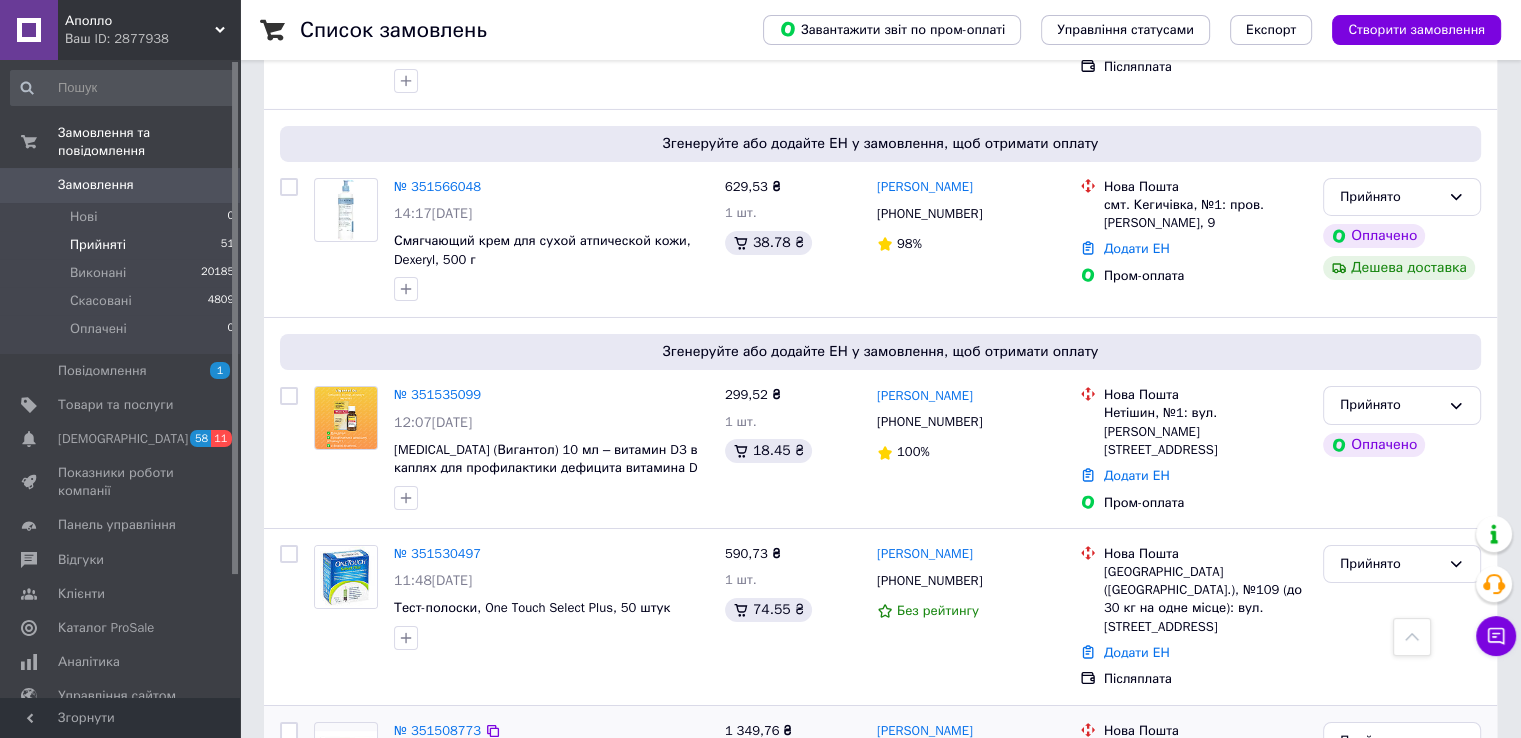 scroll, scrollTop: 6819, scrollLeft: 0, axis: vertical 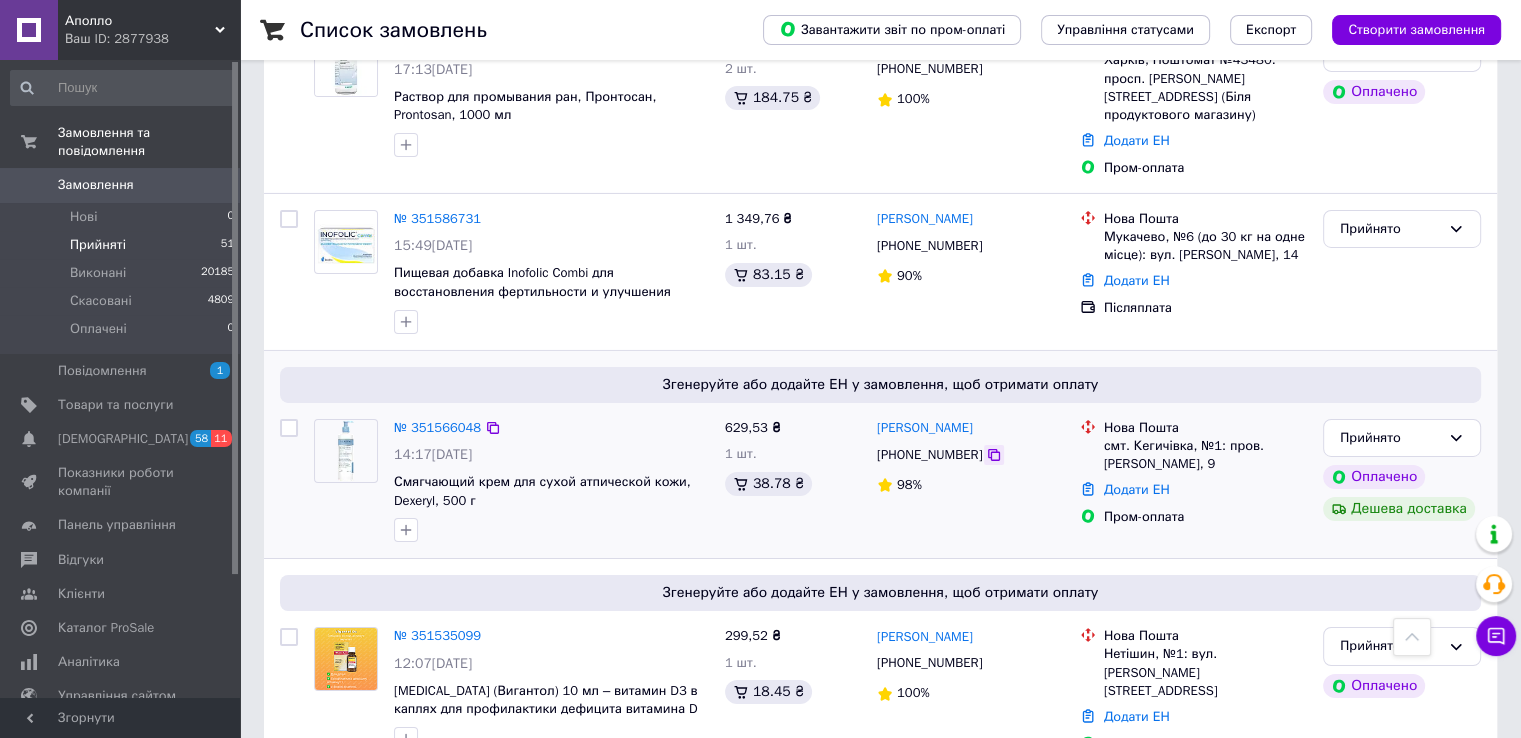 click 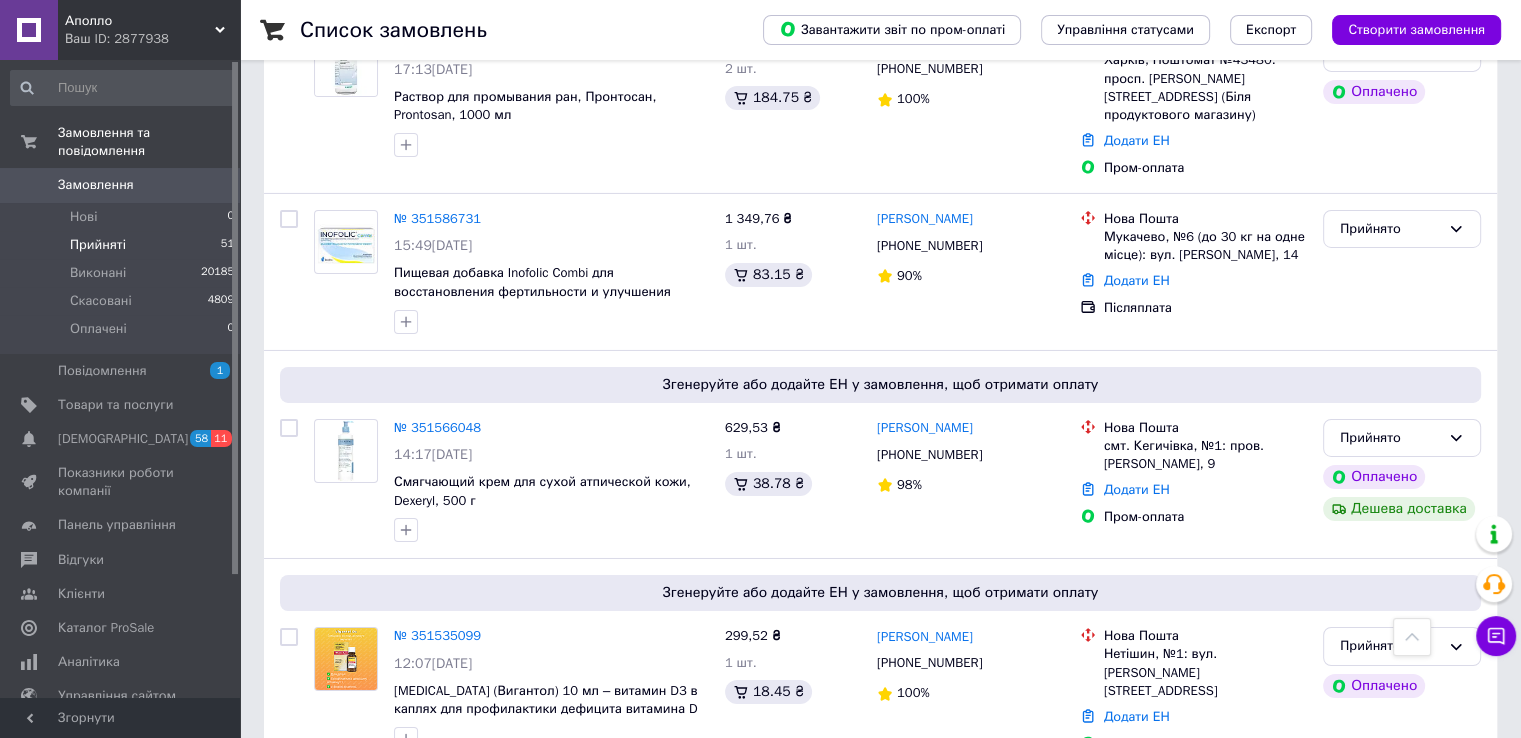 click on "Список замовлень   Завантажити звіт по пром-оплаті Управління статусами Експорт Створити замовлення -15.34 ₴ реальних коштів на балансі Через 4 дні товари стануть неактивні Поповніть Баланс ,  щоб продовжити отримувати замовлення Поповнити баланс 1 Фільтри Збережені фільтри: Не обрано Статус: Прийнято Cкинути все Зберегти фільтр Замовлення Cума Покупець Доставка та оплата Статус Згенеруйте або додайте ЕН у замовлення, щоб отримати оплату № 352000868 04:10, 10.07.2025 Солнцезащитная эссенция SPF 50+, Хистолаб, HISTOLAB Sensitive skin sun block forever plus SPF 50 + / PA +++, 50 мл 2 089,38 ₴ 1 шт. 193.06 ₴" at bounding box center [880, -1703] 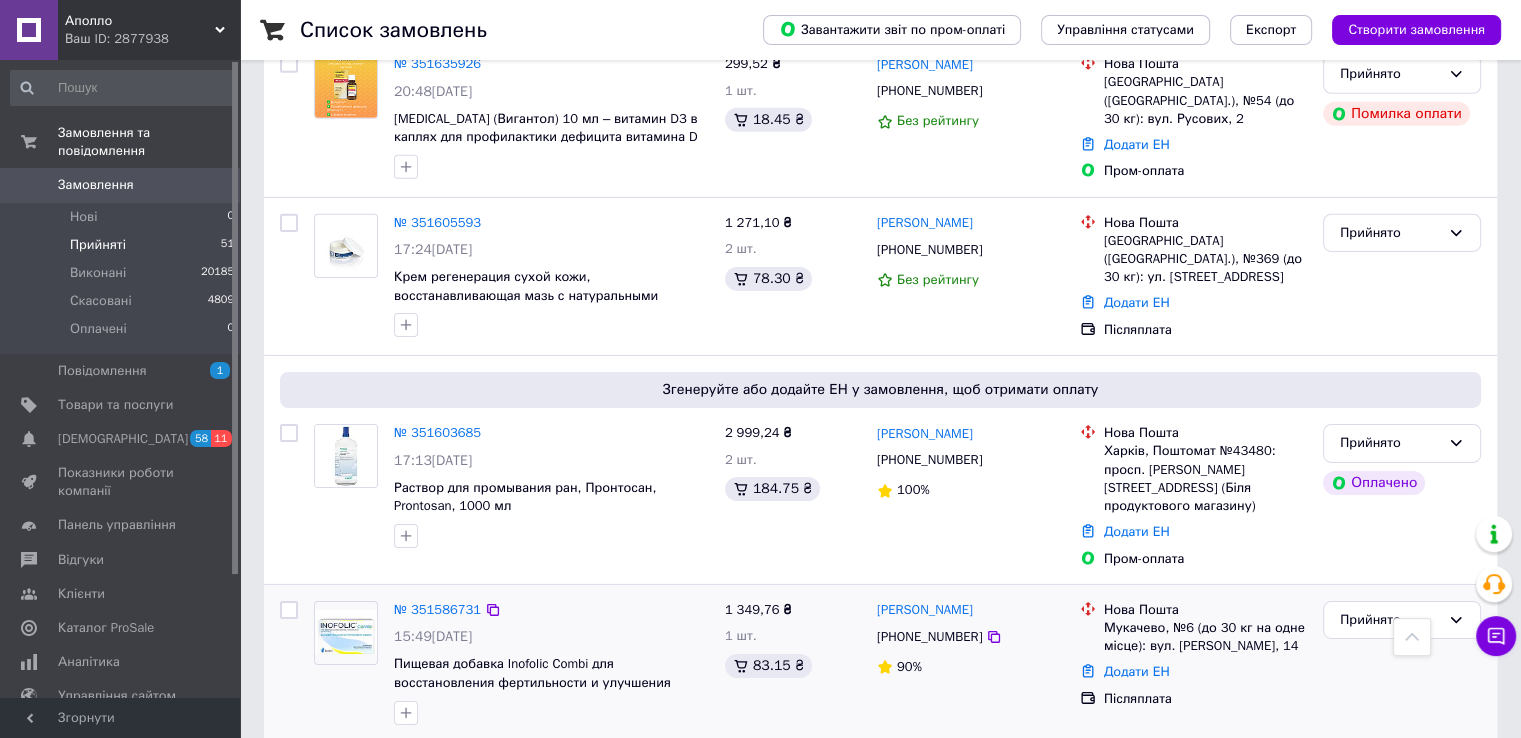 scroll, scrollTop: 6419, scrollLeft: 0, axis: vertical 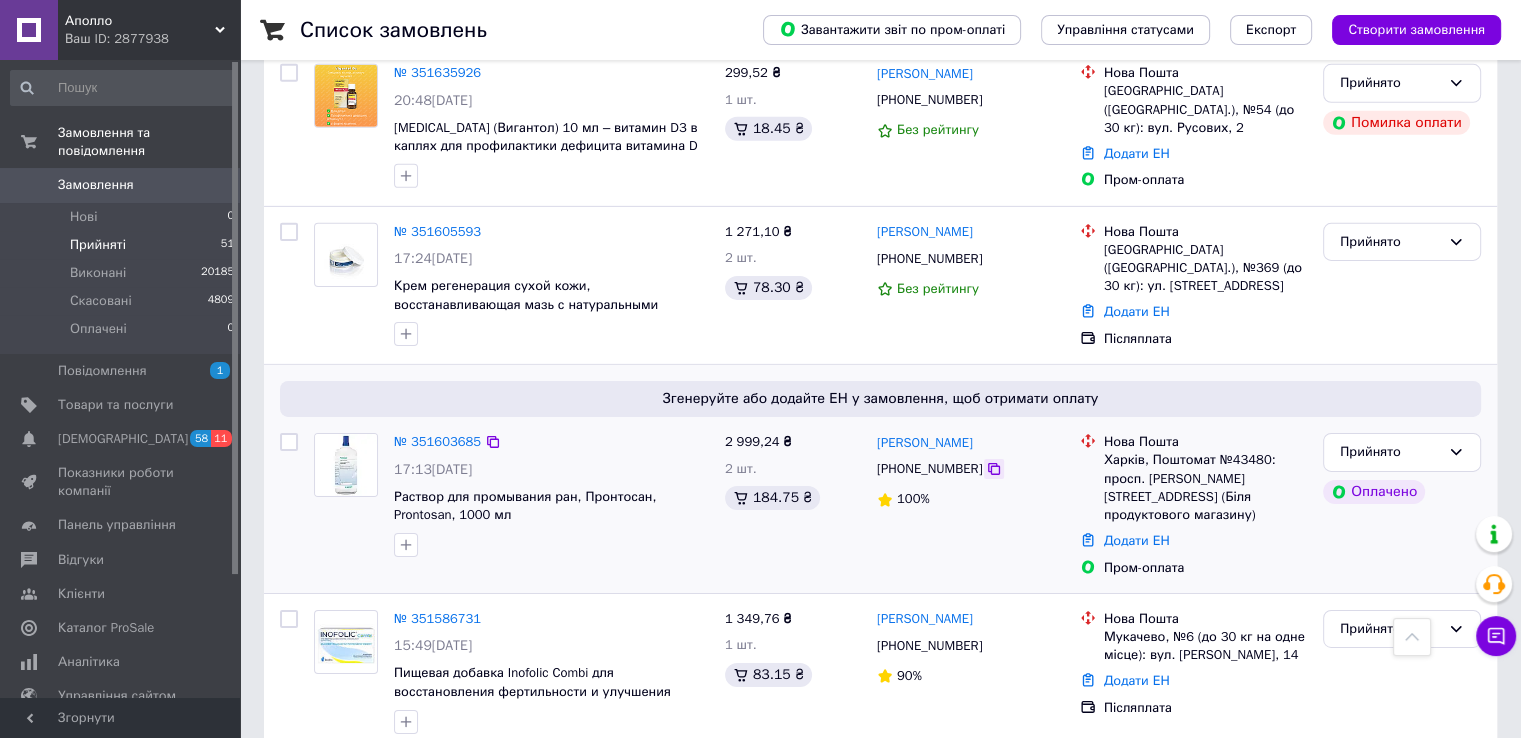 click 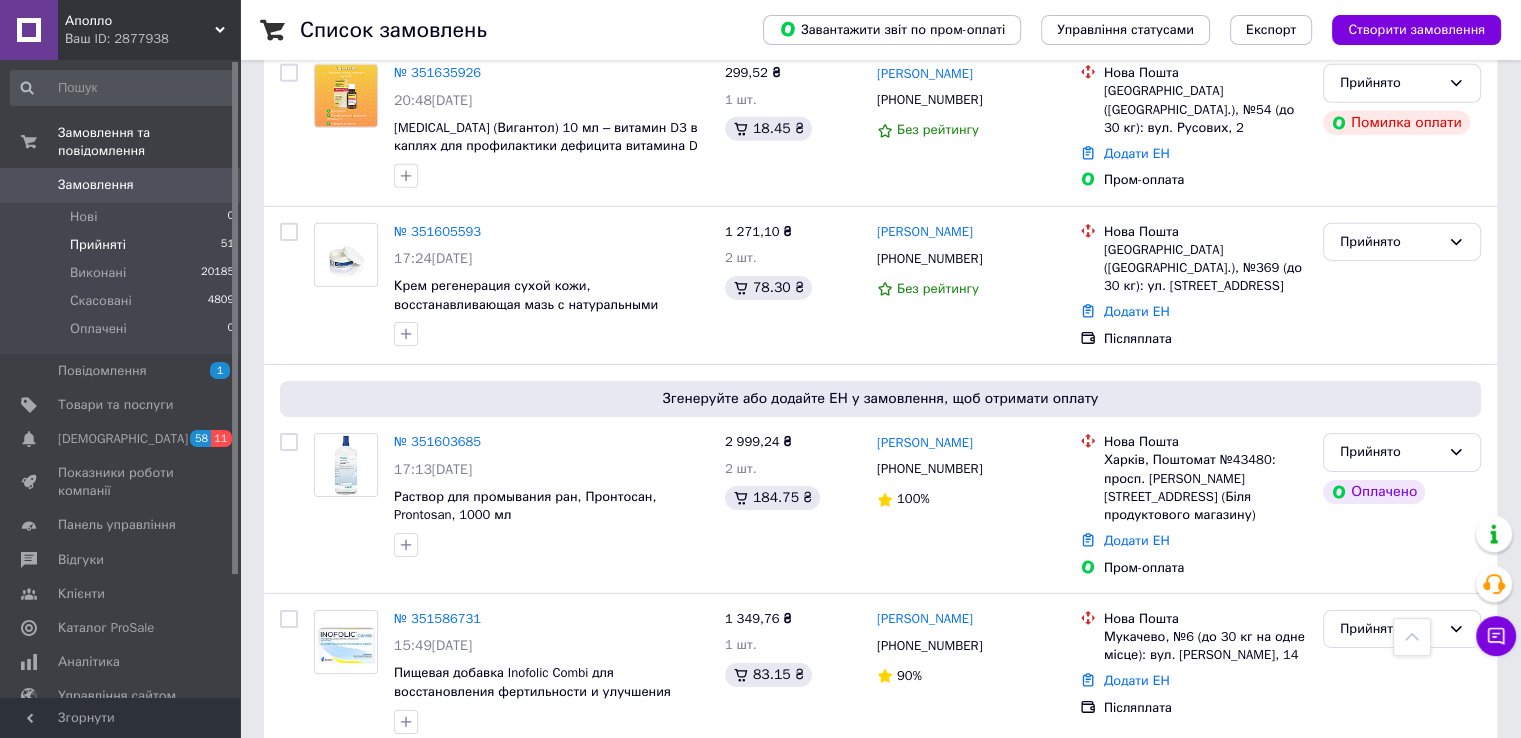 click on "Список замовлень   Завантажити звіт по пром-оплаті Управління статусами Експорт Створити замовлення -15.34 ₴ реальних коштів на балансі Через 4 дні товари стануть неактивні Поповніть Баланс ,  щоб продовжити отримувати замовлення Поповнити баланс 1 Фільтри Збережені фільтри: Не обрано Статус: Прийнято Cкинути все Зберегти фільтр Замовлення Cума Покупець Доставка та оплата Статус Згенеруйте або додайте ЕН у замовлення, щоб отримати оплату № 352000868 04:10, 10.07.2025 Солнцезащитная эссенция SPF 50+, Хистолаб, HISTOLAB Sensitive skin sun block forever plus SPF 50 + / PA +++, 50 мл 2 089,38 ₴ 1 шт. 193.06 ₴" at bounding box center (880, -1303) 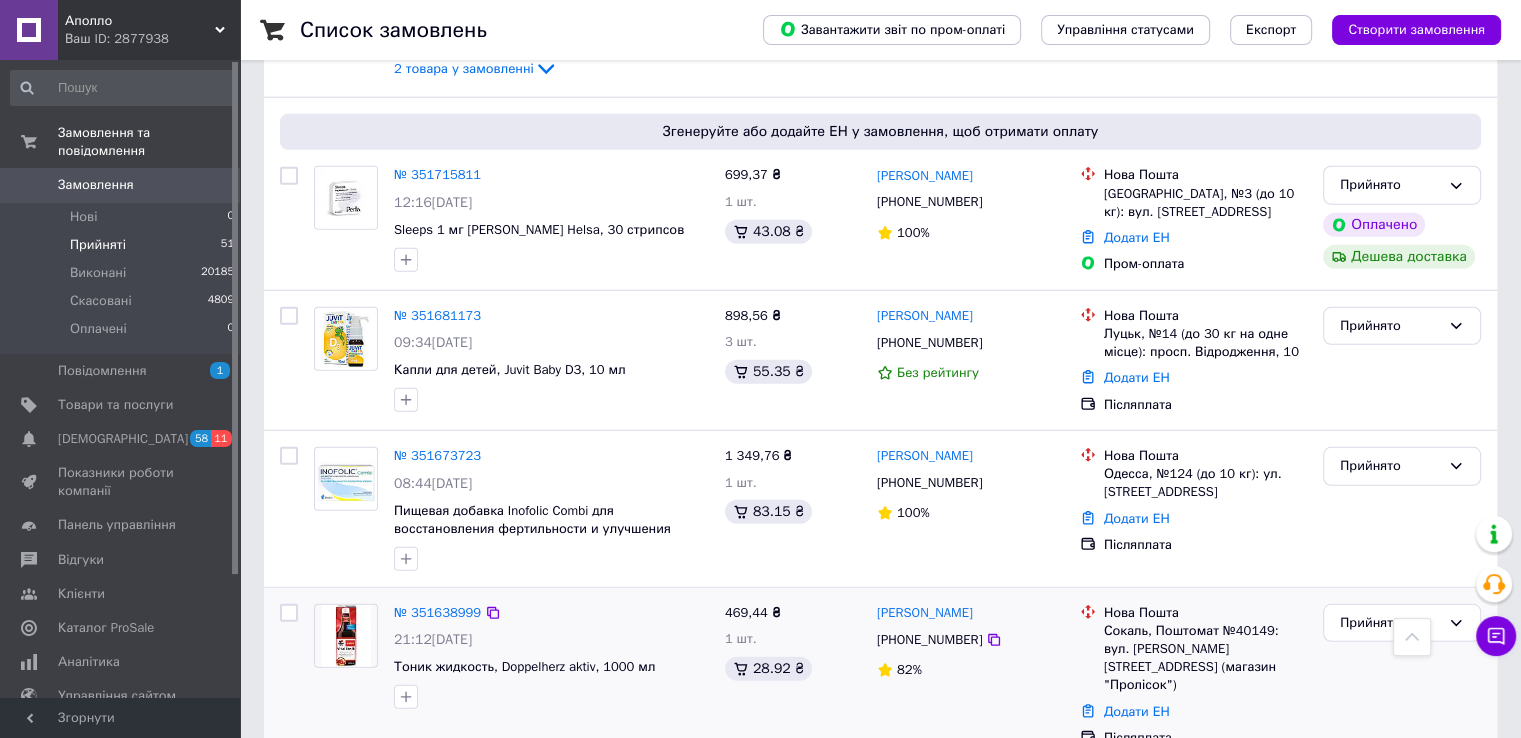 scroll, scrollTop: 5519, scrollLeft: 0, axis: vertical 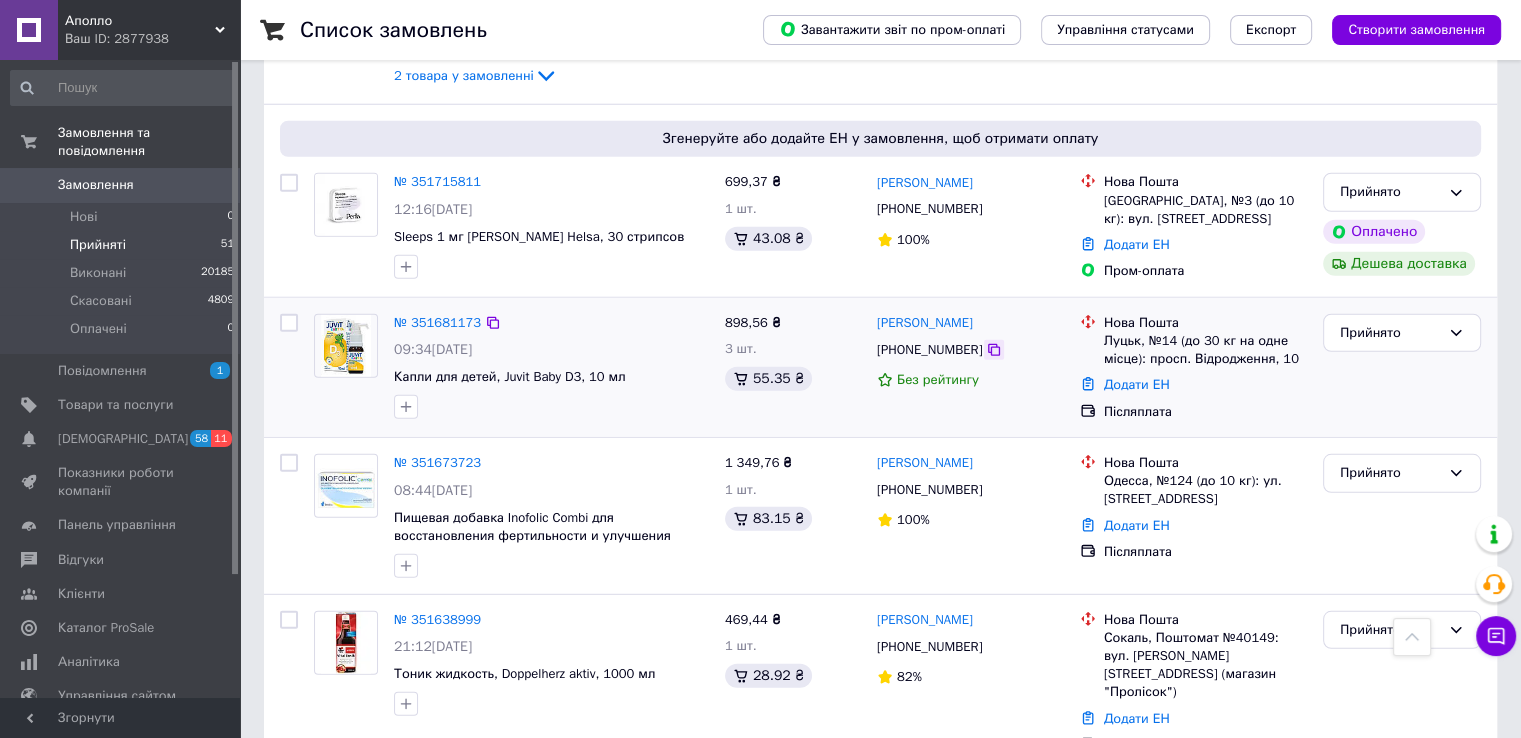 click 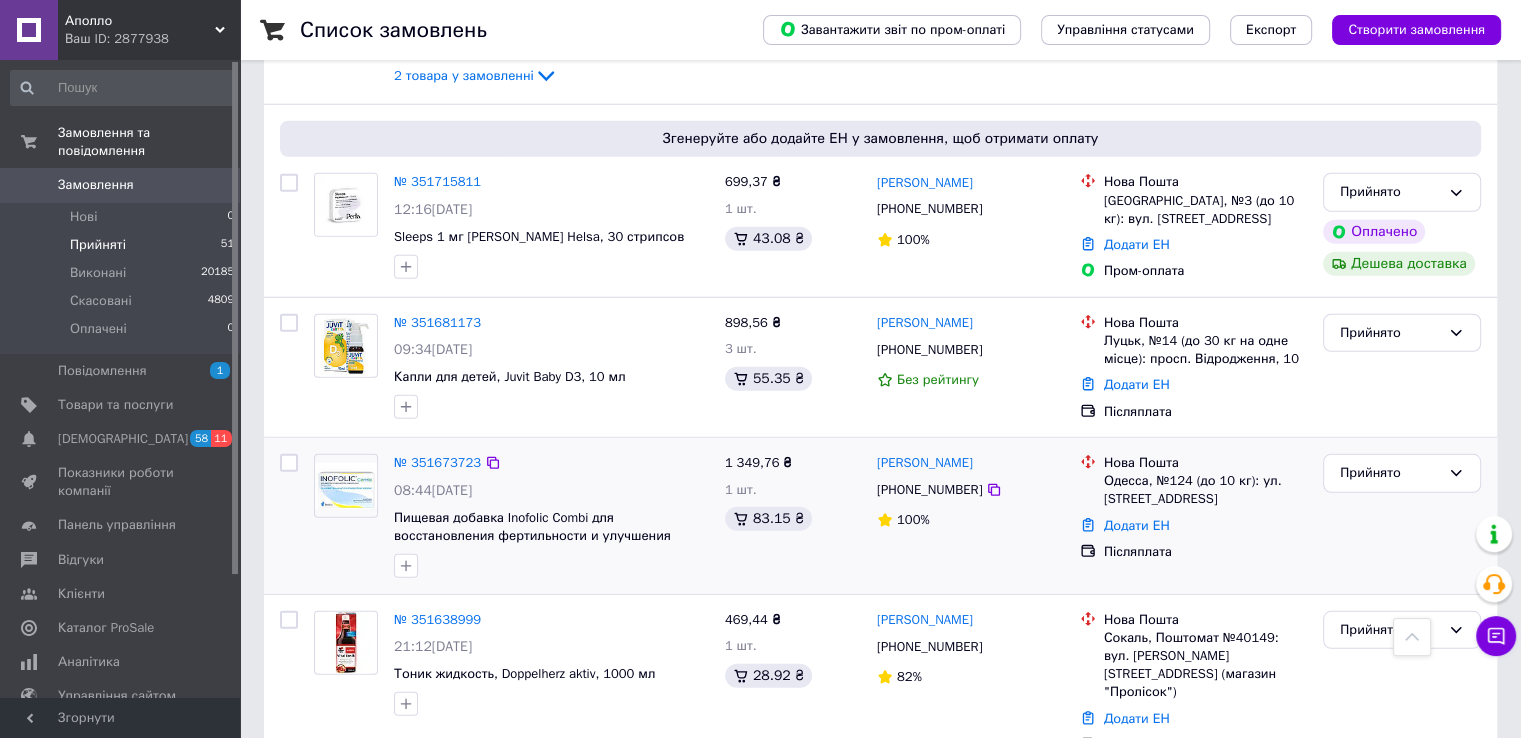 click on "№ 351673723 08:44, 08.07.2025 Пищевая добавка Inofolic Combi для восстановления фертильности и улучшения овуляции, 60 капсул 1 349,76 ₴ 1 шт. 83.15 ₴ Ирина Корпан +380677636713 100% Нова Пошта Одесса, №124 (до 10 кг): ул. Проездная, 12 Додати ЕН Післяплата Прийнято" at bounding box center [880, 516] 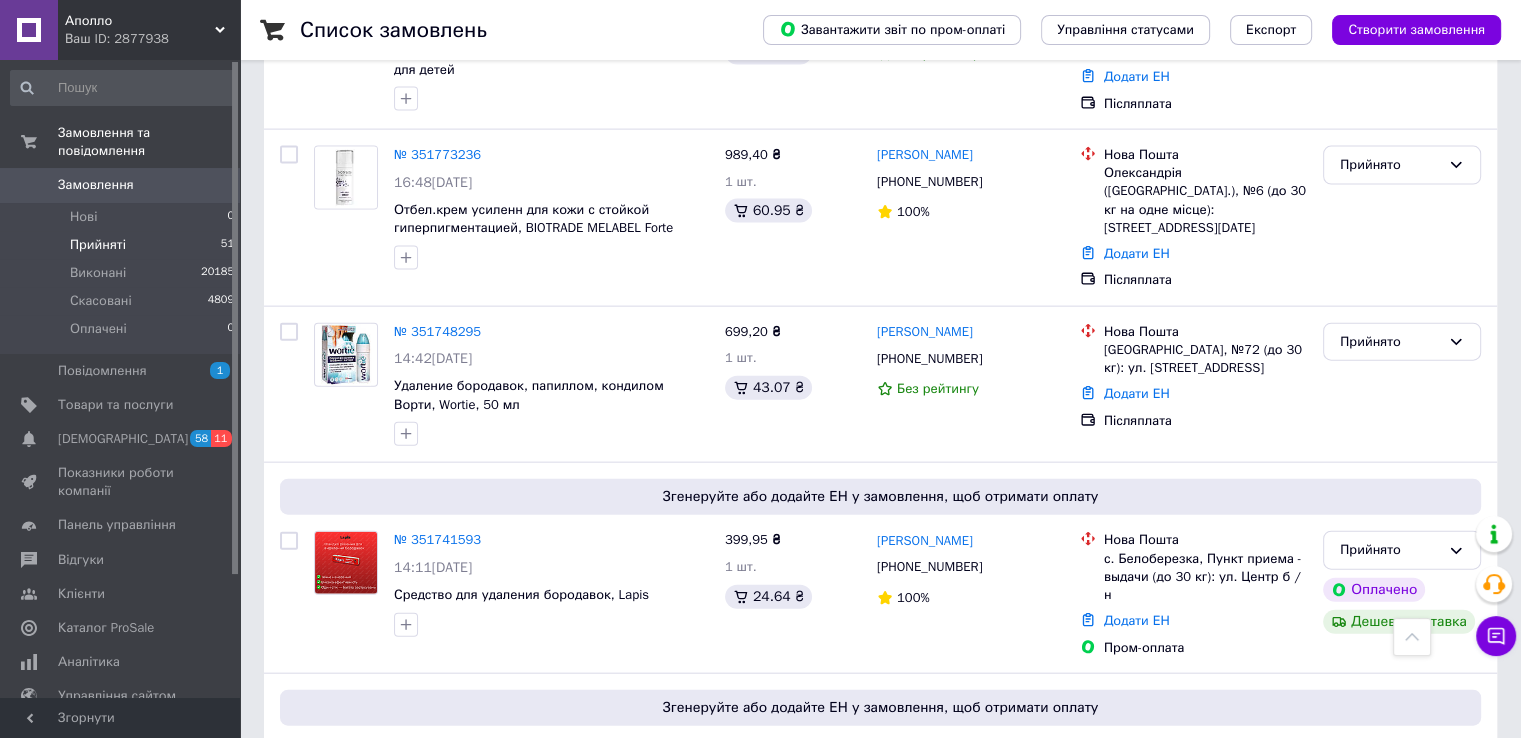 scroll, scrollTop: 4419, scrollLeft: 0, axis: vertical 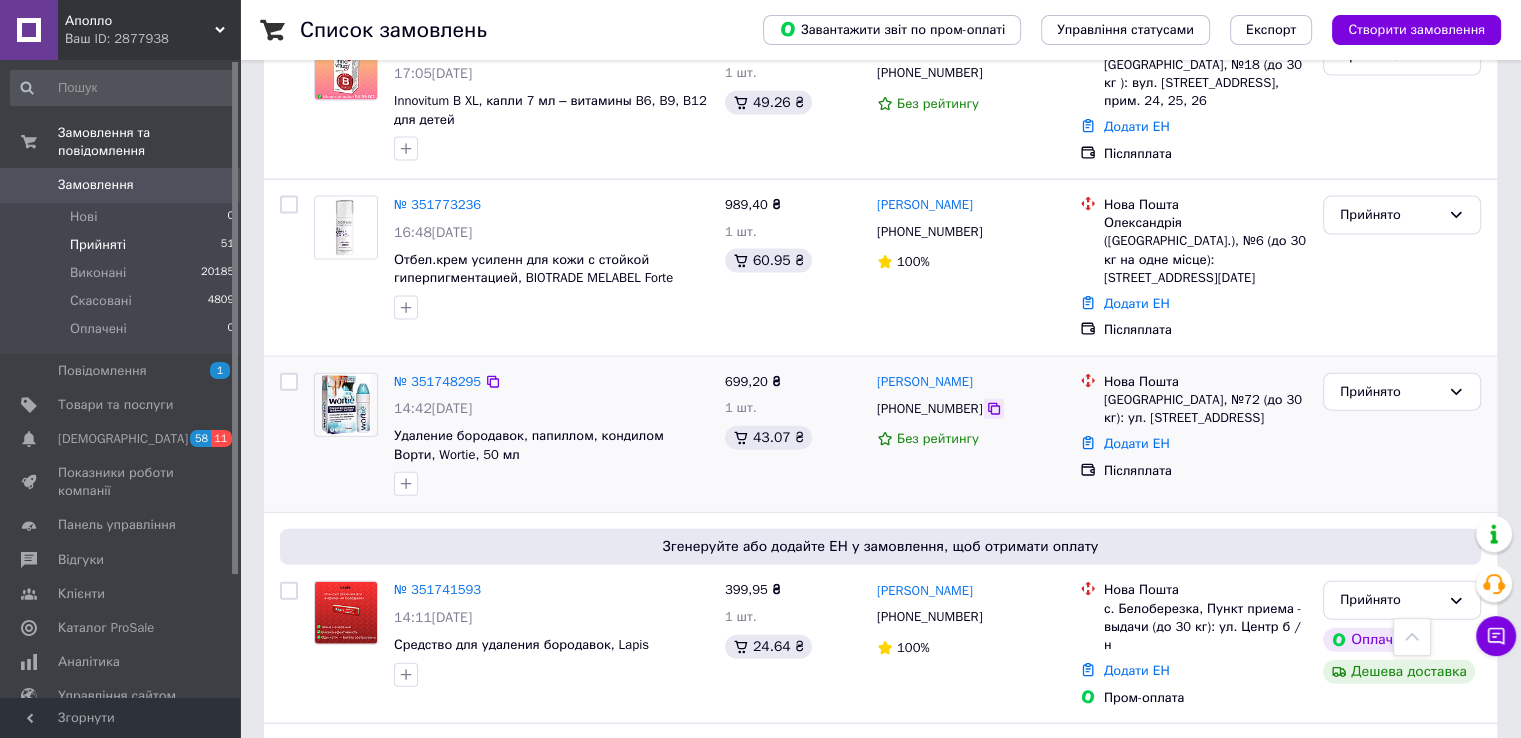click 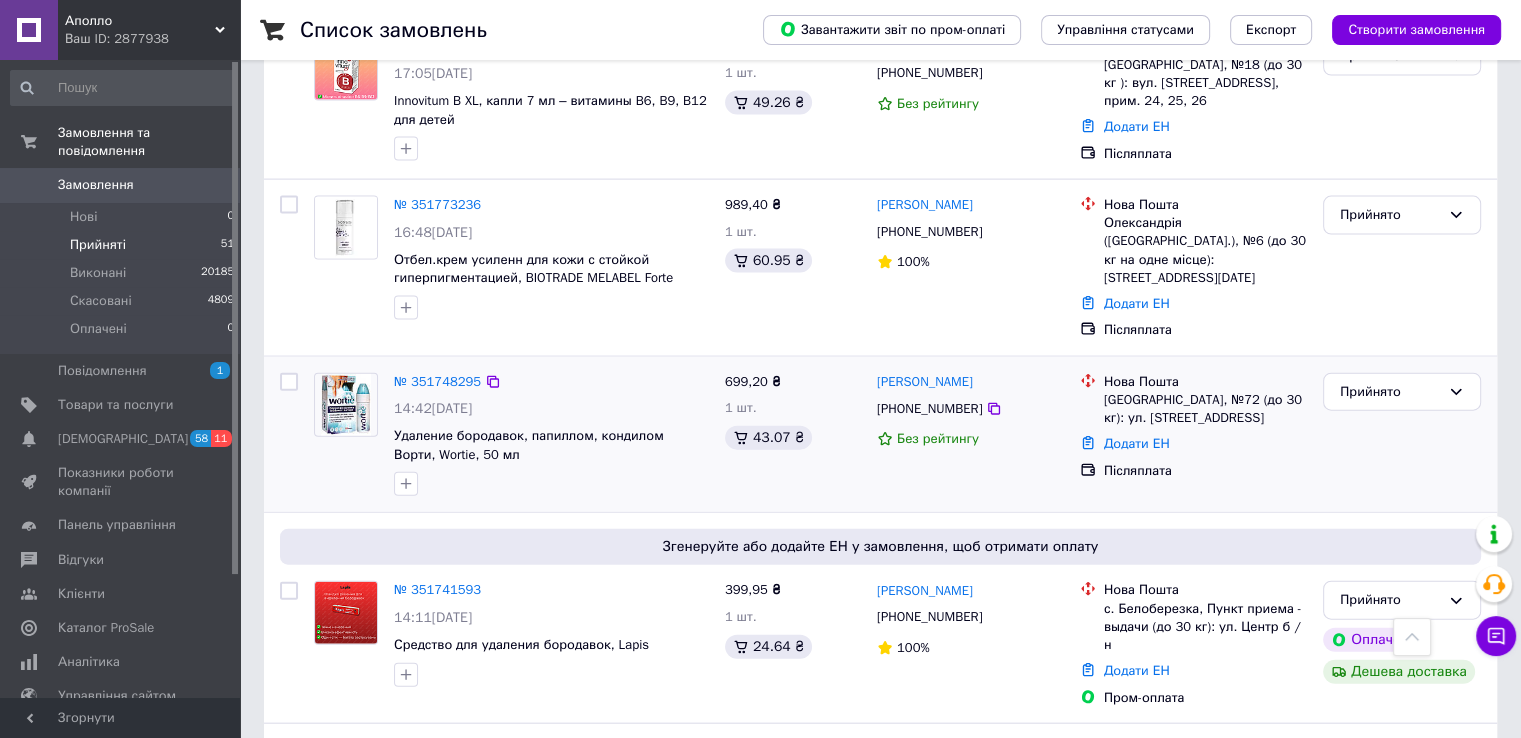 drag, startPoint x: 1475, startPoint y: 313, endPoint x: 1445, endPoint y: 318, distance: 30.413813 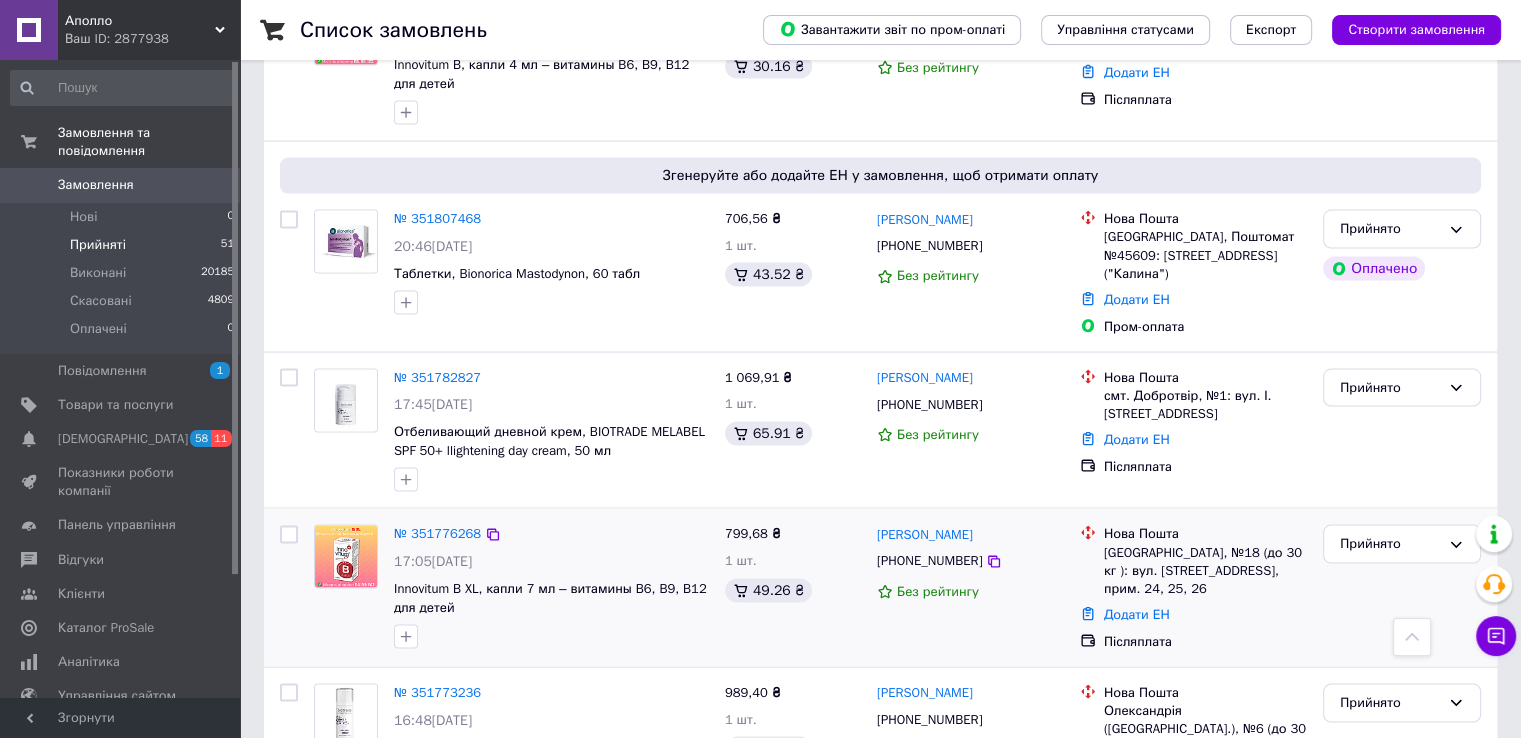 scroll, scrollTop: 3819, scrollLeft: 0, axis: vertical 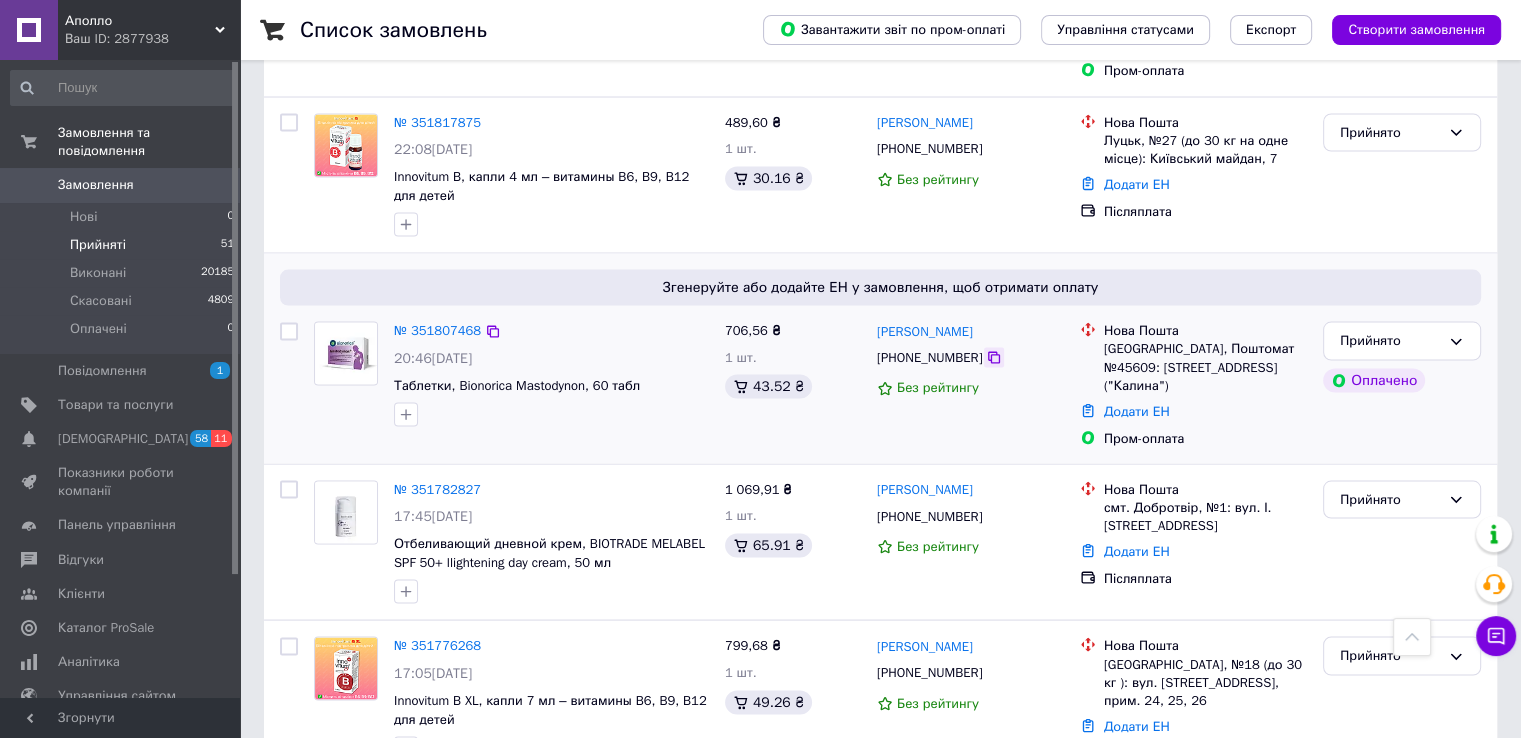 click 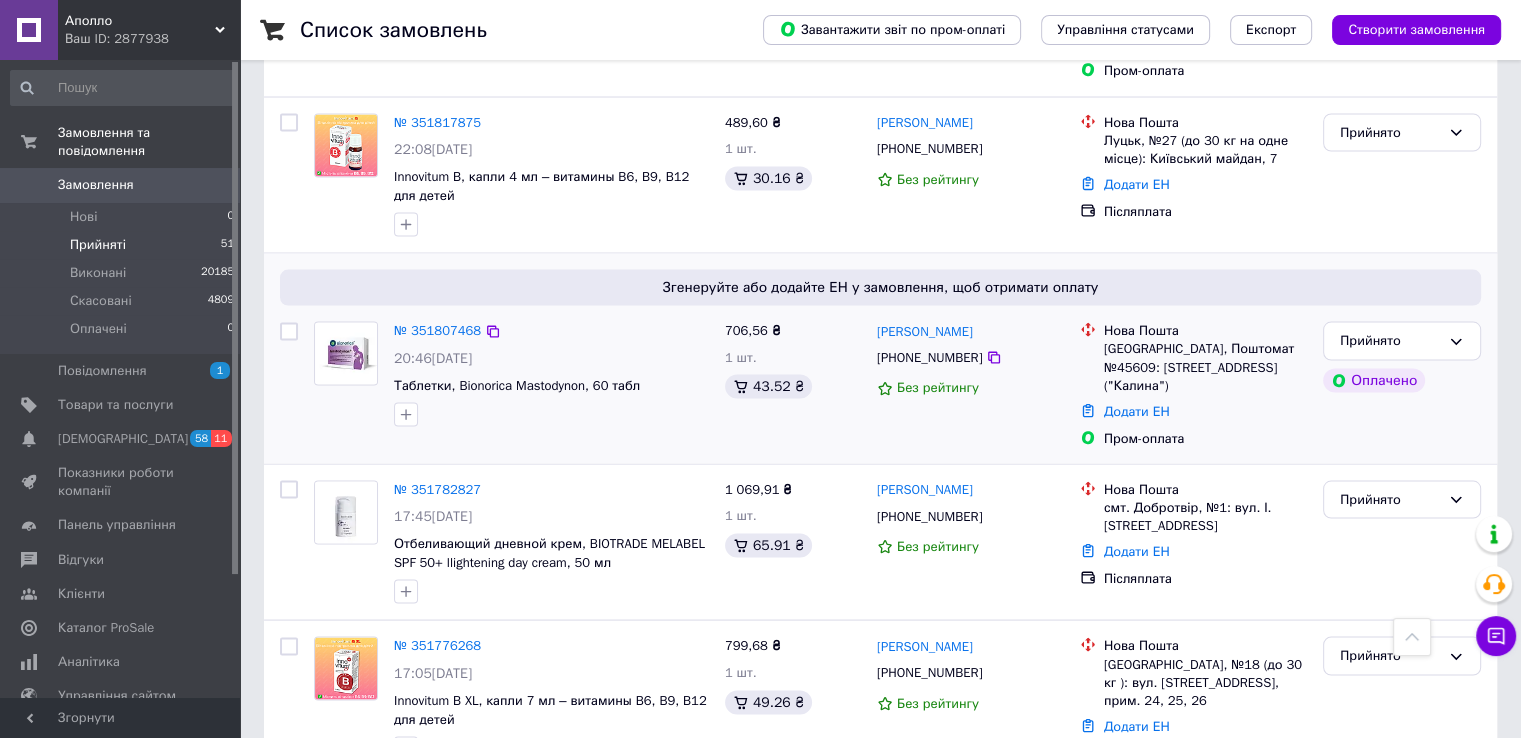click on "Прийнято Оплачено" at bounding box center [1402, 385] 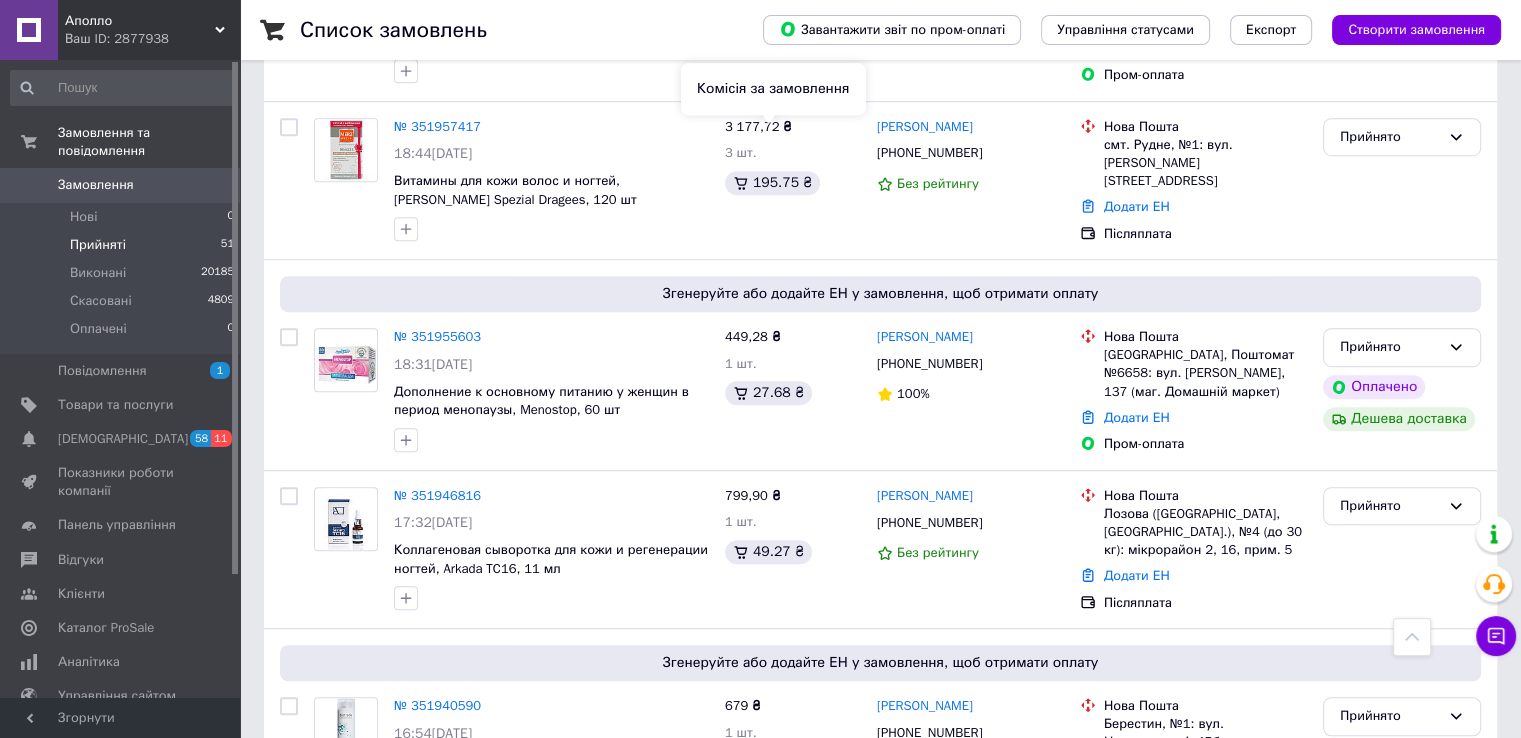 scroll, scrollTop: 1919, scrollLeft: 0, axis: vertical 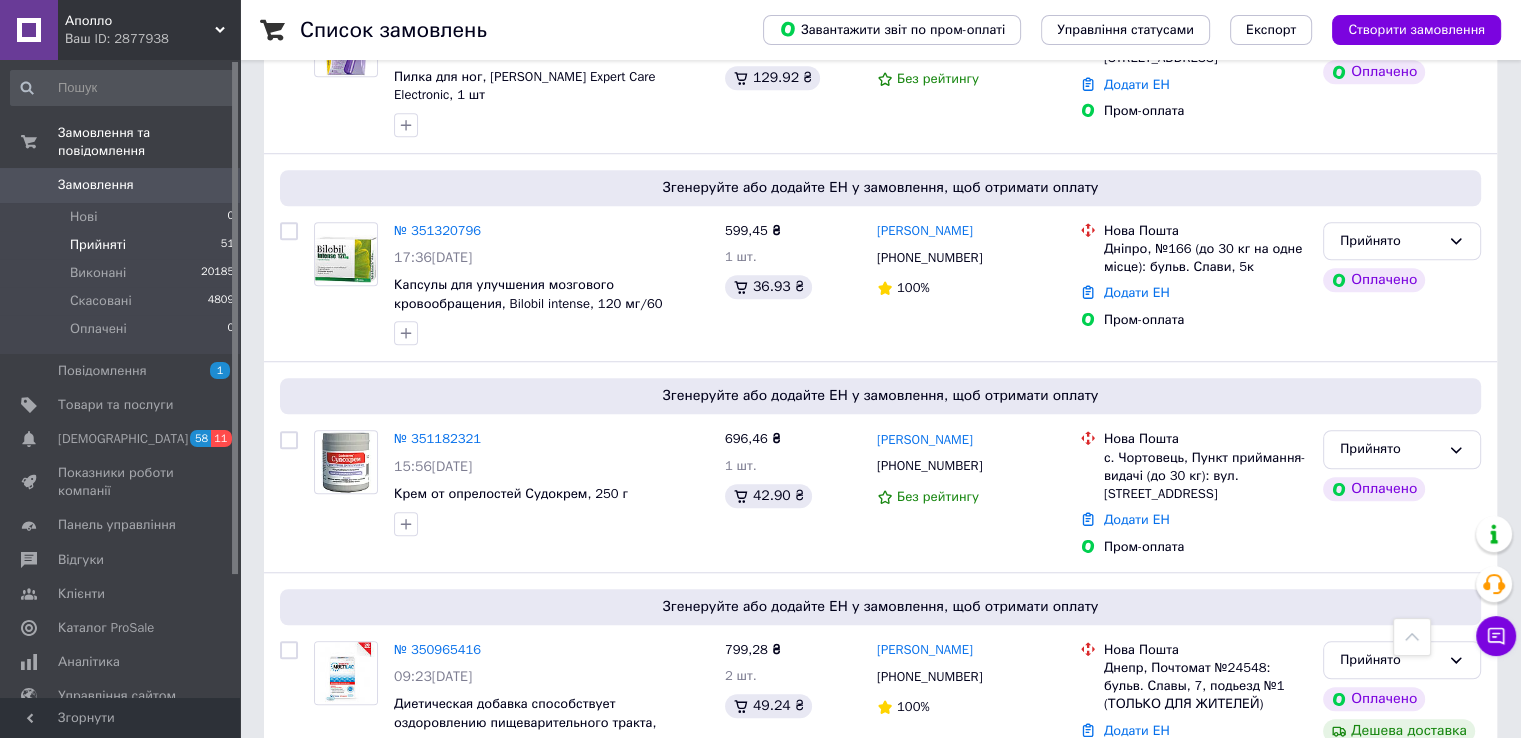 click on "Прийнято" at bounding box center [1390, 870] 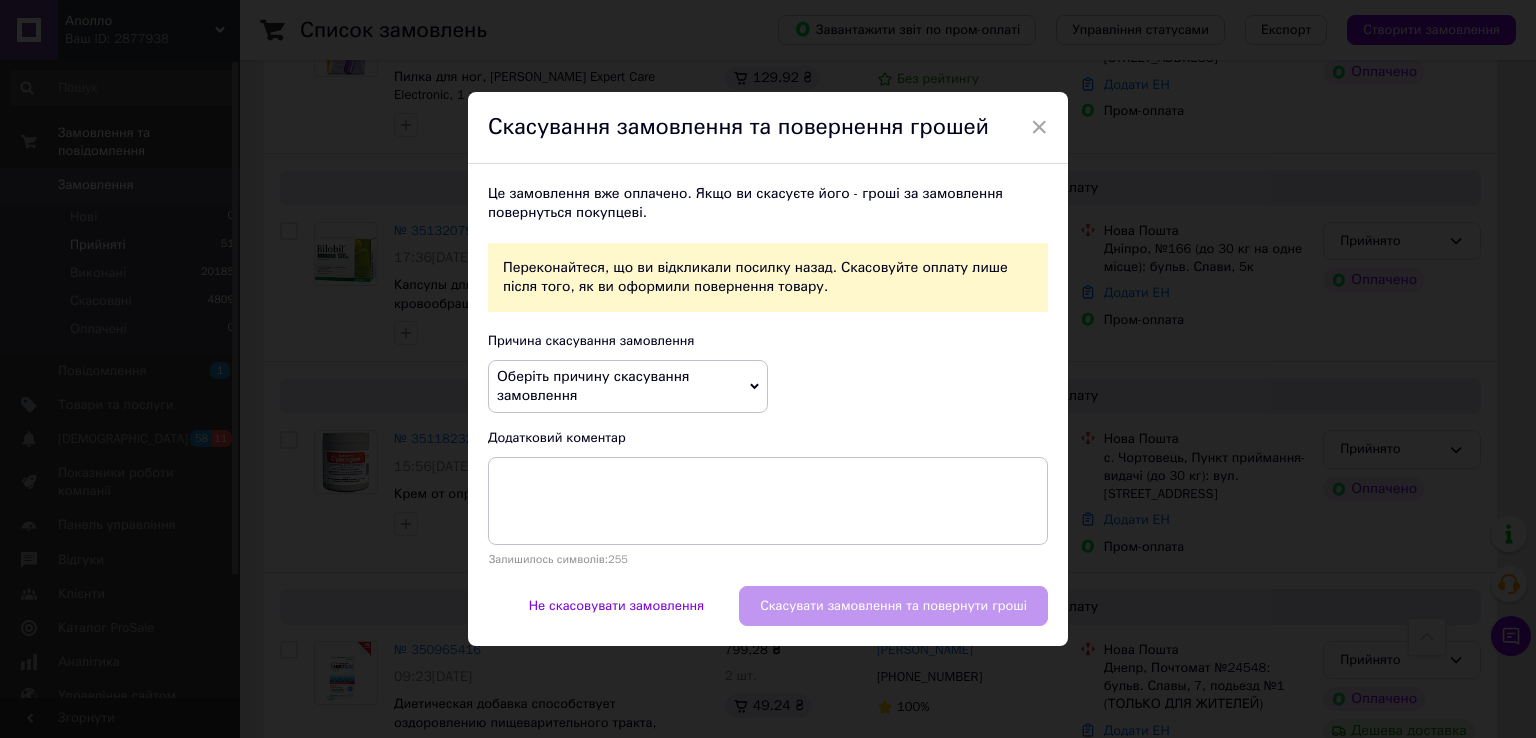 click on "Оберіть причину скасування замовлення" at bounding box center [593, 386] 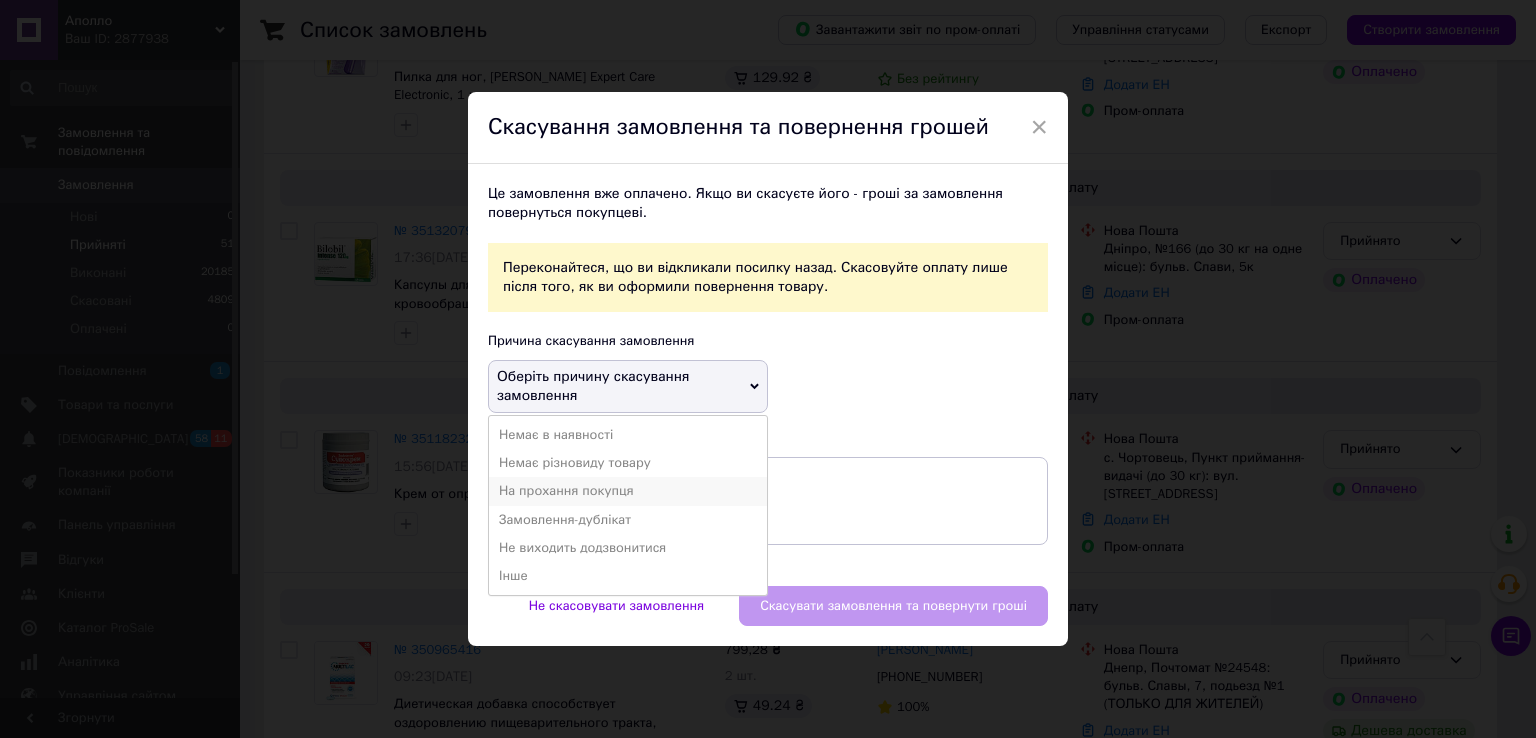 click on "На прохання покупця" at bounding box center (628, 491) 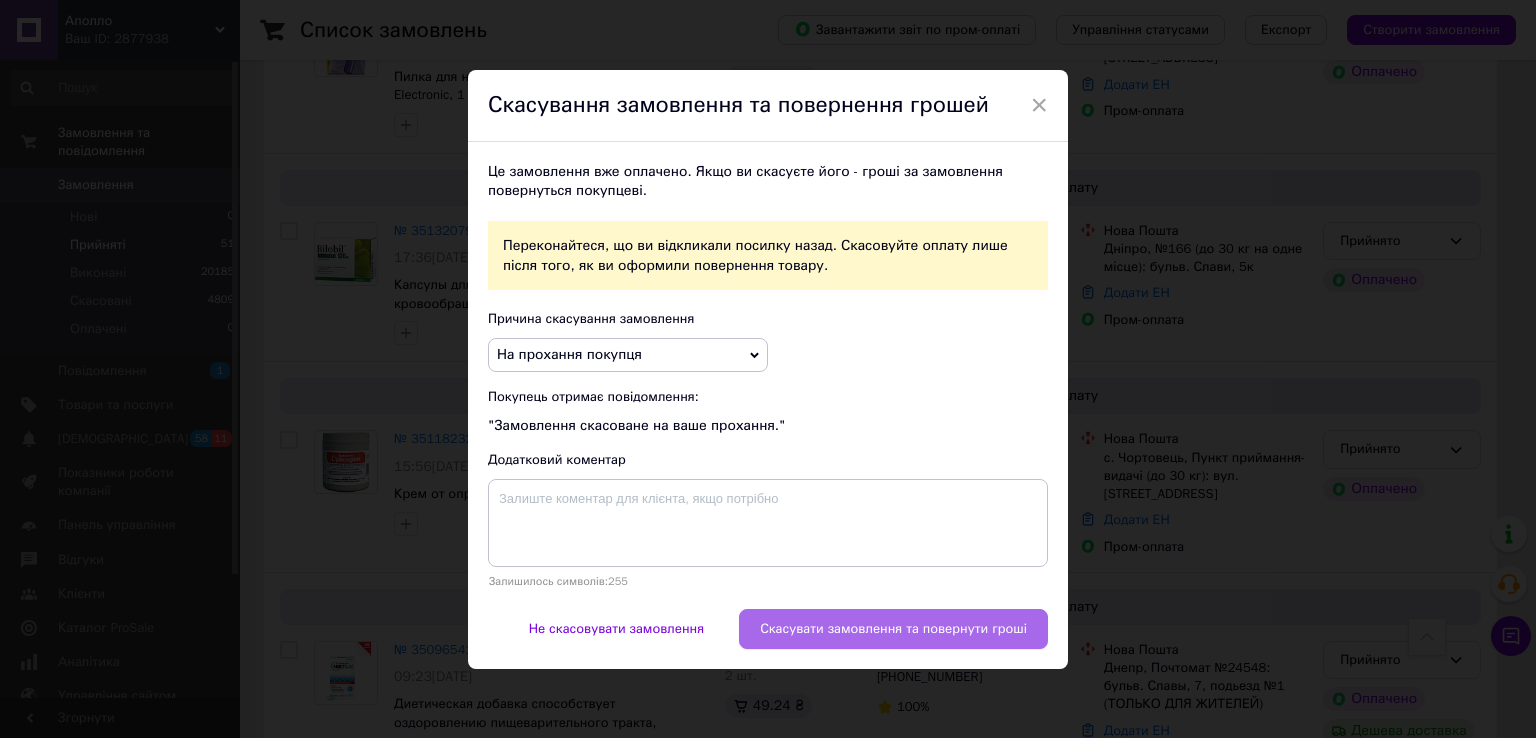 click on "Скасувати замовлення та повернути гроші" at bounding box center [893, 629] 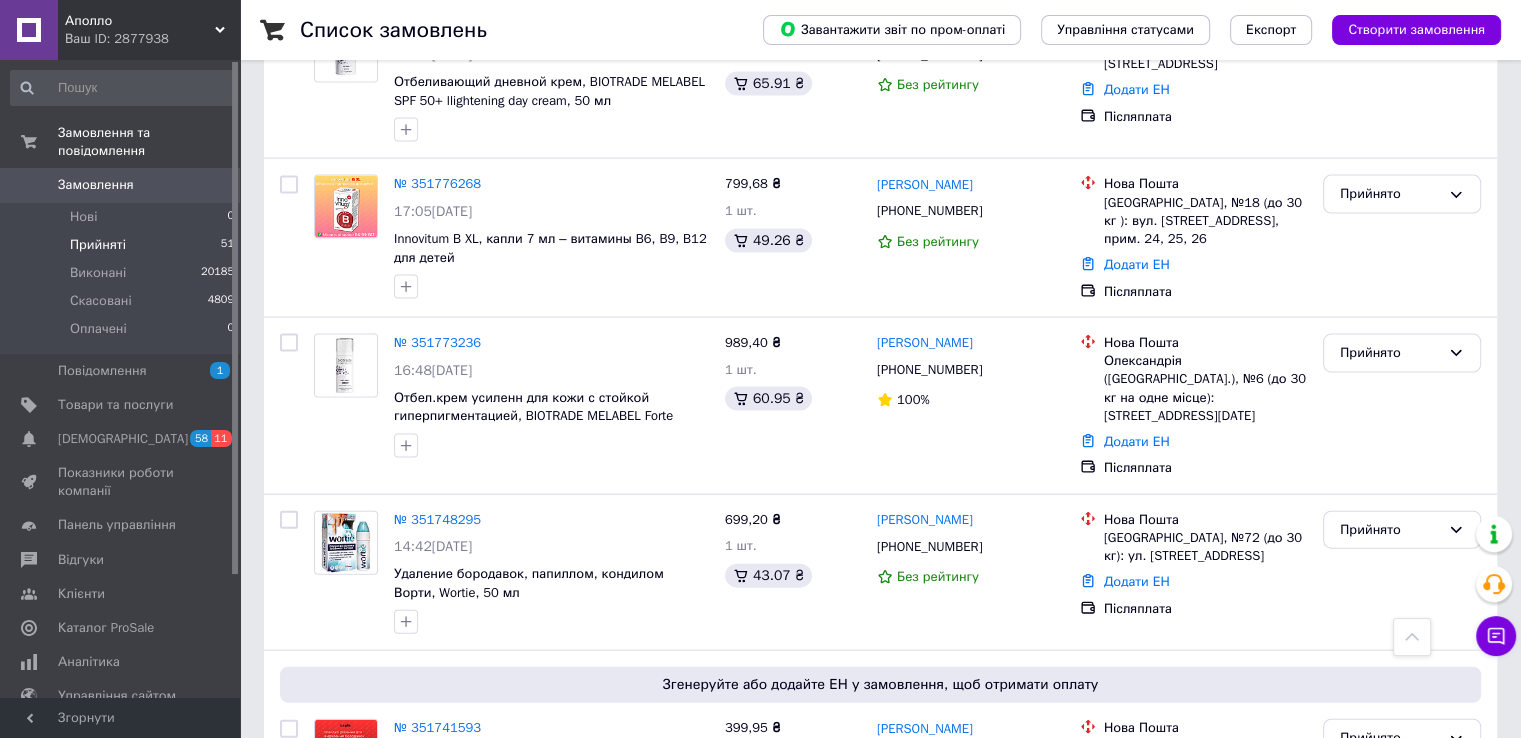 scroll, scrollTop: 4681, scrollLeft: 0, axis: vertical 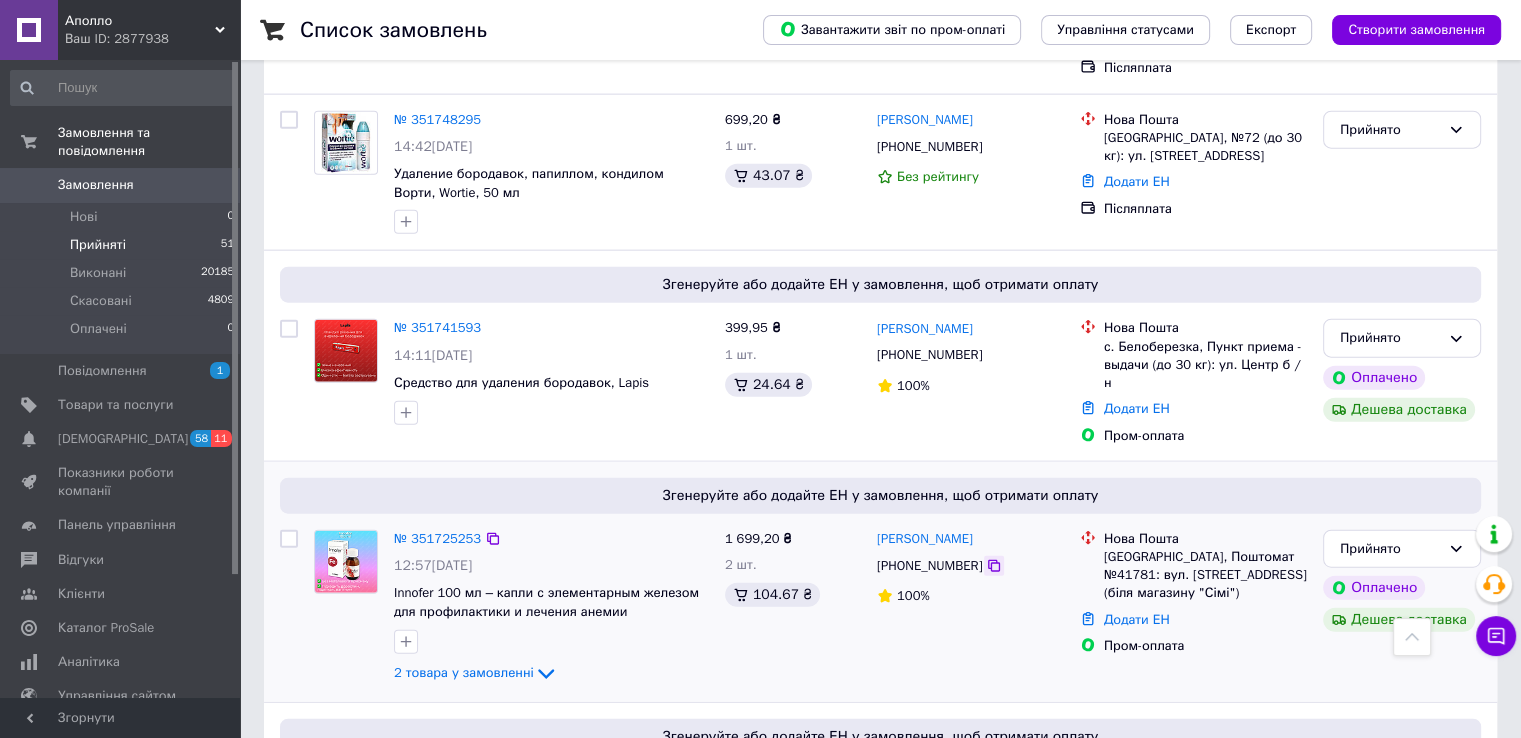 click 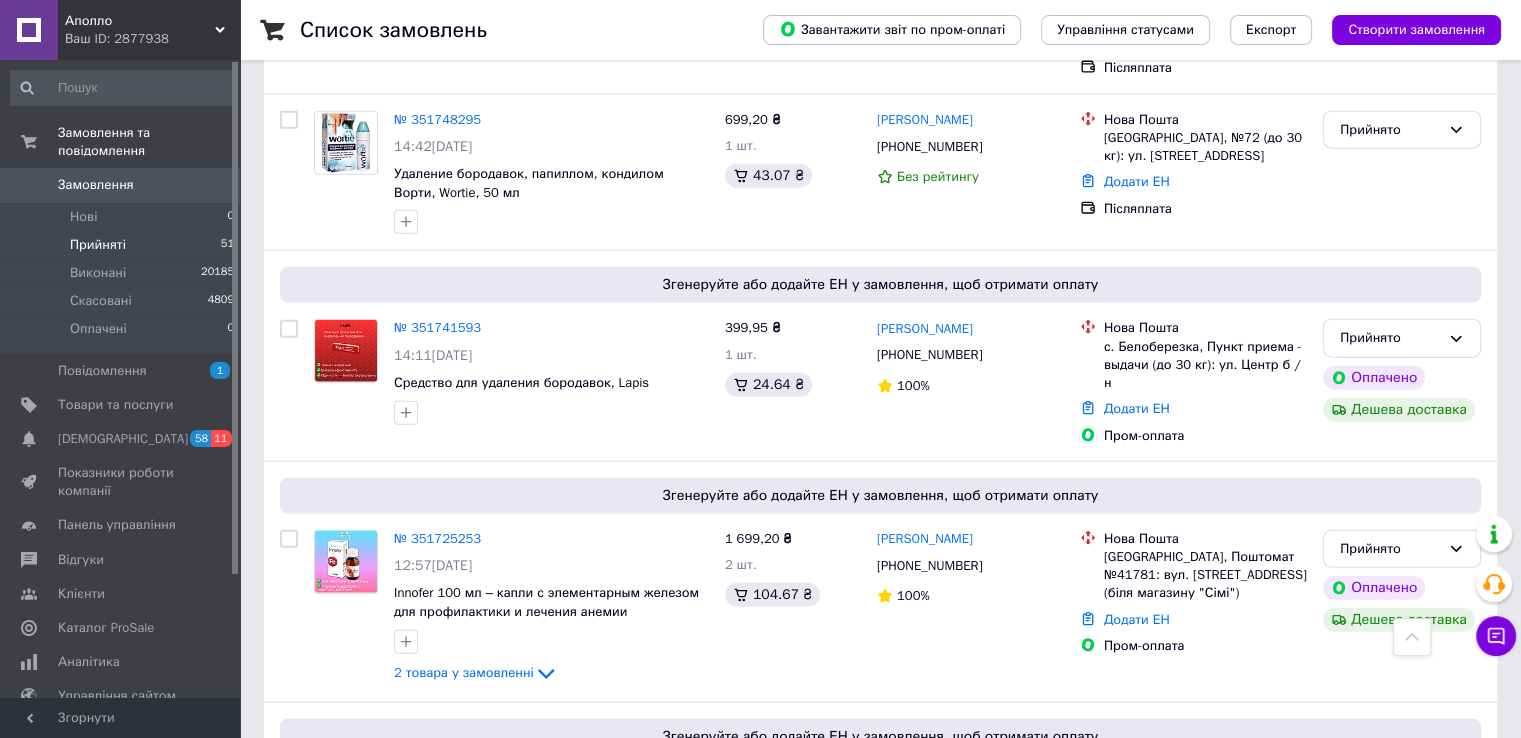 click on "Список замовлень   Завантажити звіт по пром-оплаті Управління статусами Експорт Створити замовлення -15.34 ₴ реальних коштів на балансі Через 4 дні товари стануть неактивні Поповніть Баланс ,  щоб продовжити отримувати замовлення Поповнити баланс 1 Фільтри Збережені фільтри: Не обрано Статус: Прийнято Cкинути все Зберегти фільтр Замовлення Cума Покупець Доставка та оплата Статус Згенеруйте або додайте ЕН у замовлення, щоб отримати оплату № 352000868 04:10, 10.07.2025 Солнцезащитная эссенция SPF 50+, Хистолаб, HISTOLAB Sensitive skin sun block forever plus SPF 50 + / PA +++, 50 мл 2 089,38 ₴ 1 шт. 193.06 ₴" at bounding box center [880, 422] 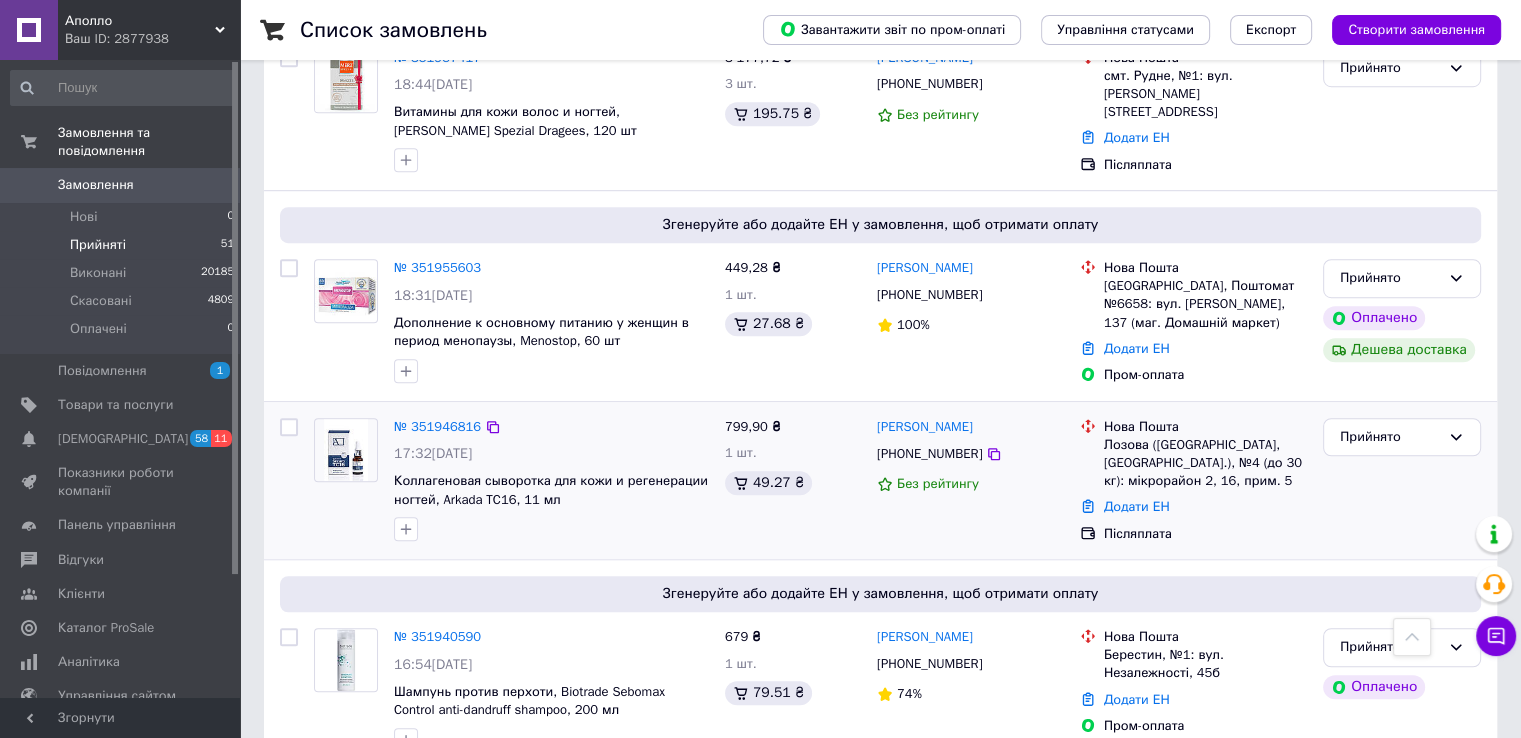 scroll, scrollTop: 1281, scrollLeft: 0, axis: vertical 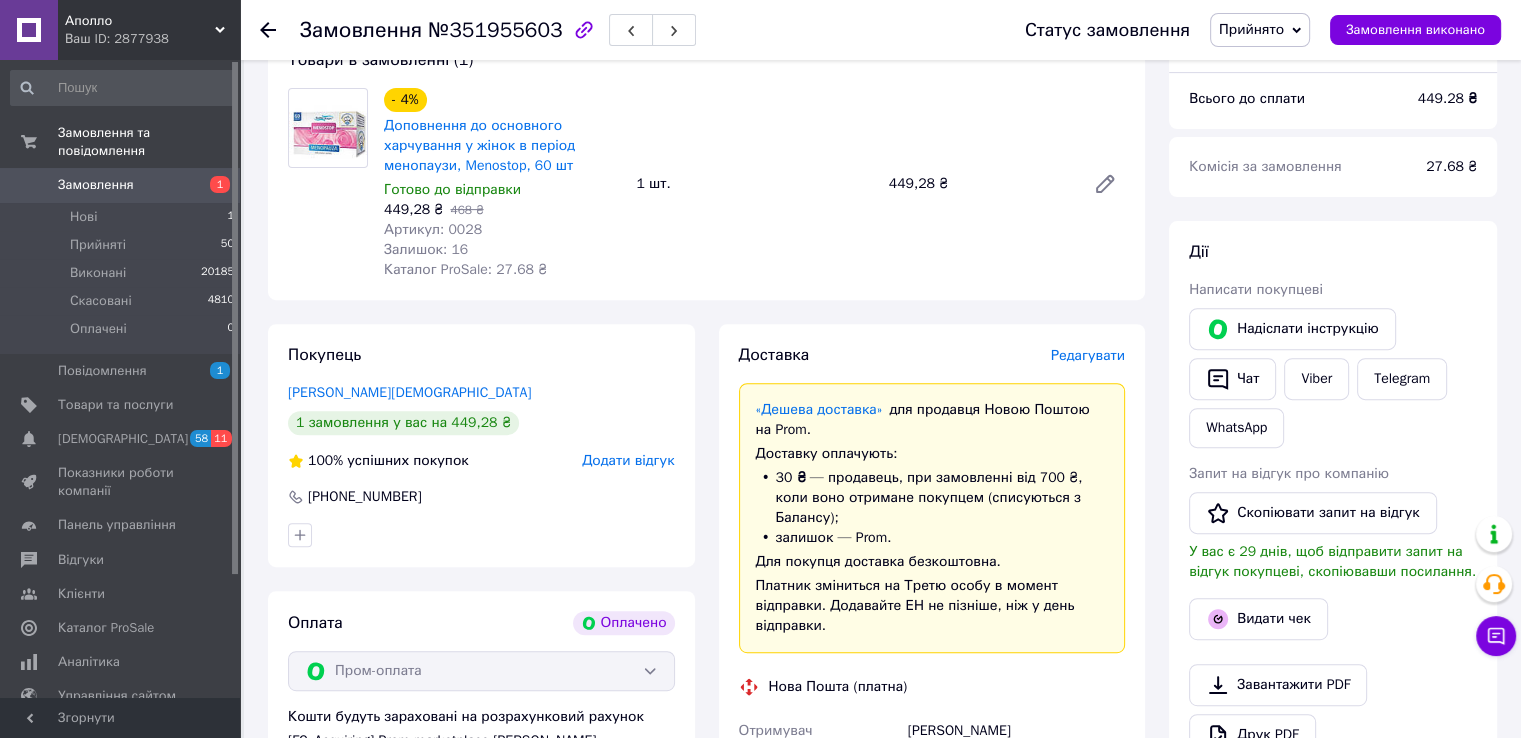 click on "Доповнення до основного харчування у жінок в період менопаузи, Menostop, 60 шт" at bounding box center [502, 146] 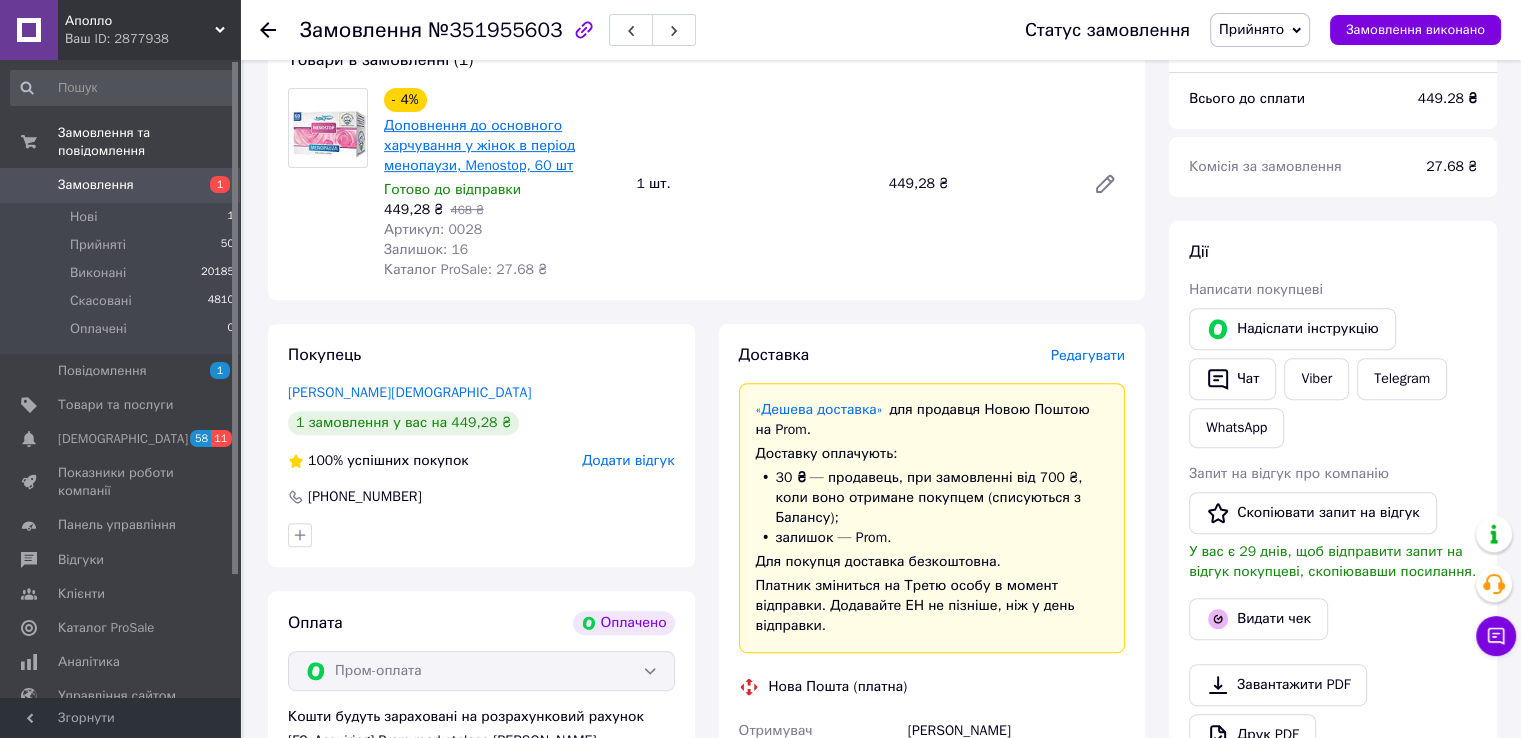click on "Доповнення до основного харчування у жінок в період менопаузи, Menostop, 60 шт" at bounding box center (479, 145) 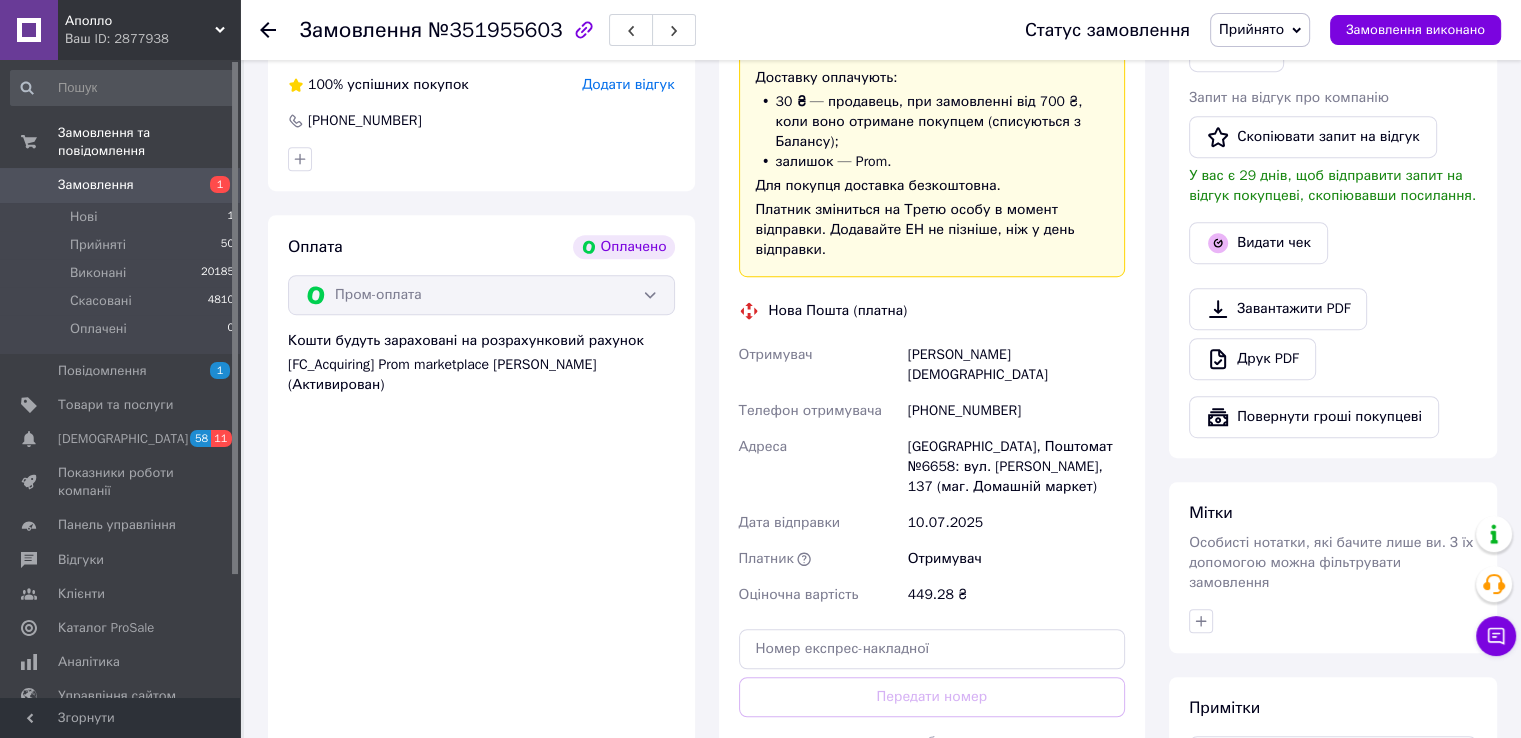 scroll, scrollTop: 1200, scrollLeft: 0, axis: vertical 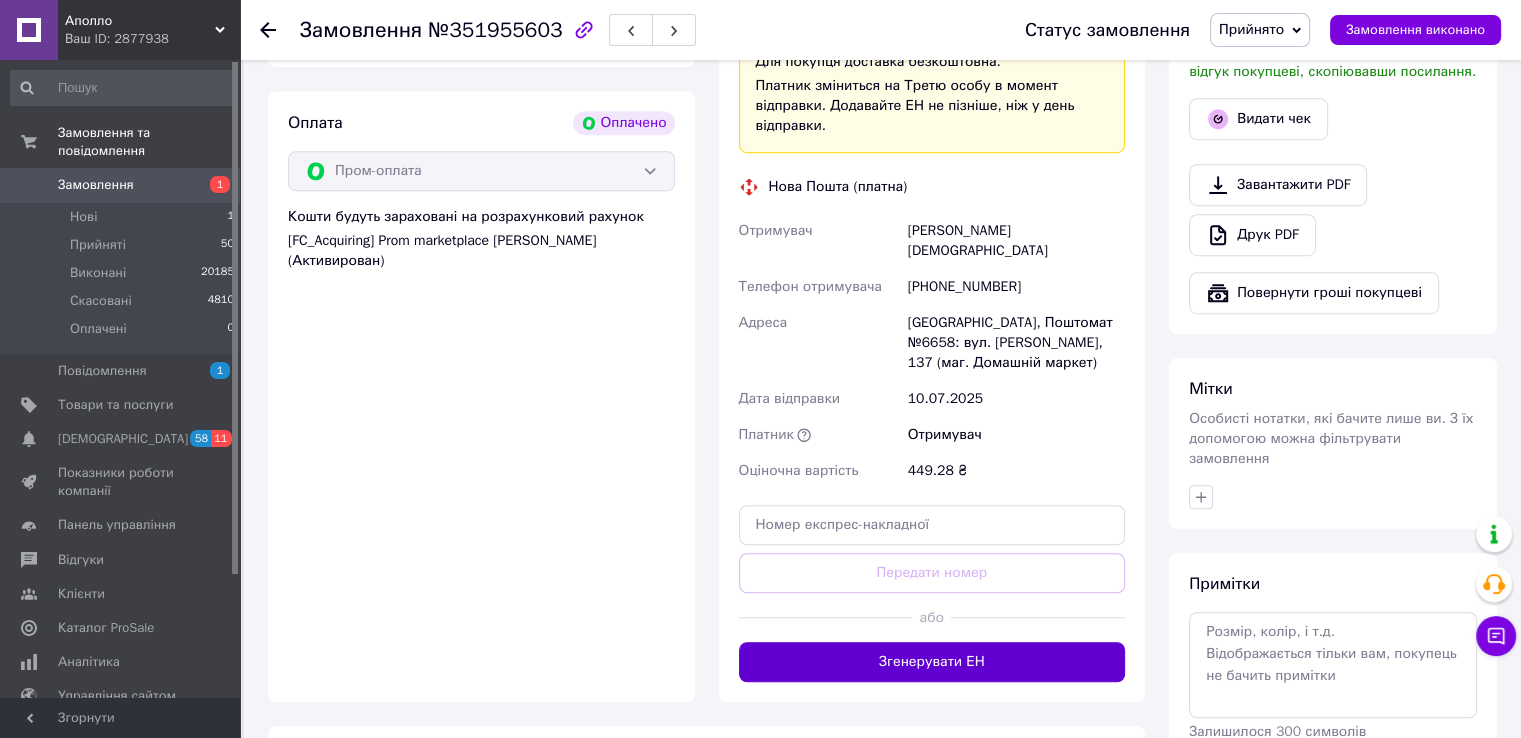 click on "Згенерувати ЕН" at bounding box center (932, 662) 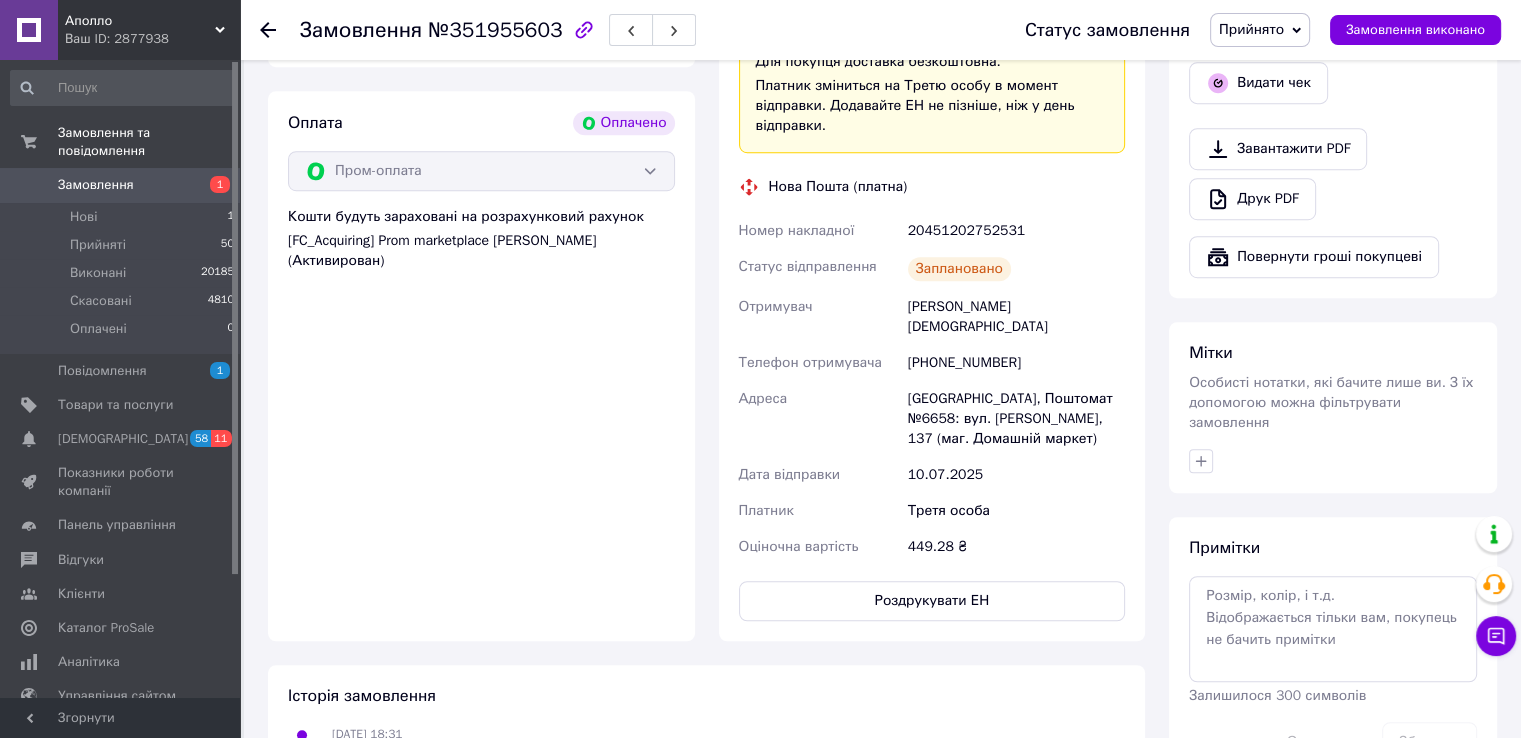 click on "20451202752531" at bounding box center [1016, 231] 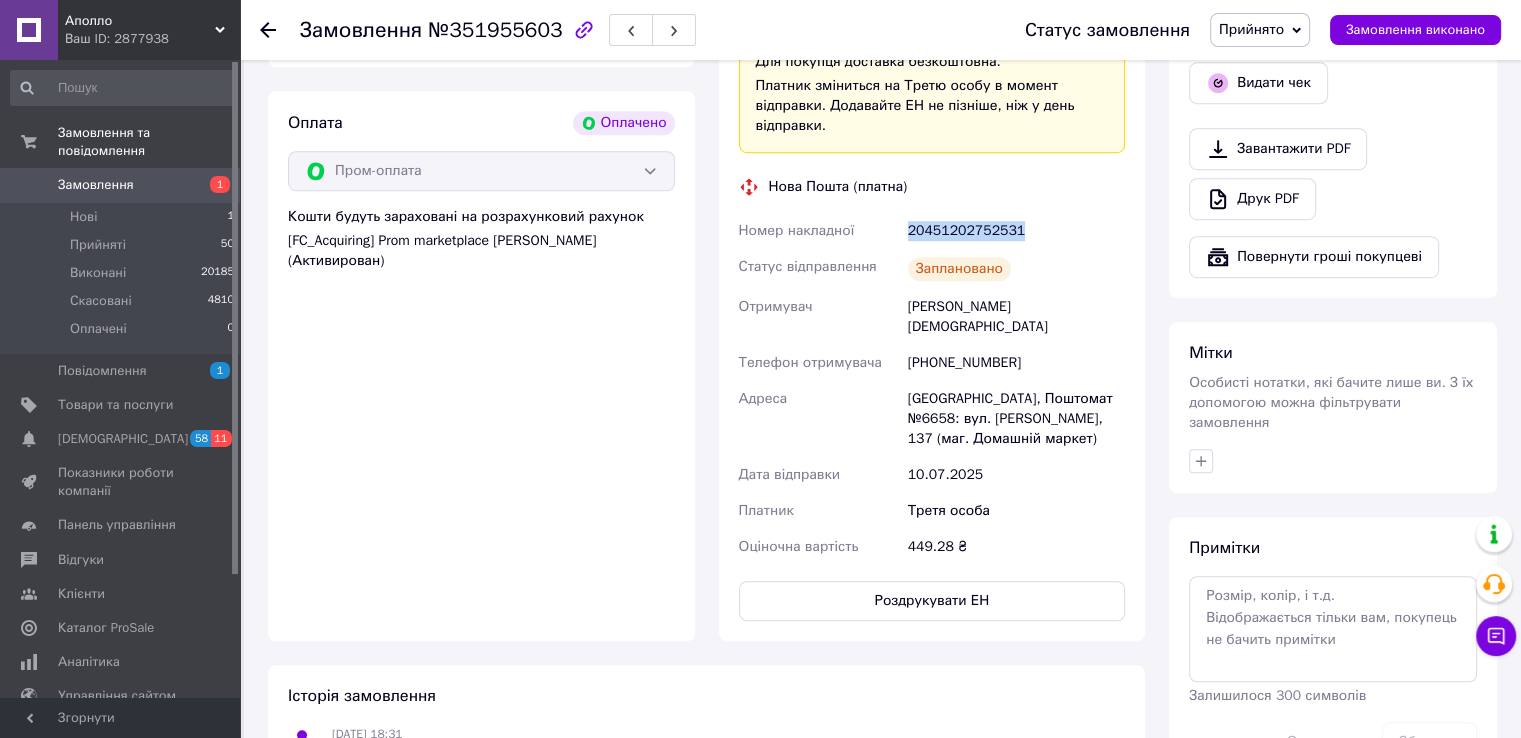 click on "20451202752531" at bounding box center (1016, 231) 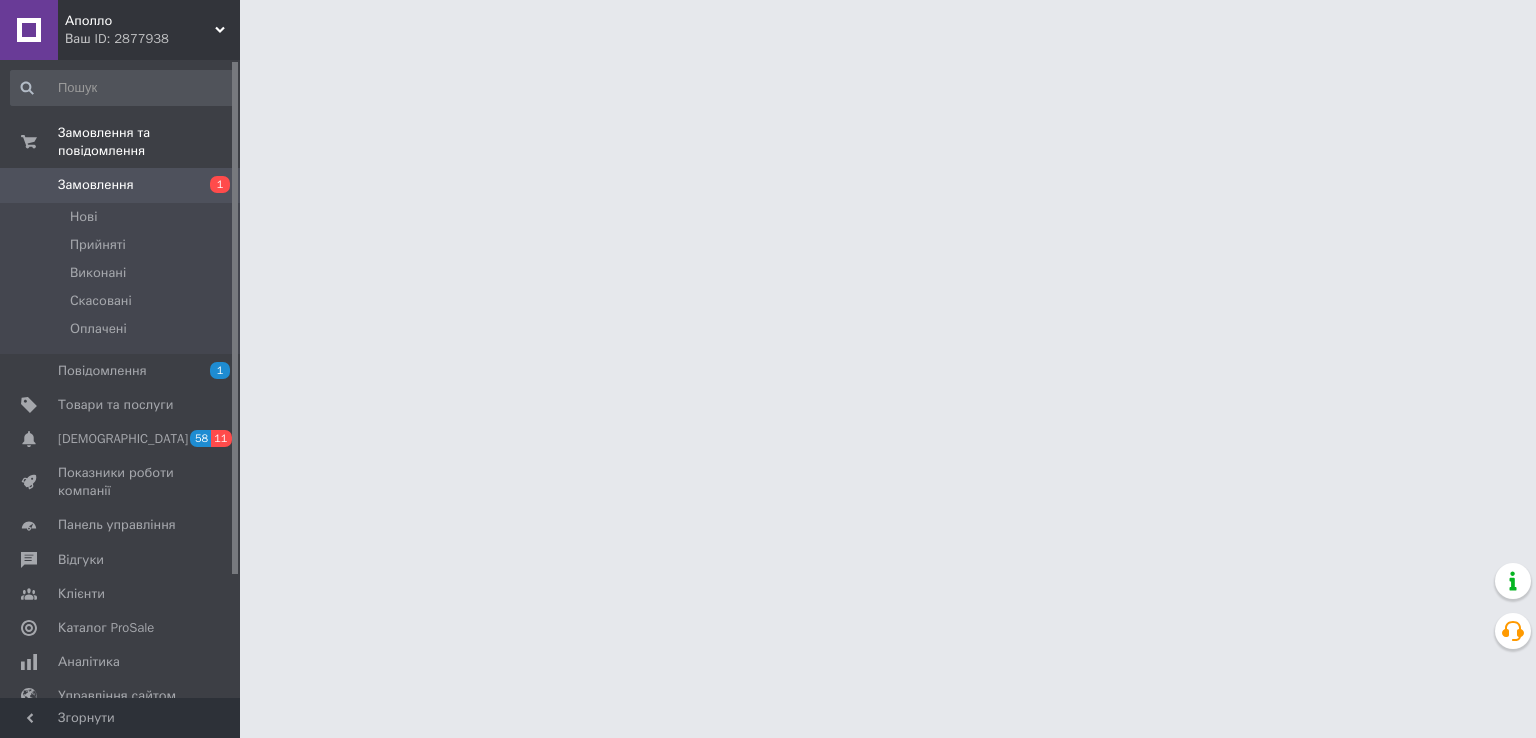 scroll, scrollTop: 0, scrollLeft: 0, axis: both 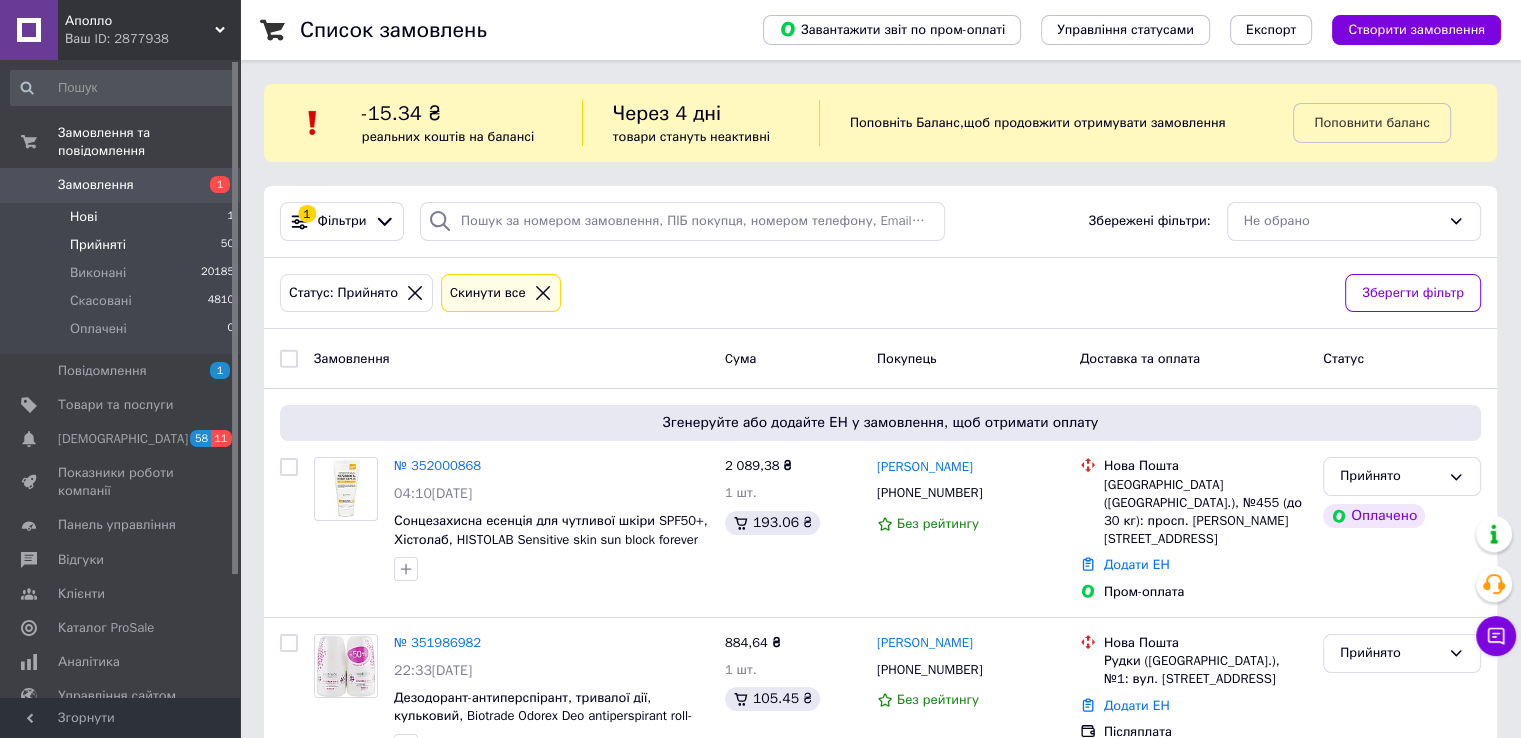 click on "Нові 1" at bounding box center (123, 217) 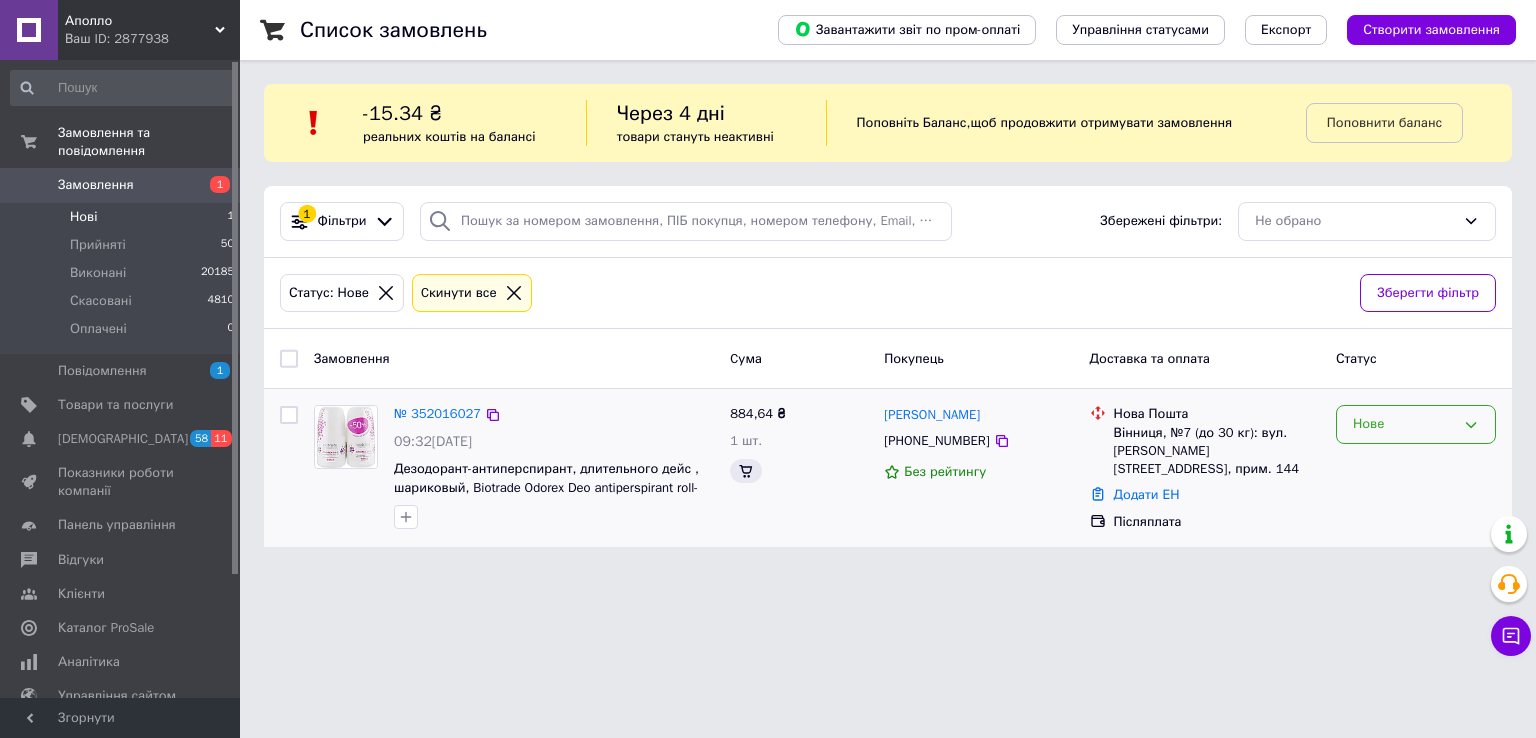 click on "Нове" at bounding box center [1404, 424] 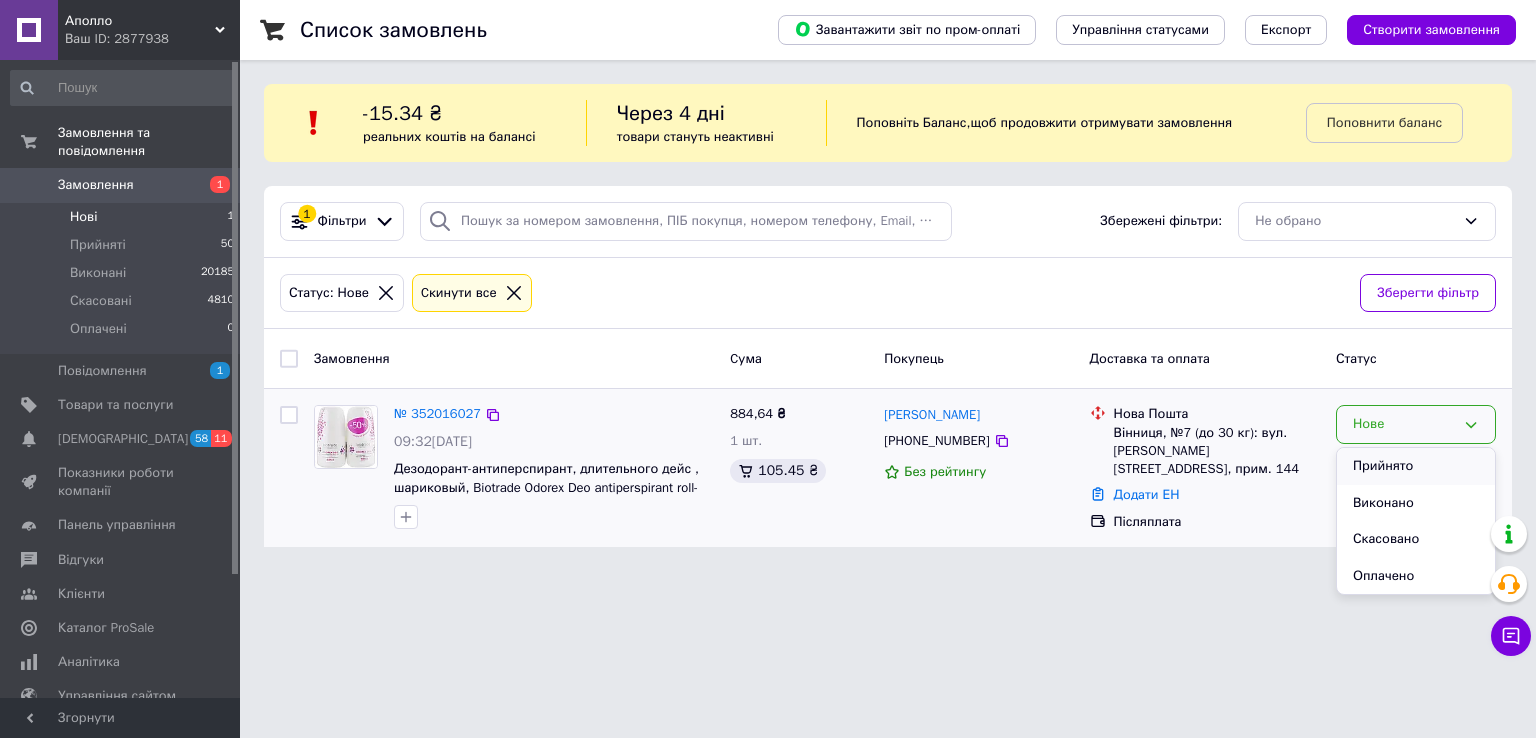 click on "Прийнято" at bounding box center [1416, 466] 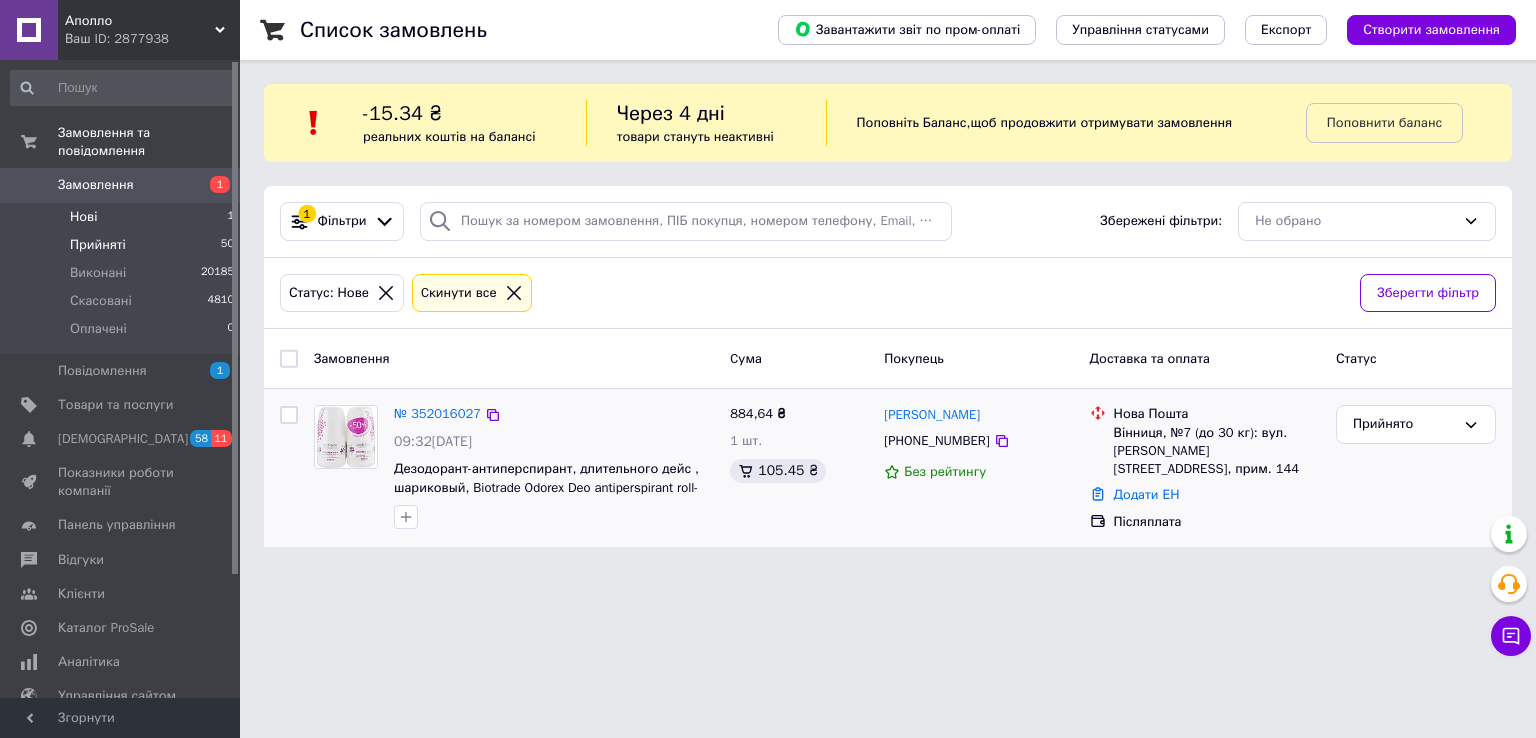 click on "Прийняті" at bounding box center [98, 245] 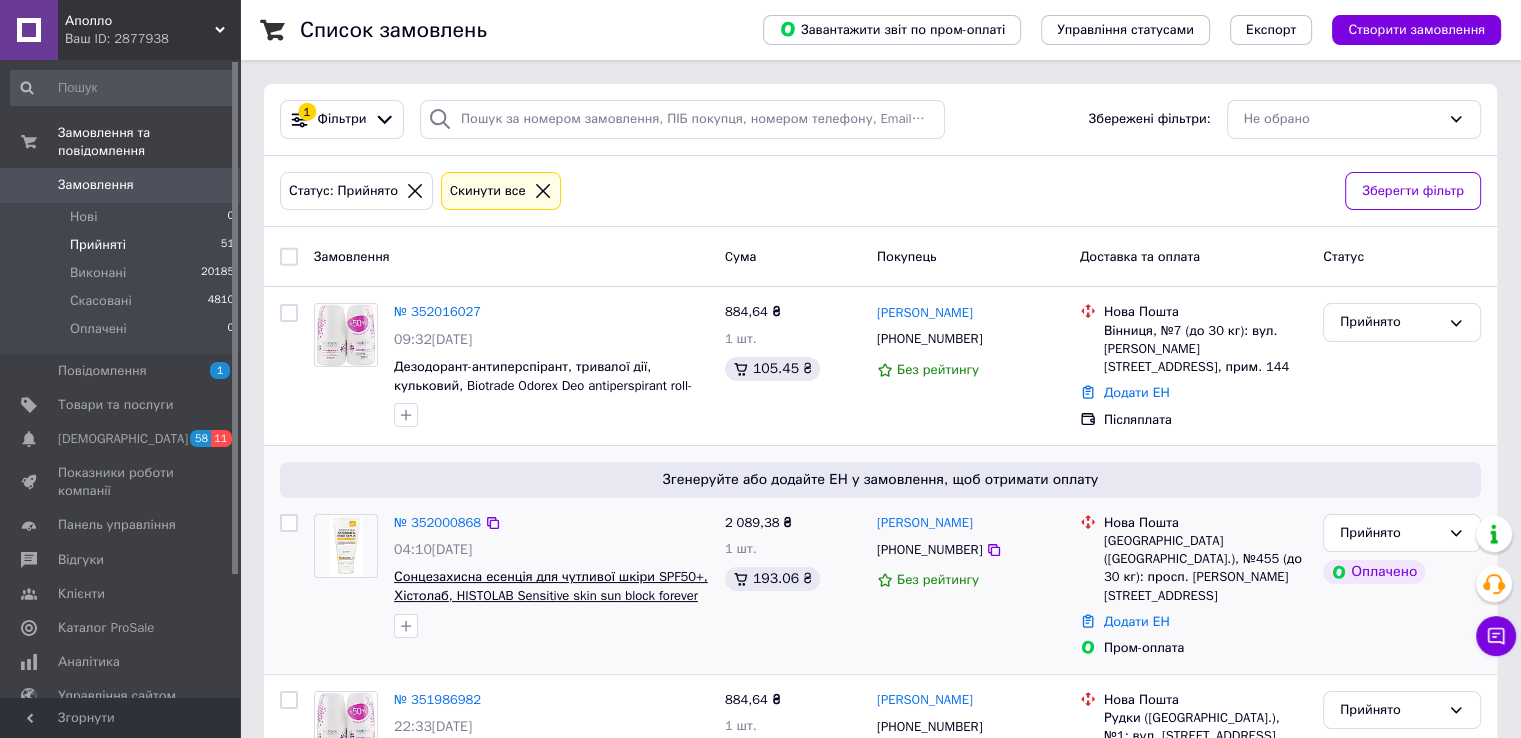 scroll, scrollTop: 500, scrollLeft: 0, axis: vertical 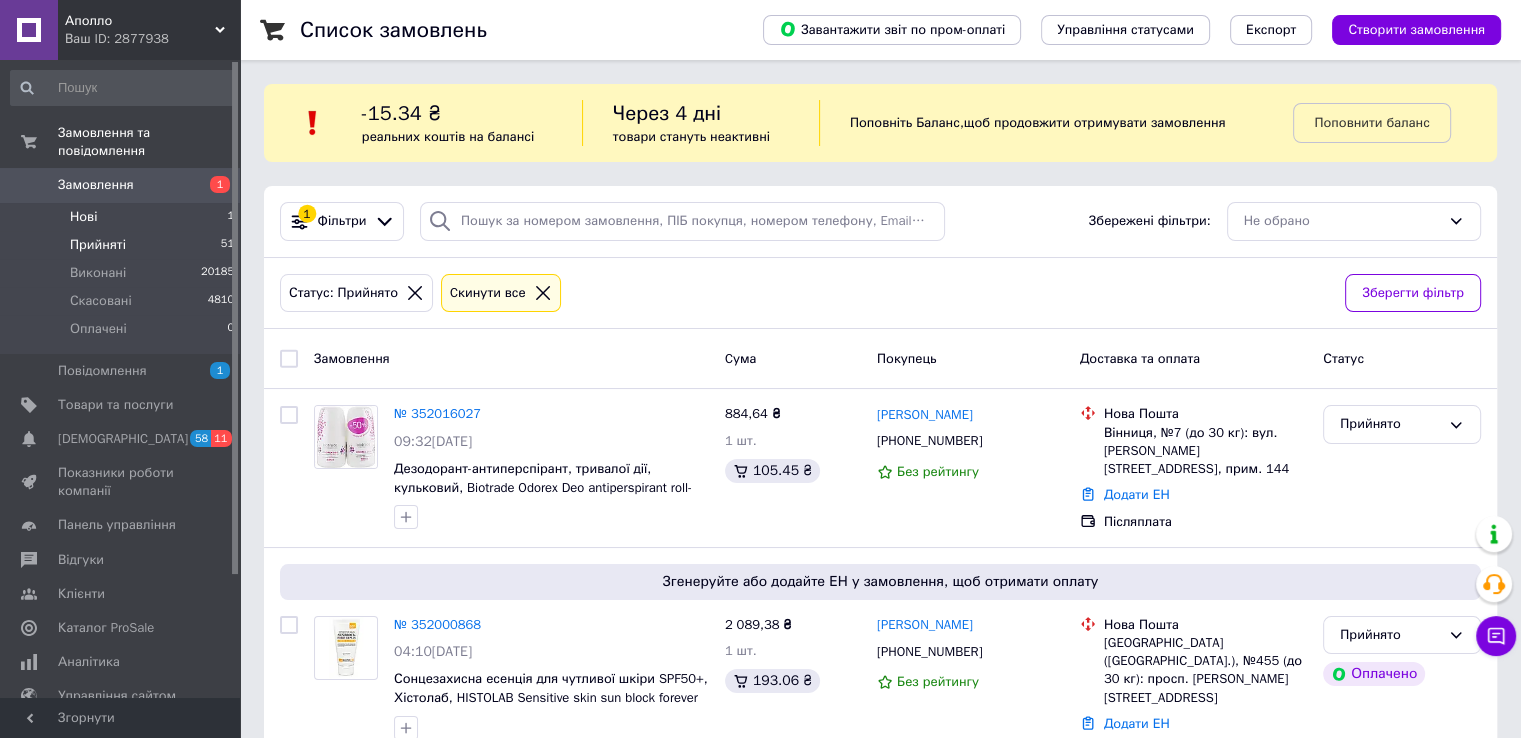 click on "Нові 1" at bounding box center (123, 217) 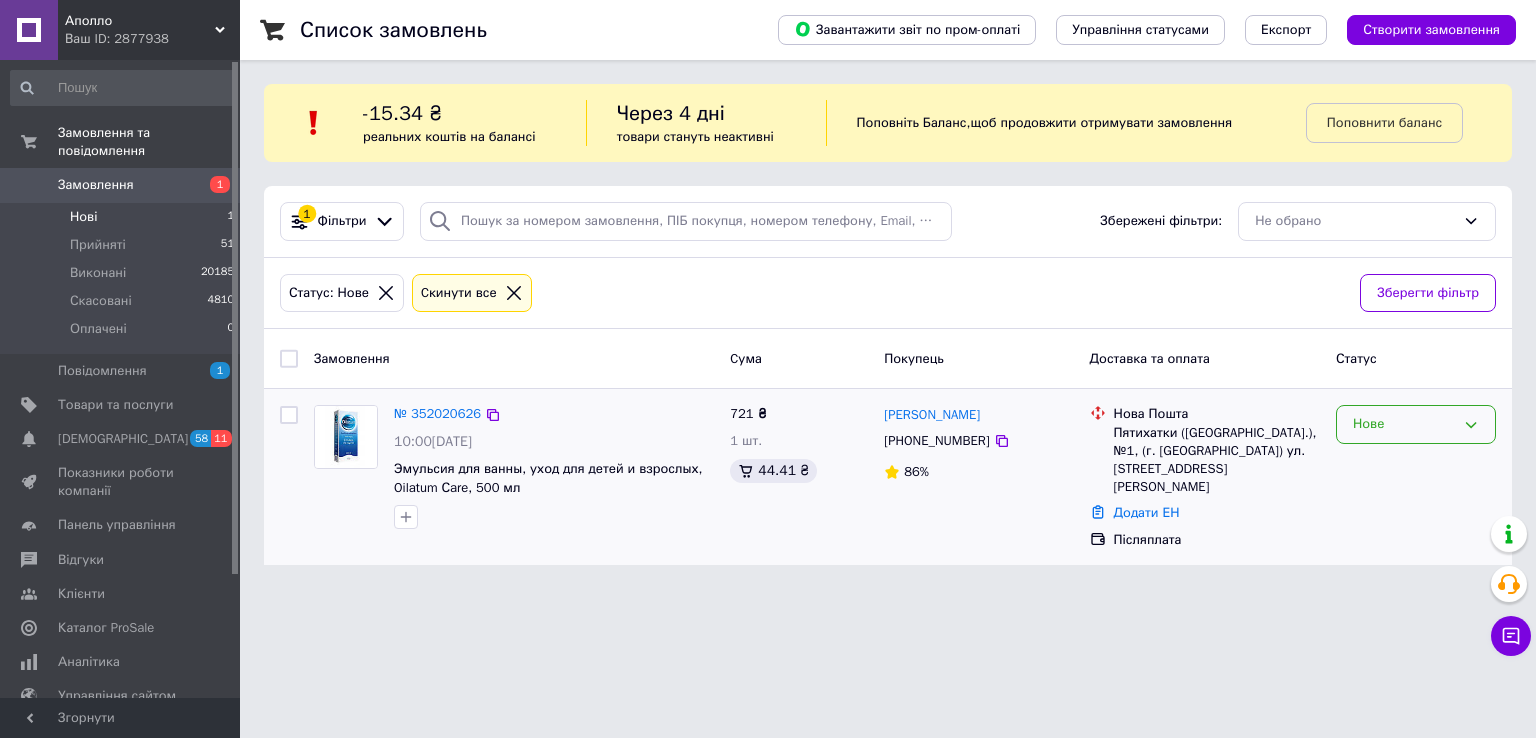 click on "Нове" at bounding box center (1404, 424) 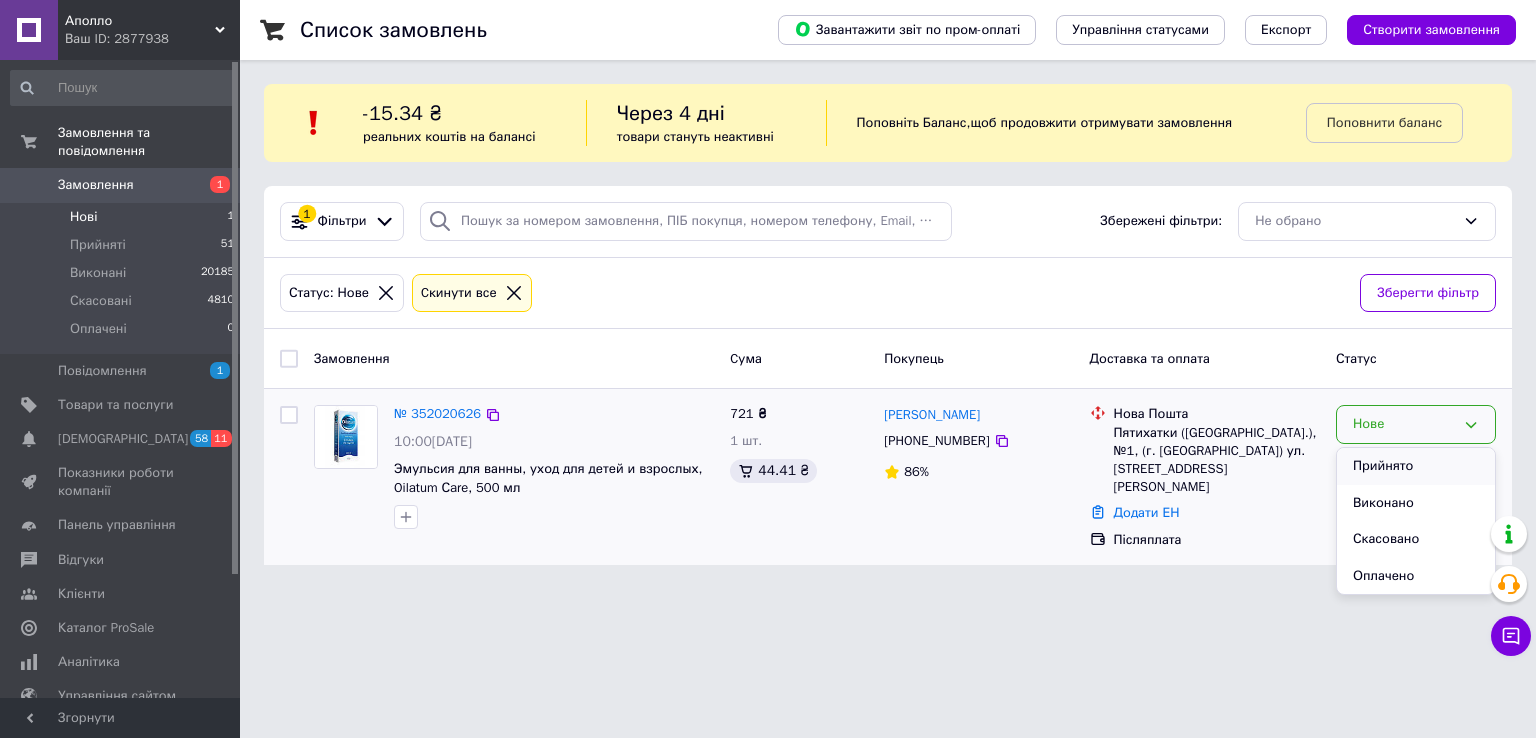 click on "Прийнято" at bounding box center [1416, 466] 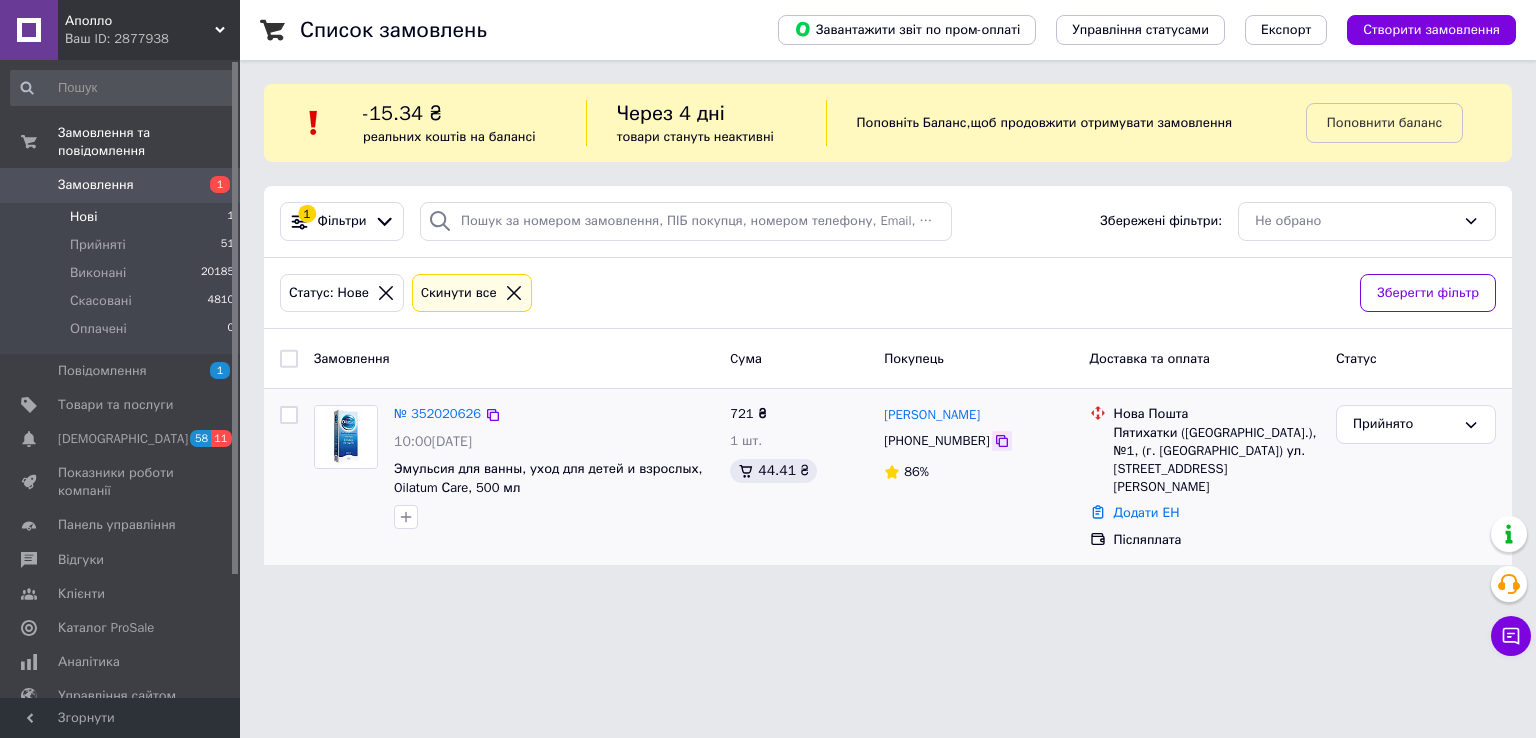 click 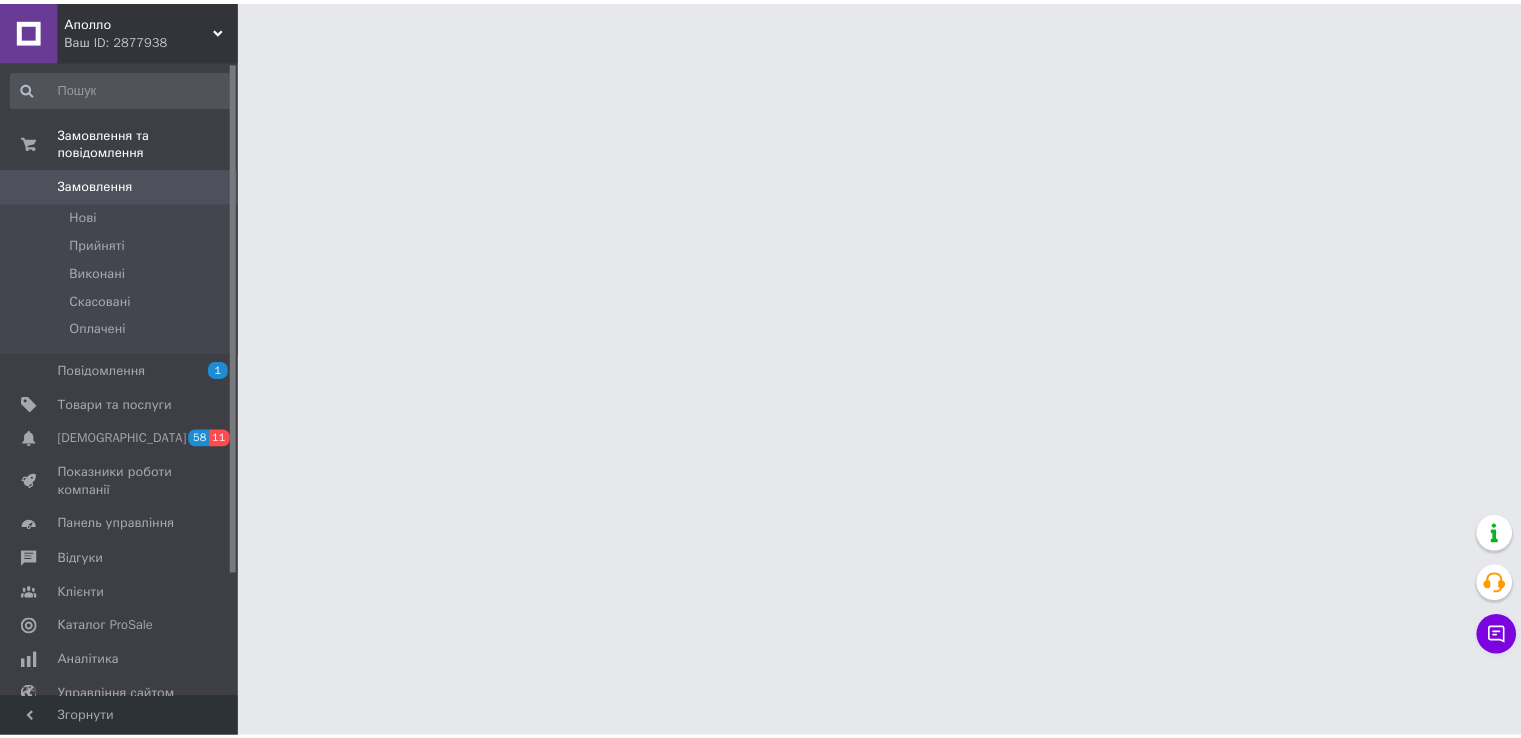 scroll, scrollTop: 0, scrollLeft: 0, axis: both 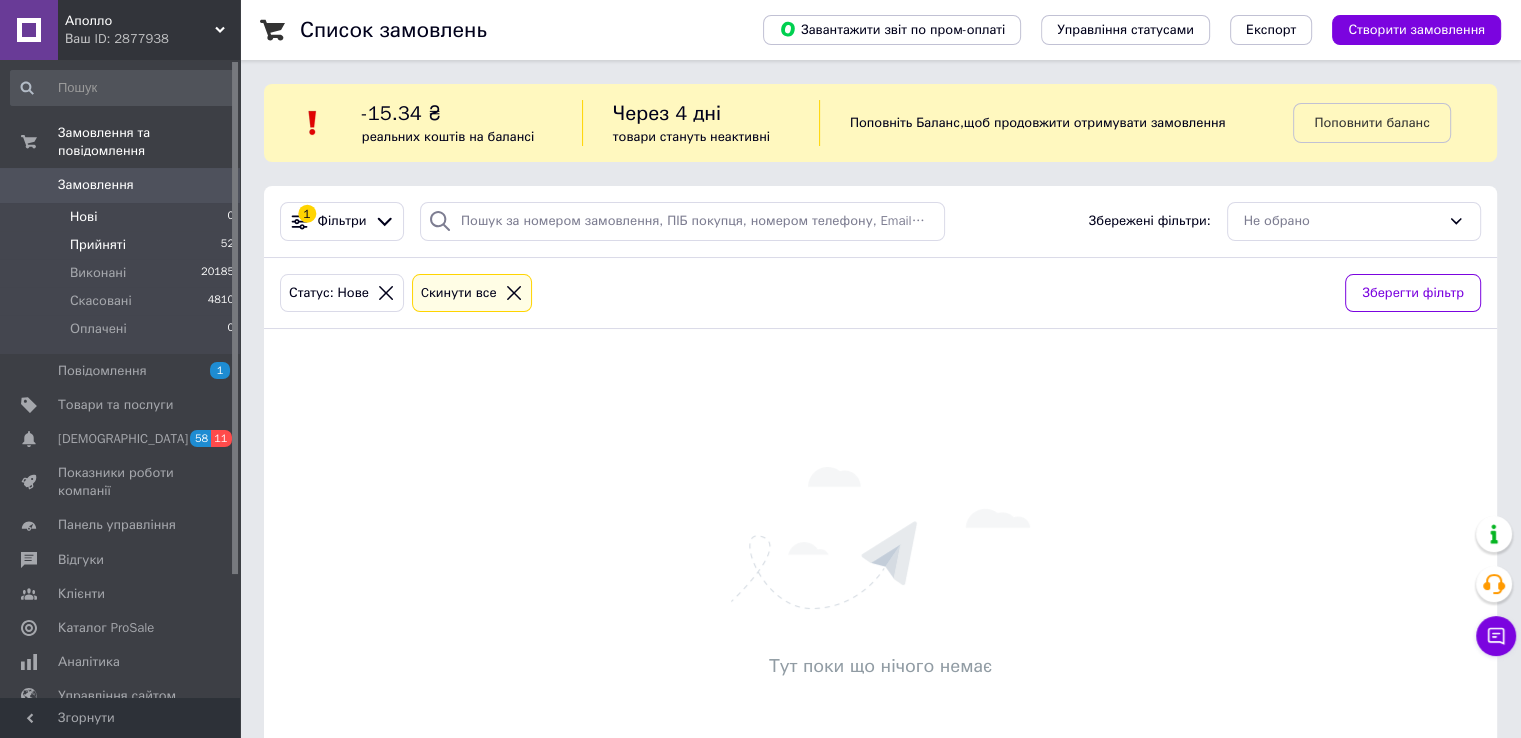 click on "Прийняті" at bounding box center (98, 245) 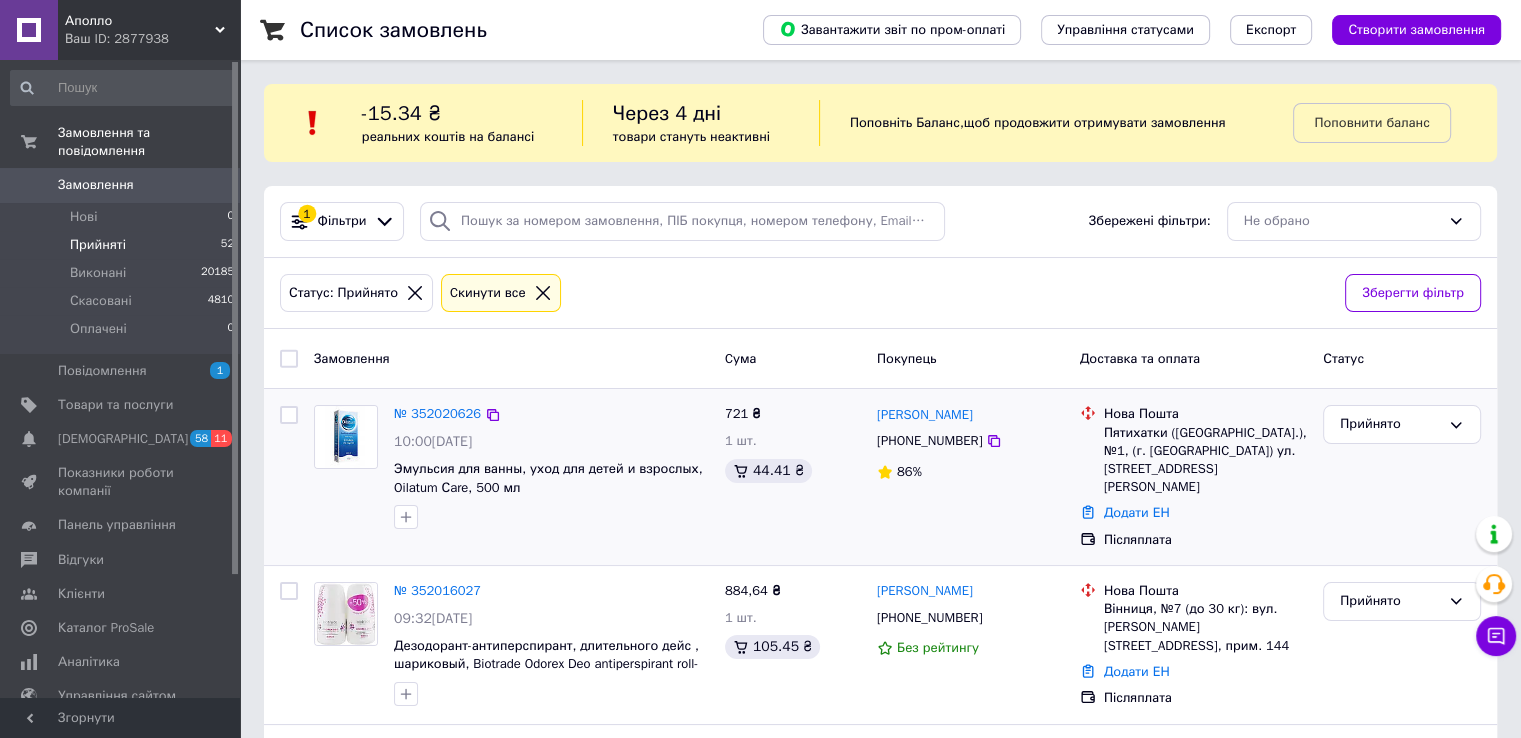 scroll, scrollTop: 3998, scrollLeft: 0, axis: vertical 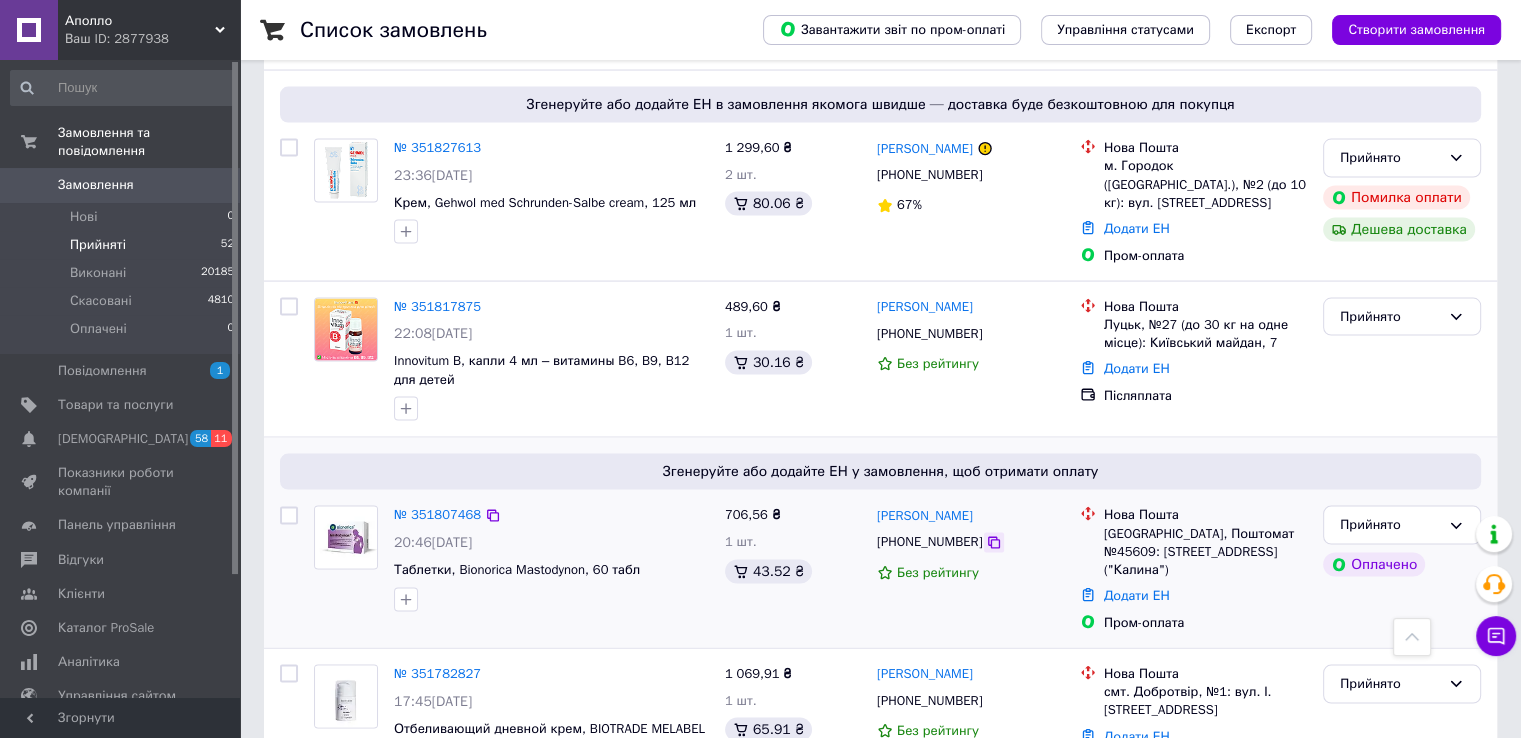 click 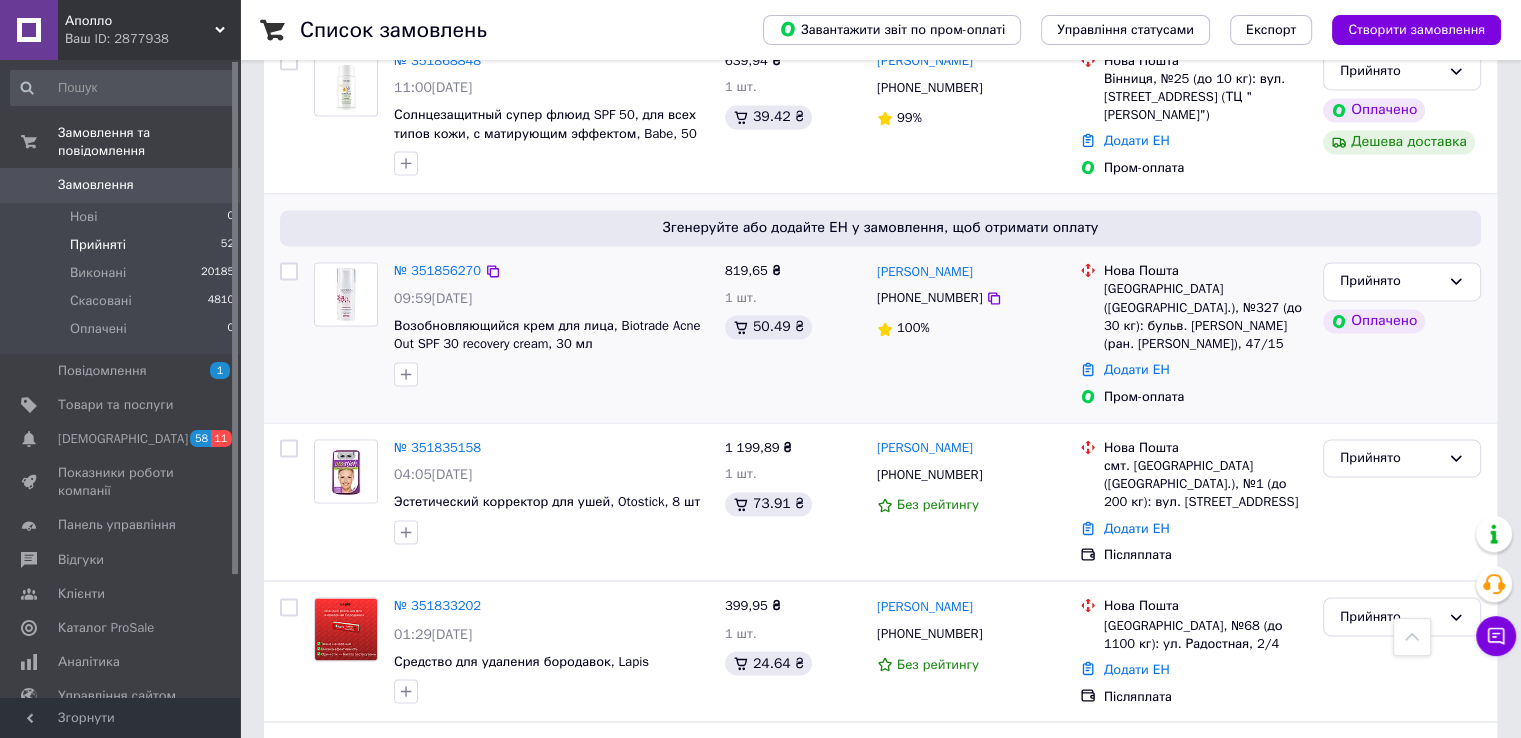 scroll, scrollTop: 3498, scrollLeft: 0, axis: vertical 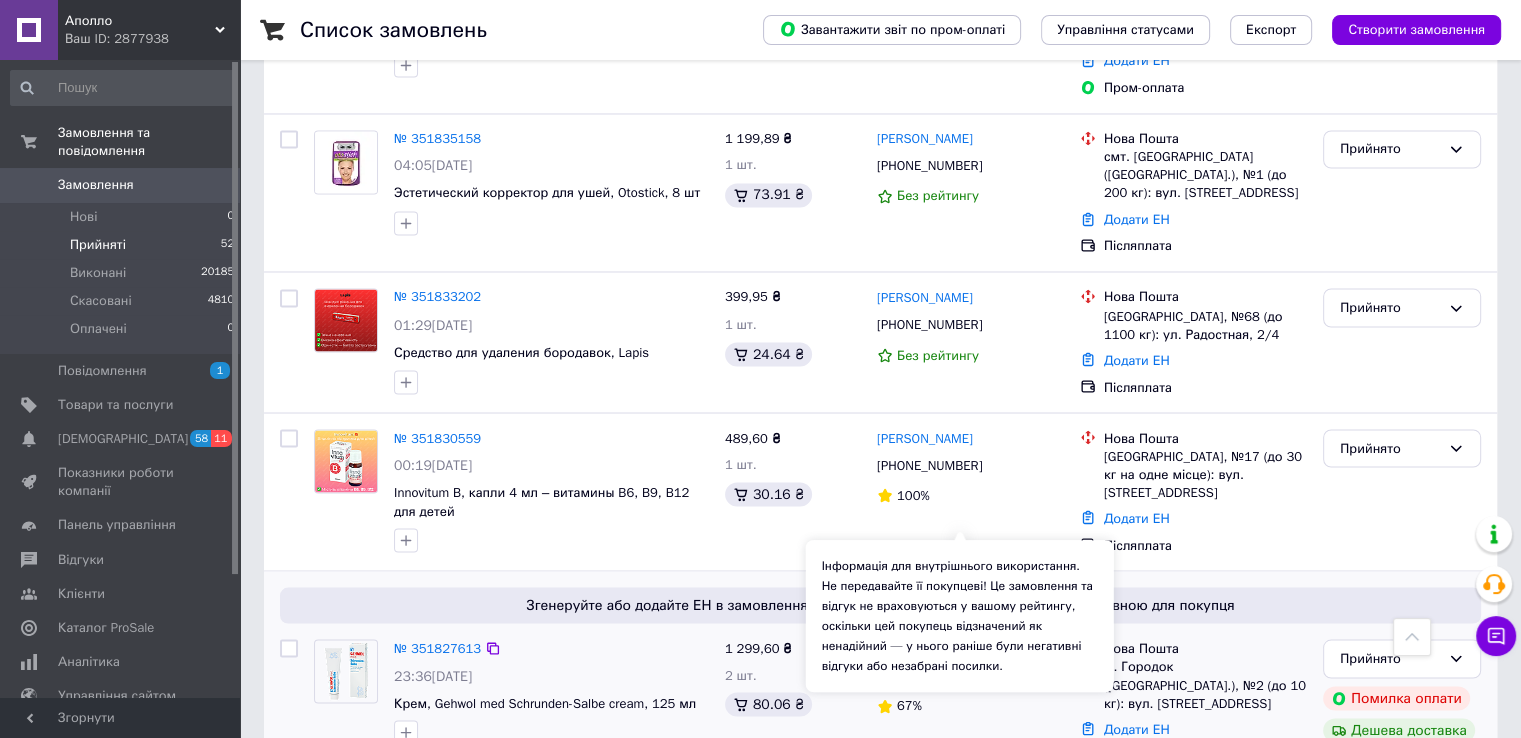 copy on "Юля Гурняк" 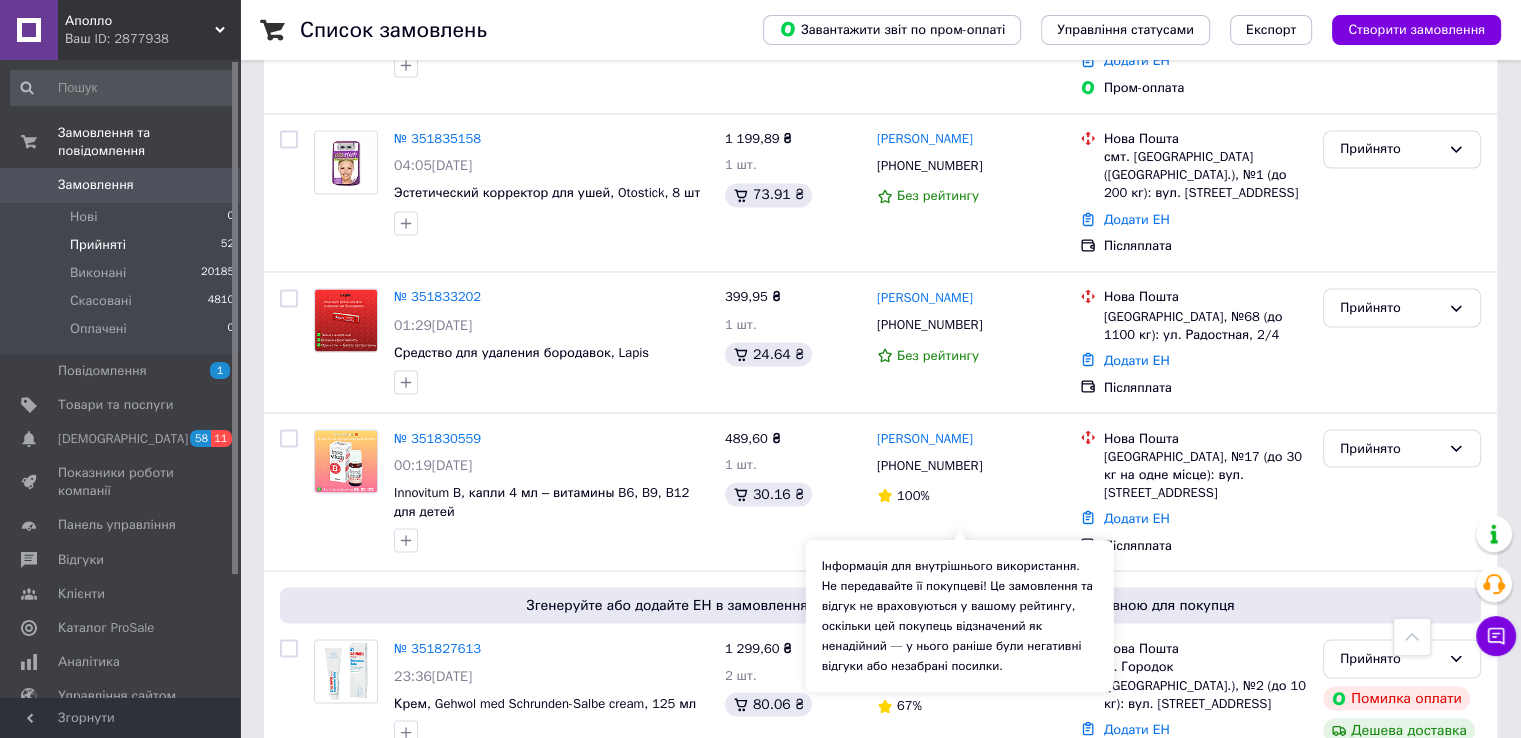 click on "Юля Гурняк +380987296515 67%" at bounding box center (970, 702) 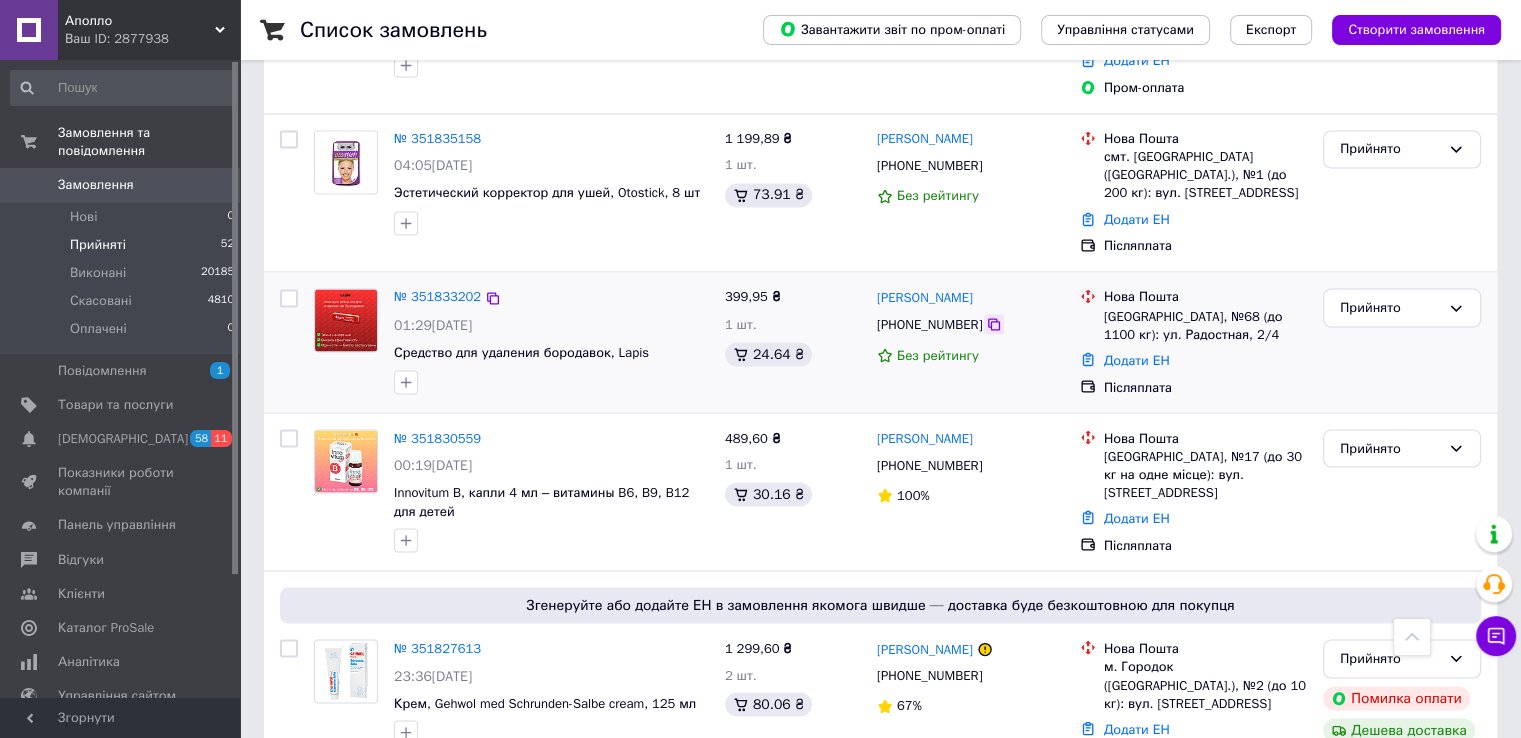 click 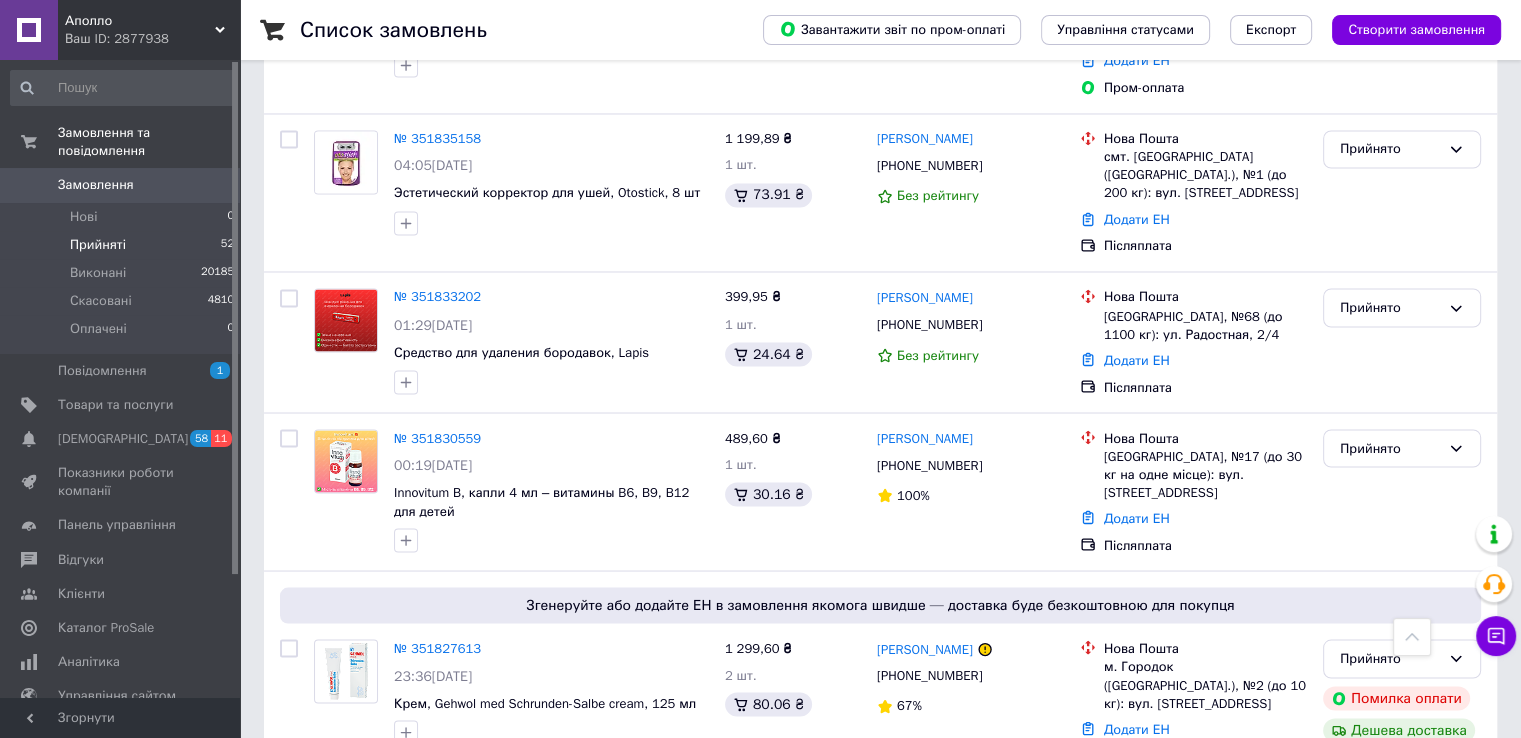 click on "Список замовлень   Завантажити звіт по пром-оплаті Управління статусами Експорт Створити замовлення -15.34 ₴ реальних коштів на балансі Через 4 дні товари стануть неактивні Поповніть Баланс ,  щоб продовжити отримувати замовлення Поповнити баланс 1 Фільтри Збережені фільтри: Не обрано Статус: Прийнято Cкинути все Зберегти фільтр Замовлення Cума Покупець Доставка та оплата Статус № 352020626 10:00, 10.07.2025 Эмульсия для ванны, уход для детей и взрослых, Oilatum Сare, 500 мл 721 ₴ 1 шт. 44.41 ₴ Александр Глушко +380950601754 86% Нова Пошта Додати ЕН Післяплата Прийнято № 352016027 09:32, 10.07.2025" at bounding box center [880, 1676] 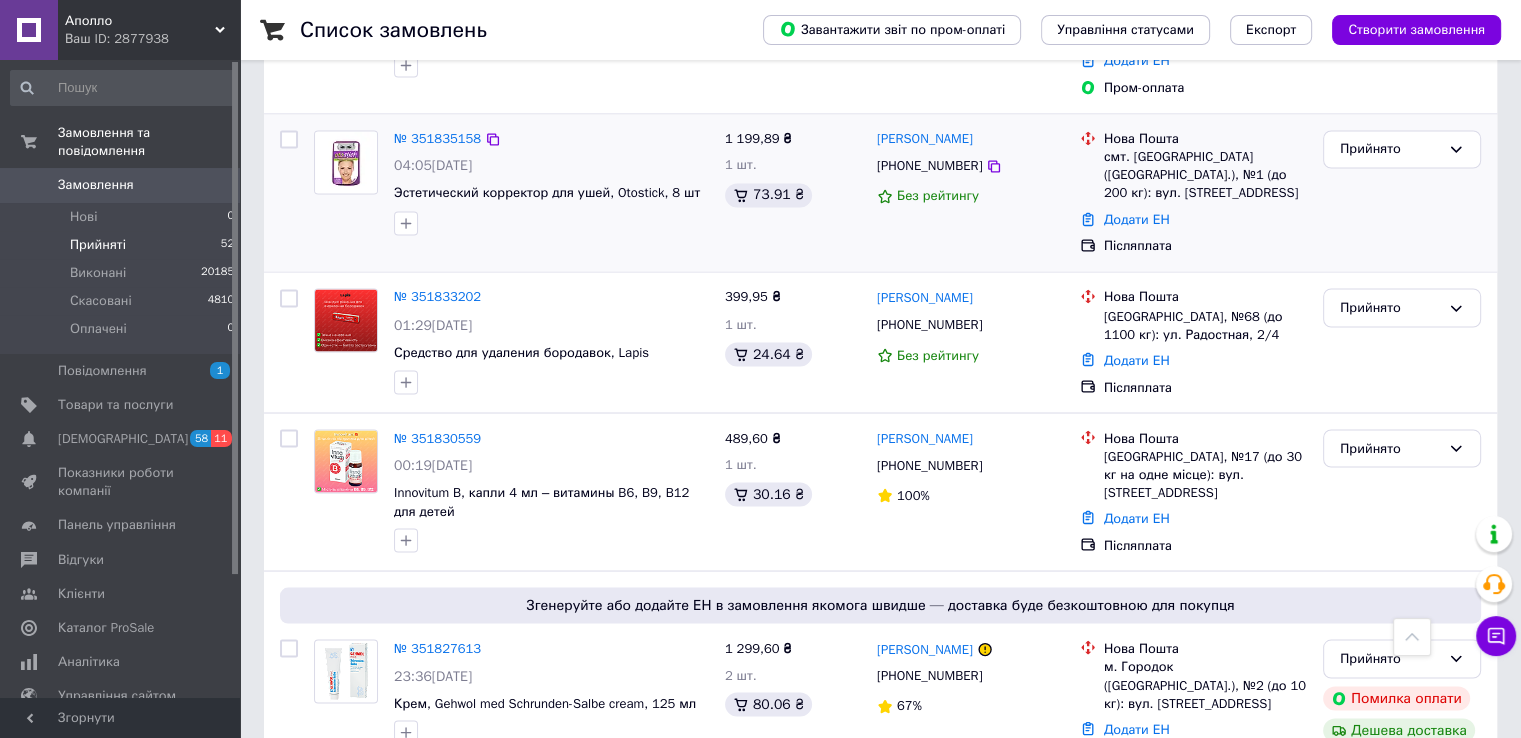 scroll, scrollTop: 3298, scrollLeft: 0, axis: vertical 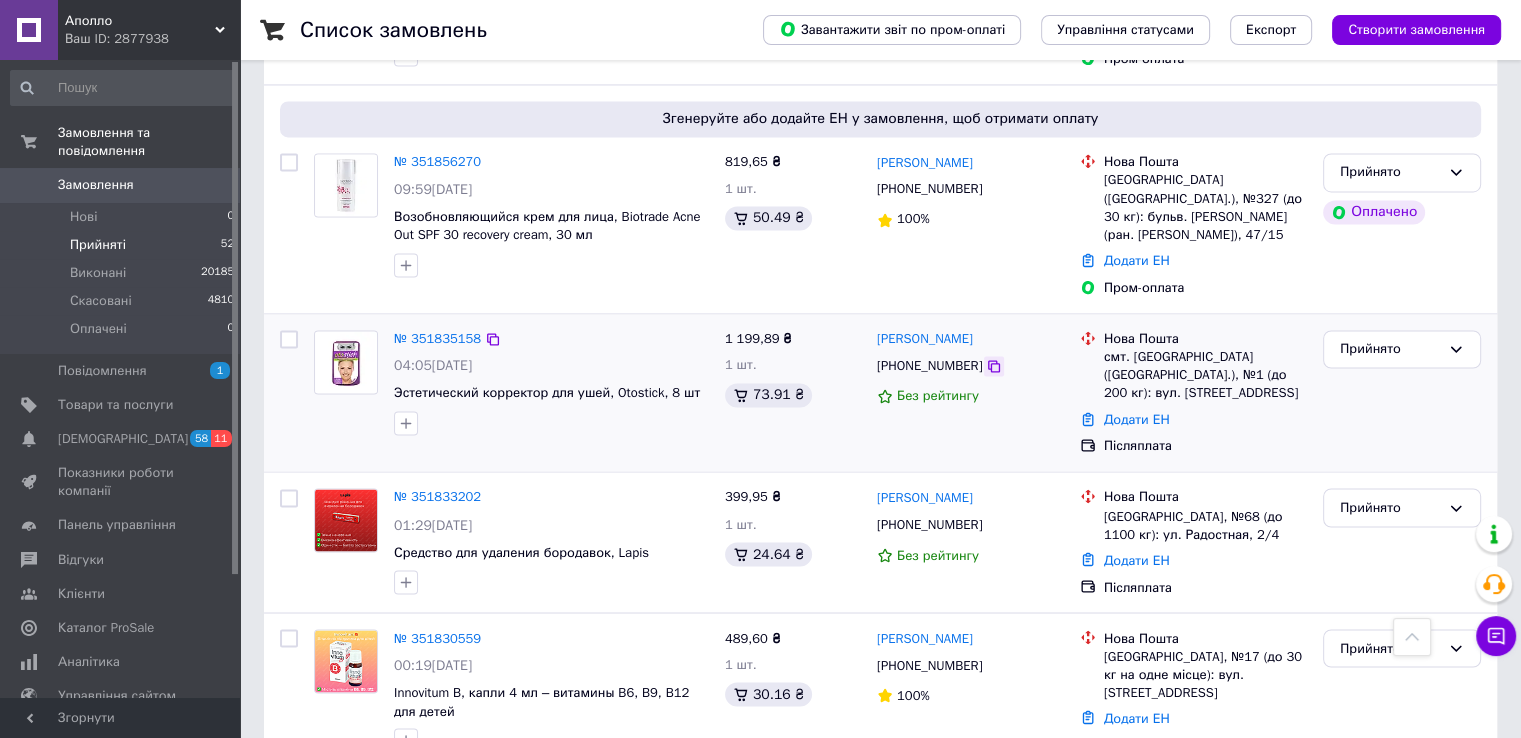 click 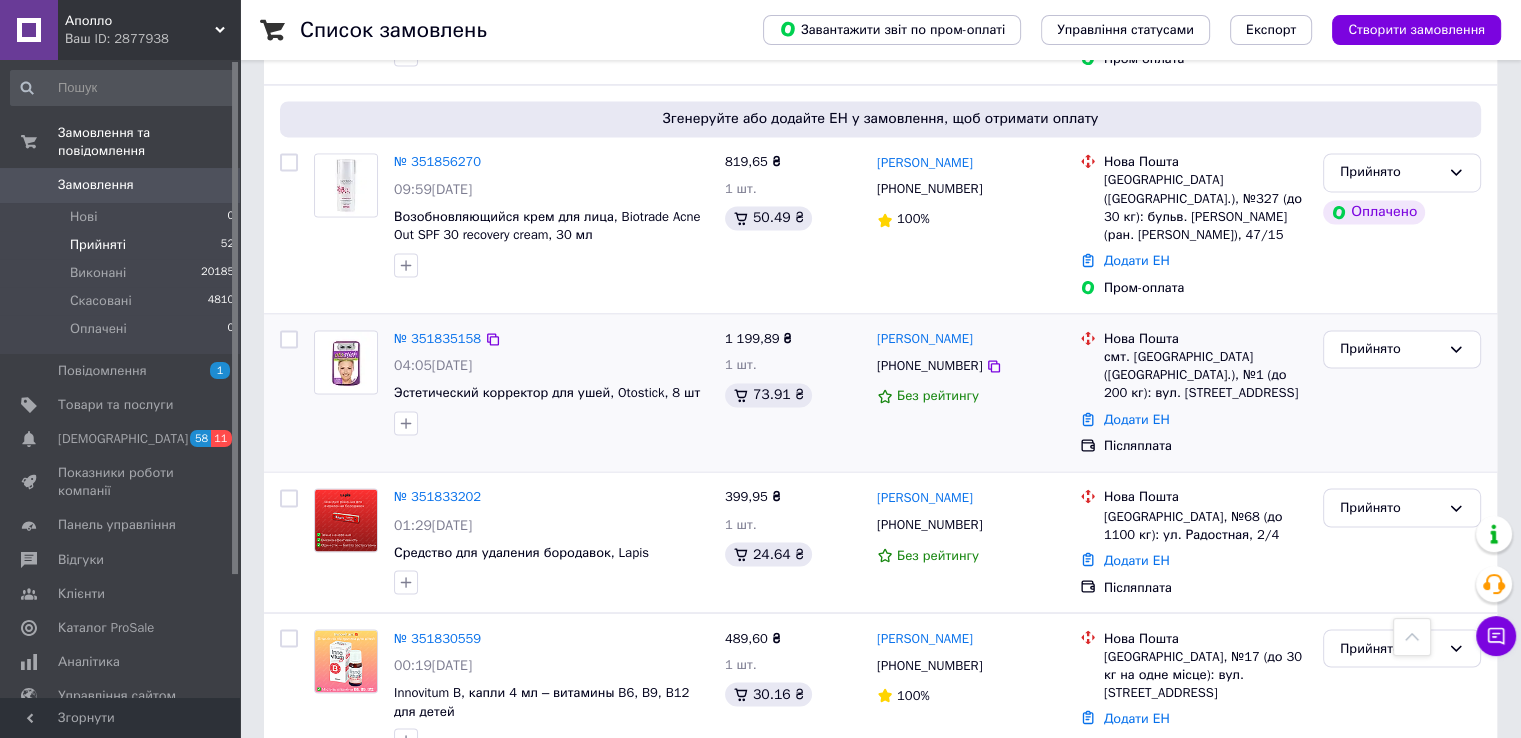 click on "Прийнято" at bounding box center [1402, 393] 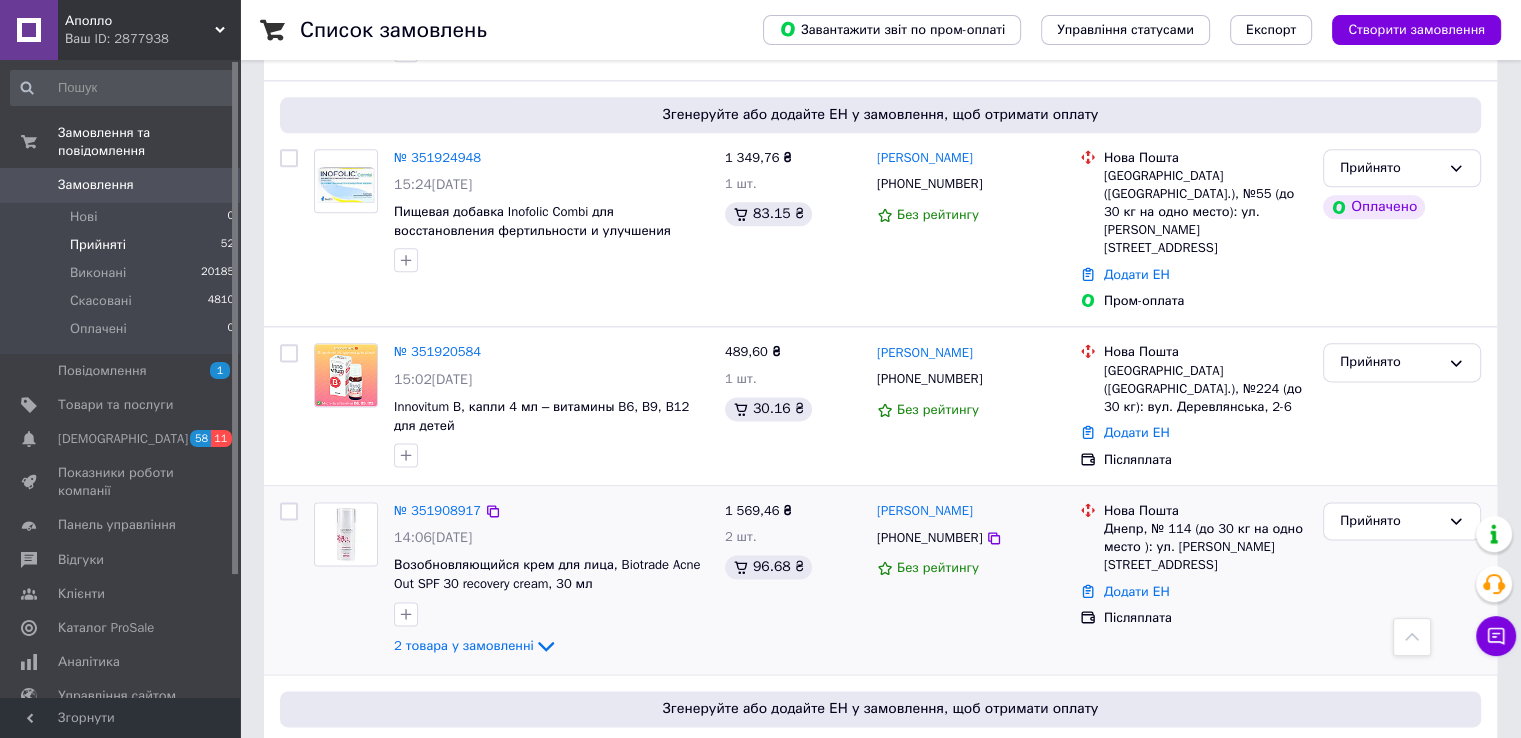 scroll, scrollTop: 2198, scrollLeft: 0, axis: vertical 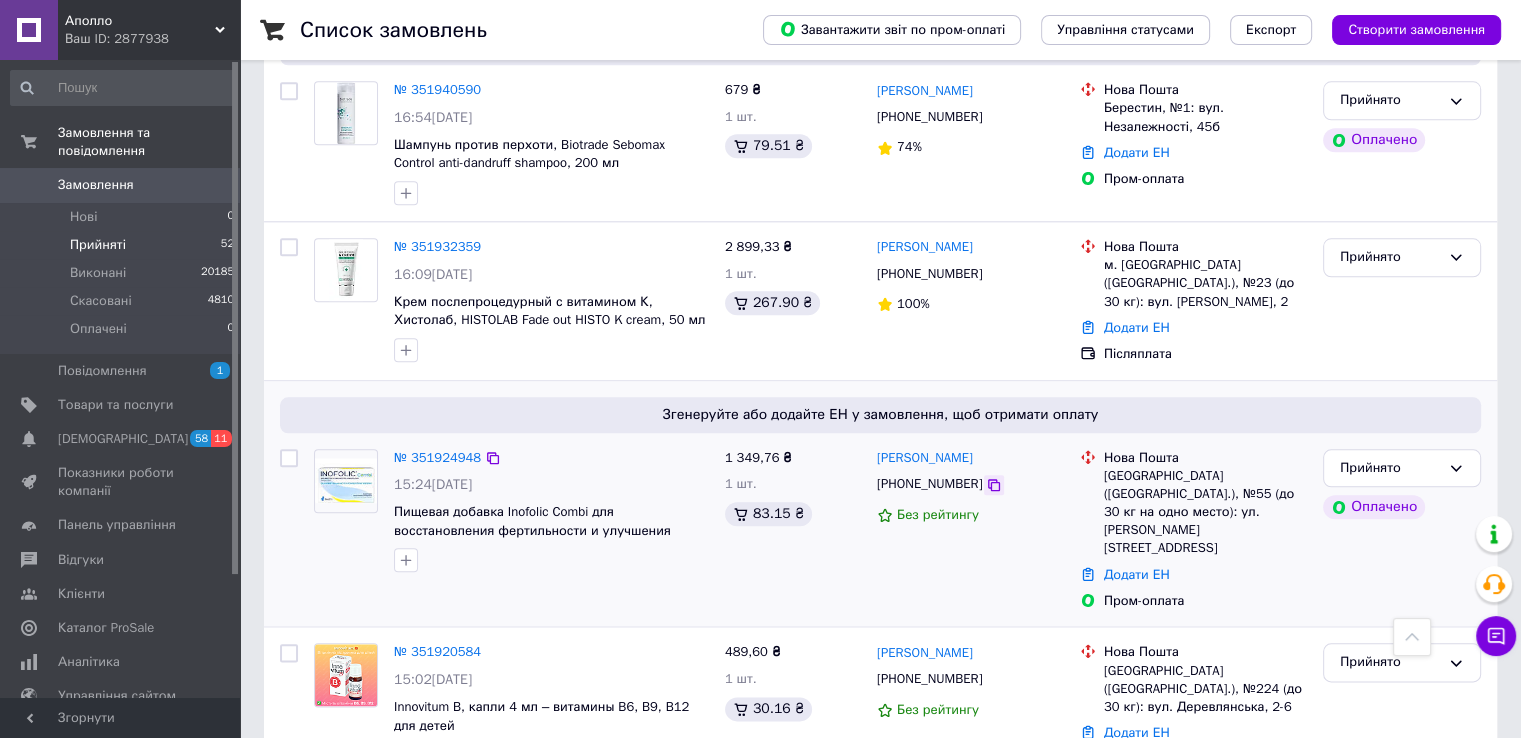 click 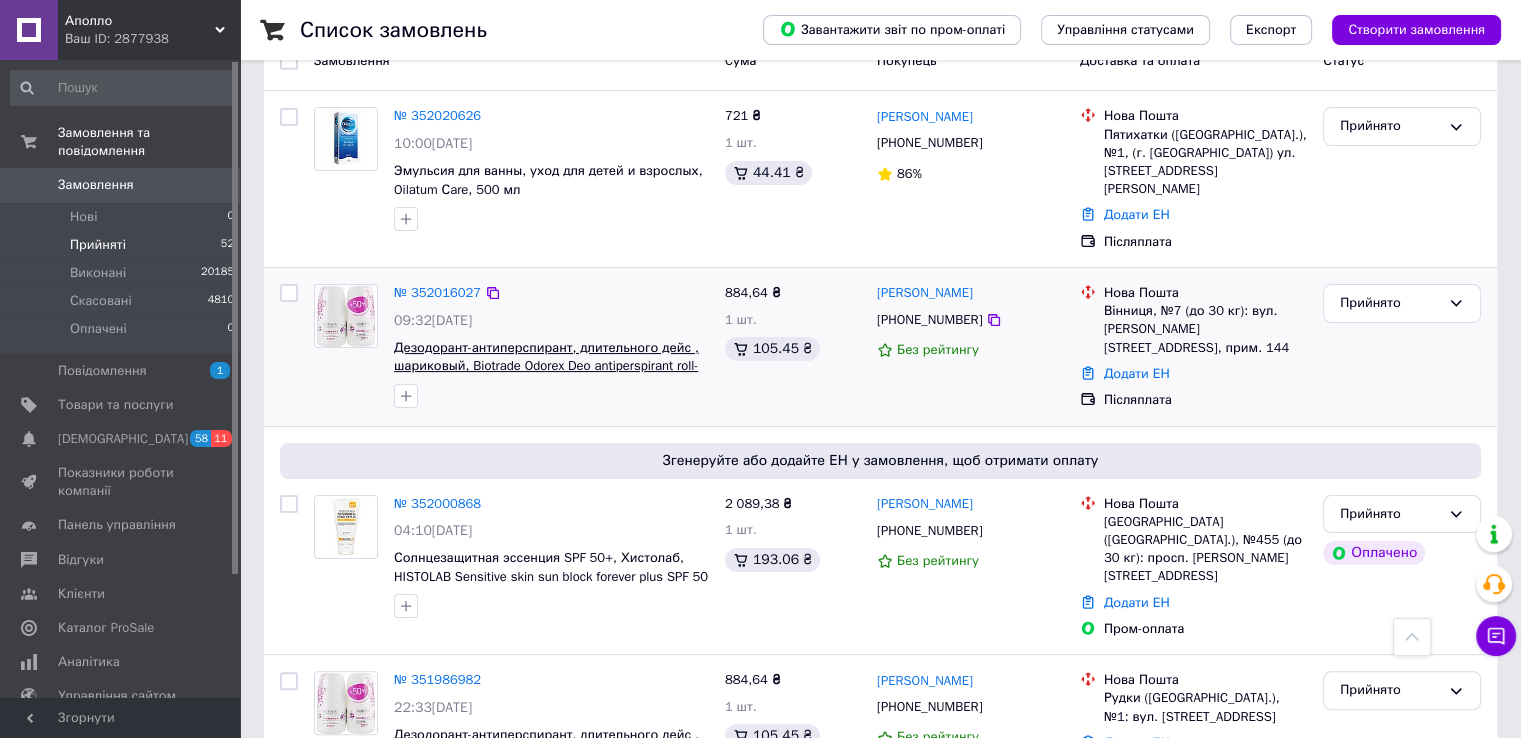scroll, scrollTop: 0, scrollLeft: 0, axis: both 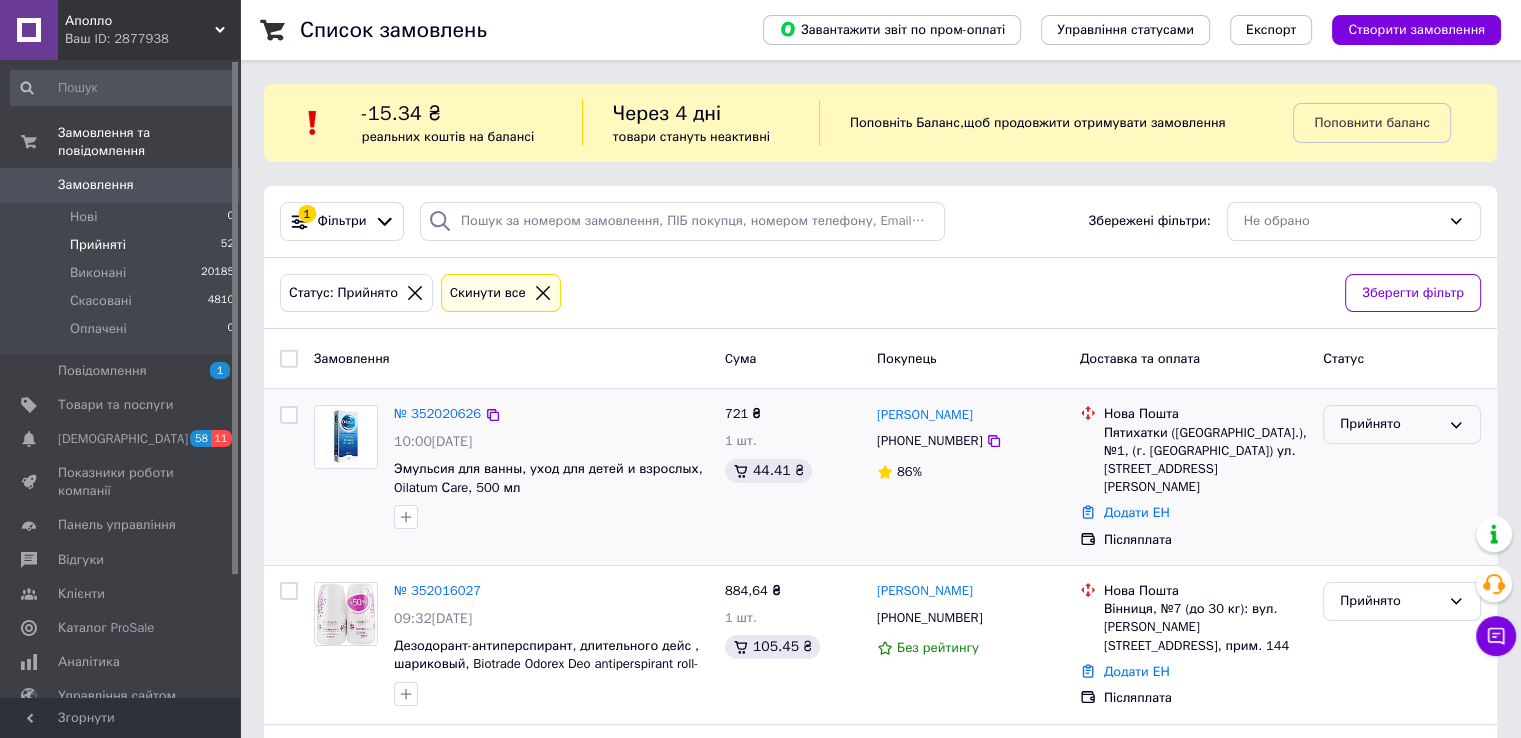 click on "Прийнято" at bounding box center [1390, 424] 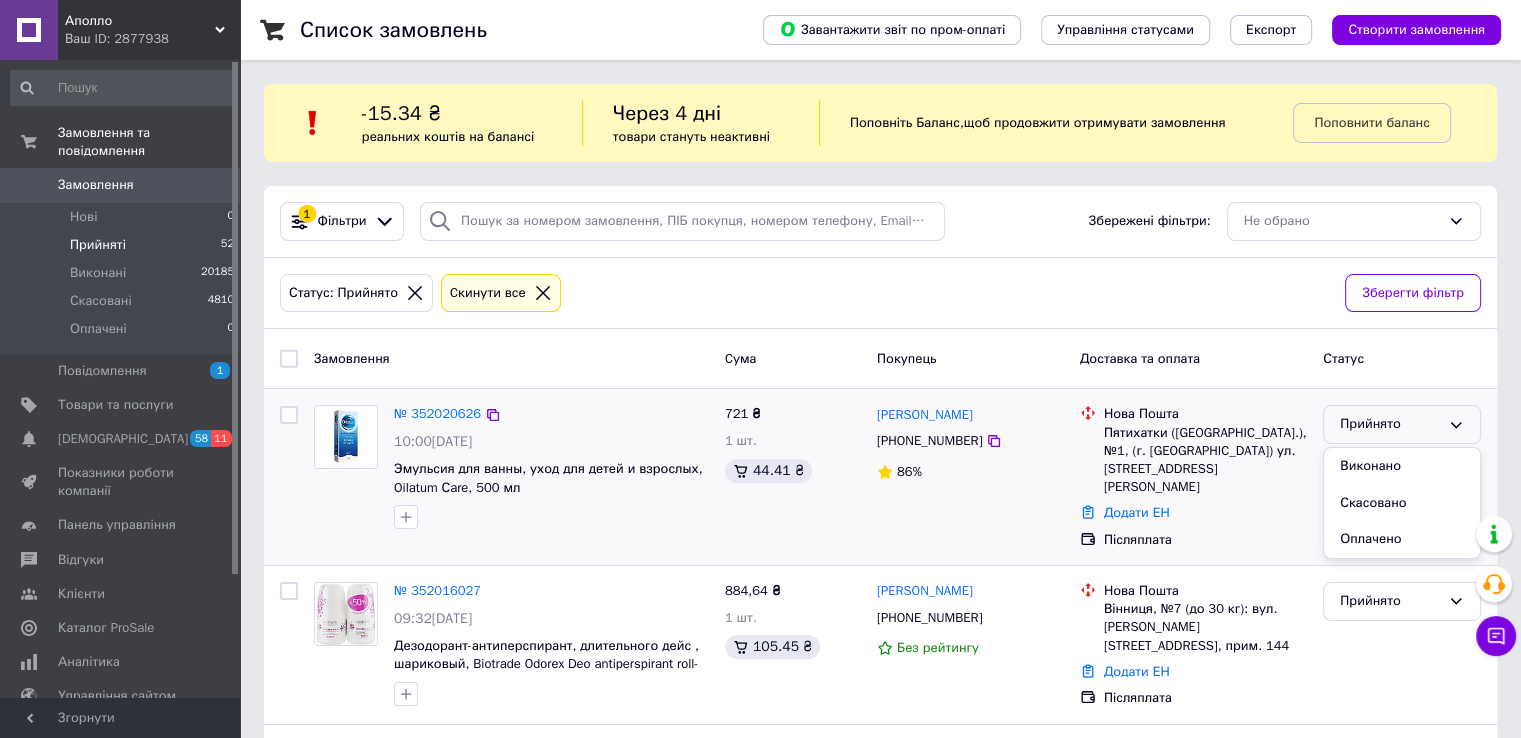drag, startPoint x: 1381, startPoint y: 467, endPoint x: 1308, endPoint y: 473, distance: 73.24616 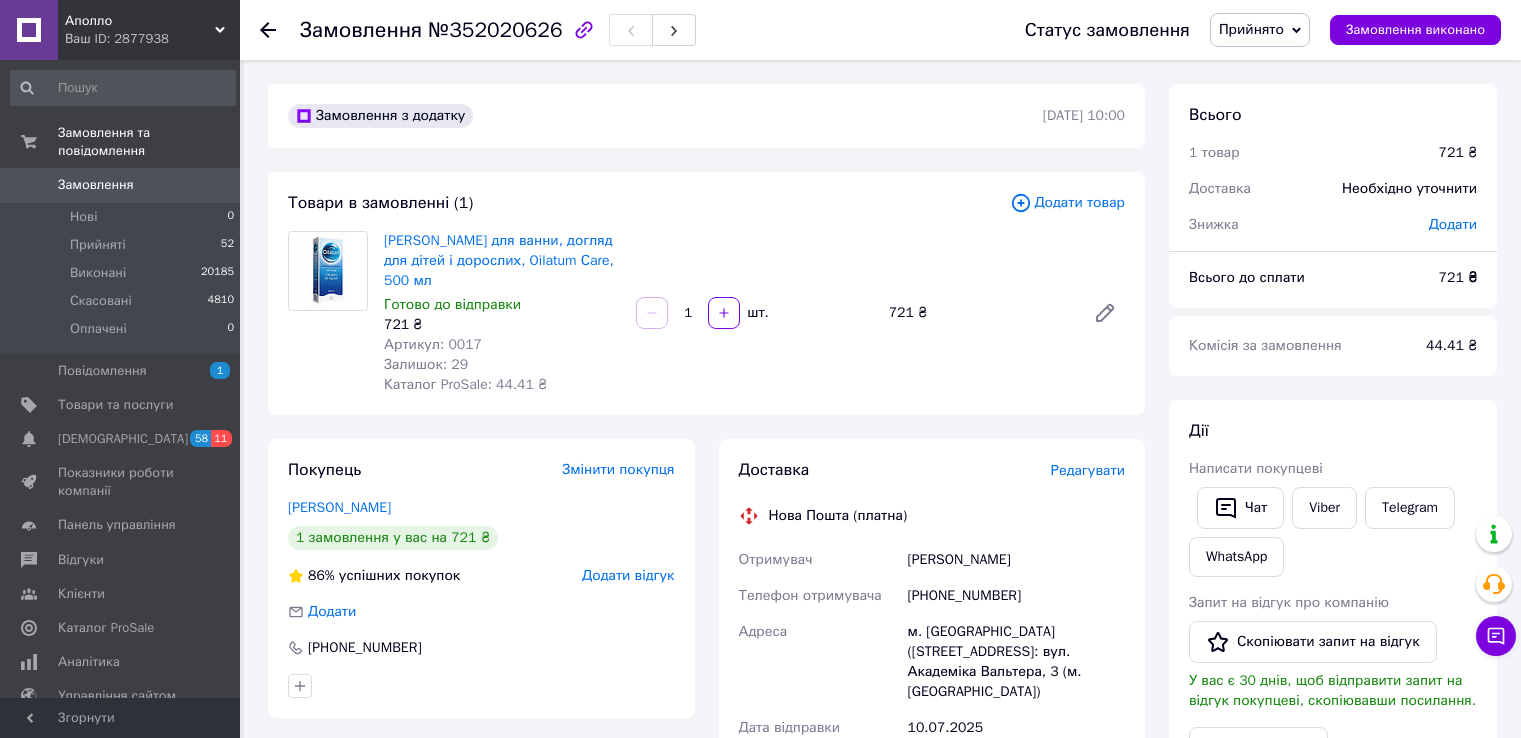 scroll, scrollTop: 0, scrollLeft: 0, axis: both 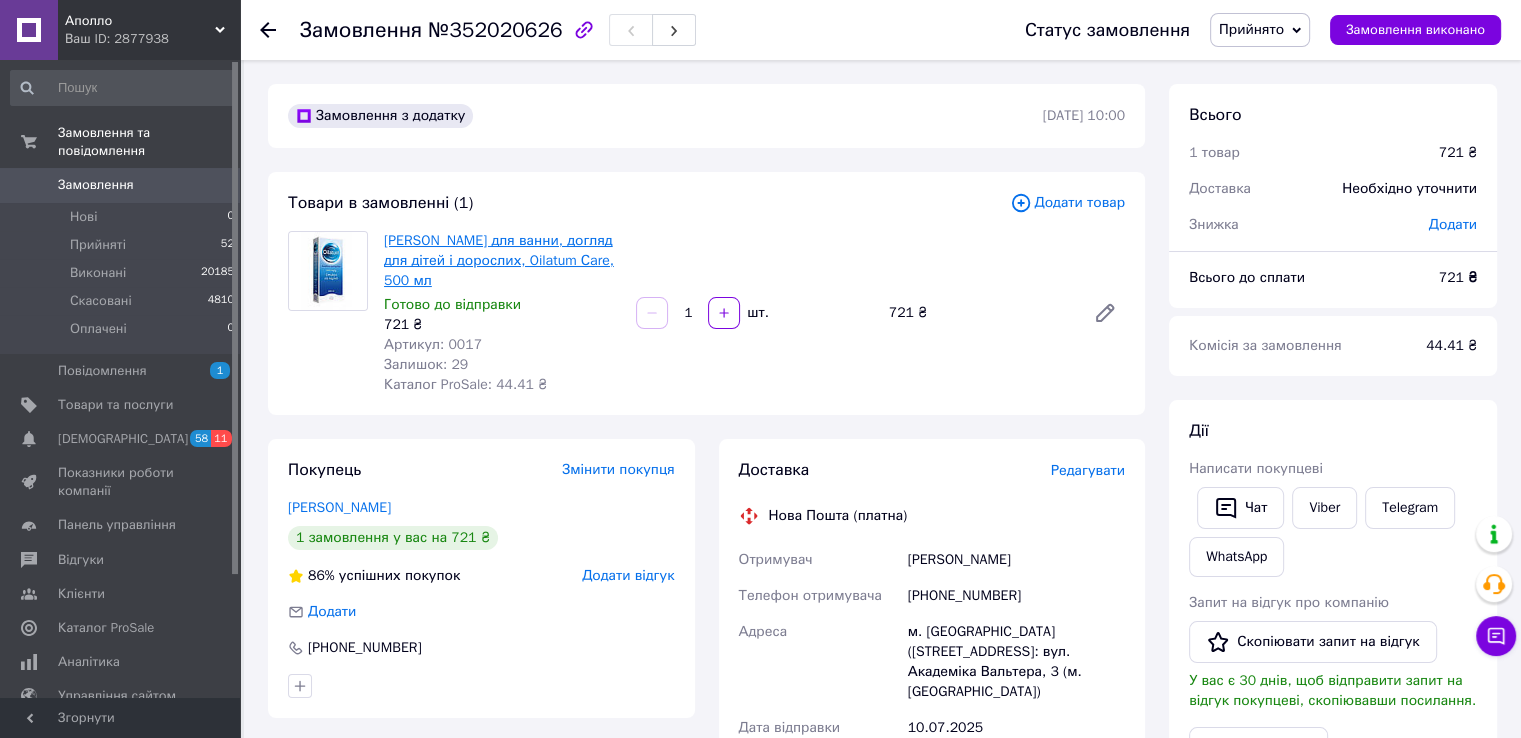 click on "[PERSON_NAME] для ванни, догляд для дітей і дорослих, Oilatum Сare, 500 мл" at bounding box center [499, 260] 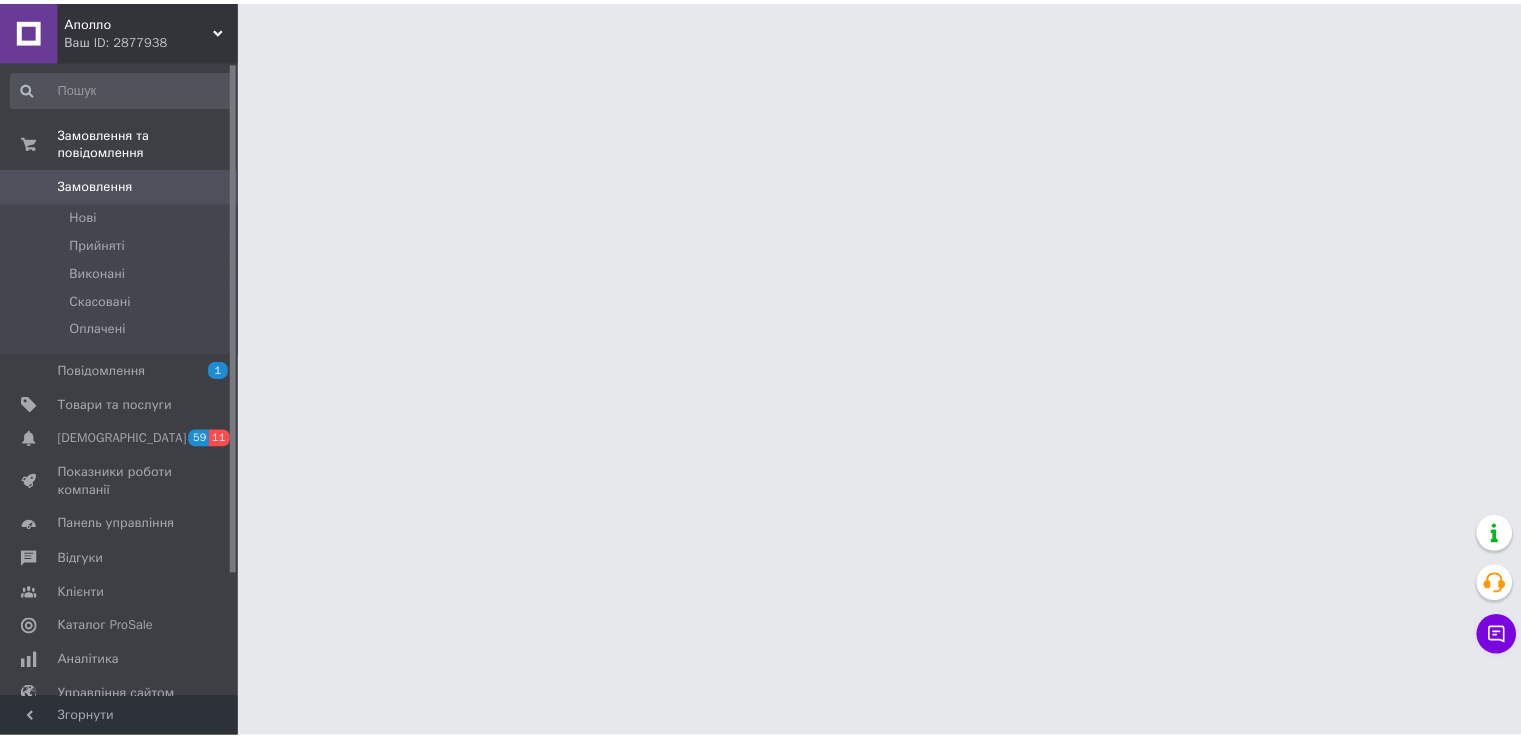 scroll, scrollTop: 0, scrollLeft: 0, axis: both 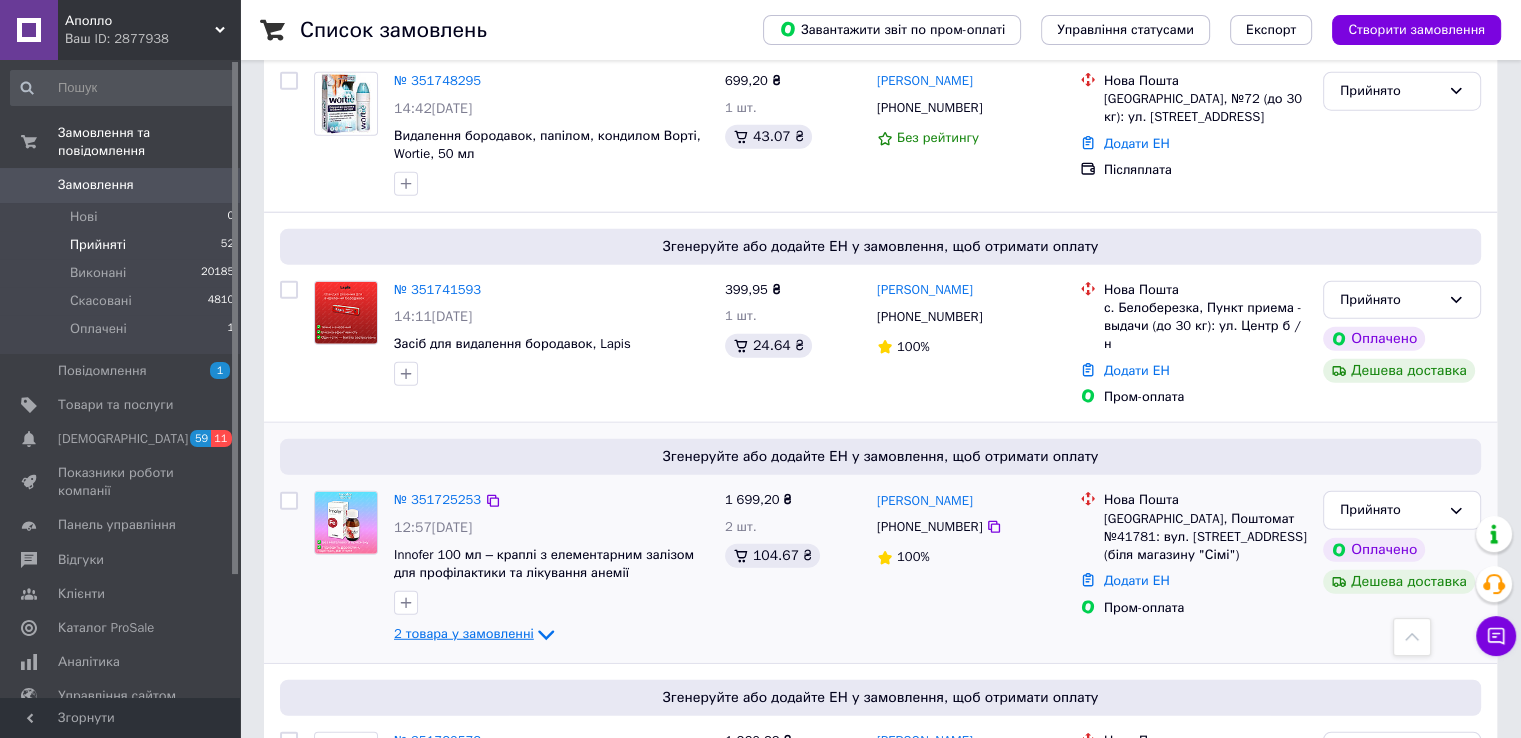 click on "2 товара у замовленні" at bounding box center [464, 634] 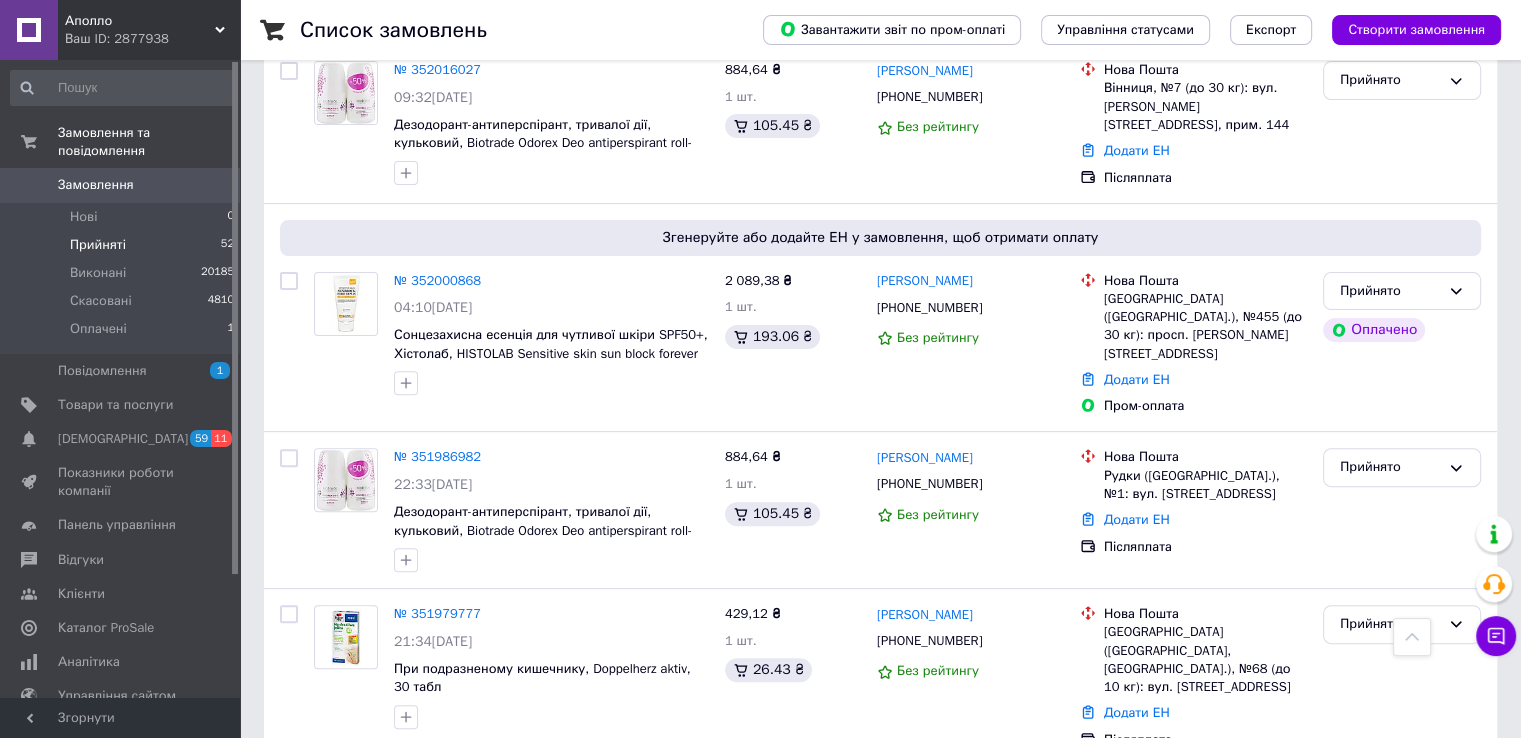 scroll, scrollTop: 461, scrollLeft: 0, axis: vertical 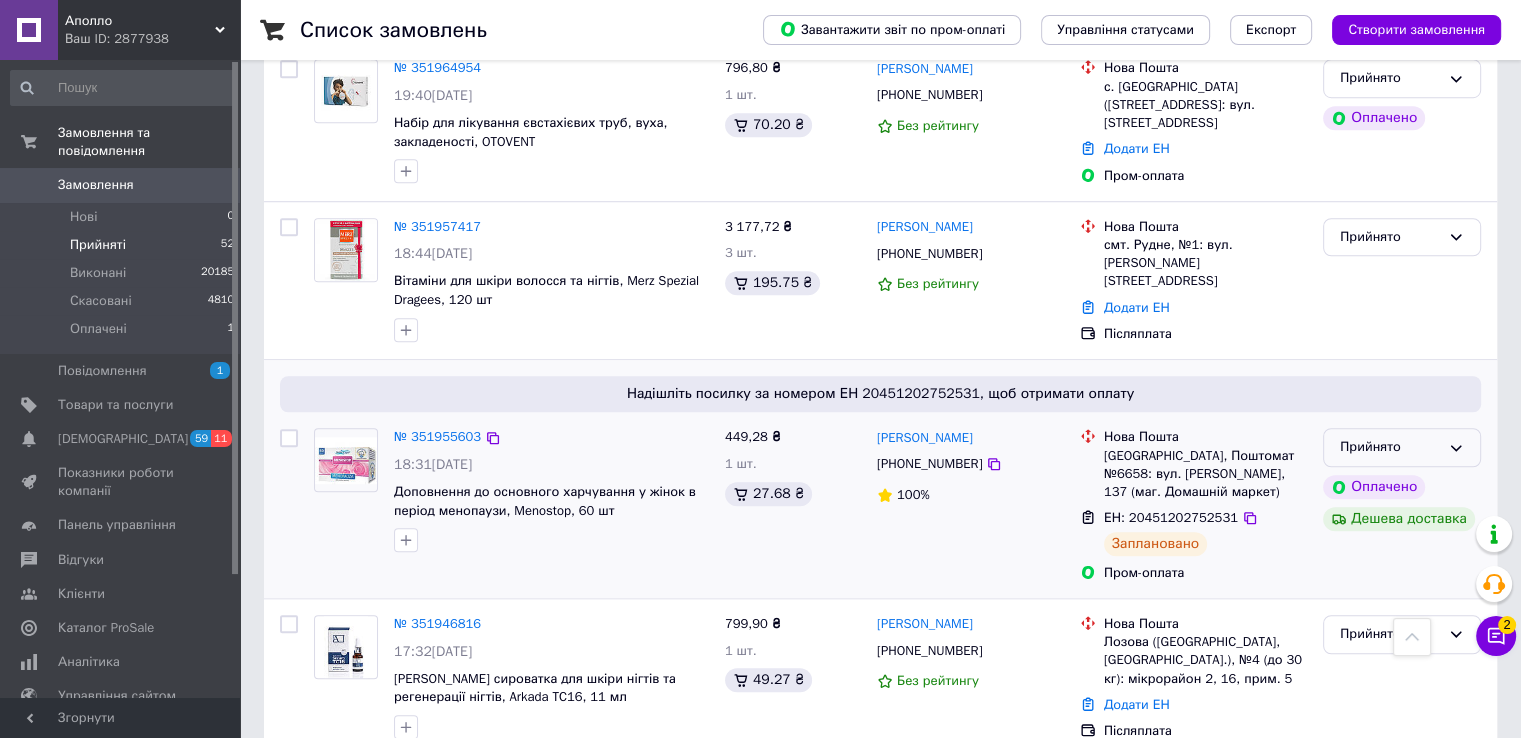 click on "Прийнято" at bounding box center (1402, 447) 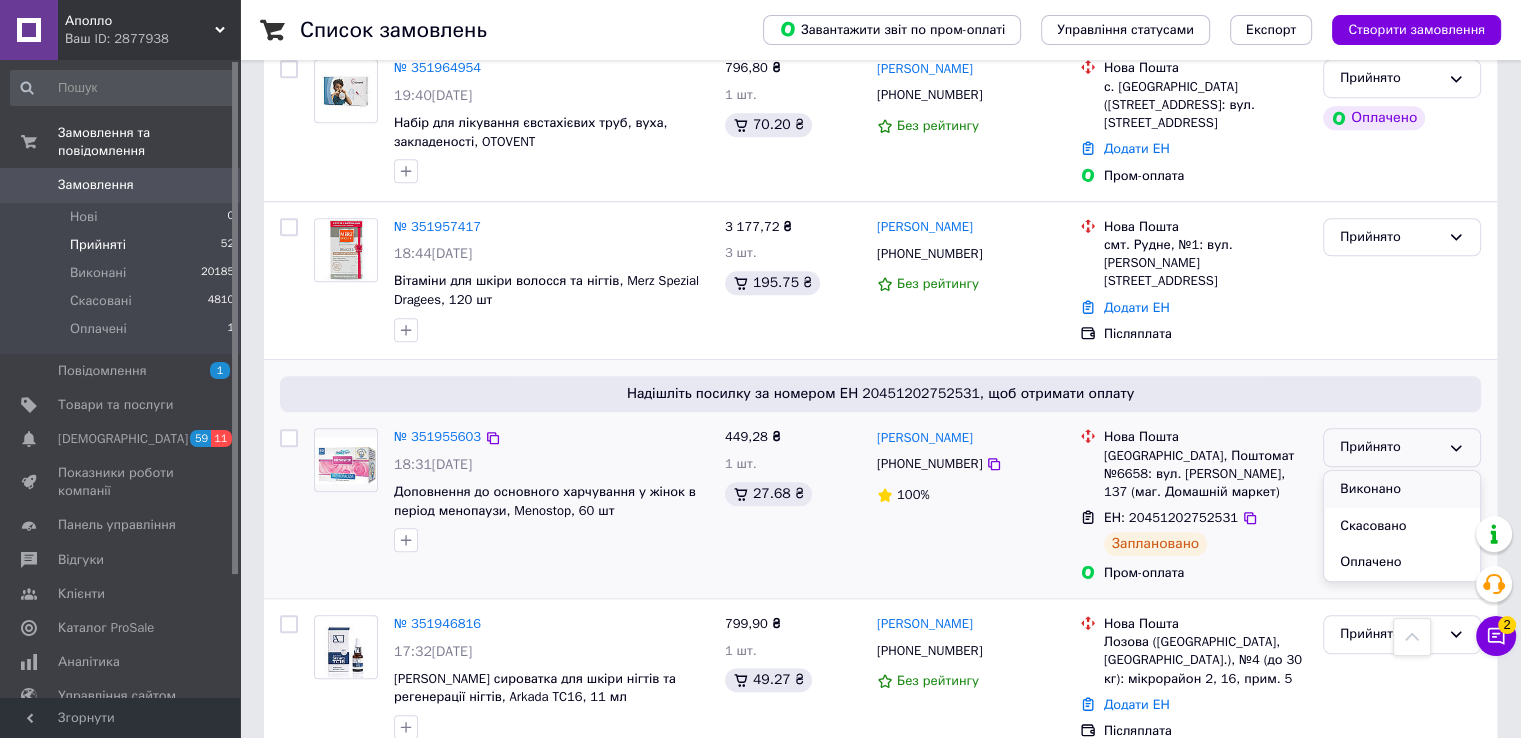 click on "Виконано" at bounding box center [1402, 489] 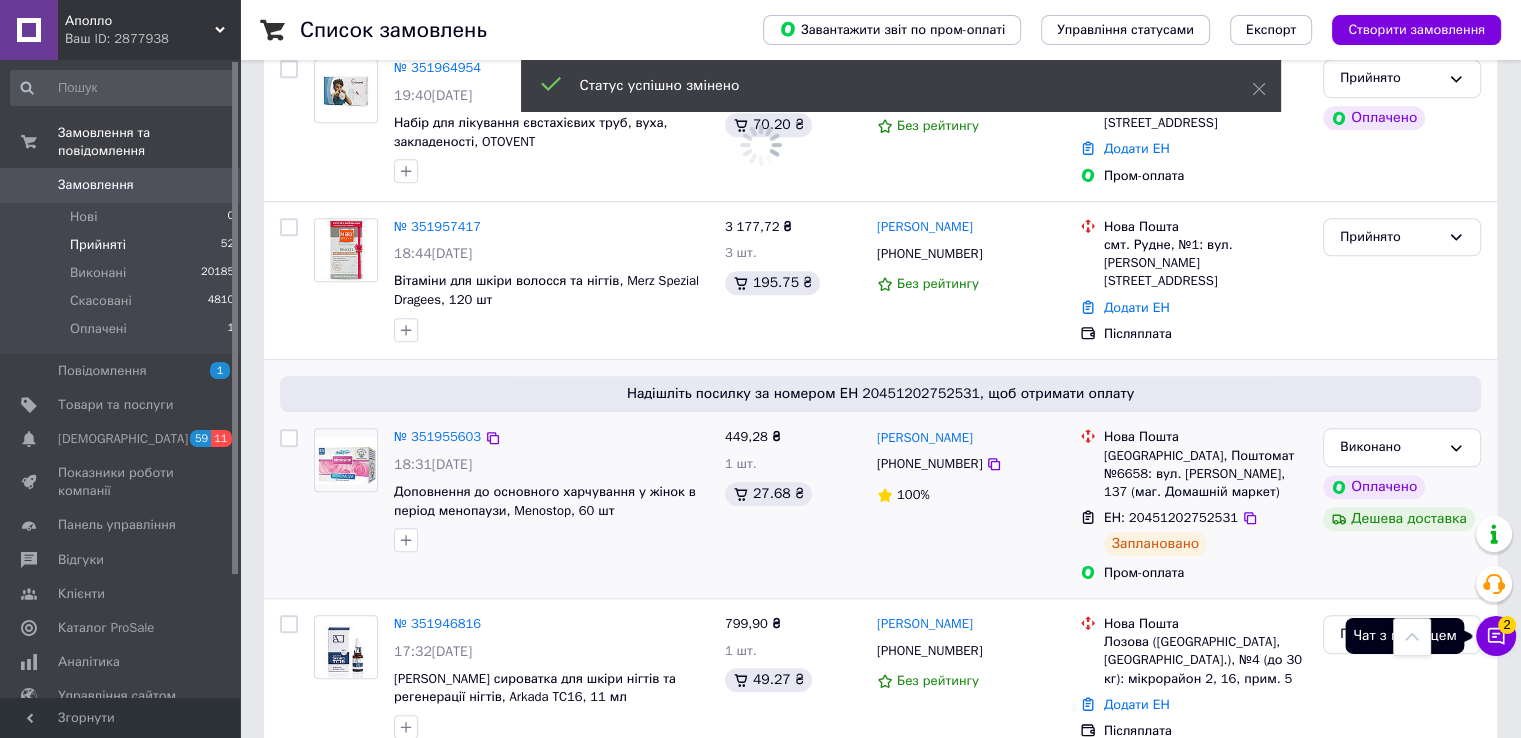 click 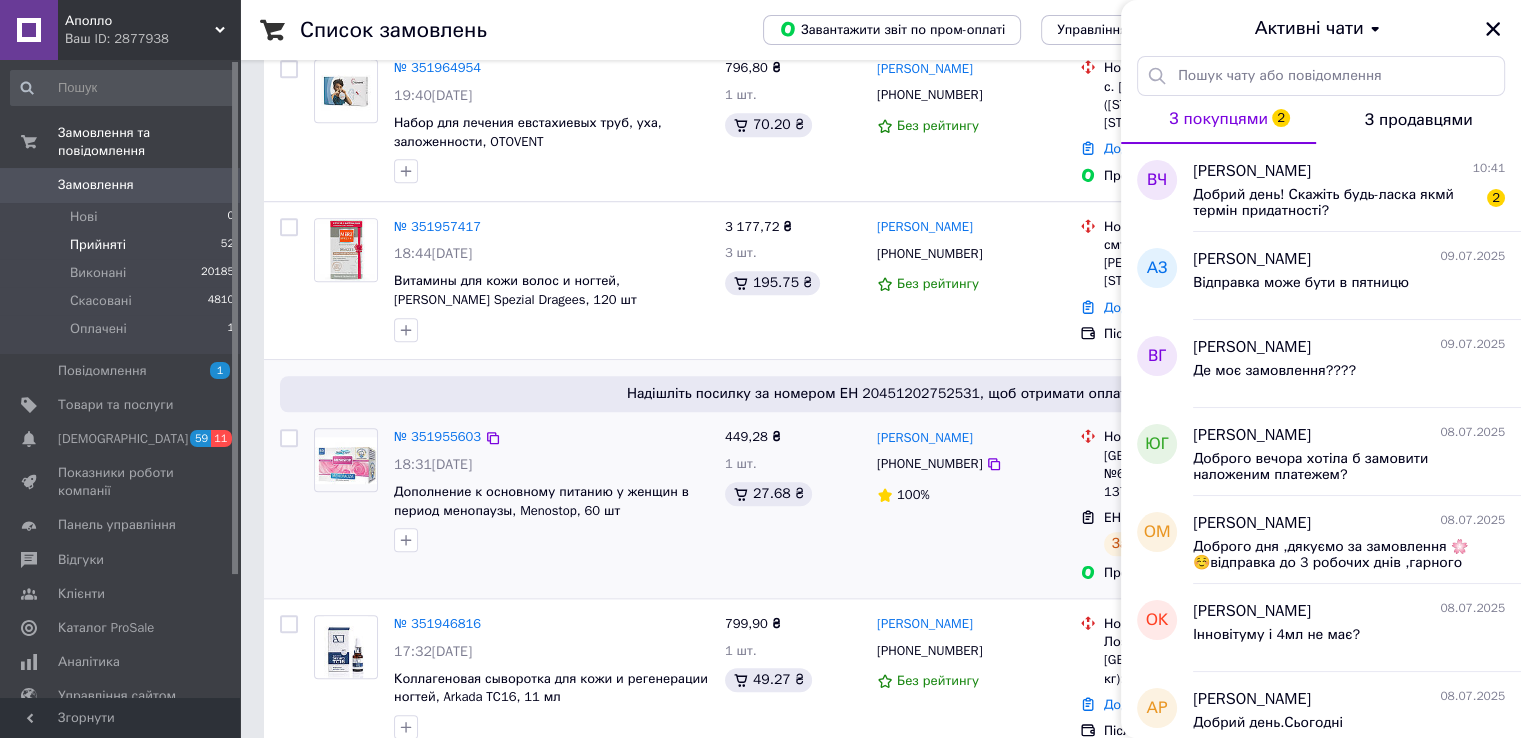 click at bounding box center (289, 505) 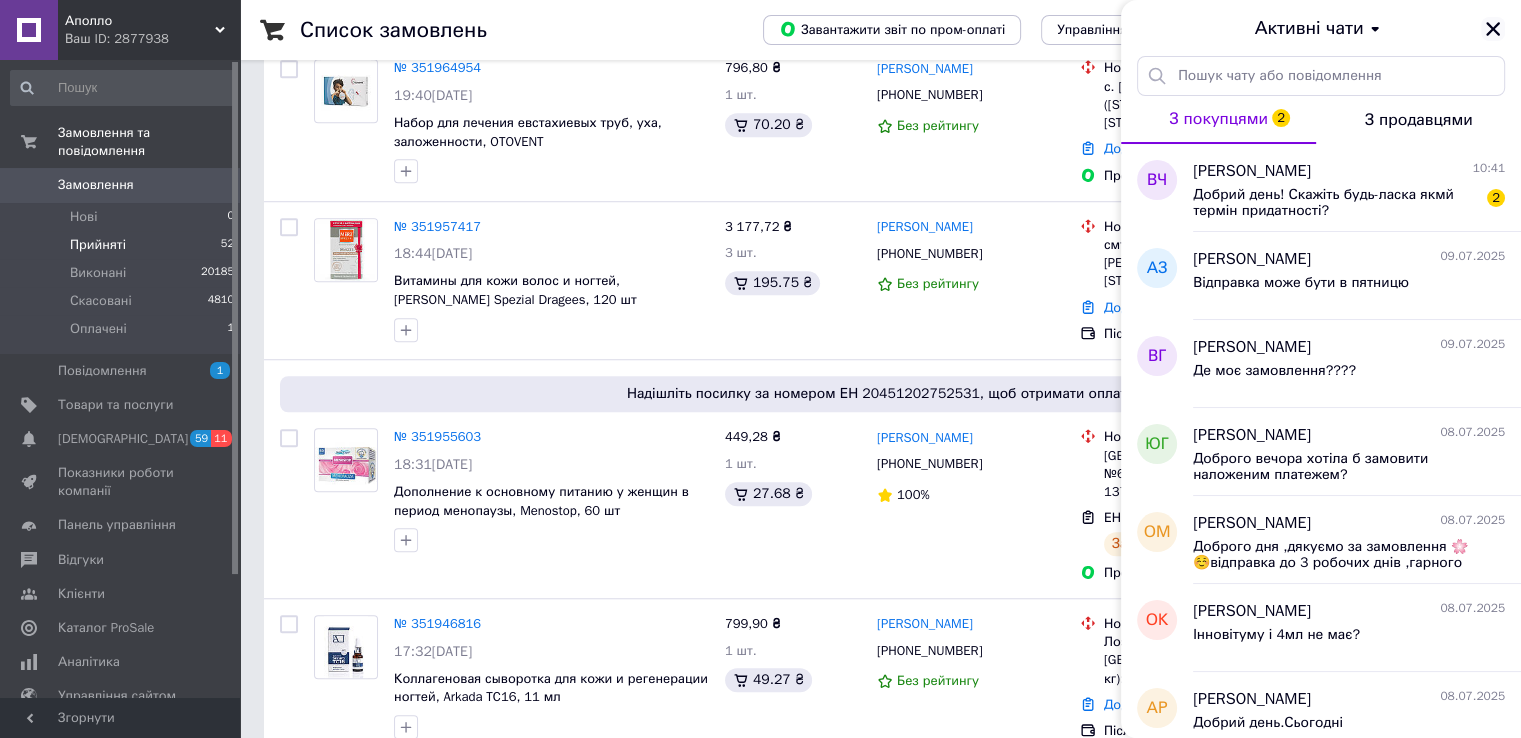 click 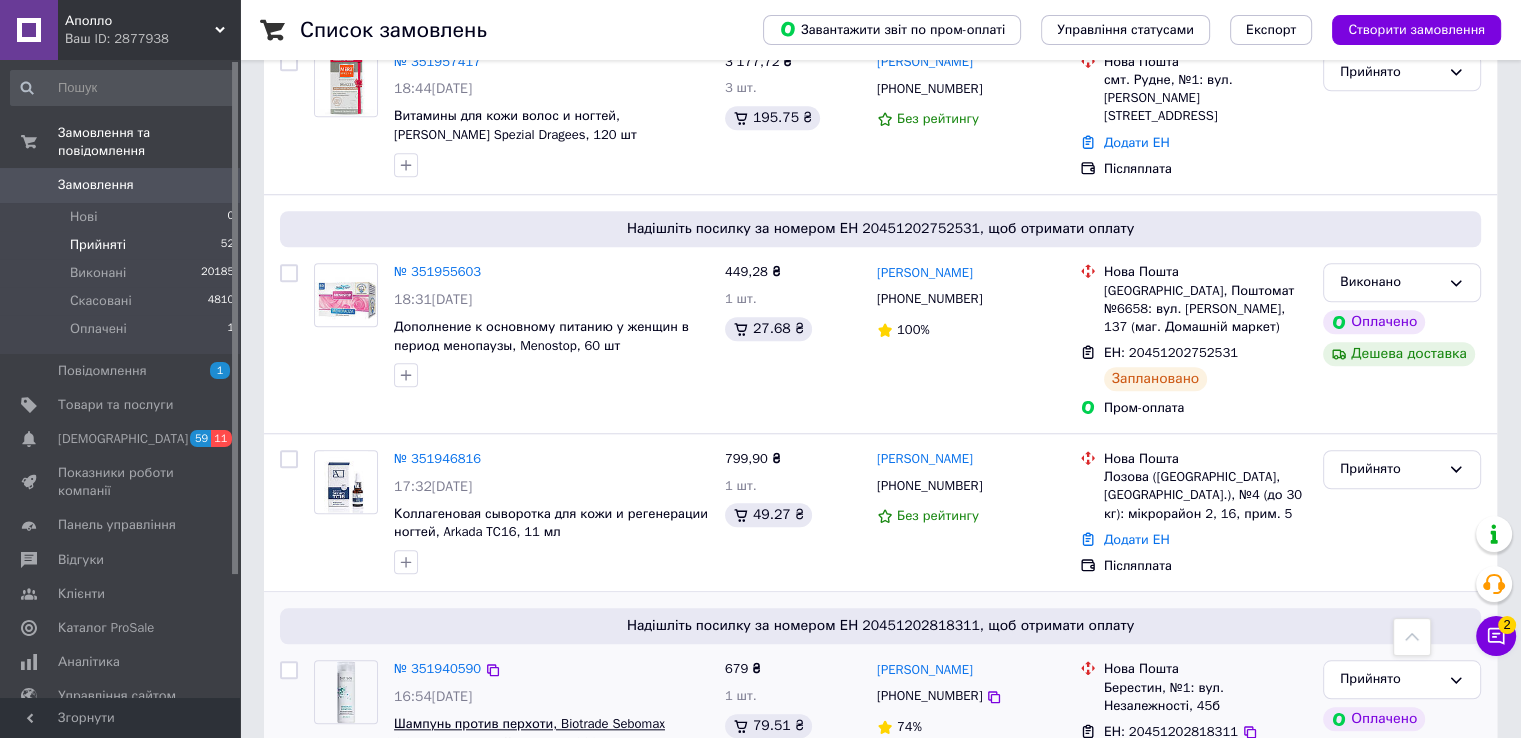 scroll, scrollTop: 1800, scrollLeft: 0, axis: vertical 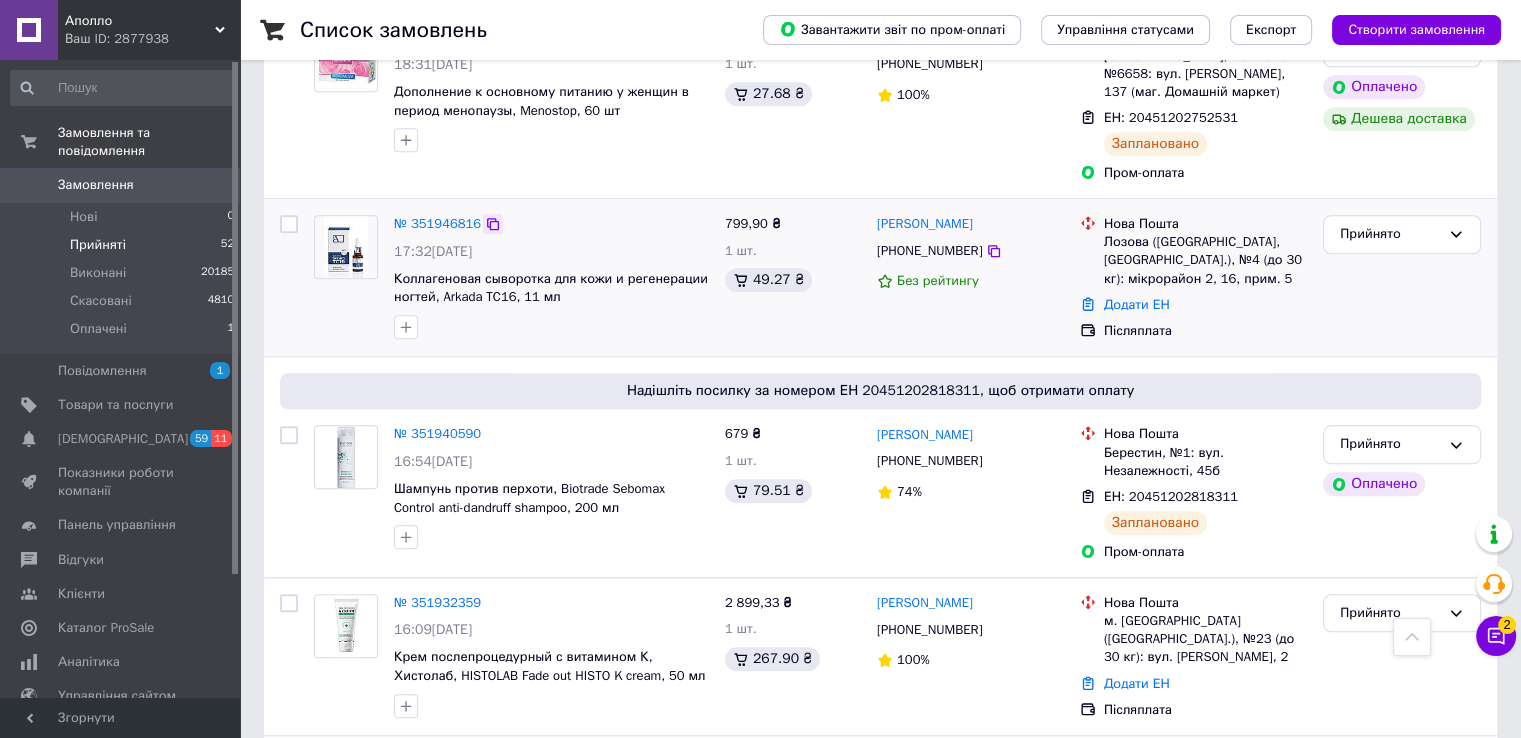 click 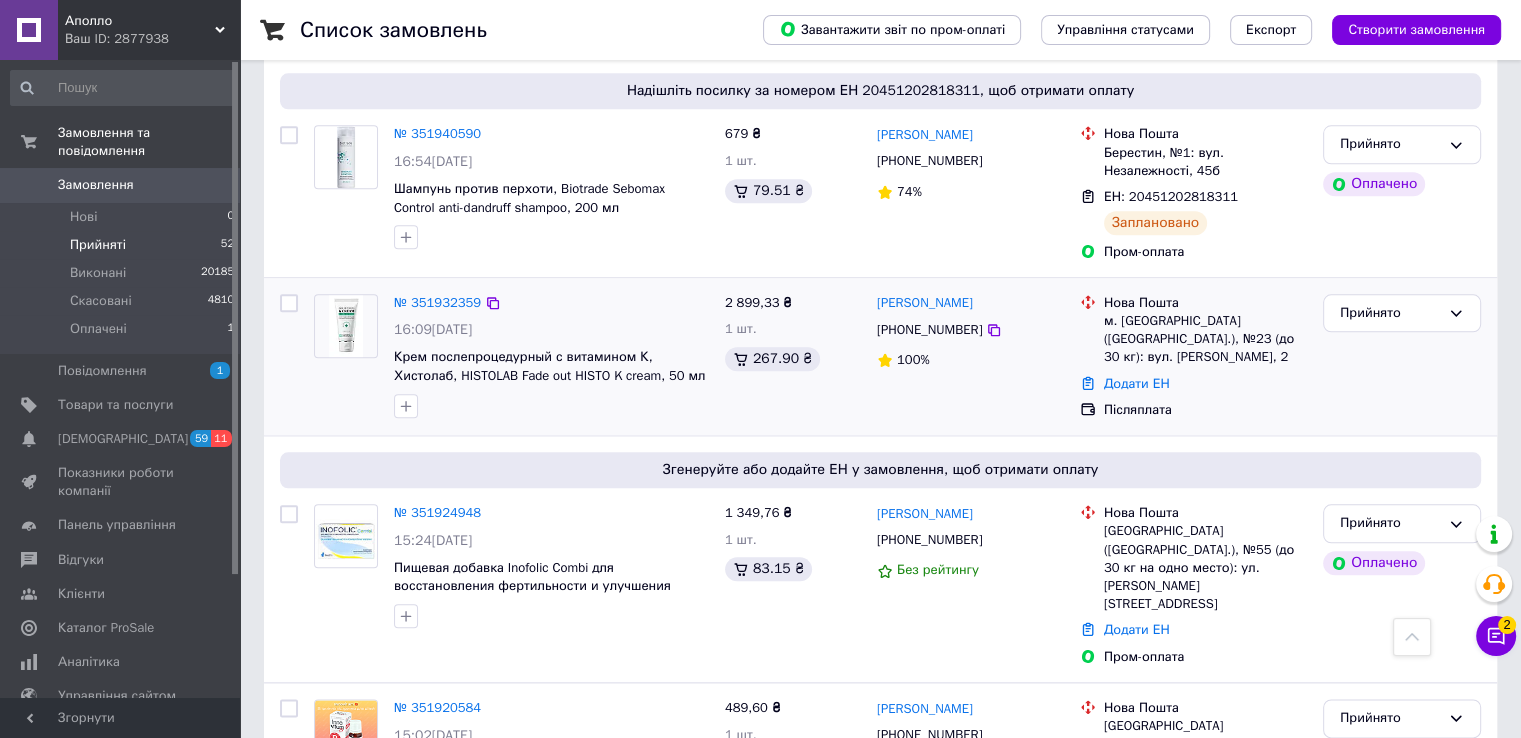 scroll, scrollTop: 1900, scrollLeft: 0, axis: vertical 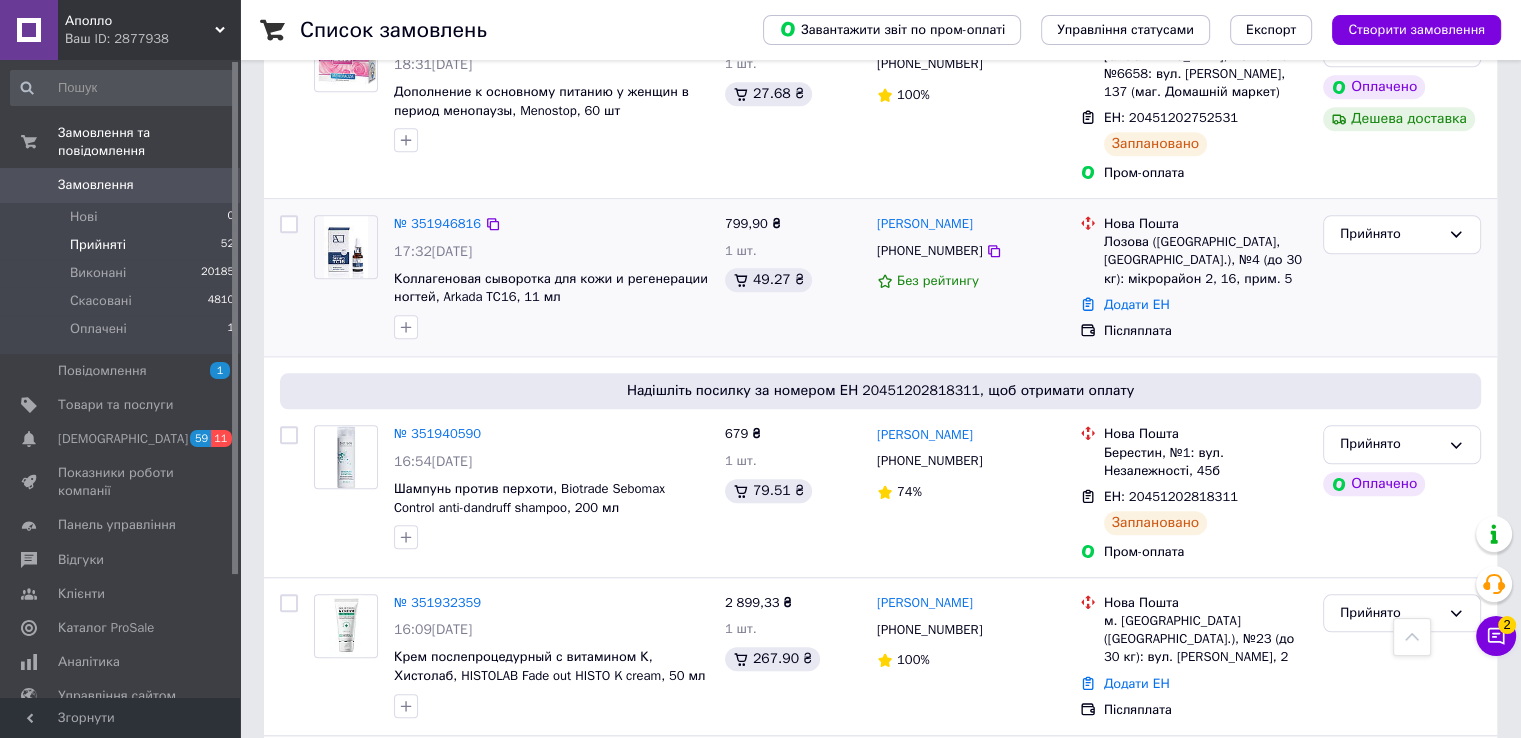 copy on "Наталья Завада" 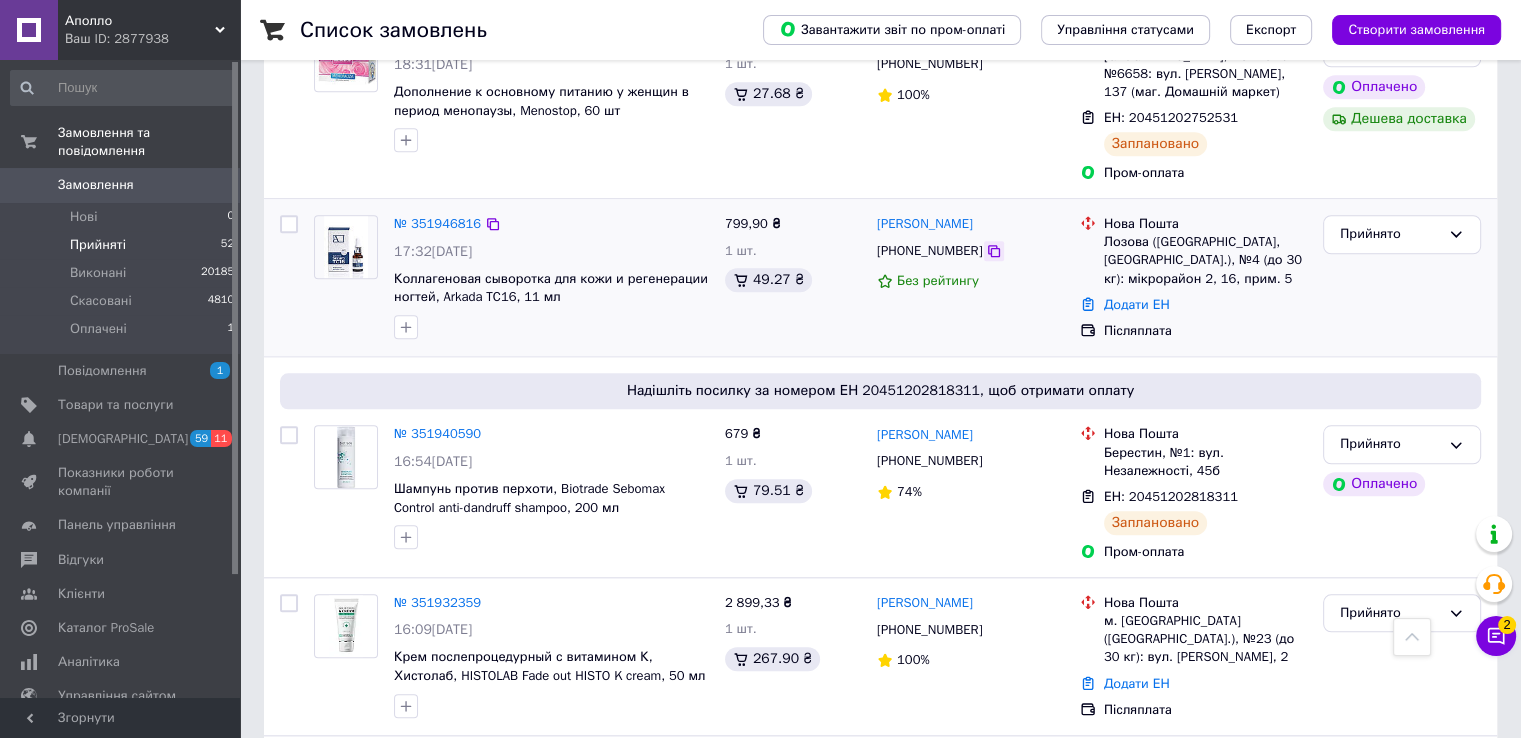 click 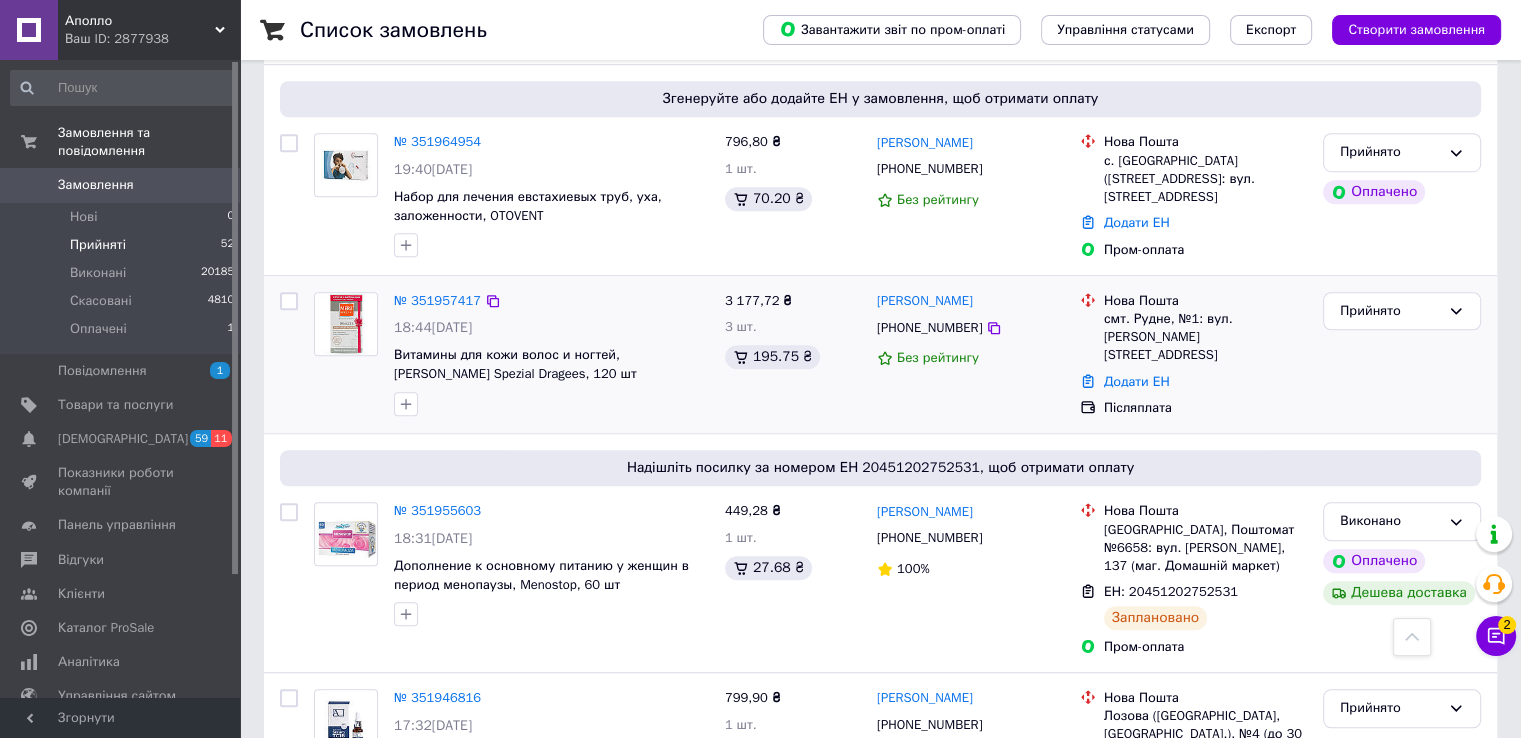 scroll, scrollTop: 1300, scrollLeft: 0, axis: vertical 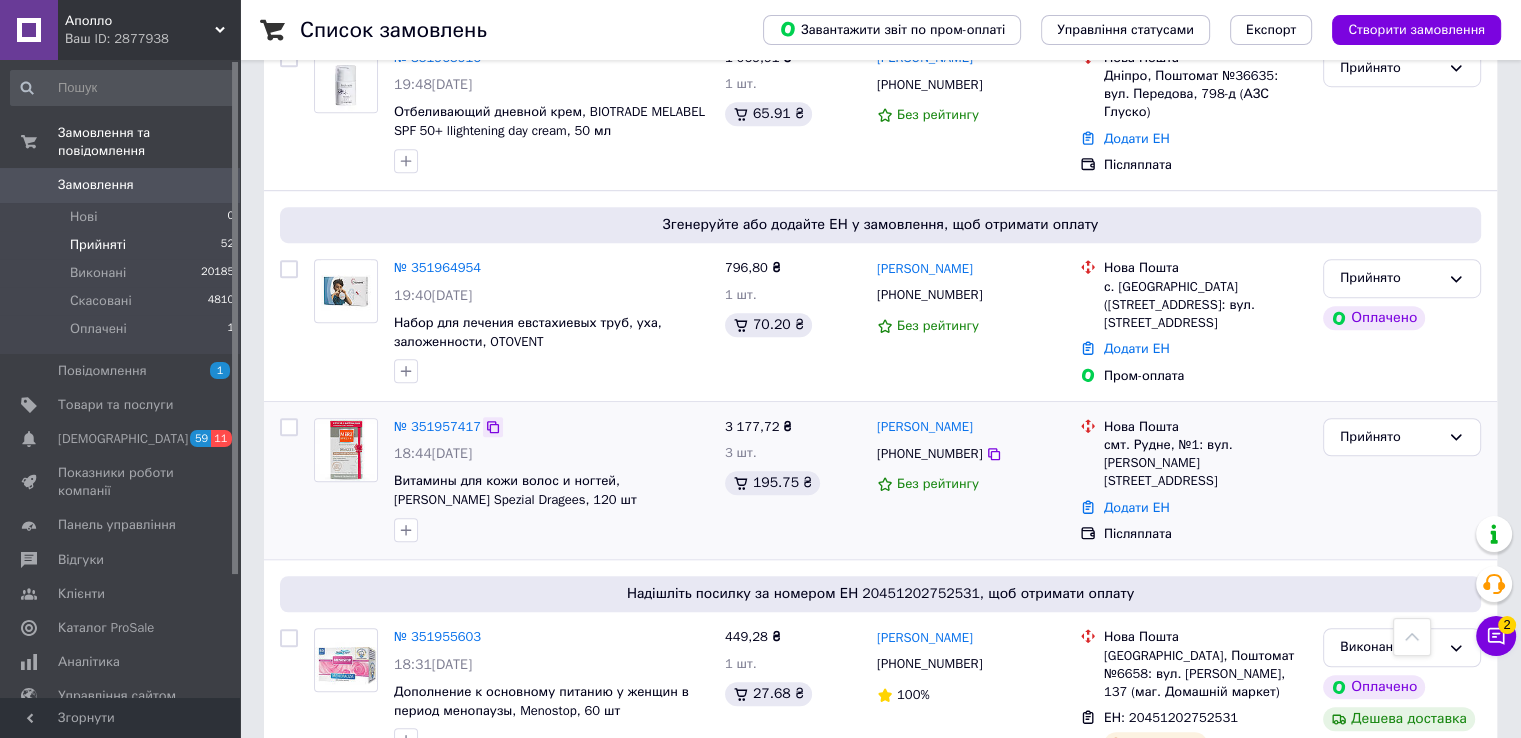 click 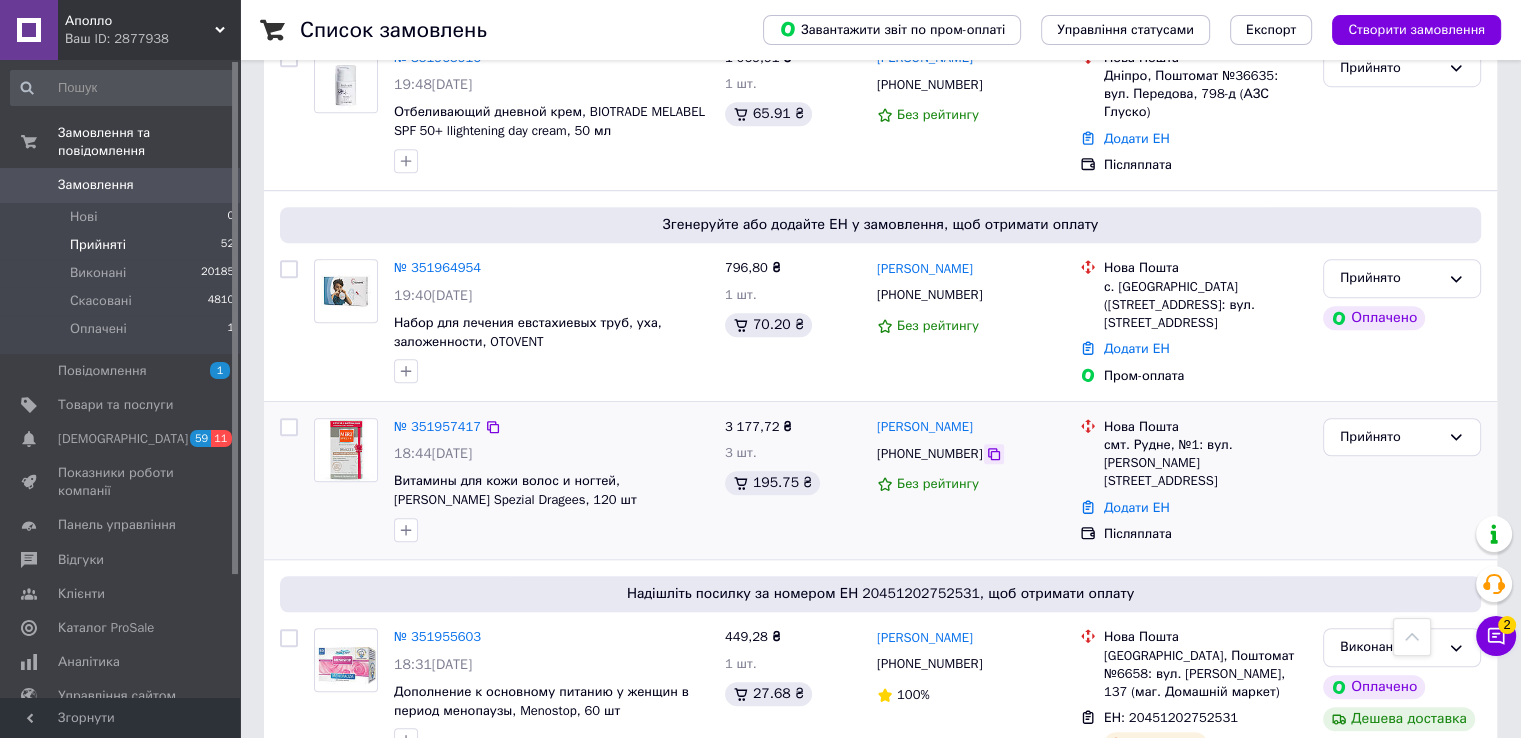 click 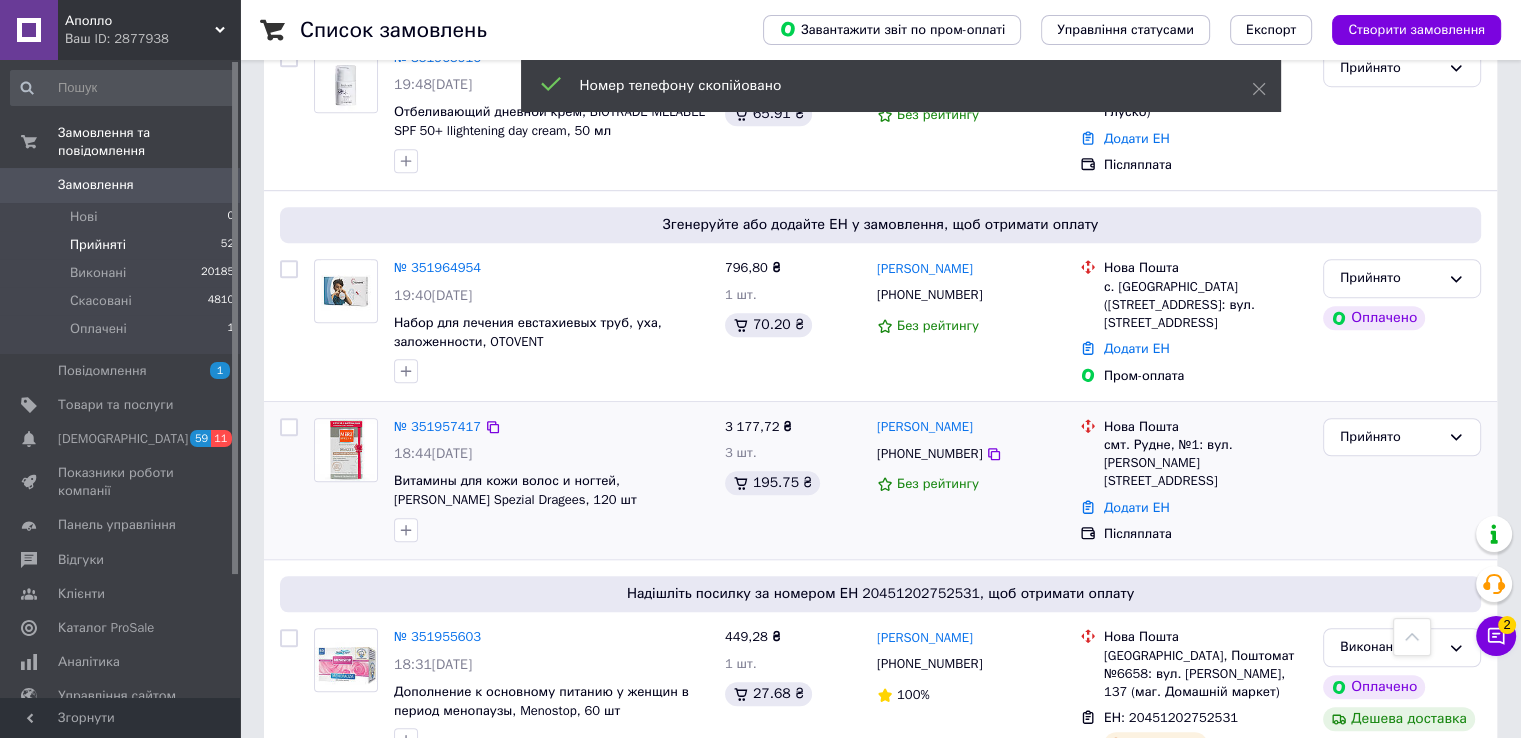 copy on "[PERSON_NAME]" 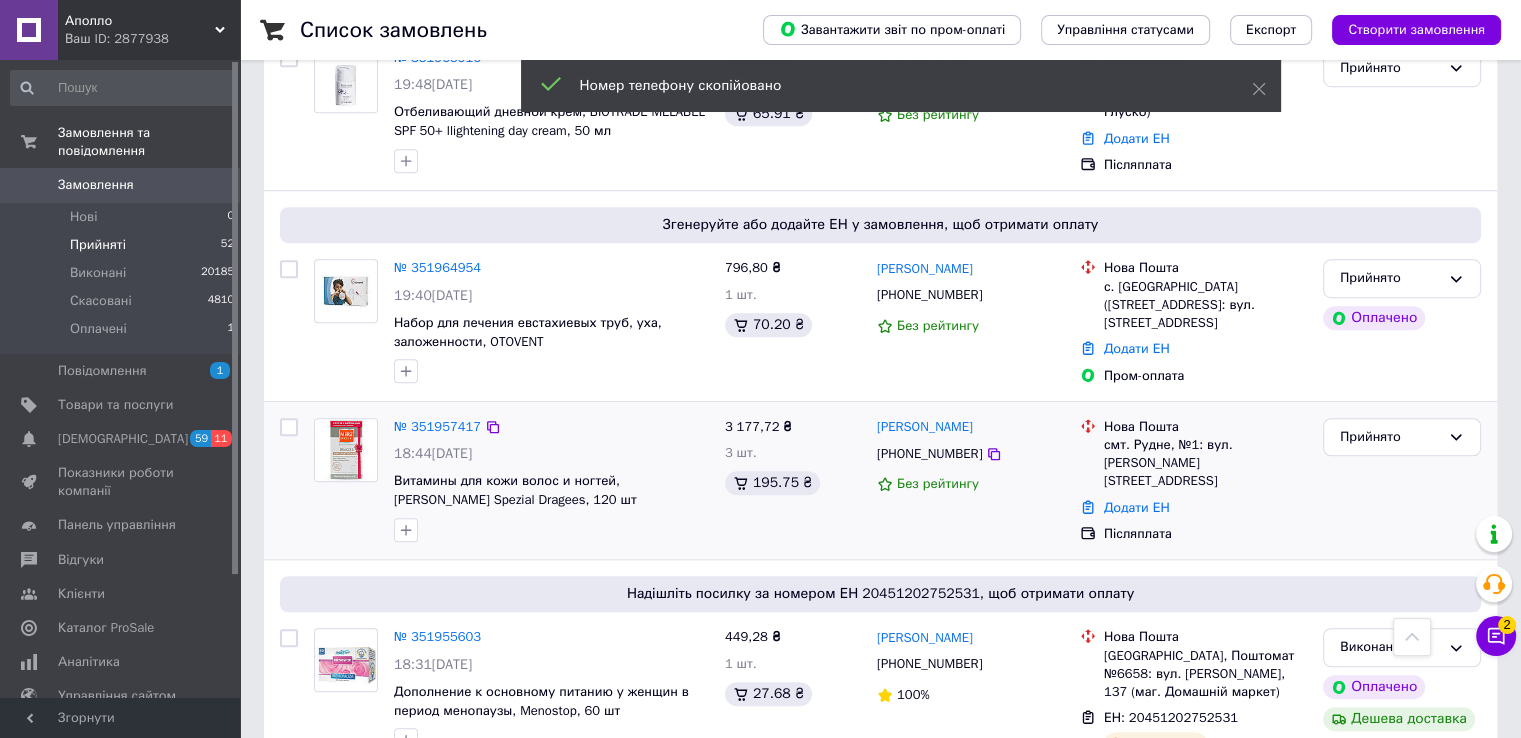 drag, startPoint x: 854, startPoint y: 349, endPoint x: 871, endPoint y: 347, distance: 17.117243 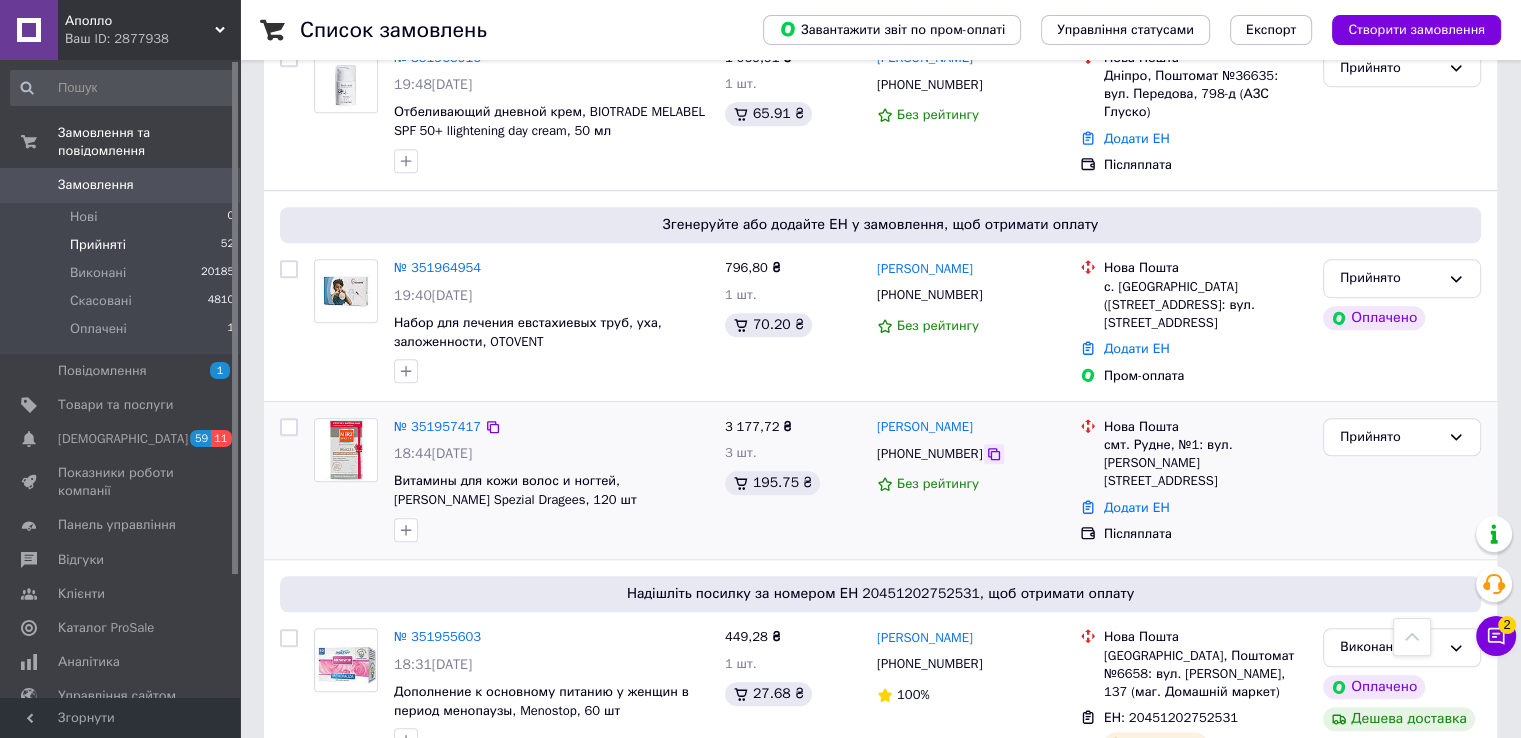 click 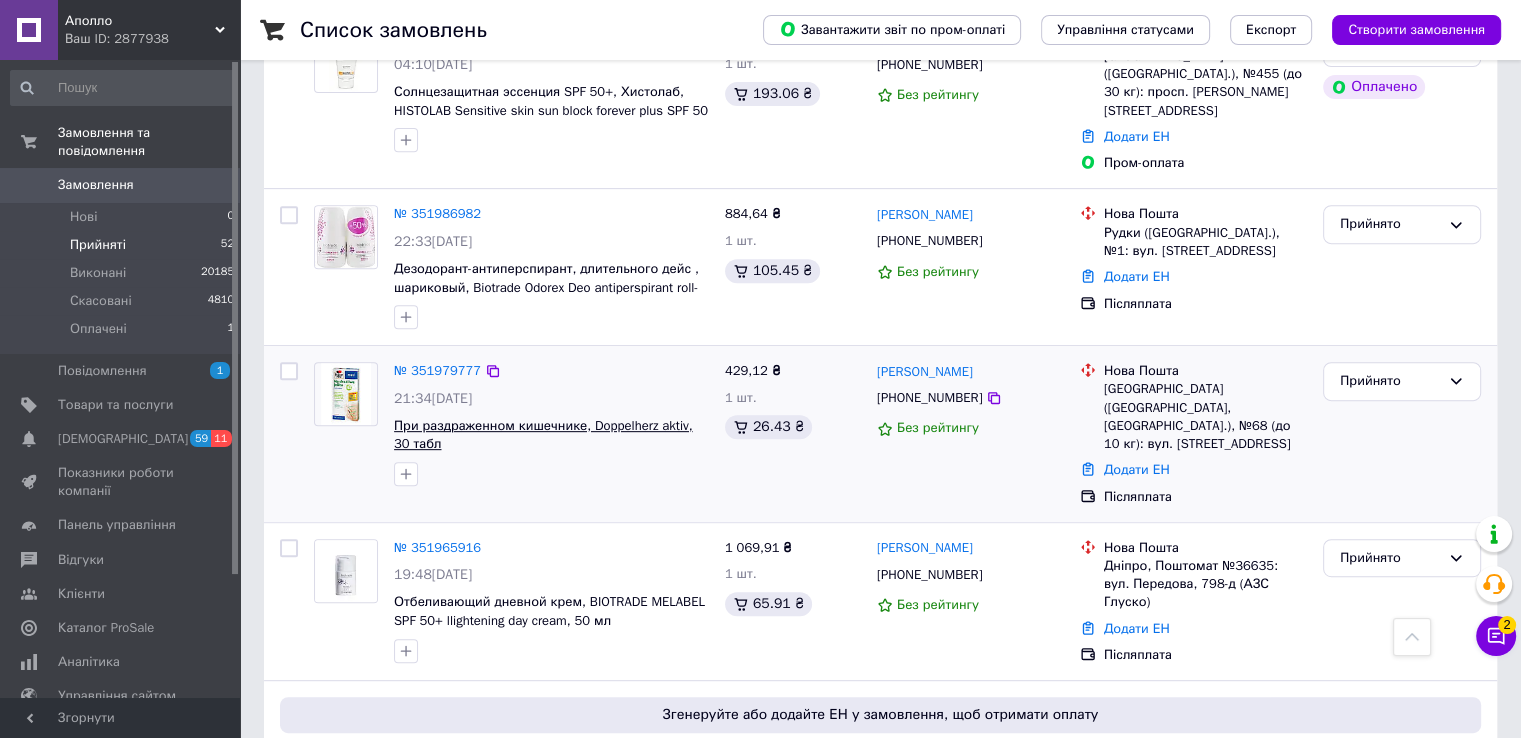 scroll, scrollTop: 1100, scrollLeft: 0, axis: vertical 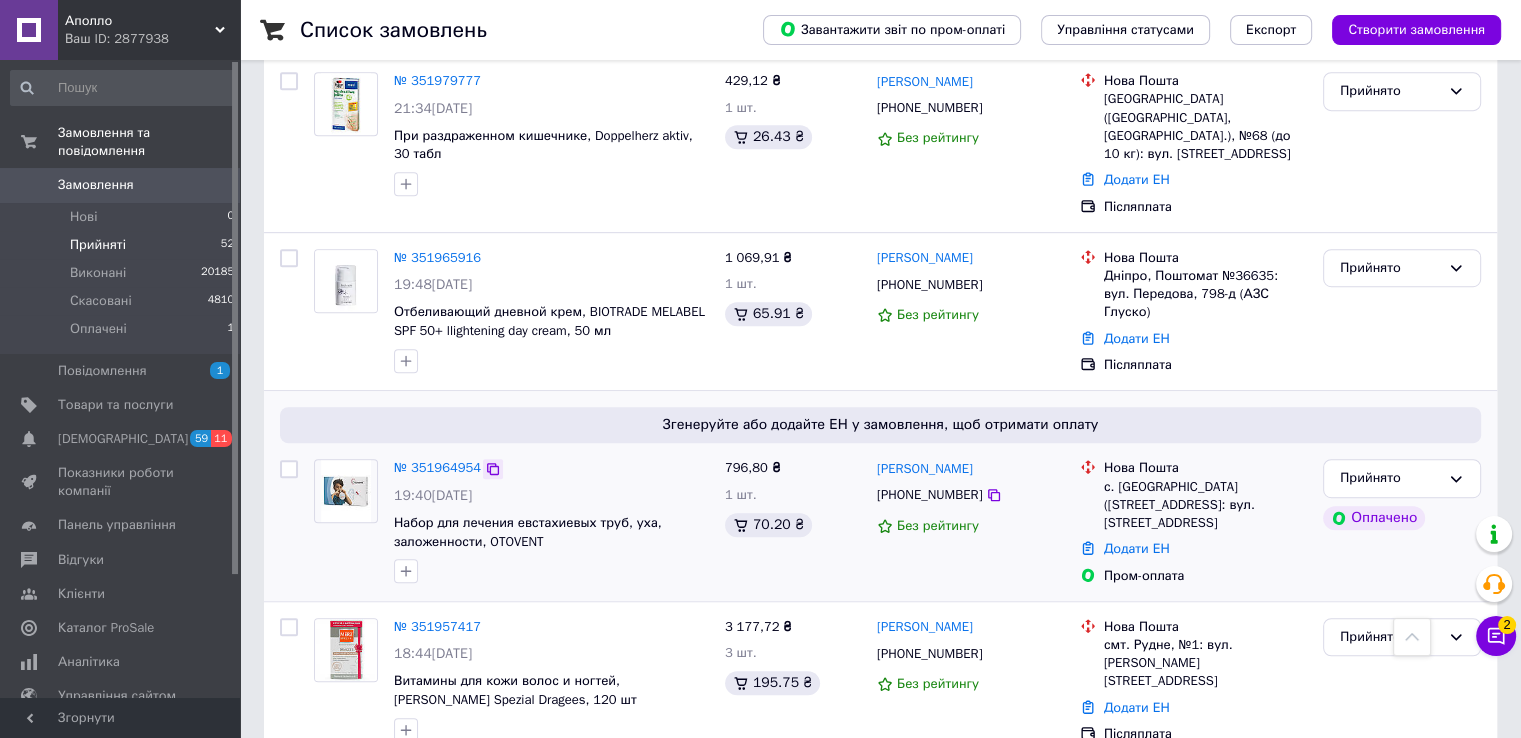 click 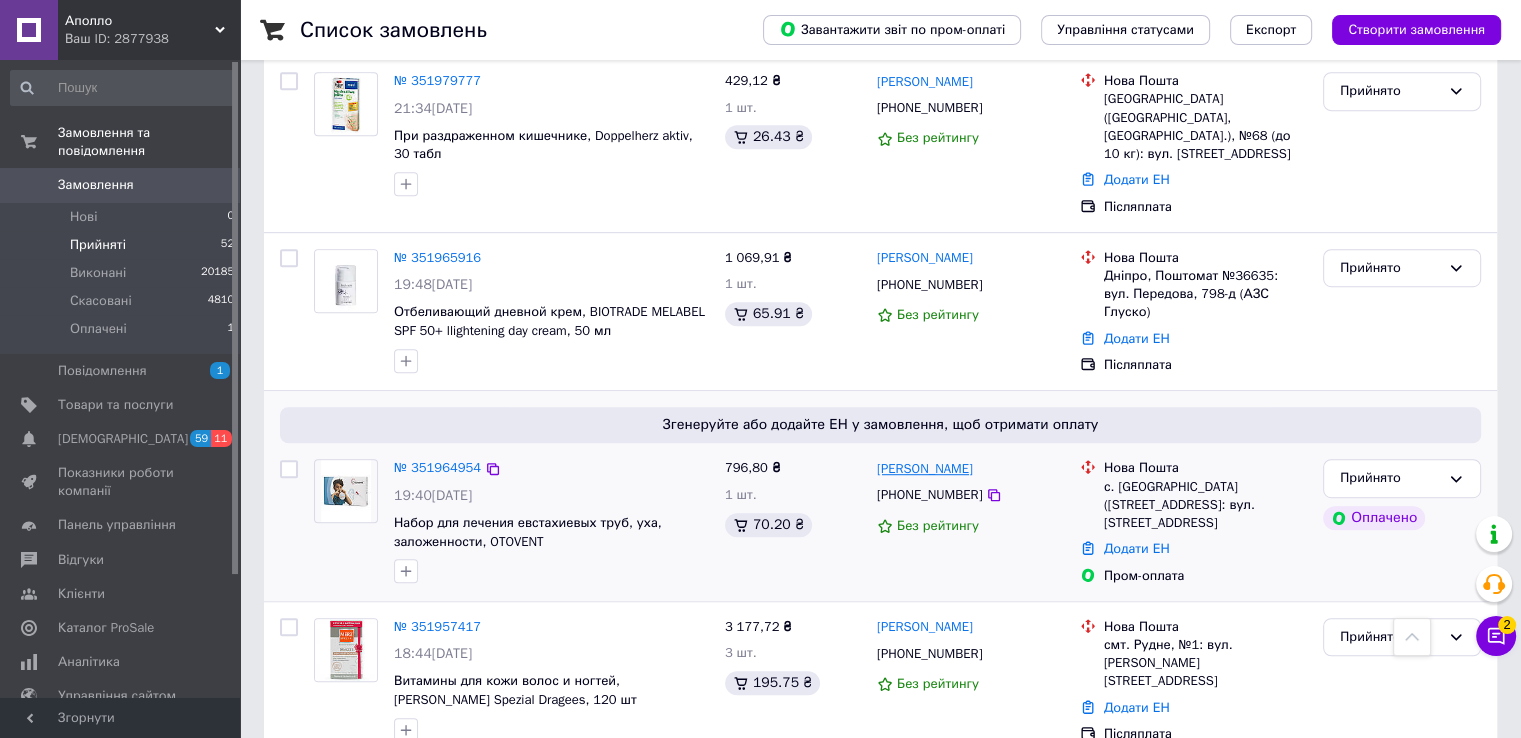 copy on "Володимир Перегудов" 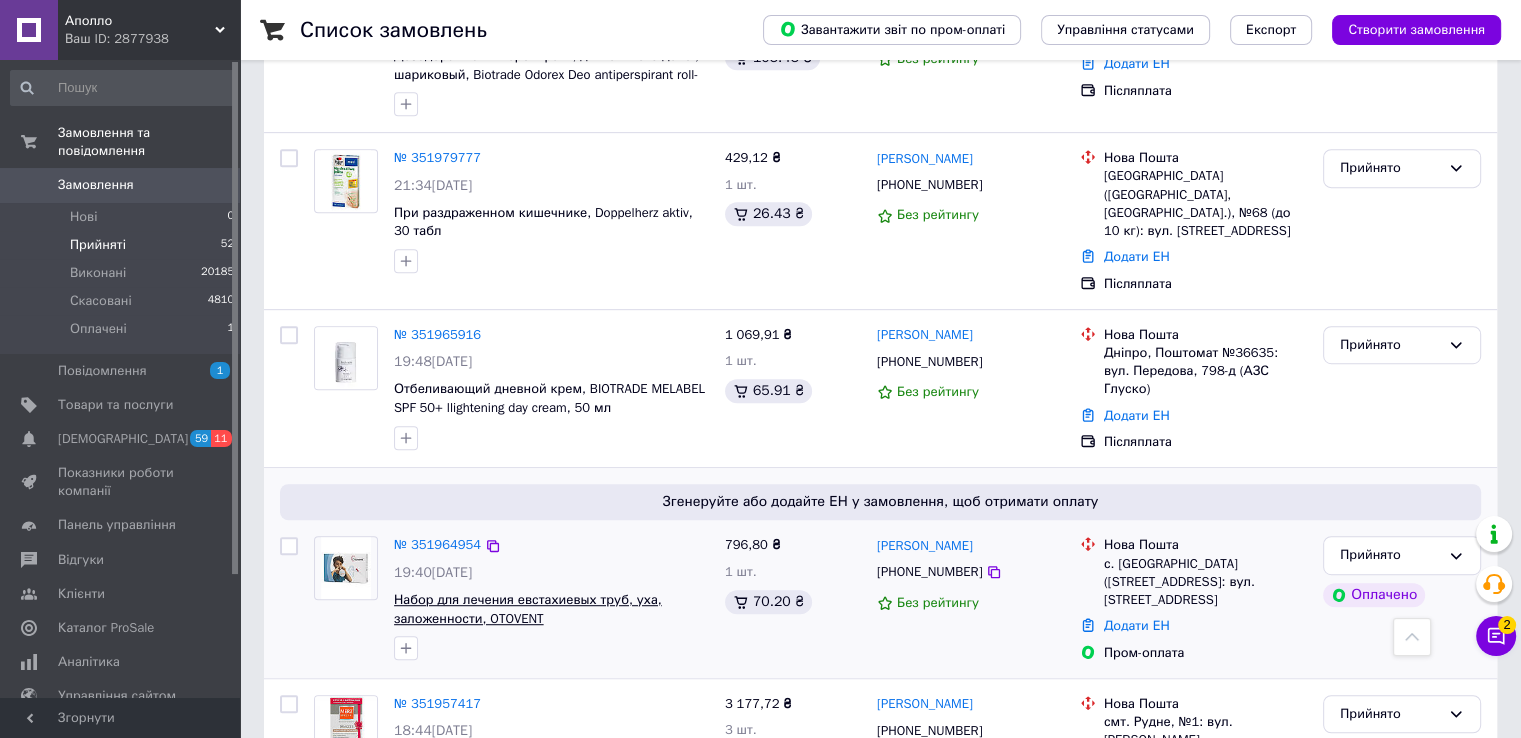 scroll, scrollTop: 800, scrollLeft: 0, axis: vertical 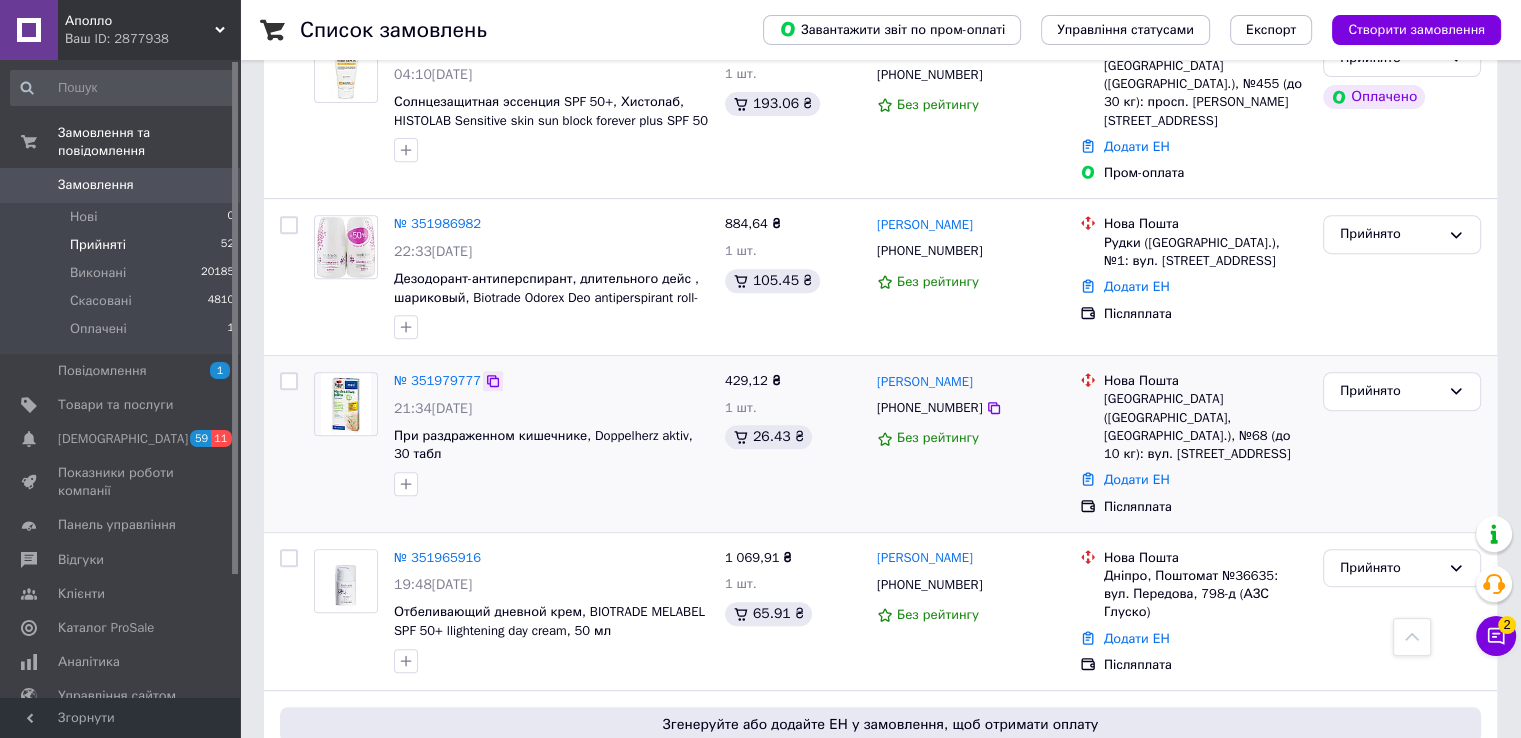 click 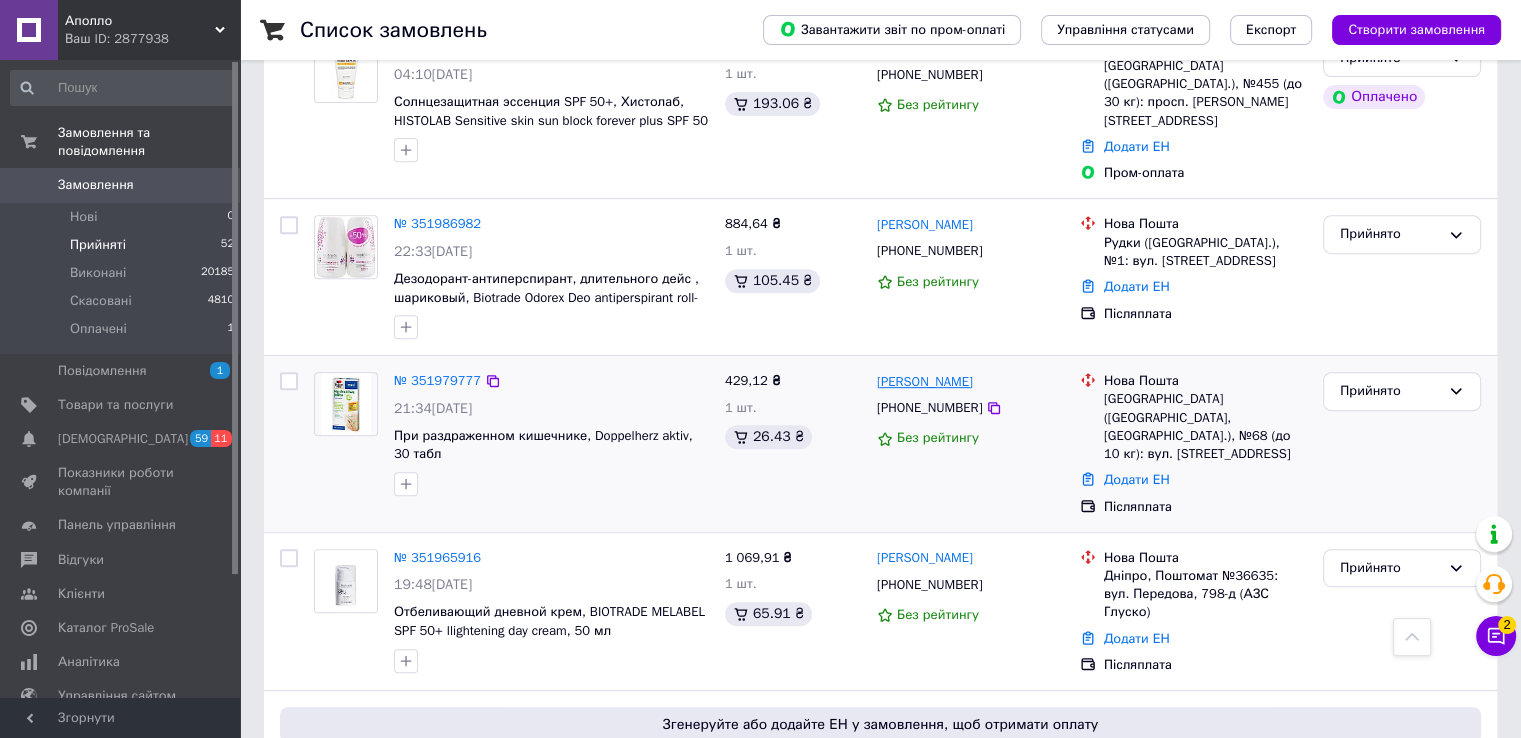 copy on "Любовь Шаньгина" 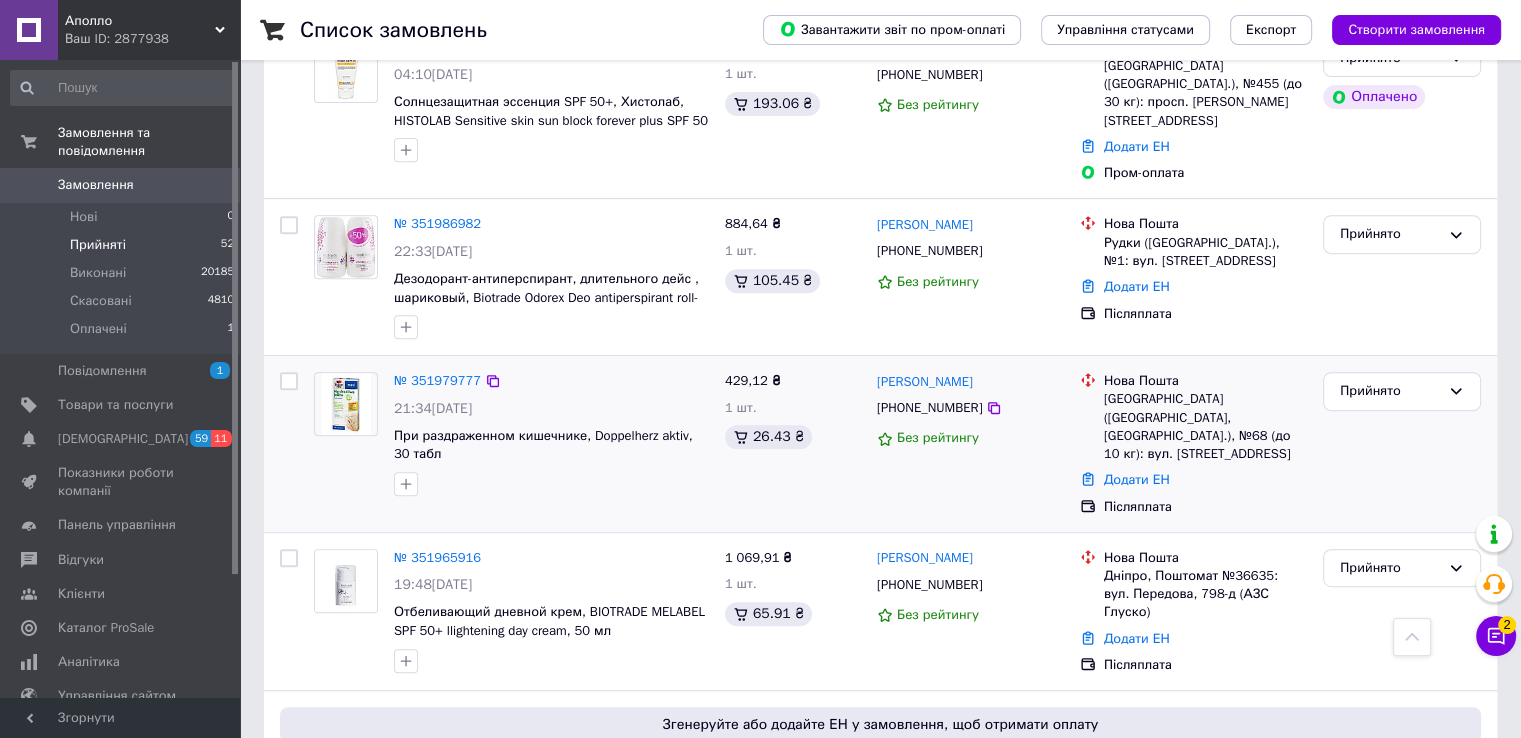 click 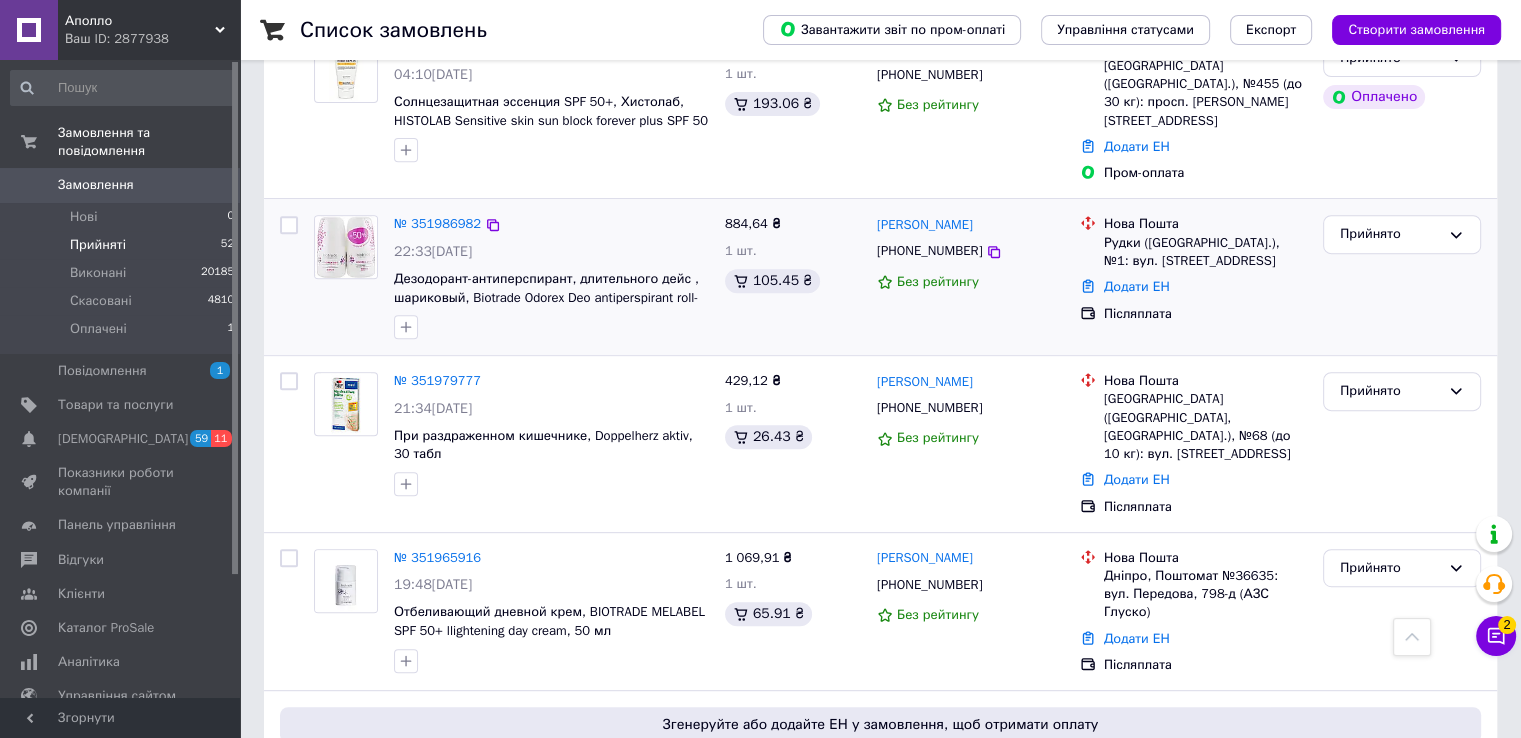 click on "Прийнято" at bounding box center [1402, 277] 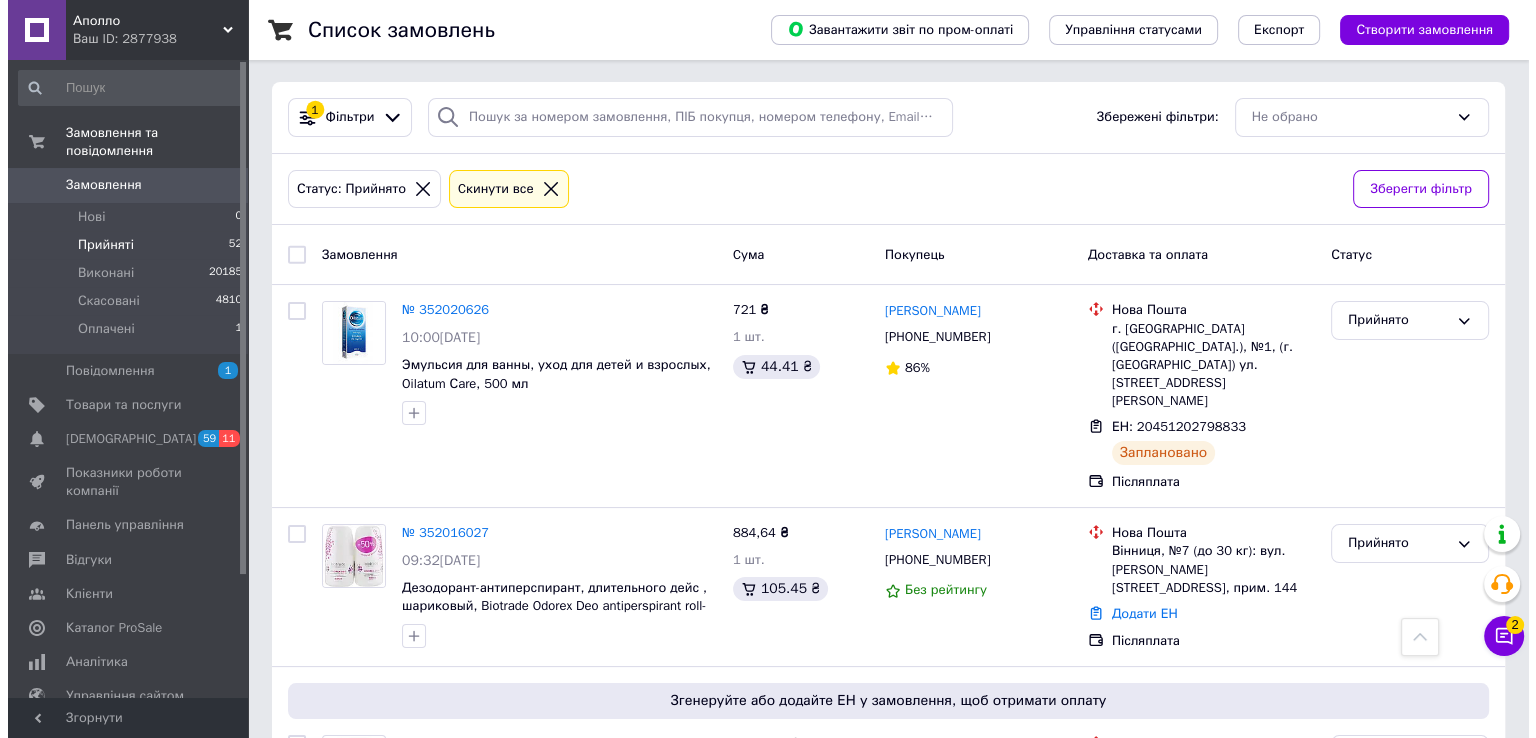 scroll, scrollTop: 0, scrollLeft: 0, axis: both 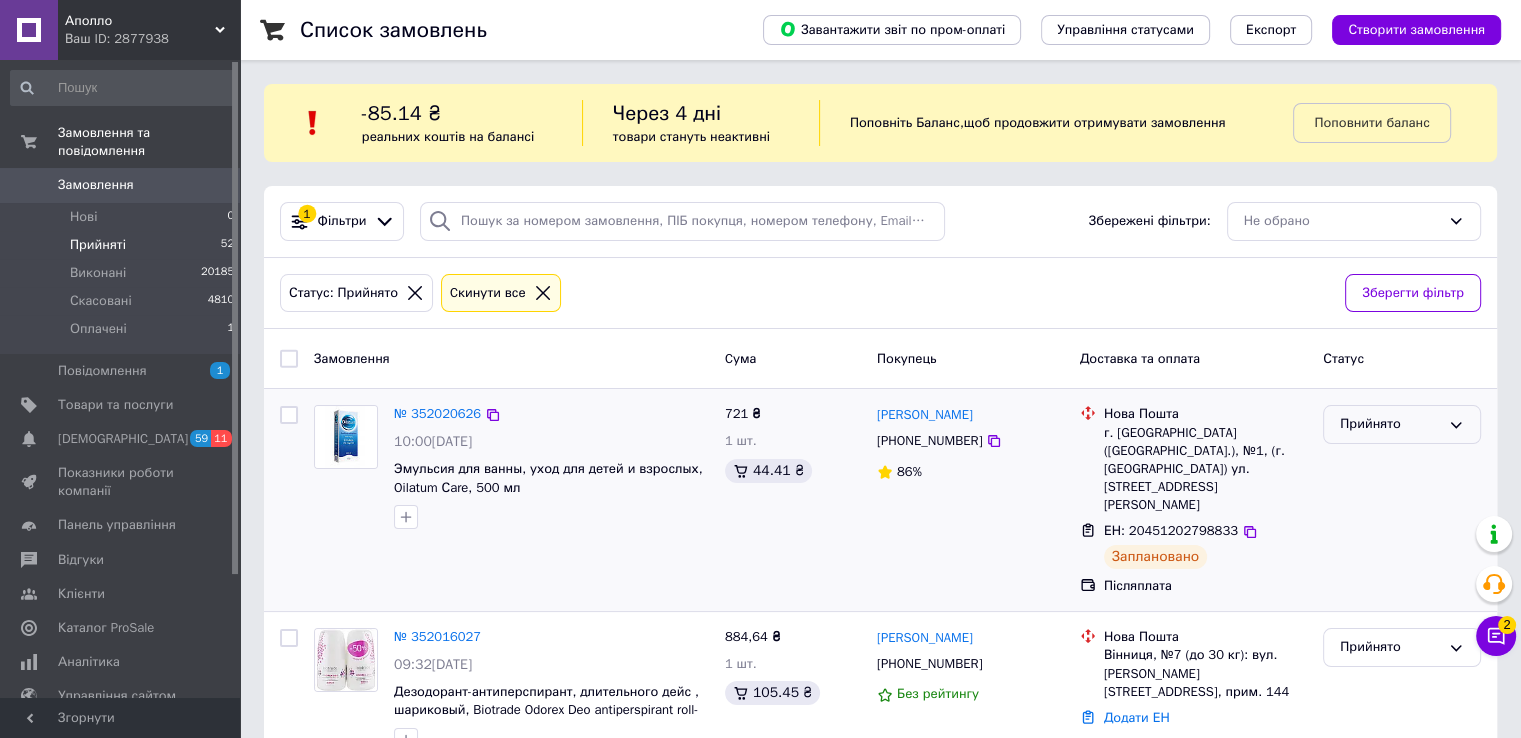 click on "Прийнято" at bounding box center (1390, 424) 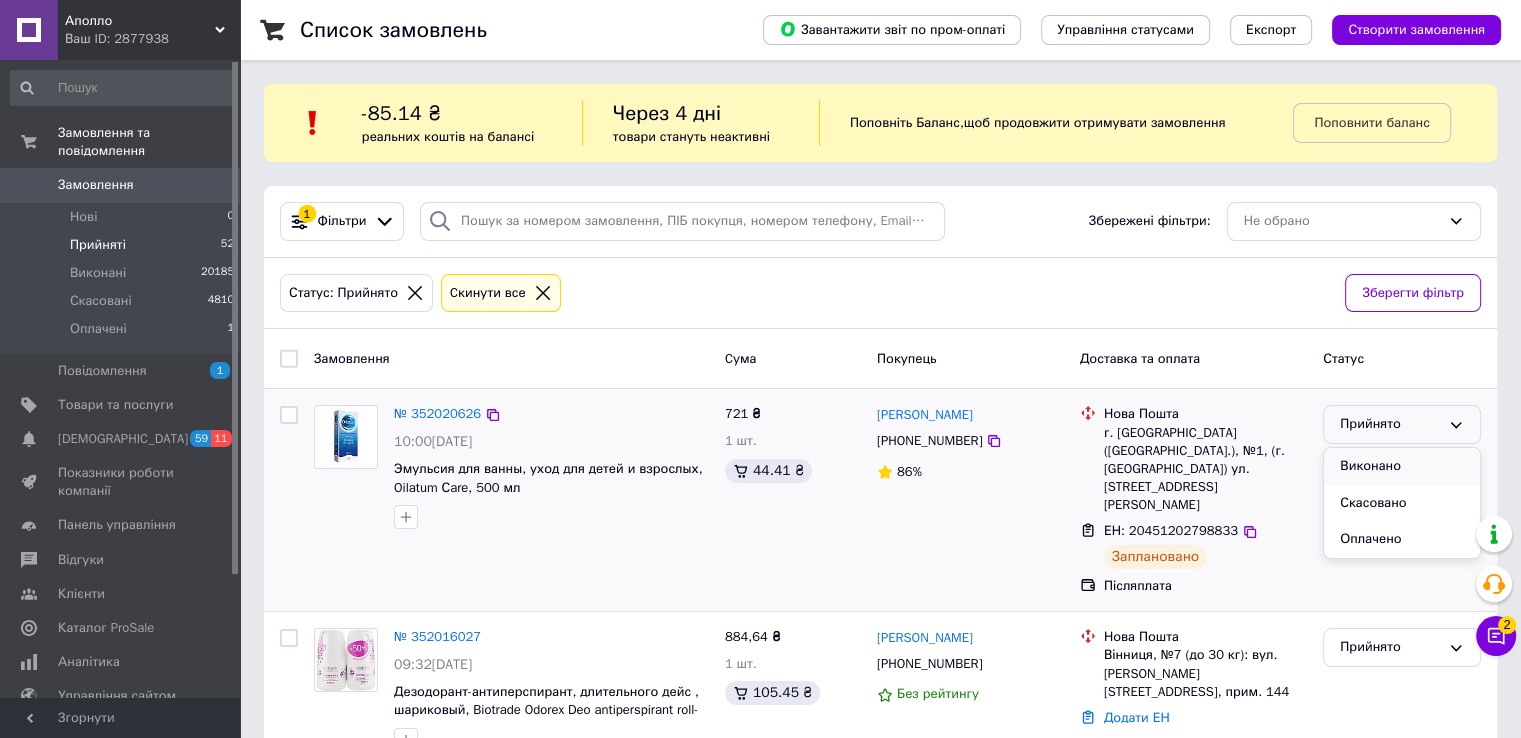click on "Виконано" at bounding box center [1402, 466] 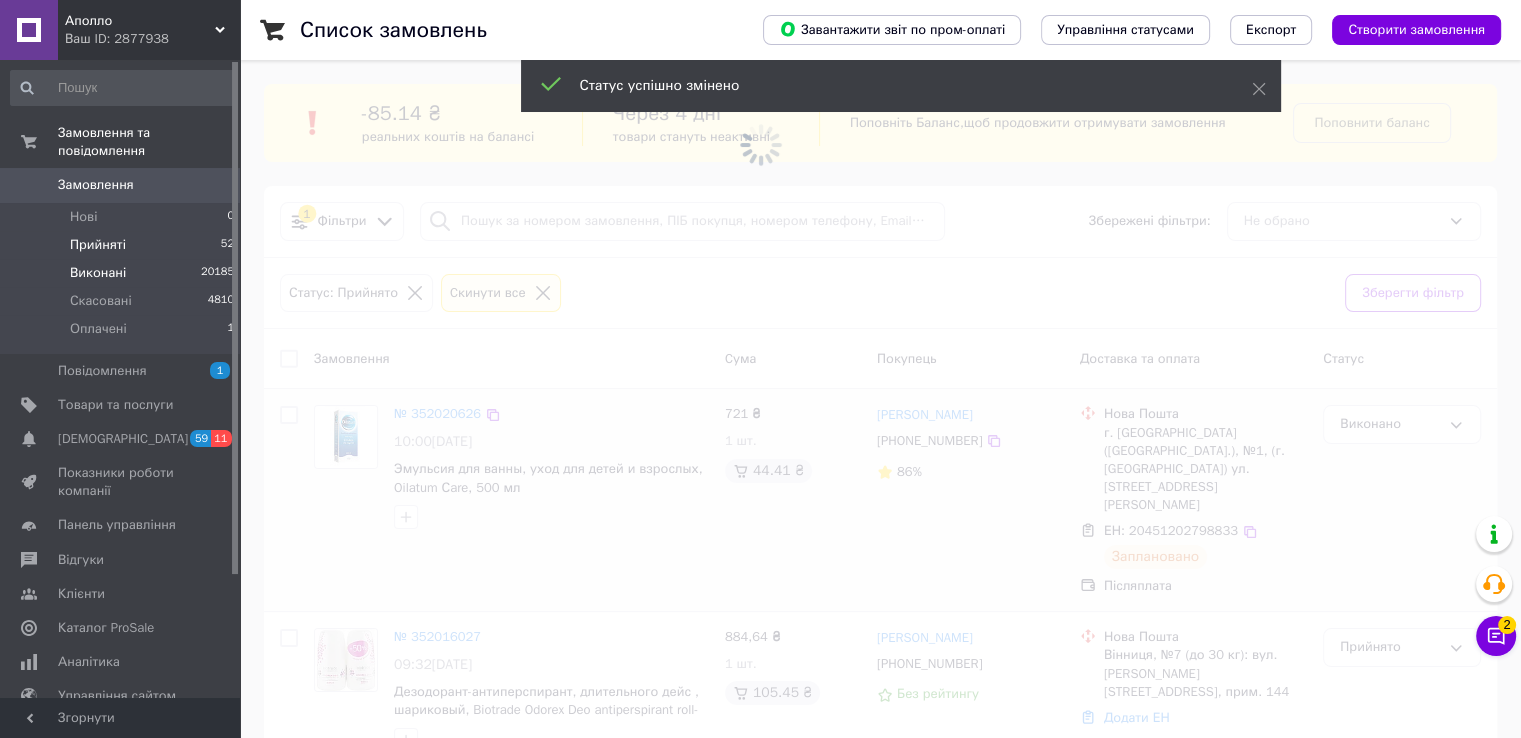 click on "Оплачені 1" at bounding box center [123, 334] 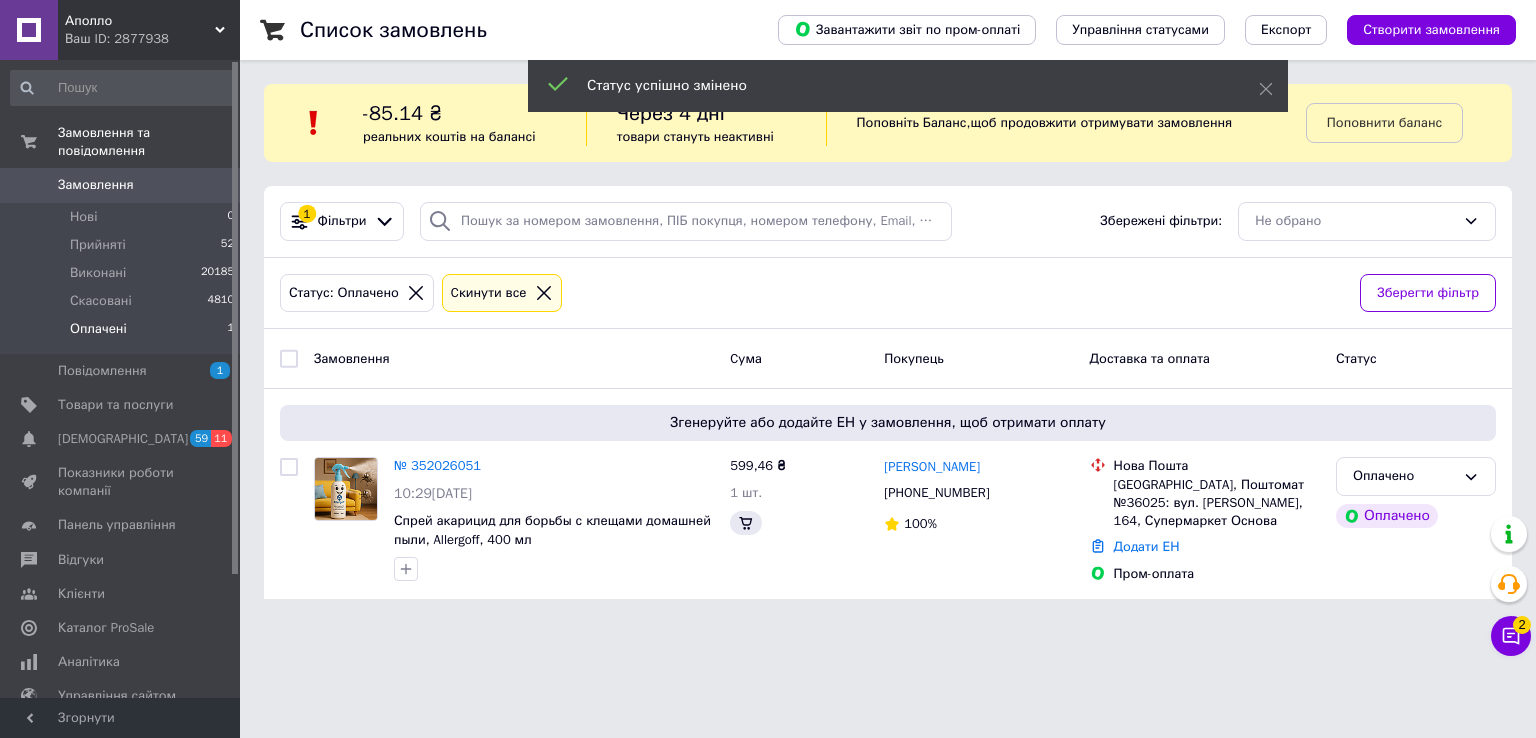 click 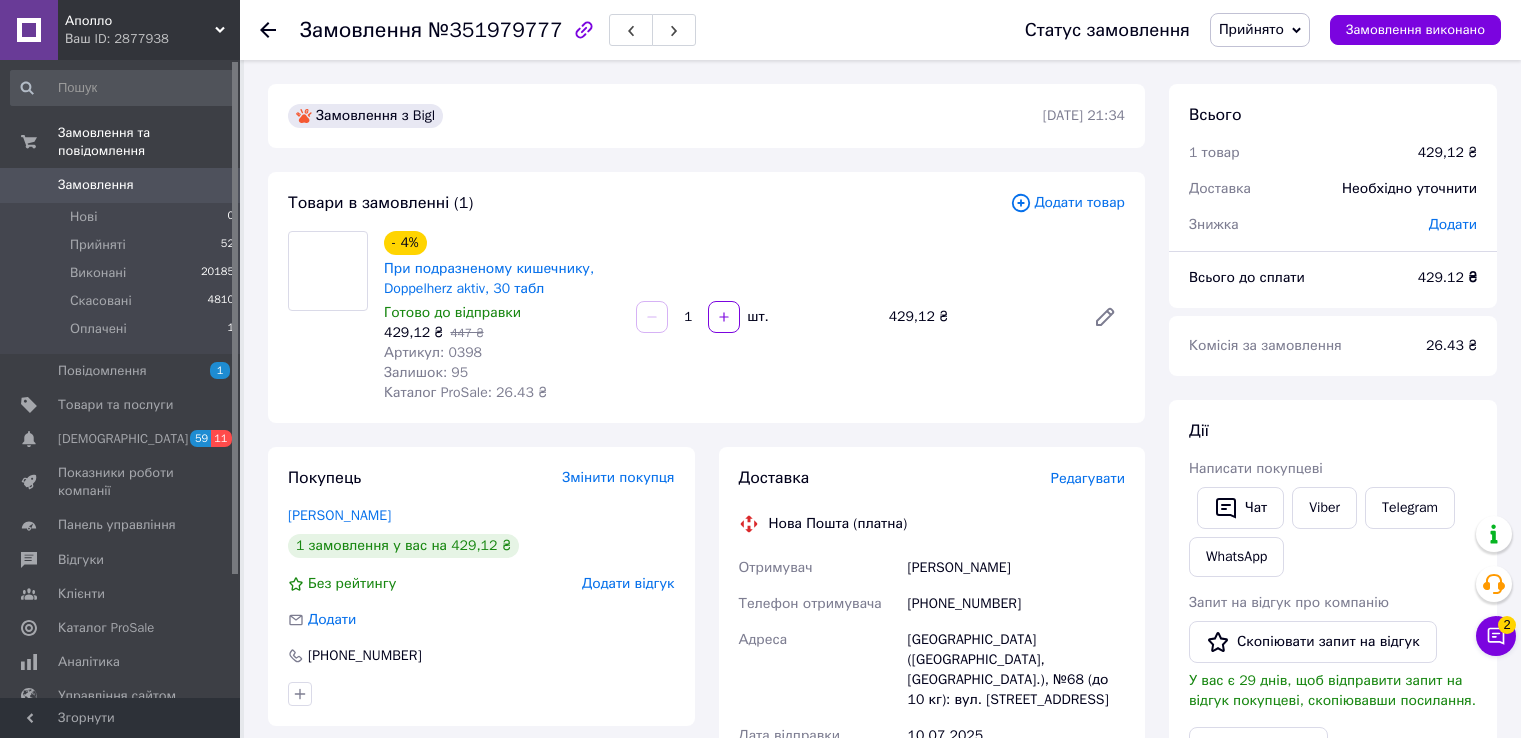 scroll, scrollTop: 0, scrollLeft: 0, axis: both 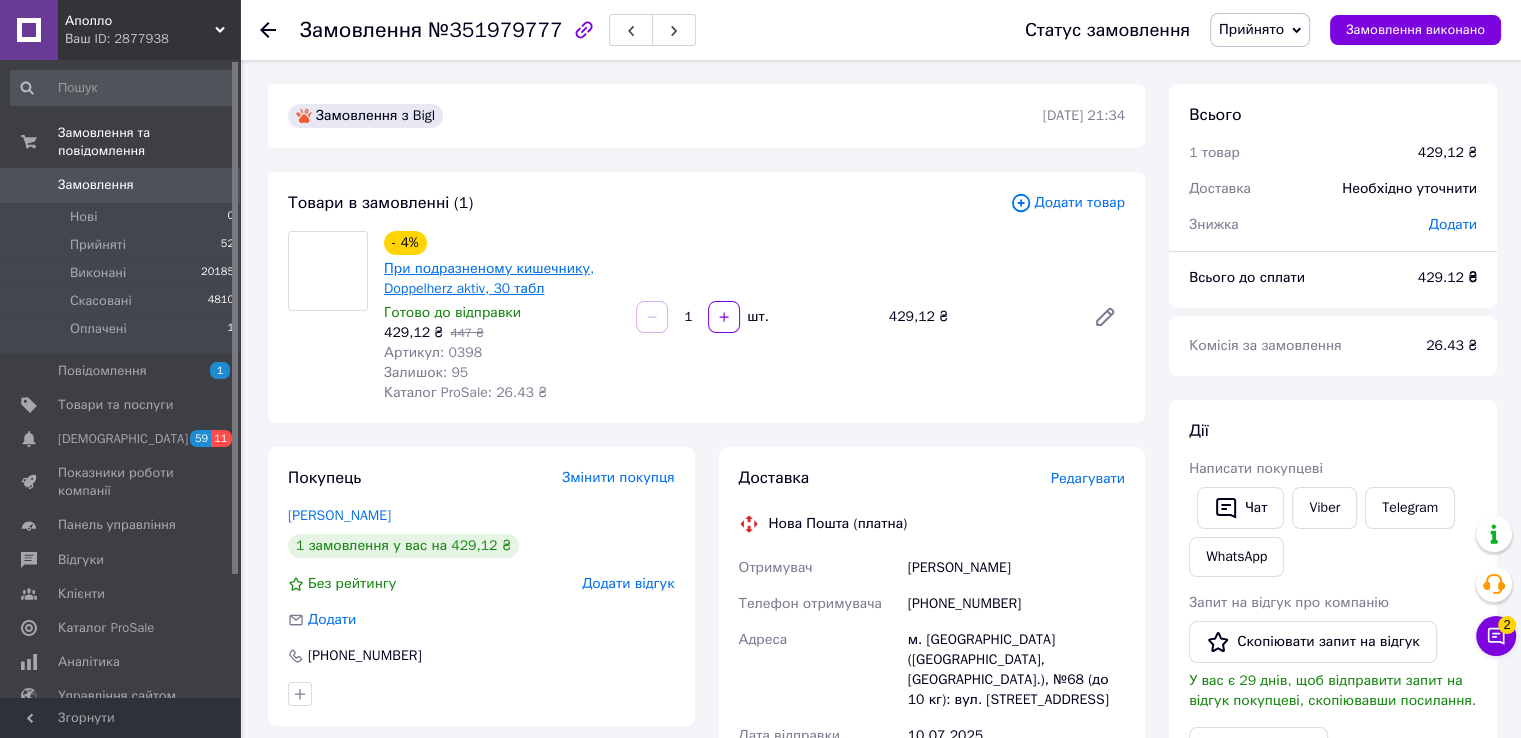 click on "При подразненому кишечнику, Doppelherz aktiv, 30 табл" at bounding box center (489, 278) 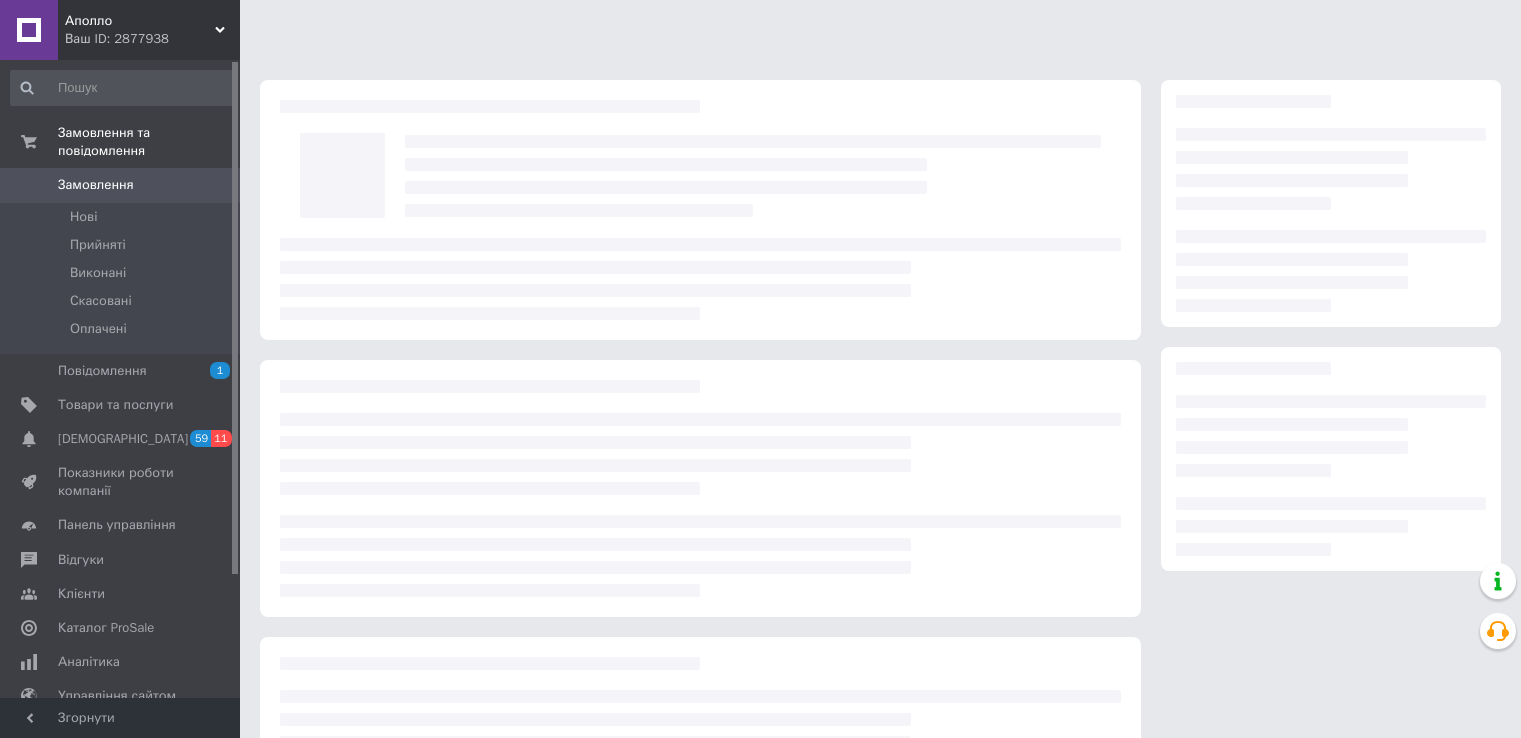 scroll, scrollTop: 0, scrollLeft: 0, axis: both 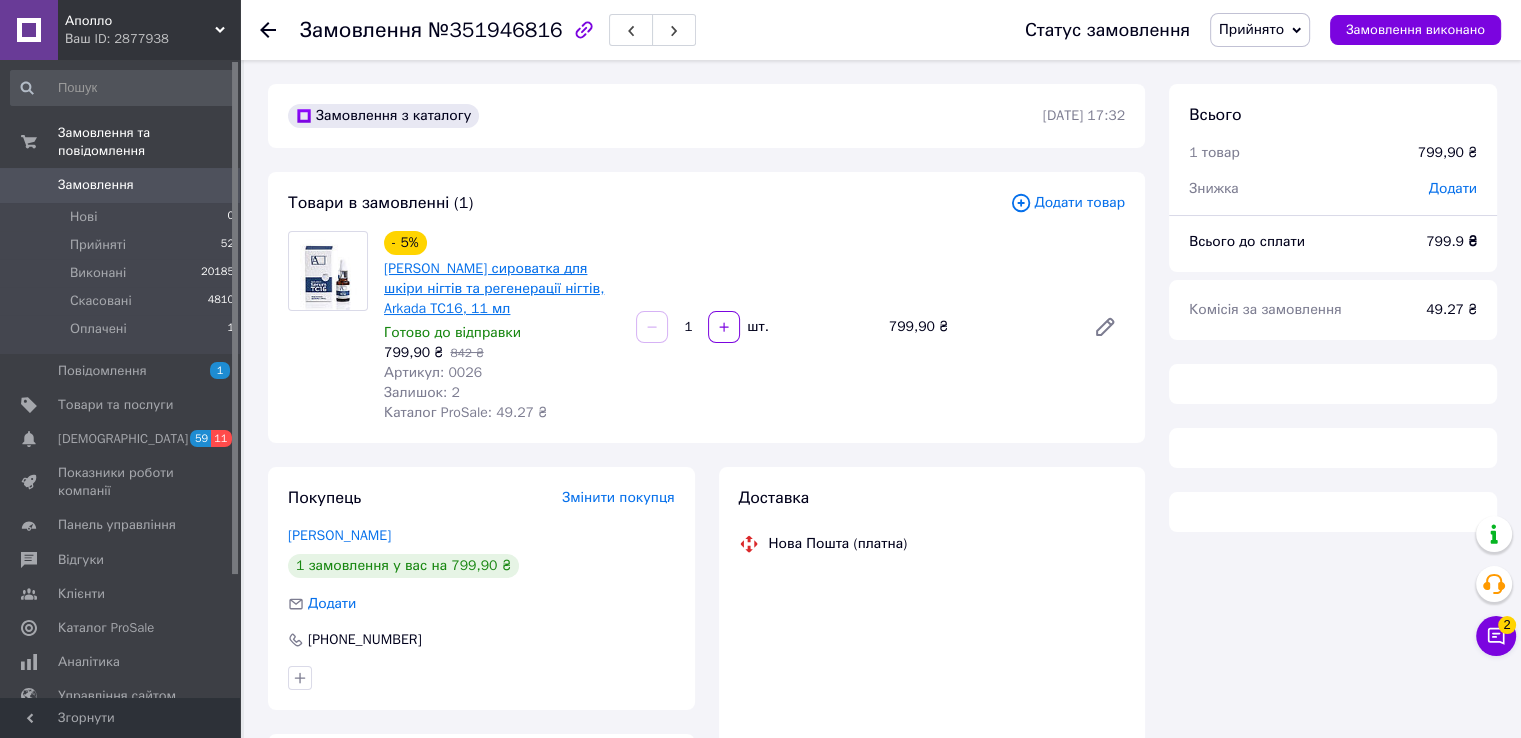 click on "[PERSON_NAME] сироватка для шкіри нігтів та регенерації нігтів, Arkada TC16, 11 мл" at bounding box center (494, 288) 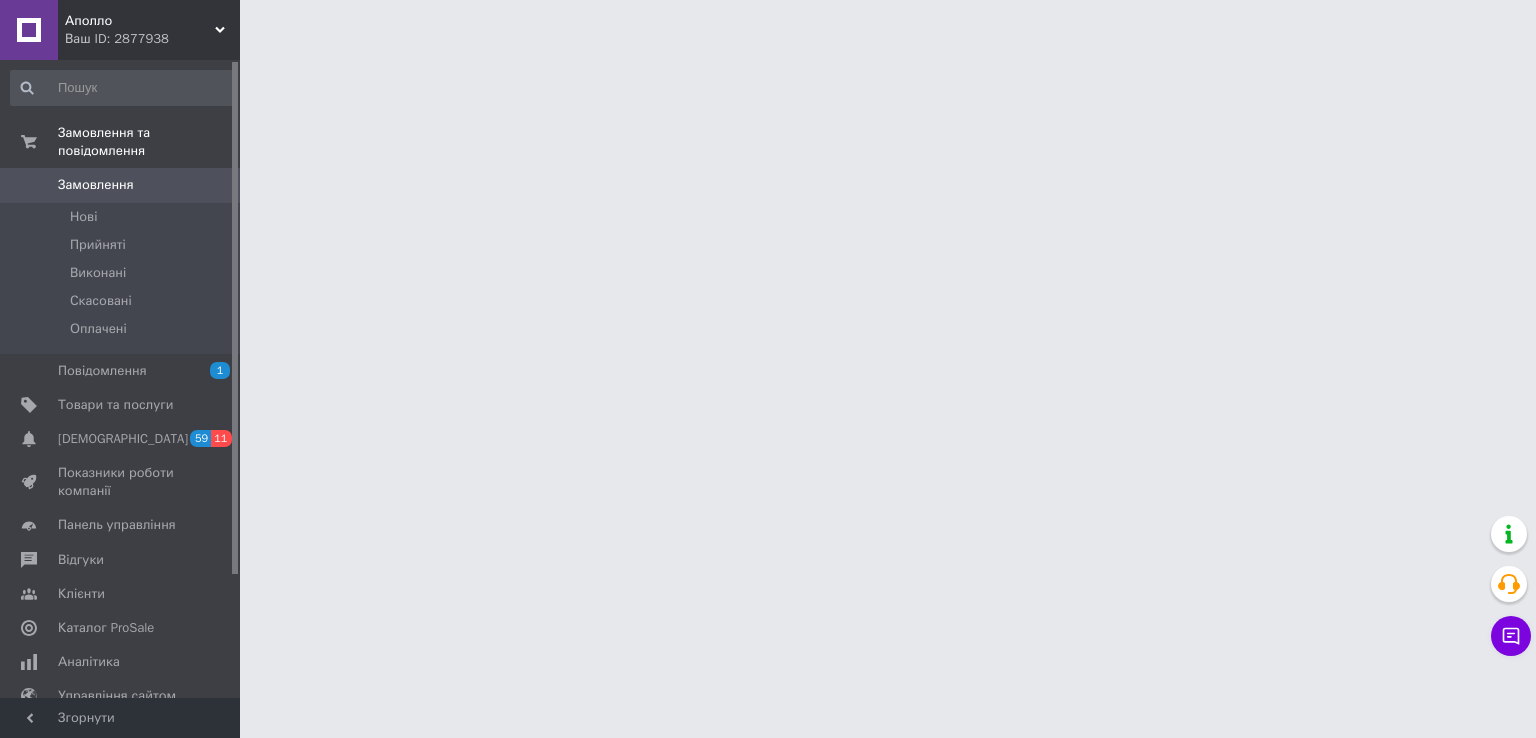 scroll, scrollTop: 0, scrollLeft: 0, axis: both 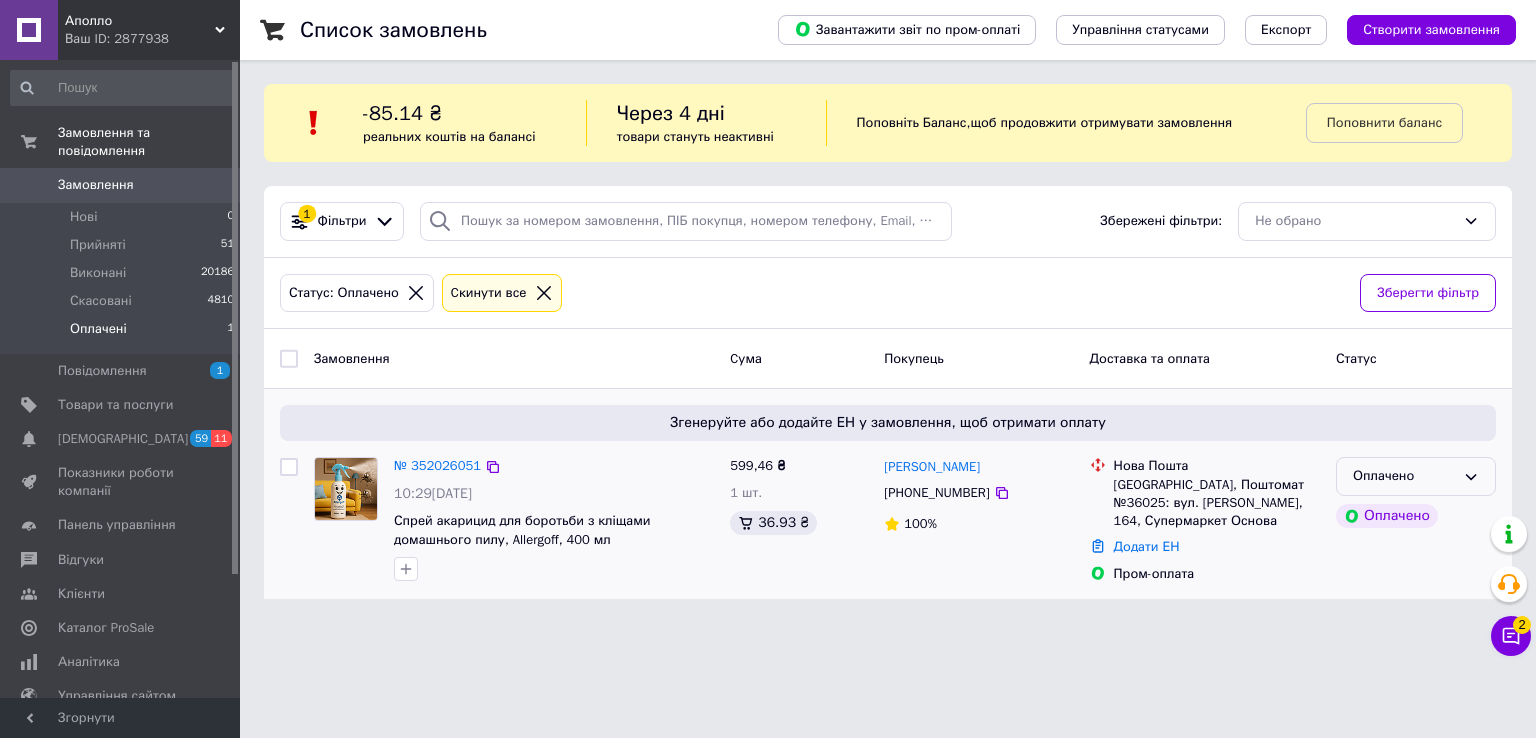 click on "Оплачено" at bounding box center [1404, 476] 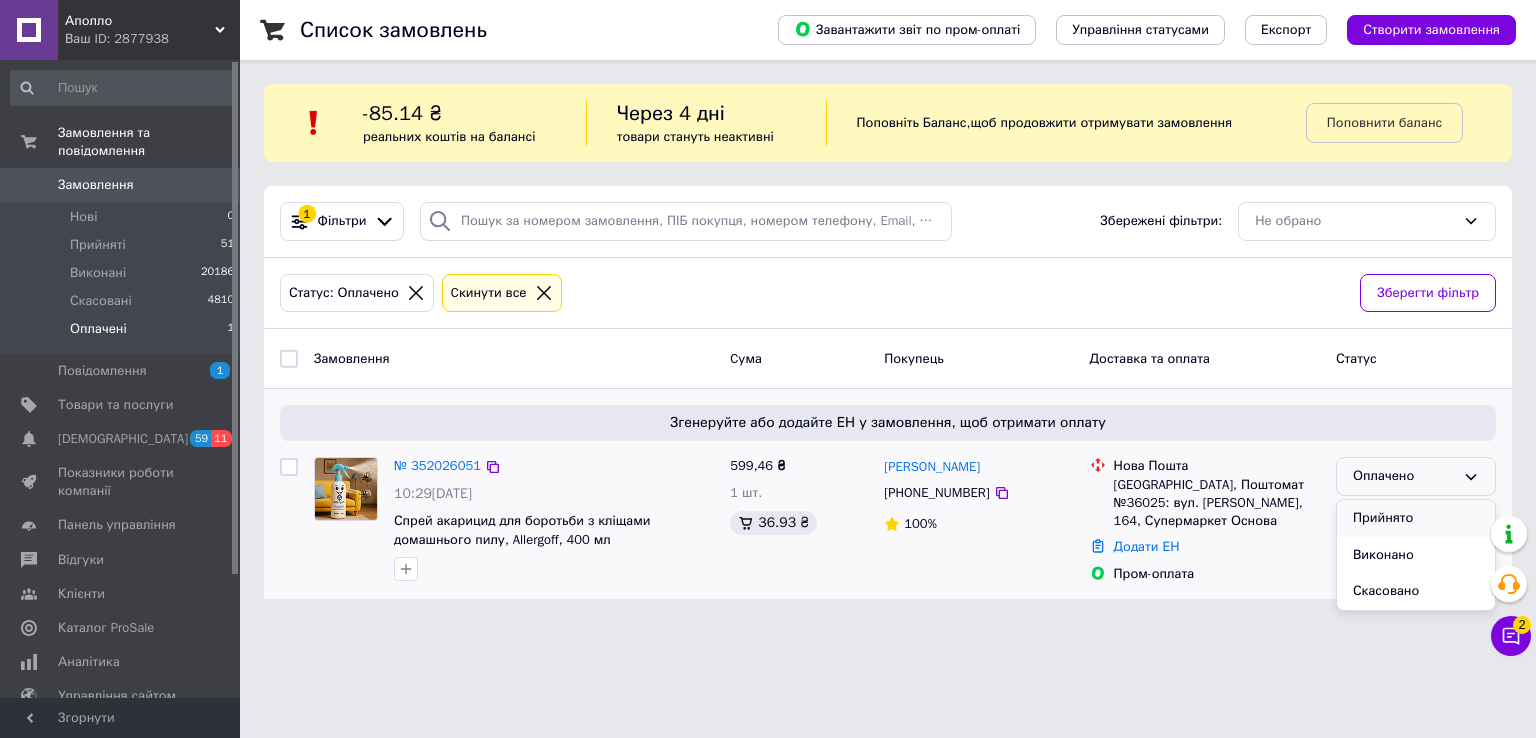 click on "Прийнято" at bounding box center [1416, 518] 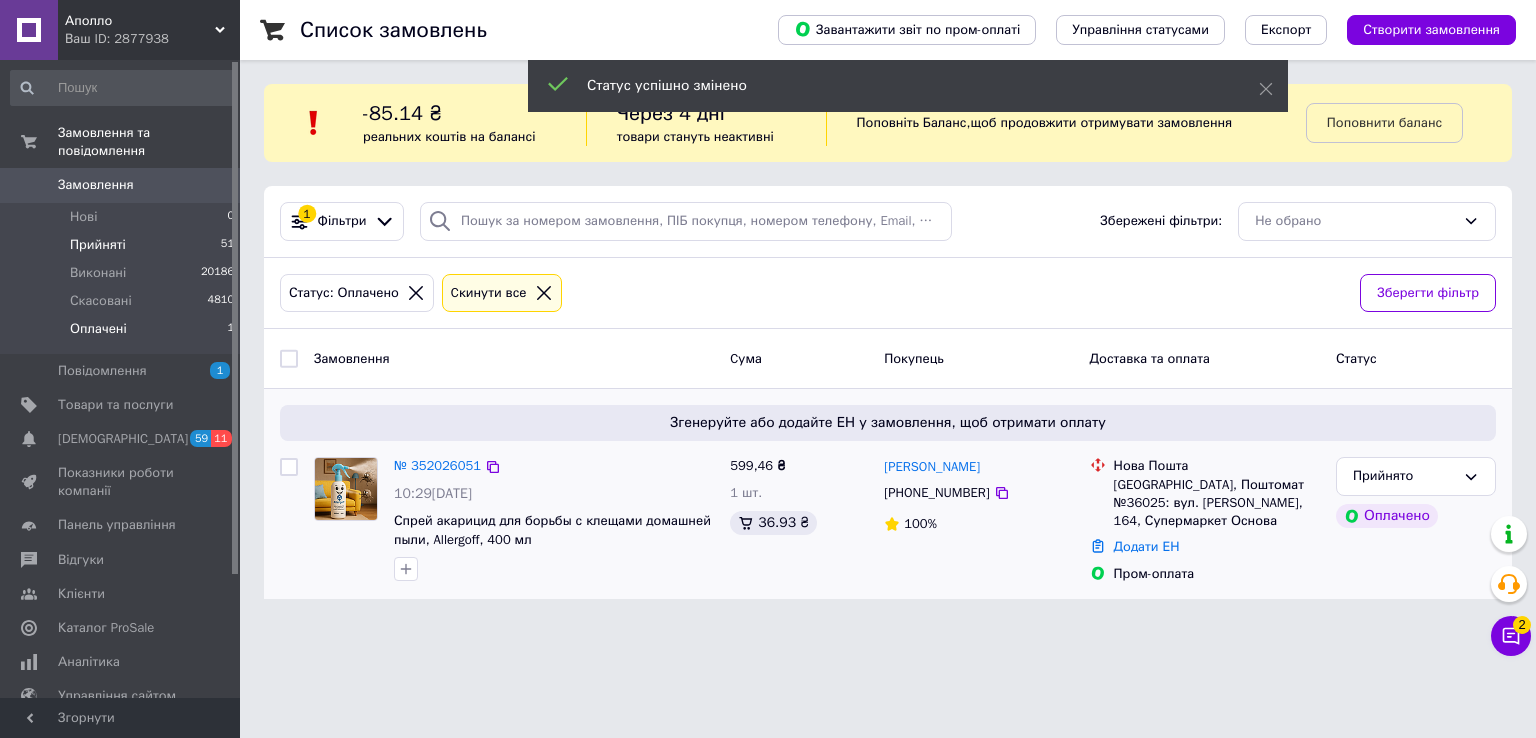 click on "Прийняті 51" at bounding box center [123, 245] 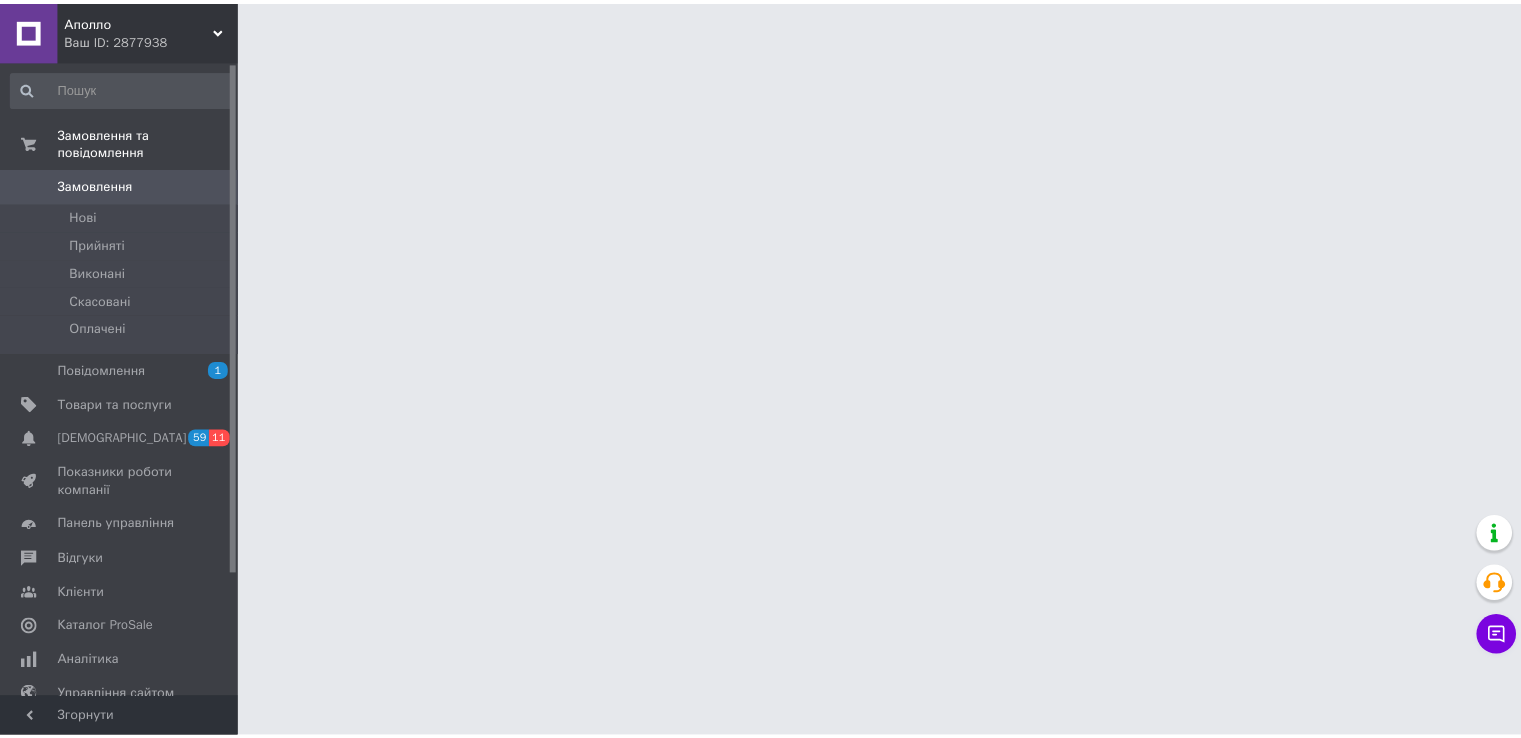 scroll, scrollTop: 0, scrollLeft: 0, axis: both 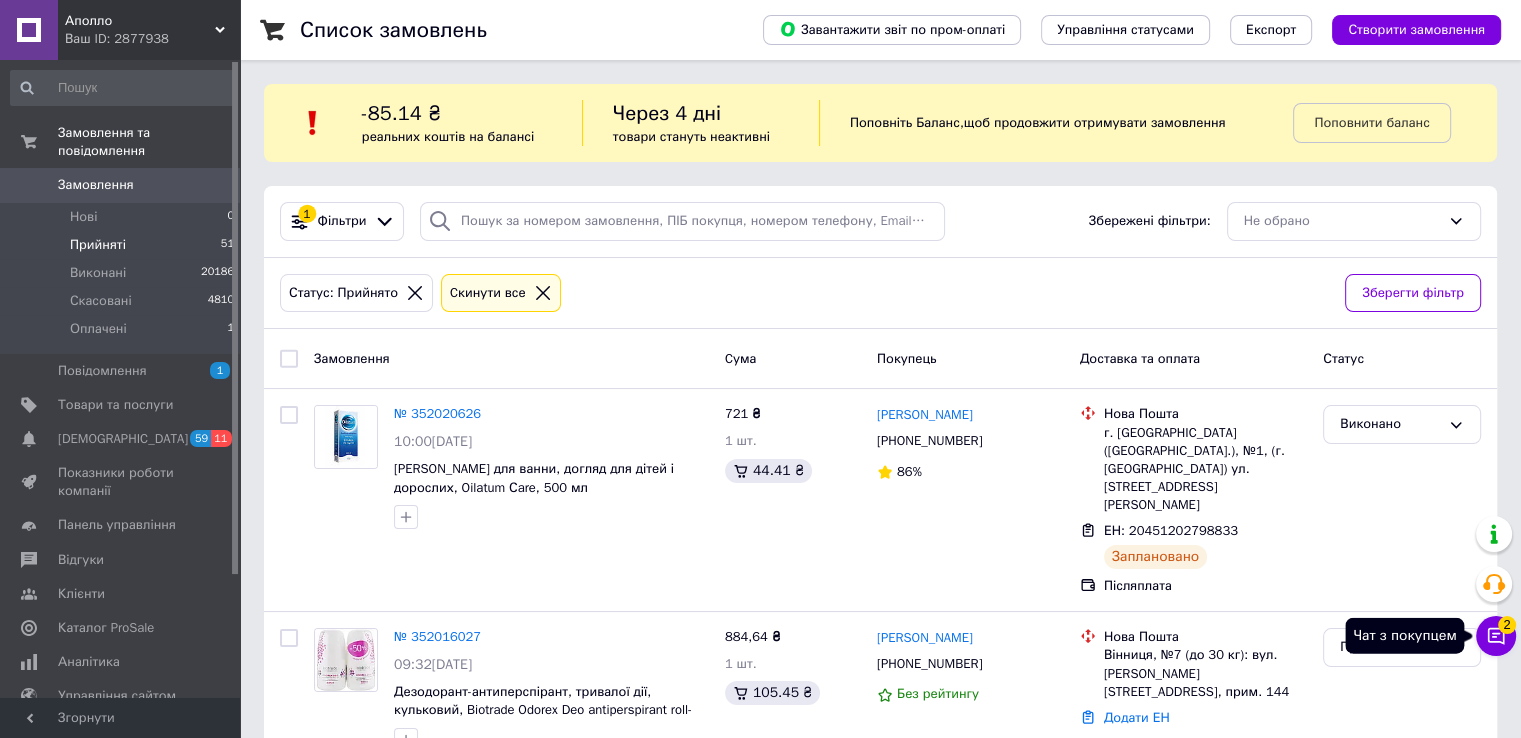 click 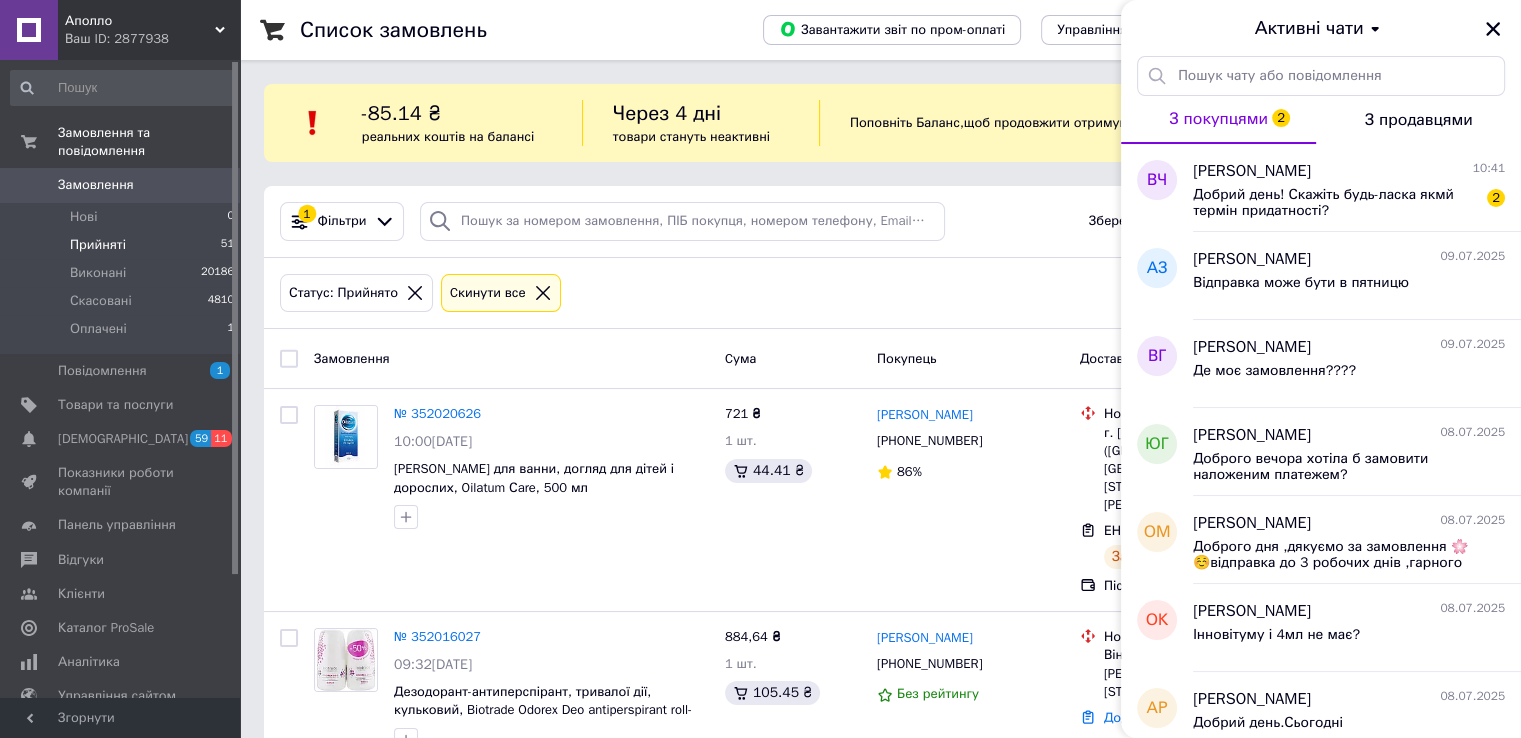 click on "Статус: Прийнято Cкинути все" at bounding box center (804, 293) 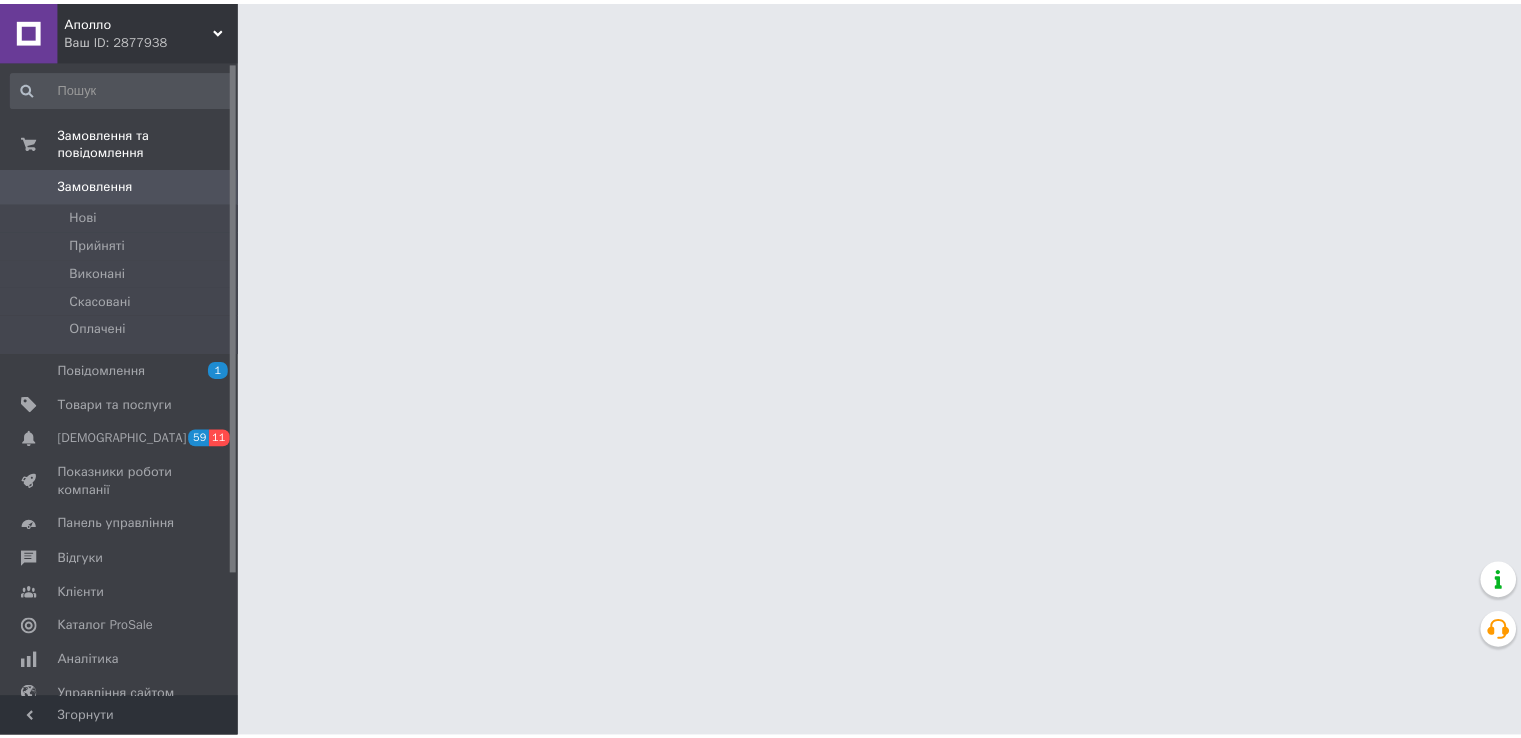 scroll, scrollTop: 0, scrollLeft: 0, axis: both 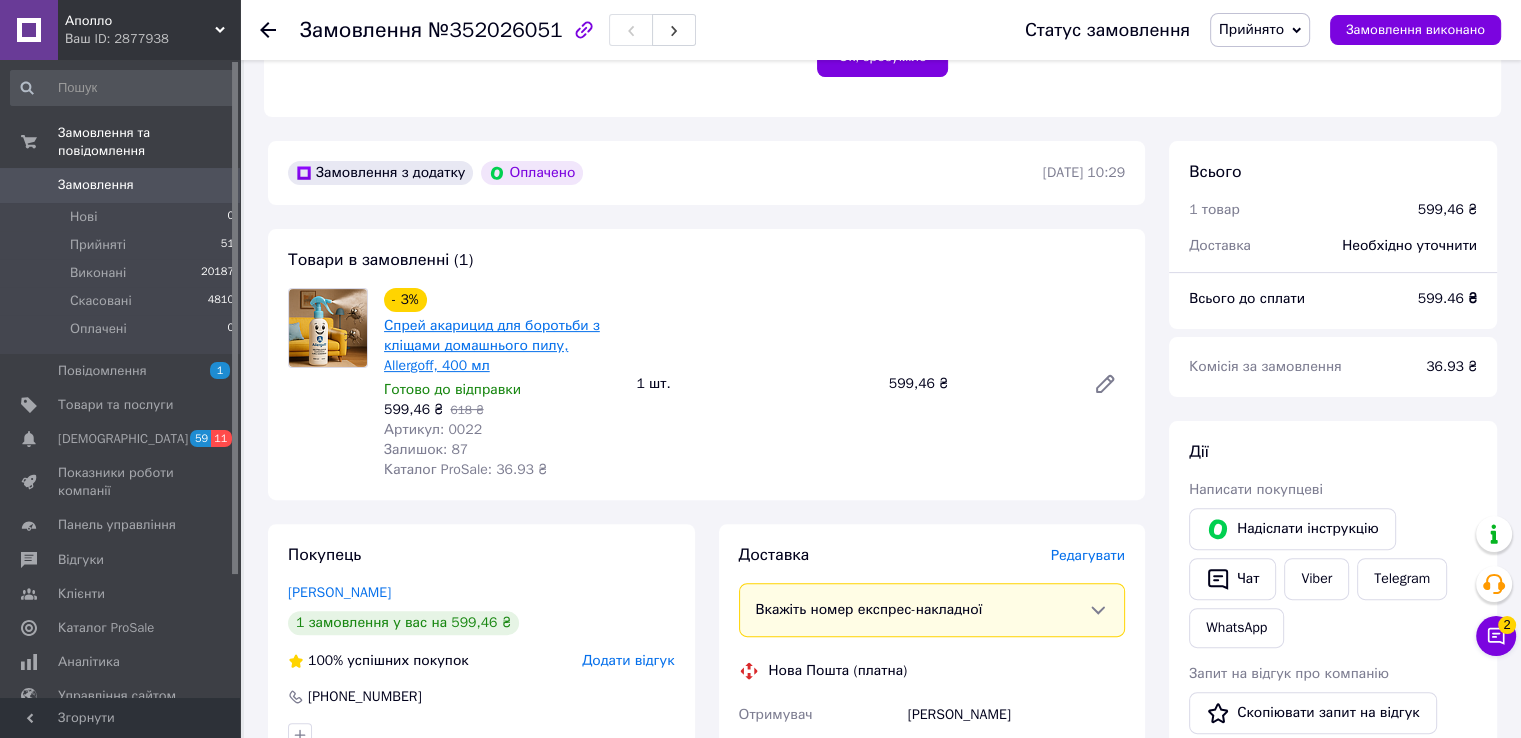 click on "Спрей акарицид для боротьби з кліщами домашнього пилу, Allergoff, 400 мл" at bounding box center (492, 345) 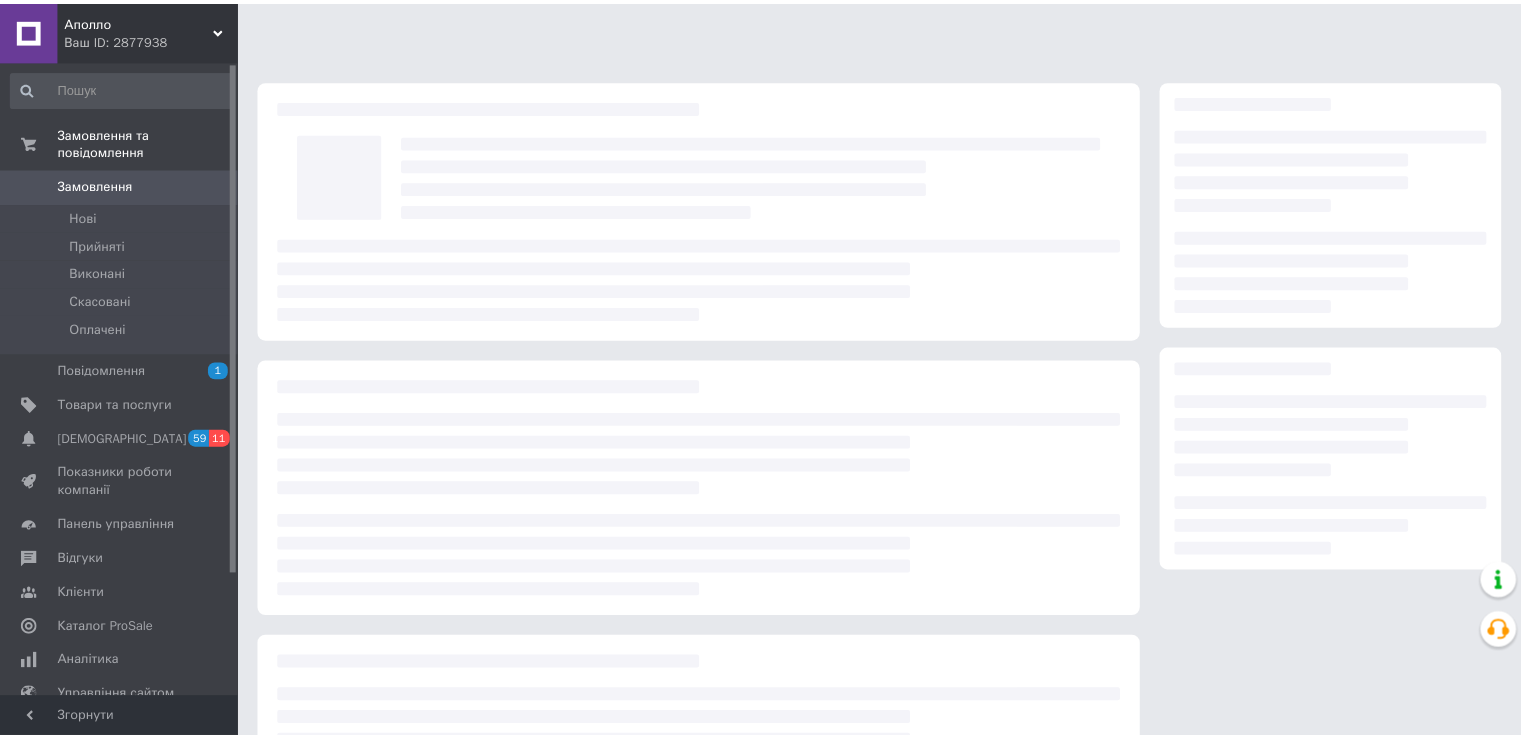 scroll, scrollTop: 0, scrollLeft: 0, axis: both 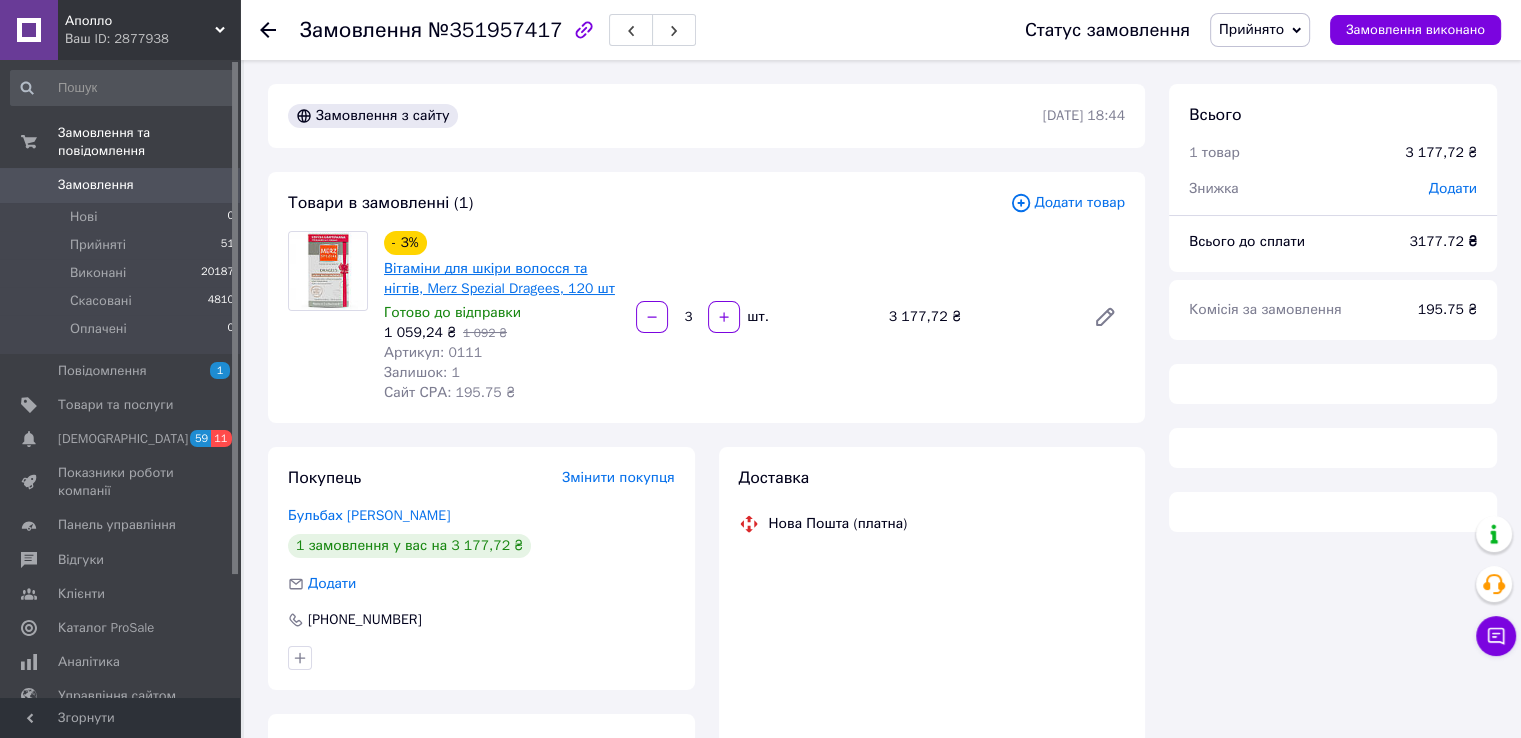 click on "Вітаміни для шкіри волосся та нігтів, Merz Spezial Dragees, 120 шт" at bounding box center (499, 278) 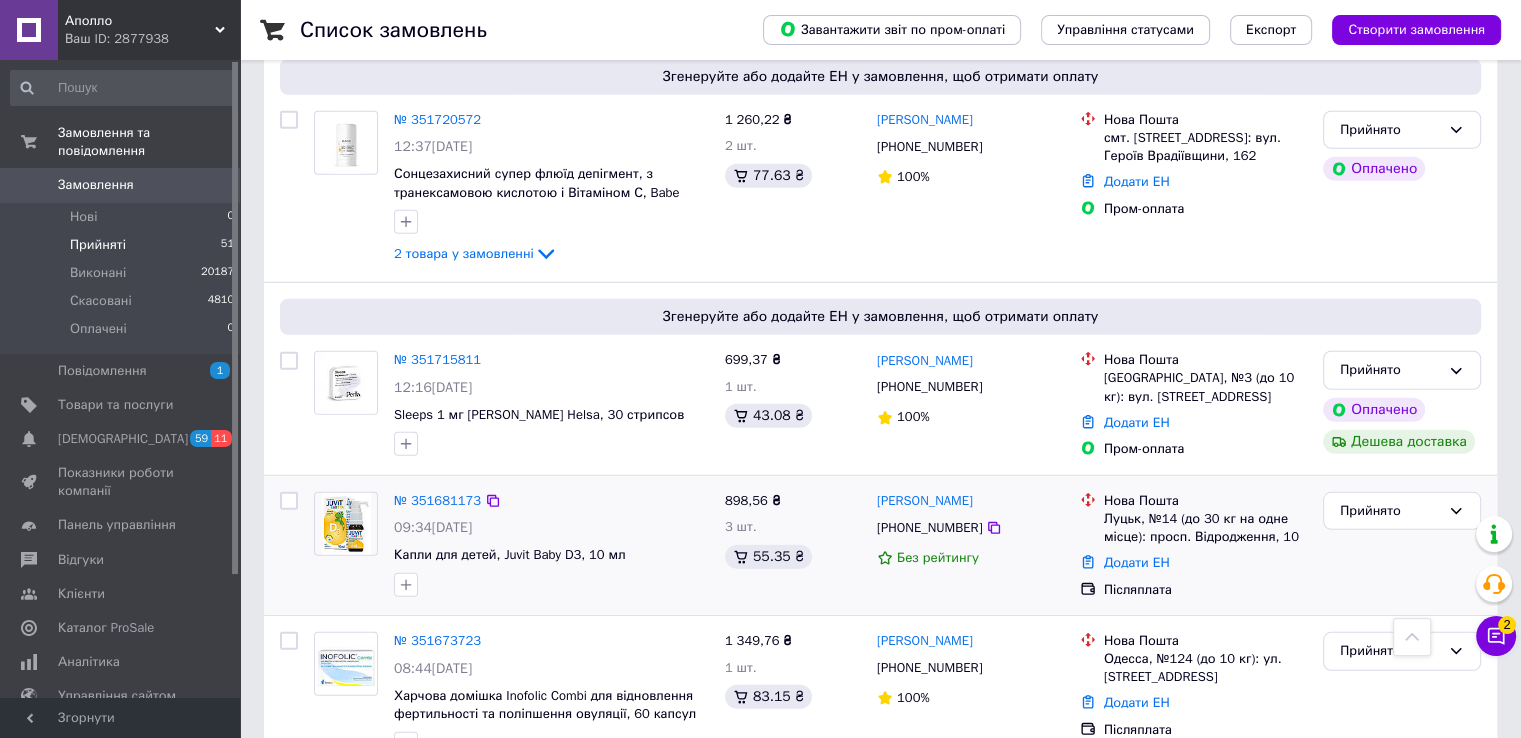 scroll, scrollTop: 4867, scrollLeft: 0, axis: vertical 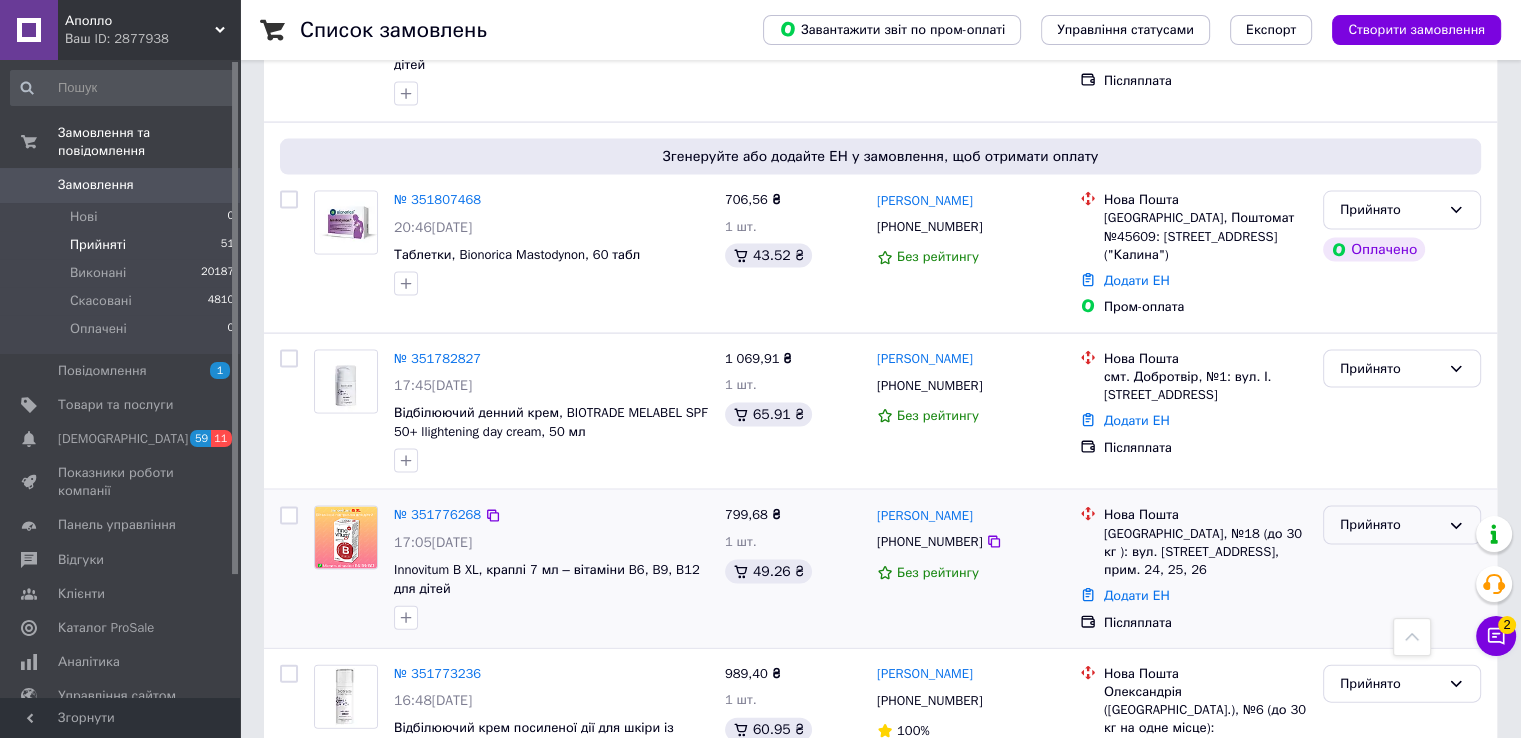click on "Прийнято" at bounding box center (1390, 525) 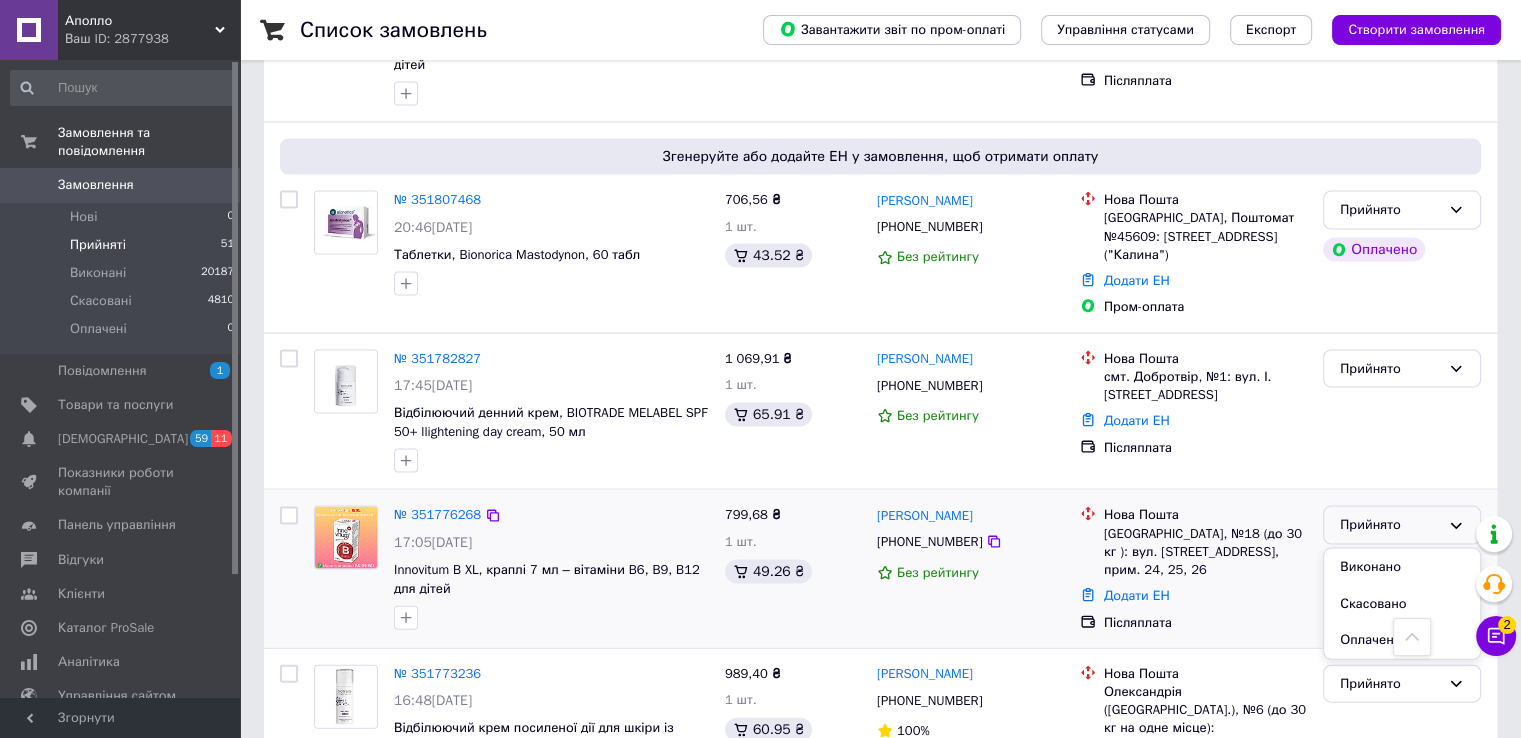 click on "Виконано" at bounding box center [1402, 567] 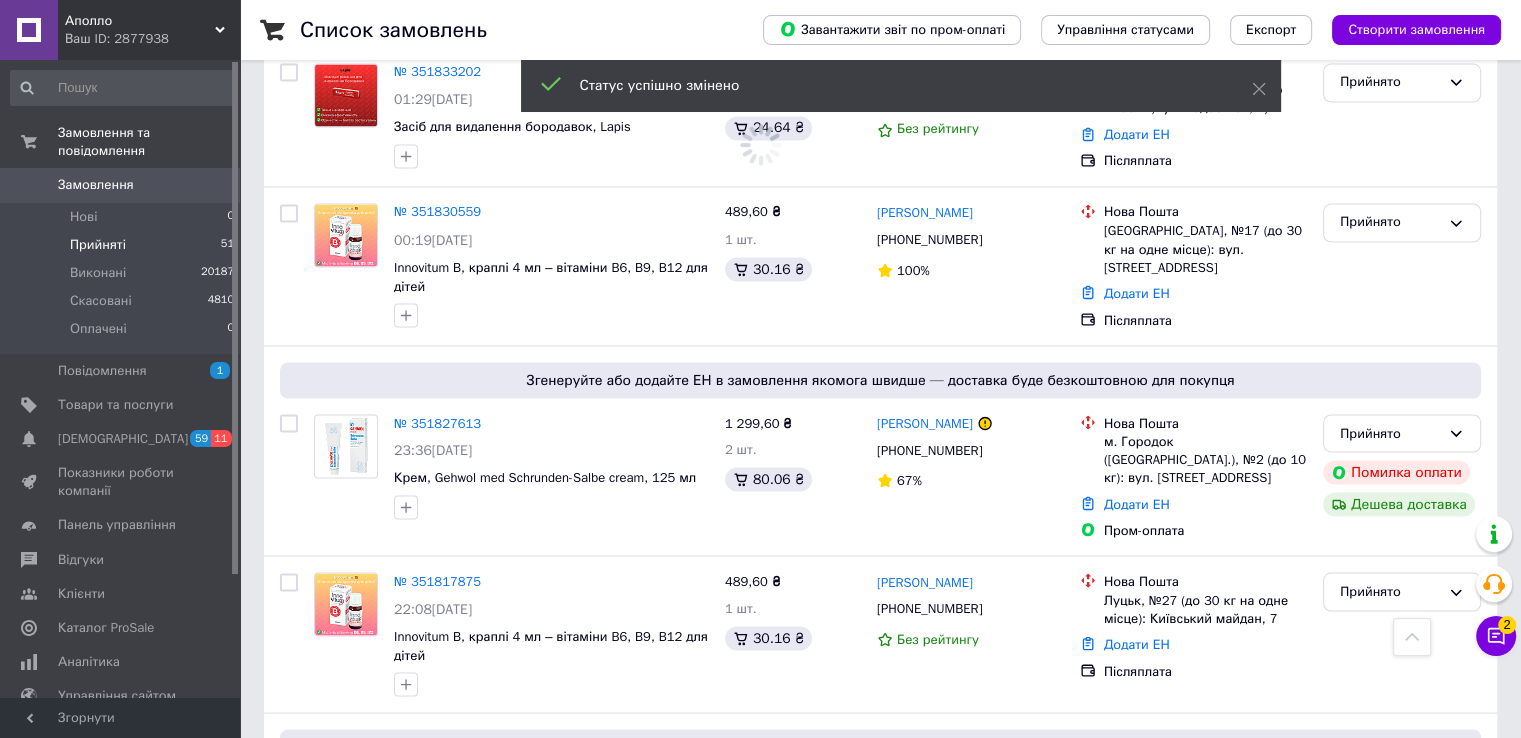 scroll, scrollTop: 3550, scrollLeft: 0, axis: vertical 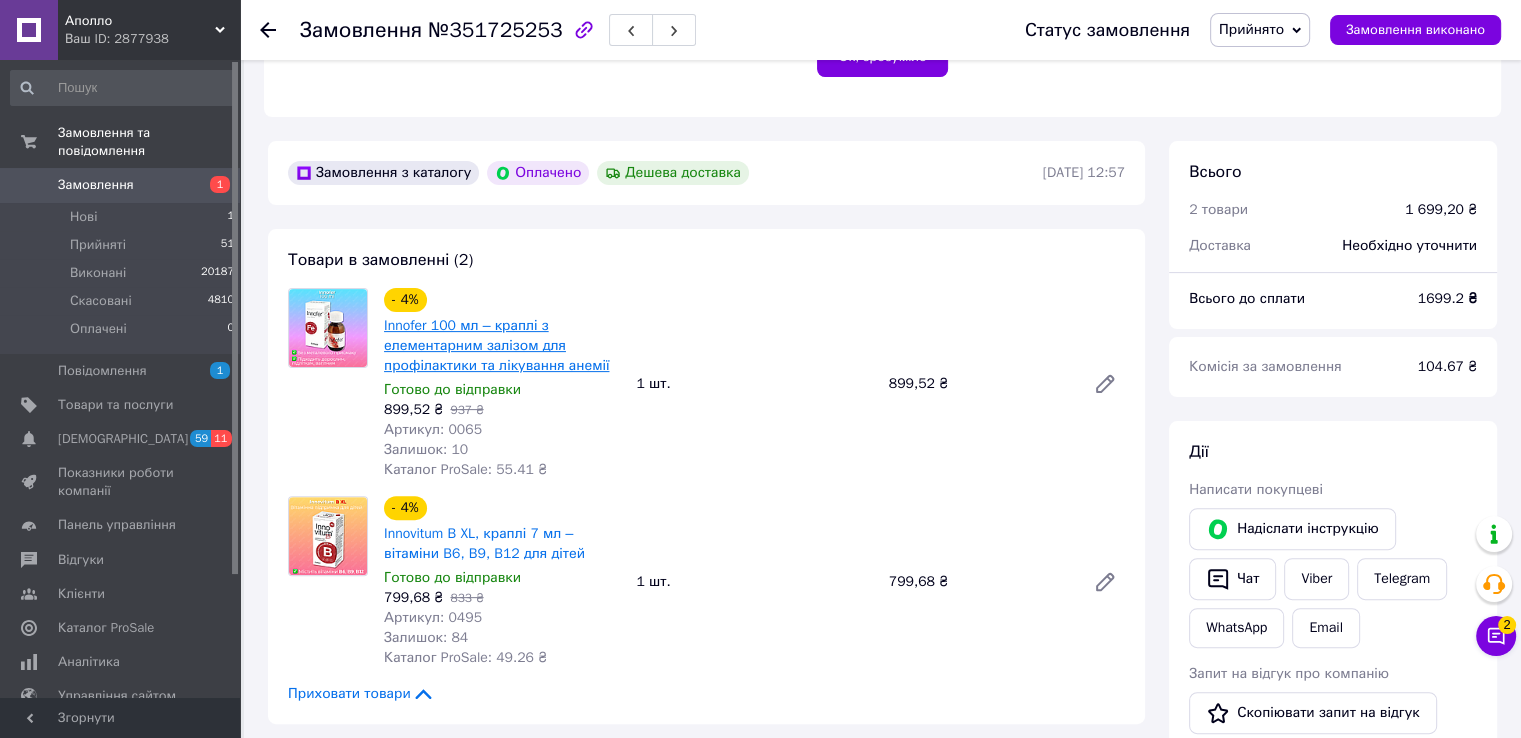 click on "Innofer 100 мл – краплі з елементарним залізом для профілактики та лікування анемії" at bounding box center (496, 345) 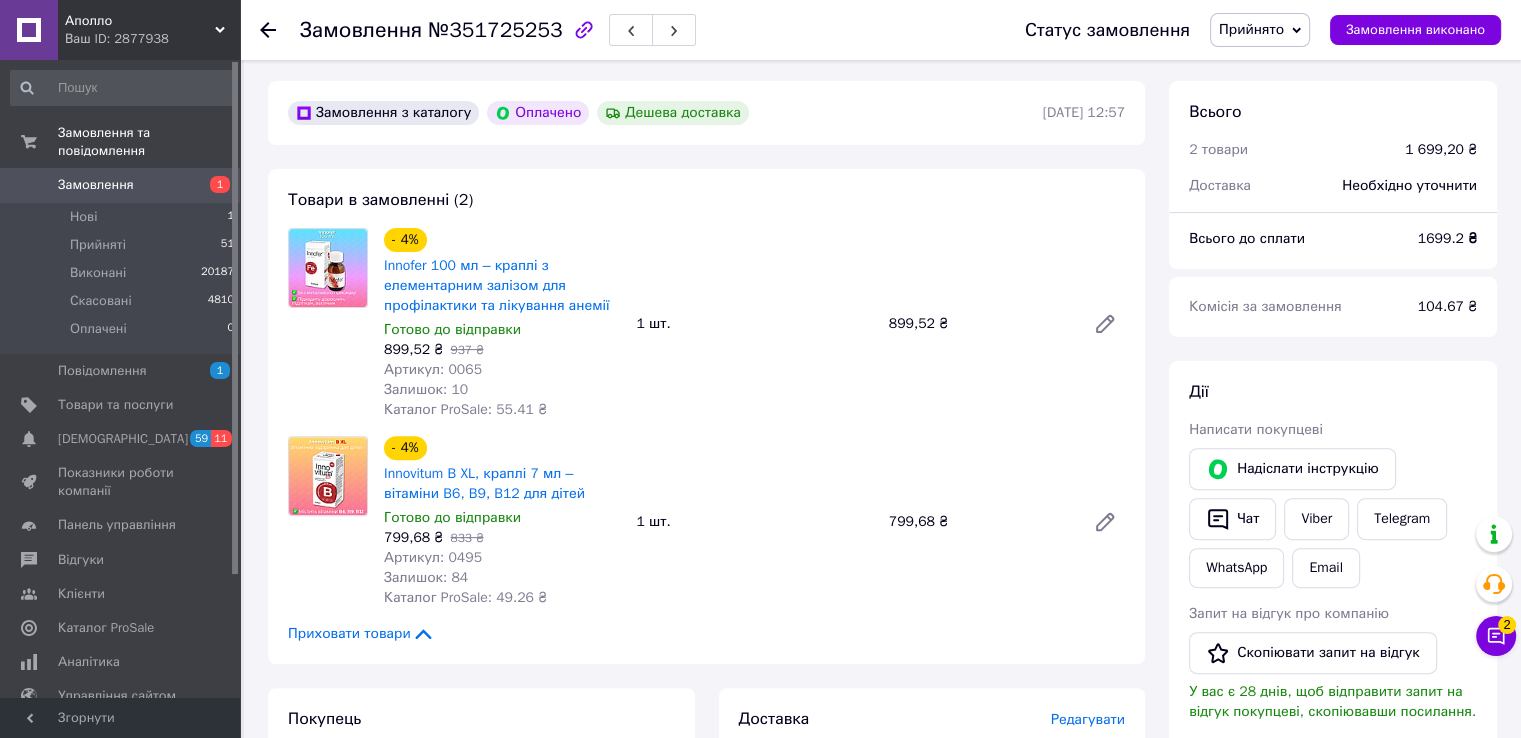 scroll, scrollTop: 800, scrollLeft: 0, axis: vertical 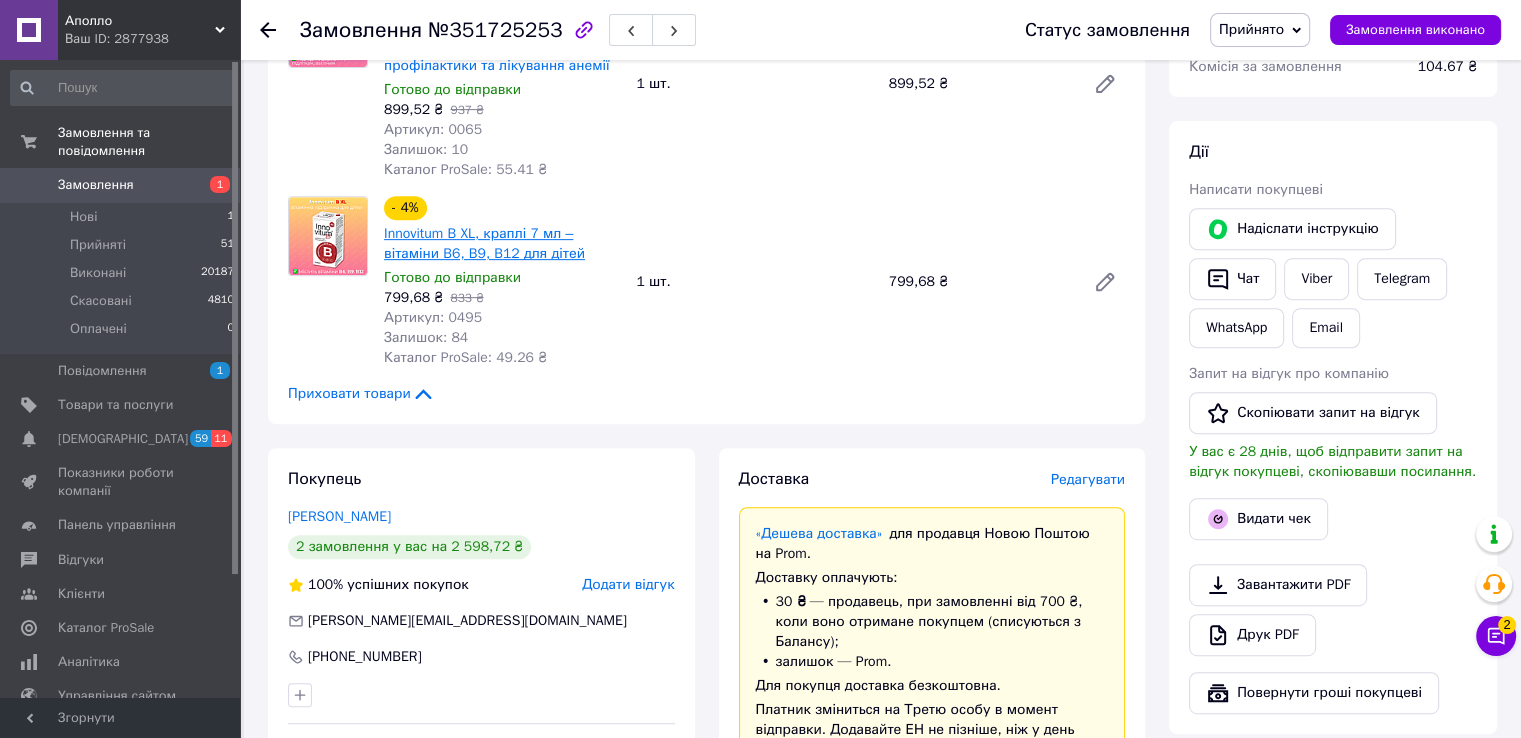 click on "Innovitum B XL, краплі 7 мл – вітаміни B6, B9, B12 для дітей" at bounding box center (484, 243) 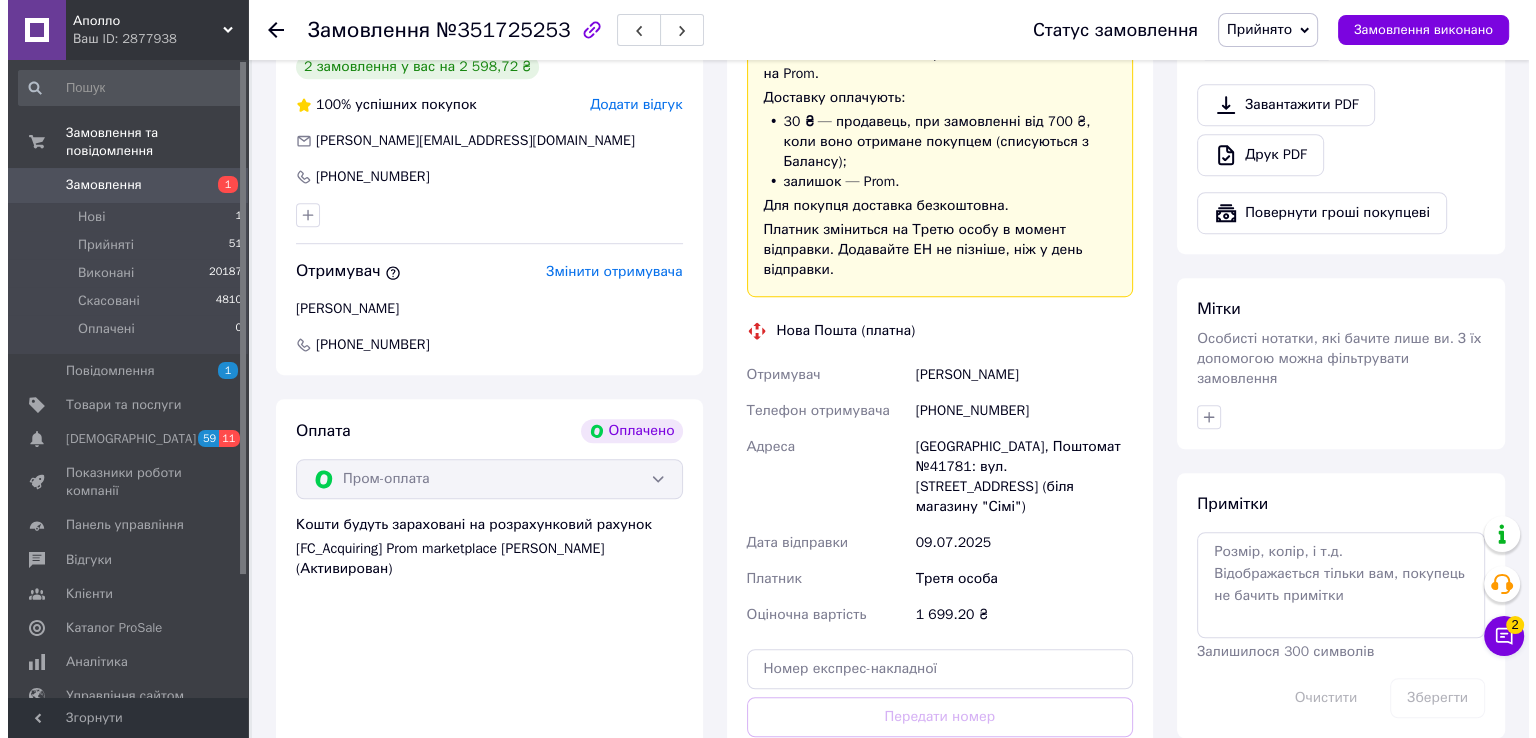 scroll, scrollTop: 1500, scrollLeft: 0, axis: vertical 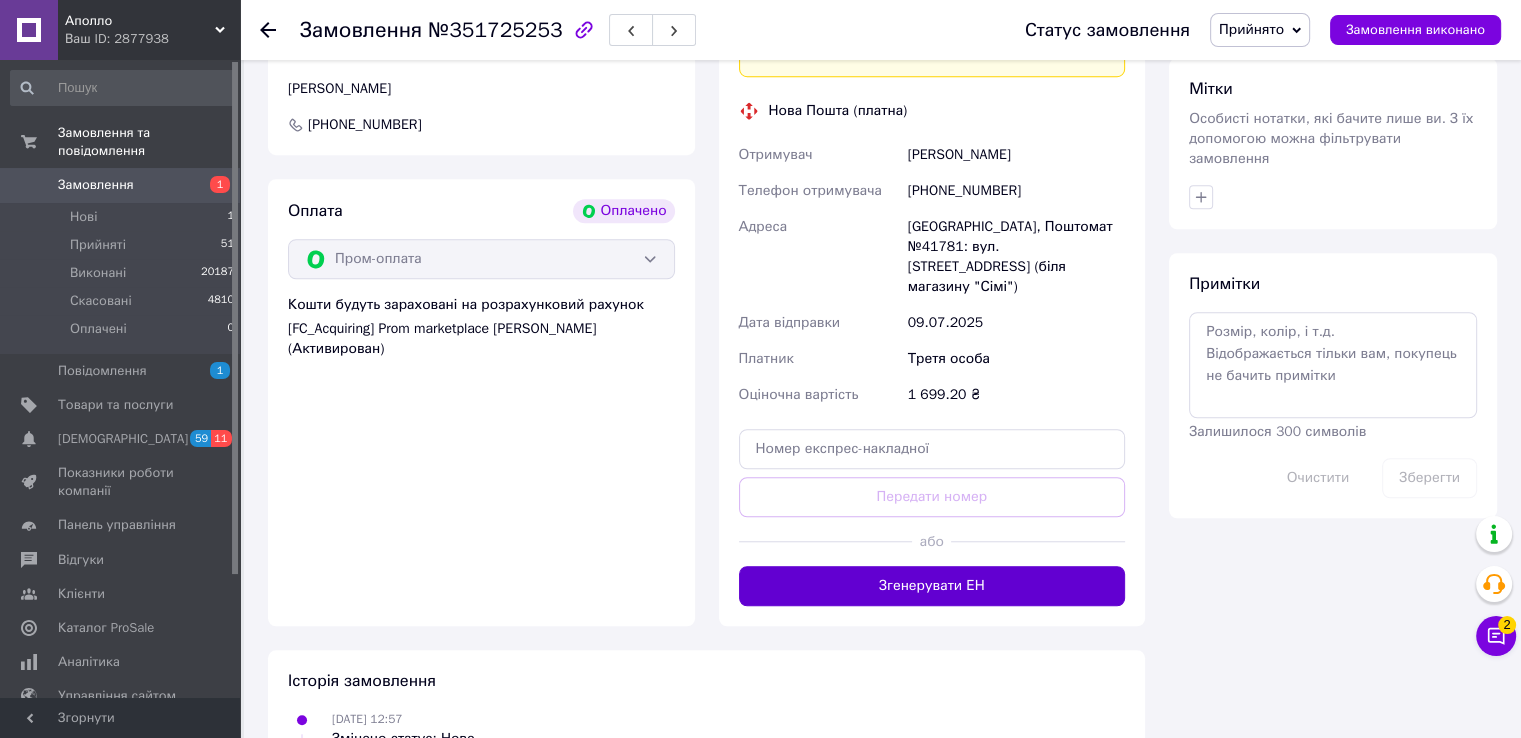 click on "Згенерувати ЕН" at bounding box center [932, 586] 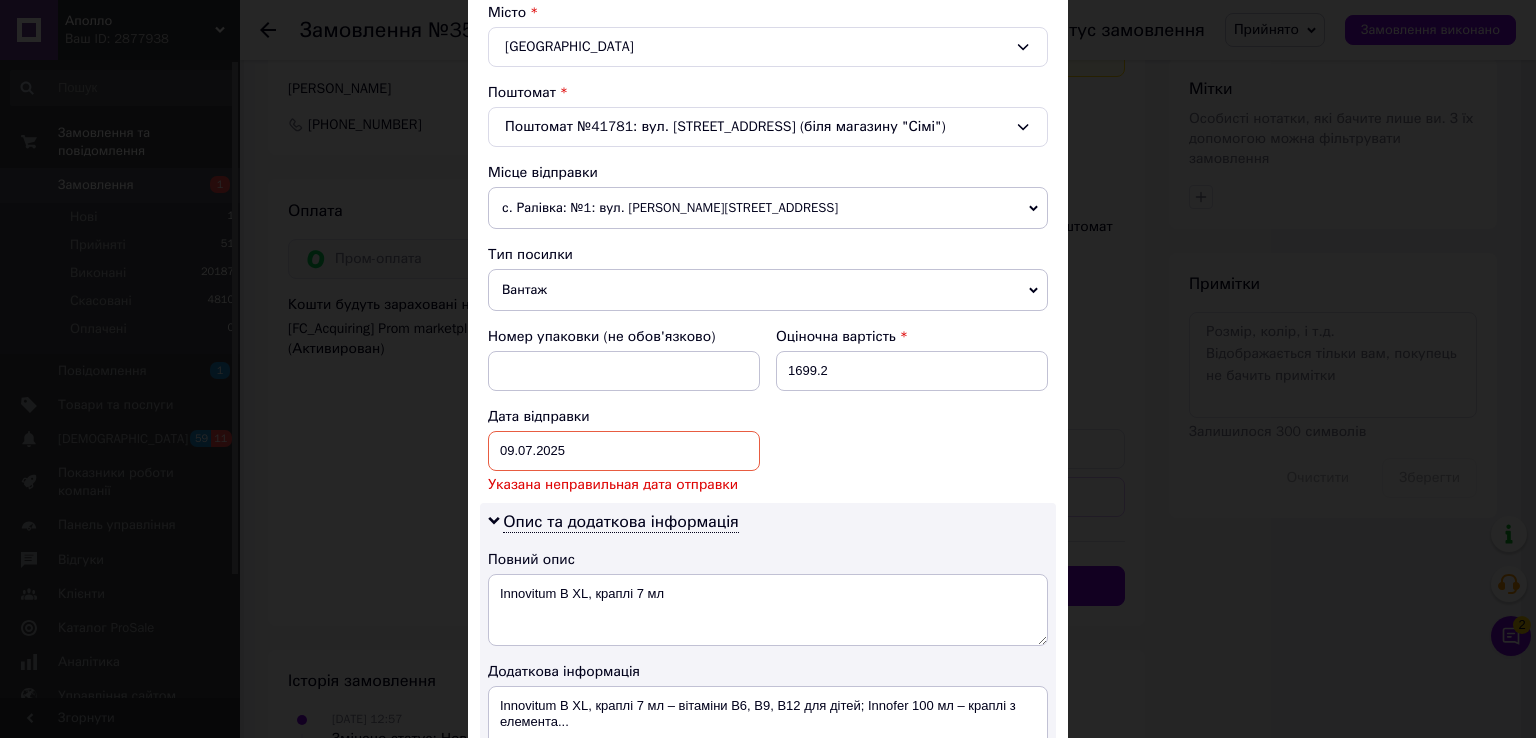 scroll, scrollTop: 700, scrollLeft: 0, axis: vertical 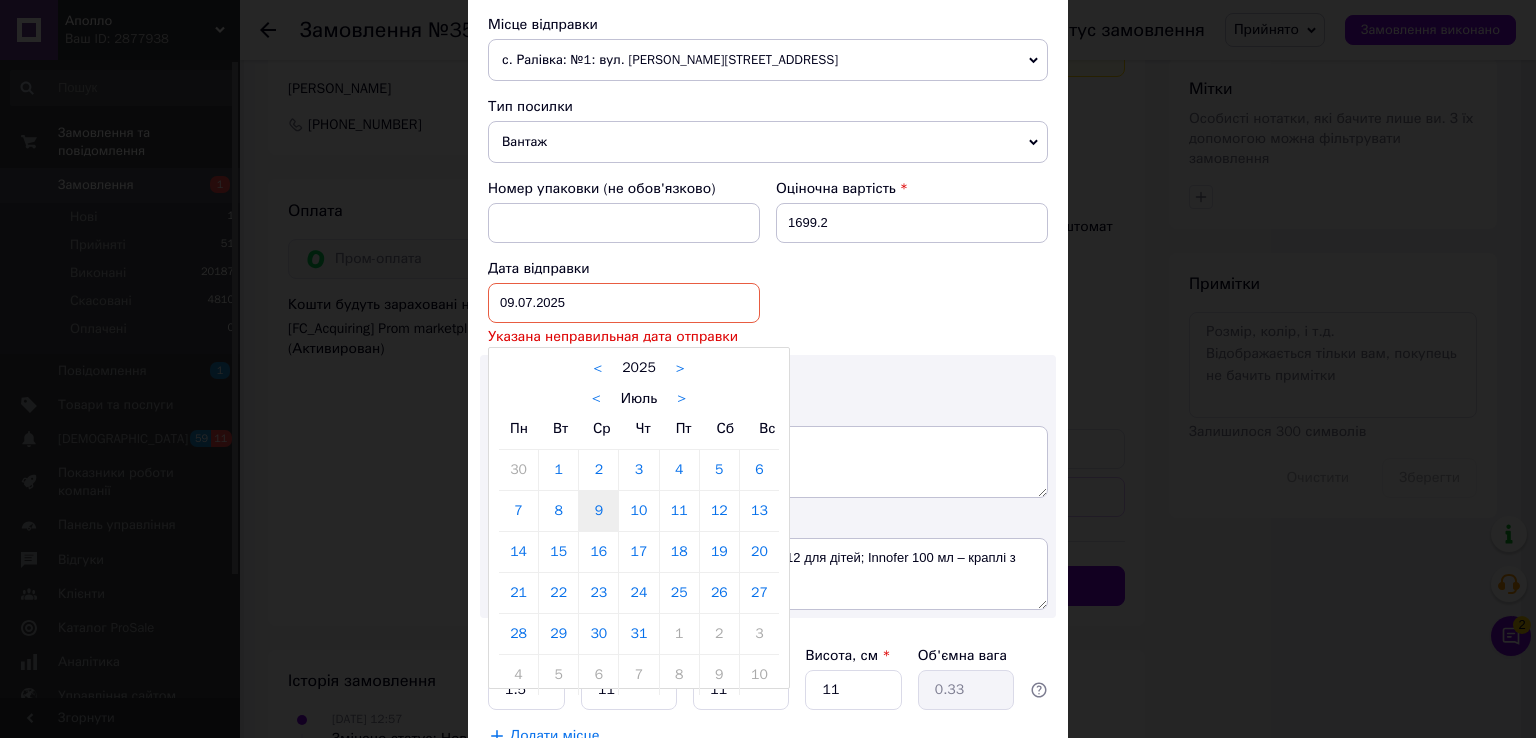 click on "[DATE] < 2025 > < Июль > Пн Вт Ср Чт Пт Сб Вс 30 1 2 3 4 5 6 7 8 9 10 11 12 13 14 15 16 17 18 19 20 21 22 23 24 25 26 27 28 29 30 31 1 2 3 4 5 6 7 8 9 10" at bounding box center (624, 303) 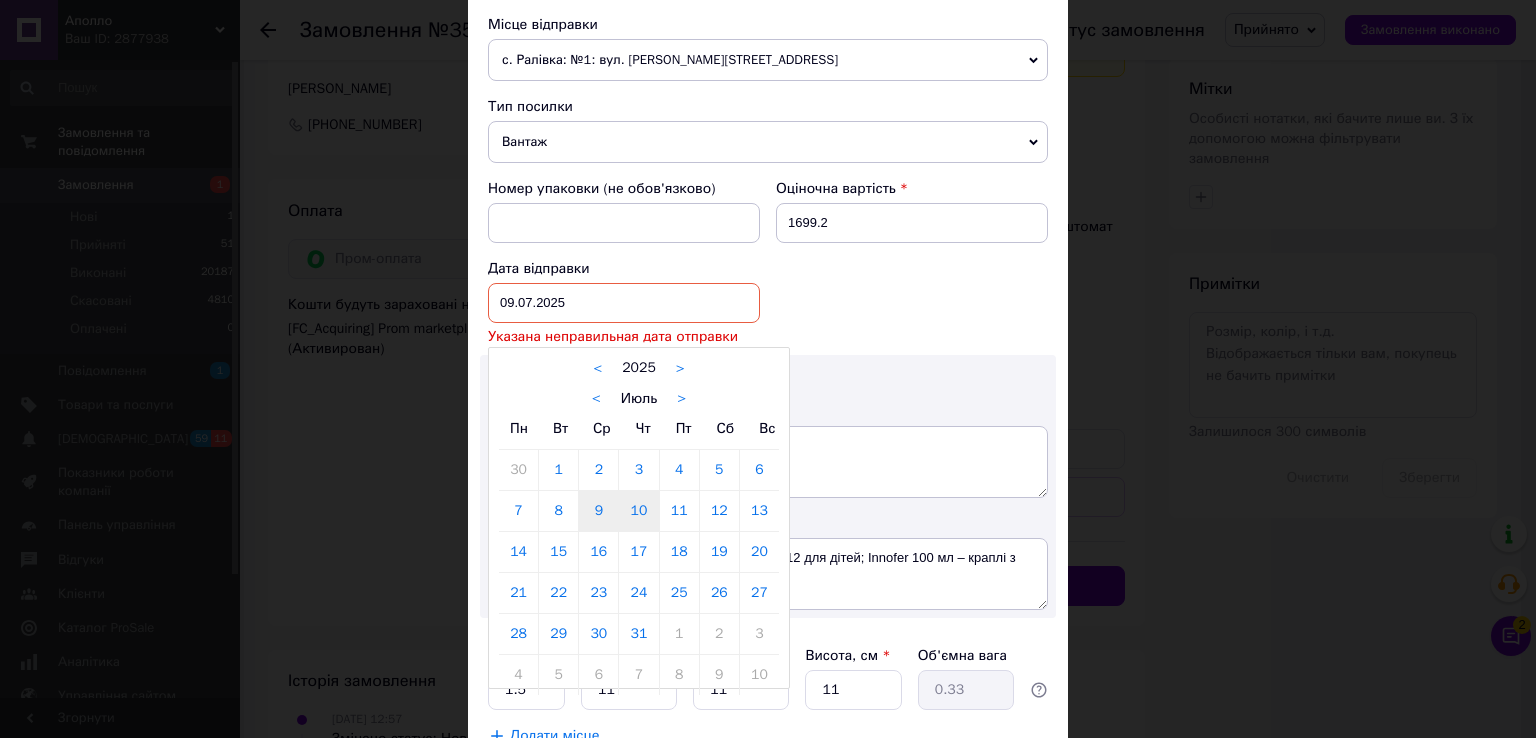 click on "10" at bounding box center [638, 511] 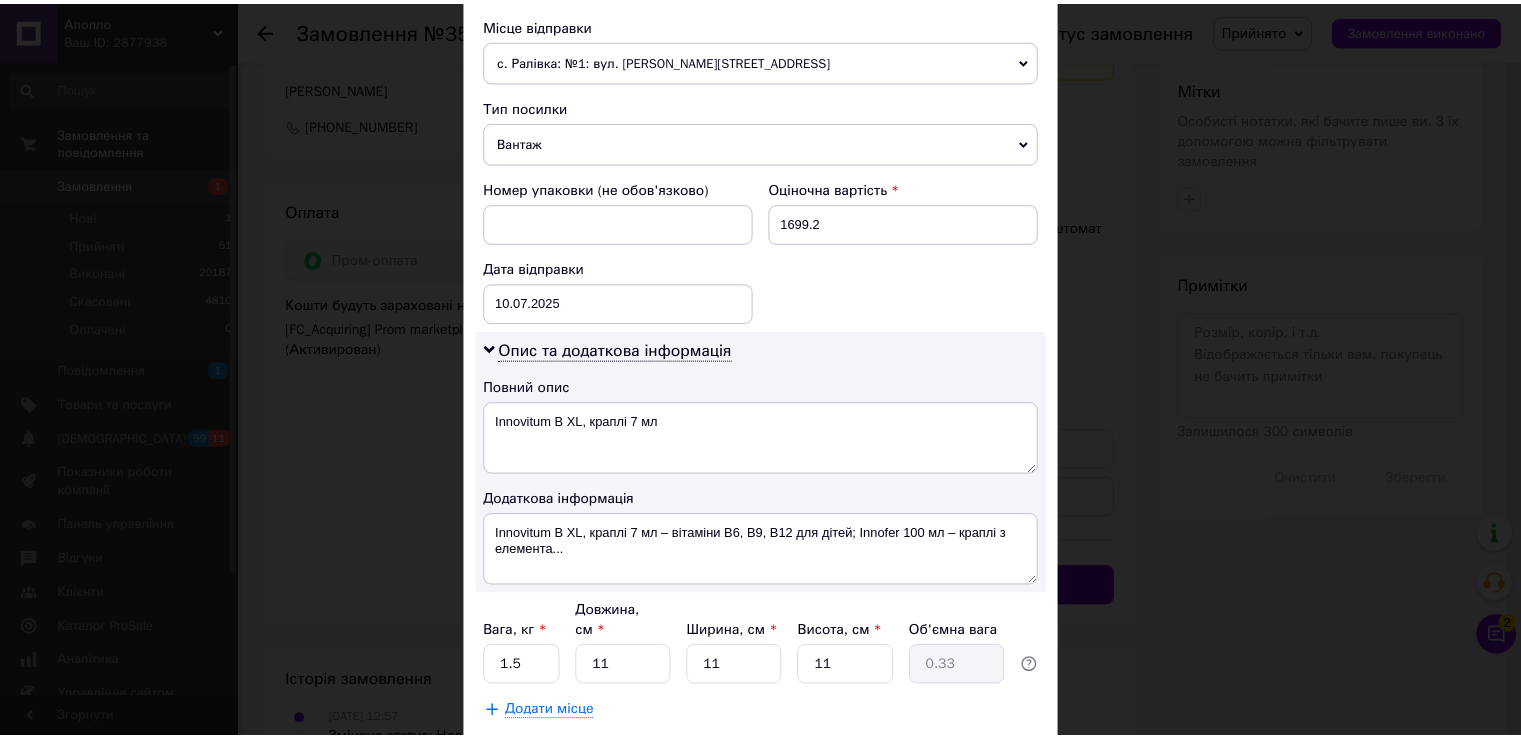 scroll, scrollTop: 808, scrollLeft: 0, axis: vertical 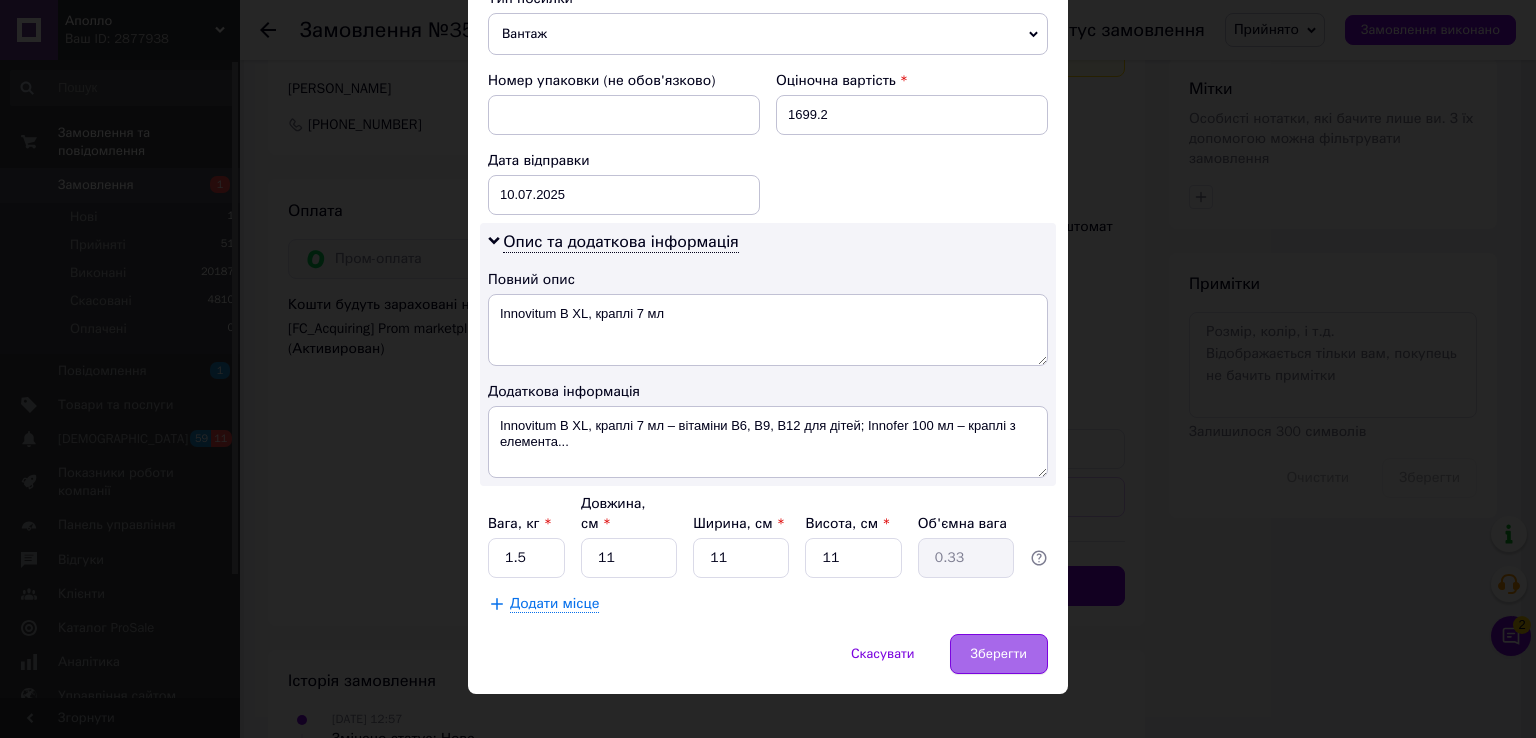 click on "Зберегти" at bounding box center (999, 654) 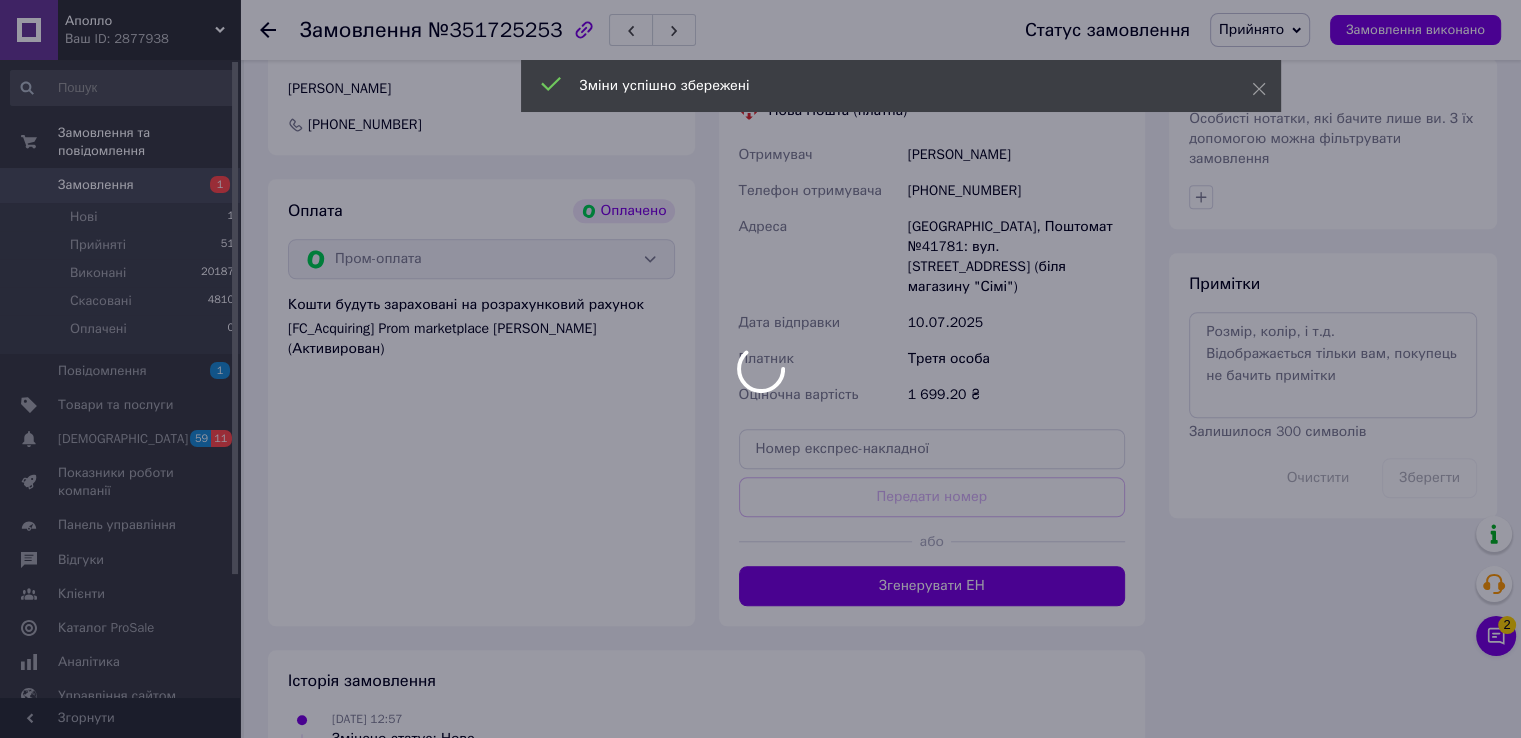 click at bounding box center [760, 369] 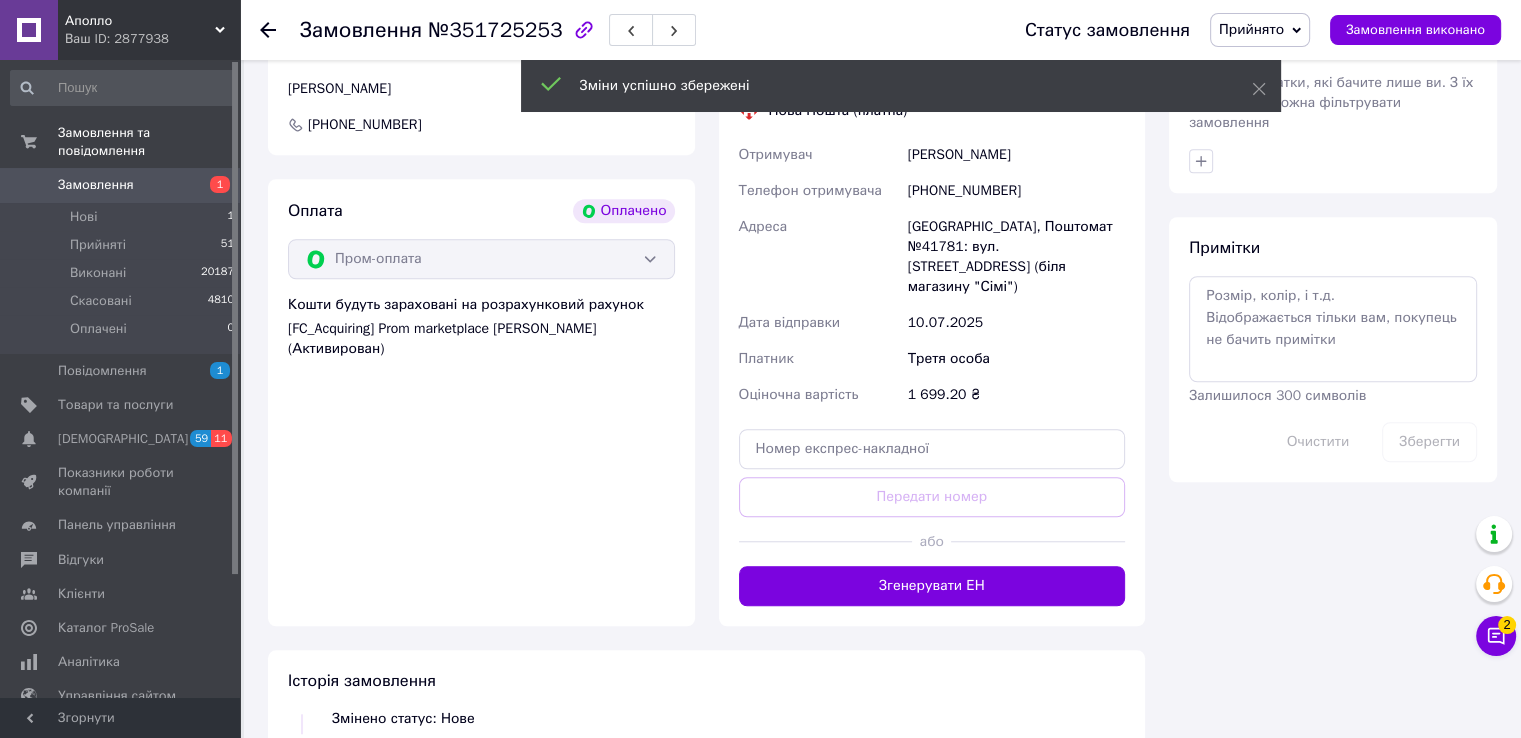 click on "Згенерувати ЕН" at bounding box center (932, 586) 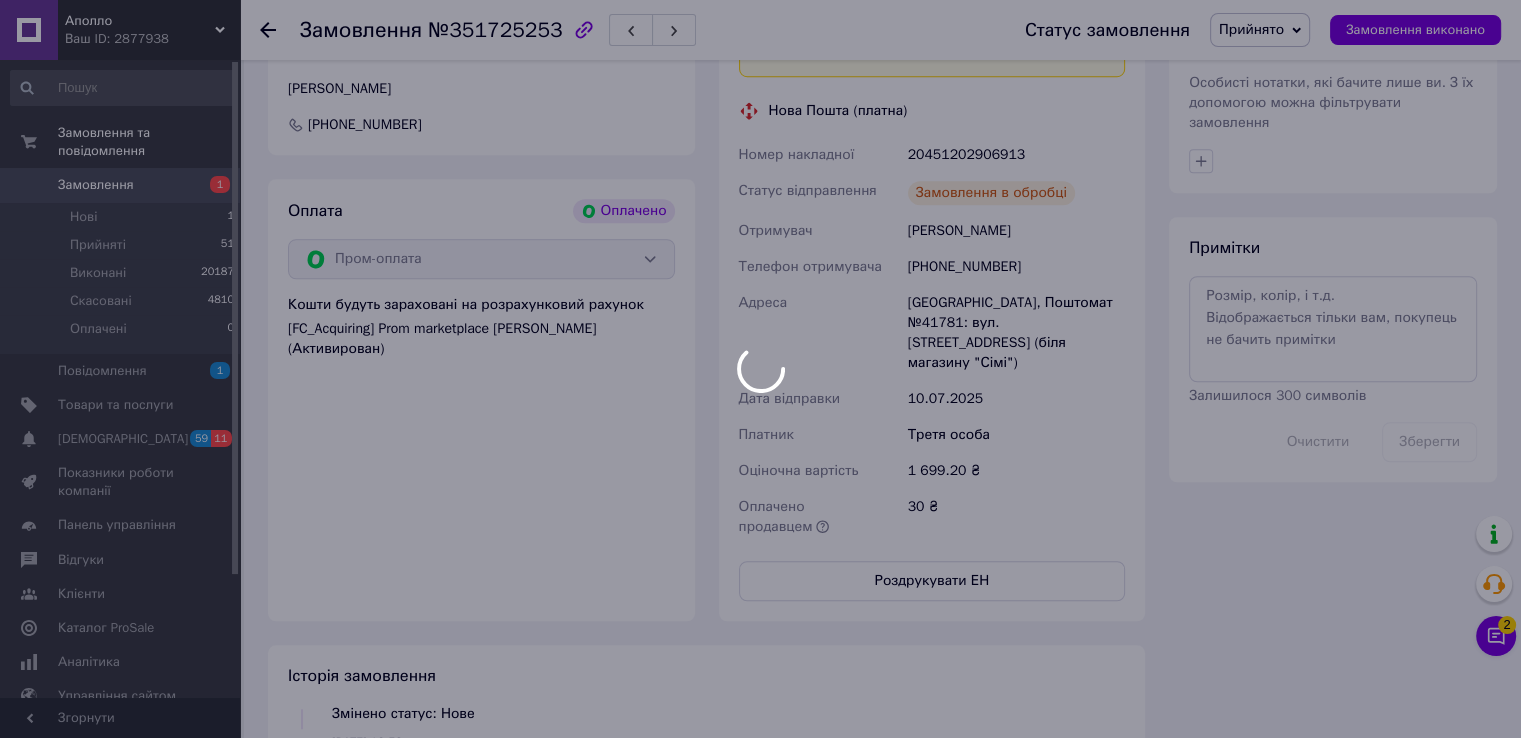 scroll, scrollTop: 120, scrollLeft: 0, axis: vertical 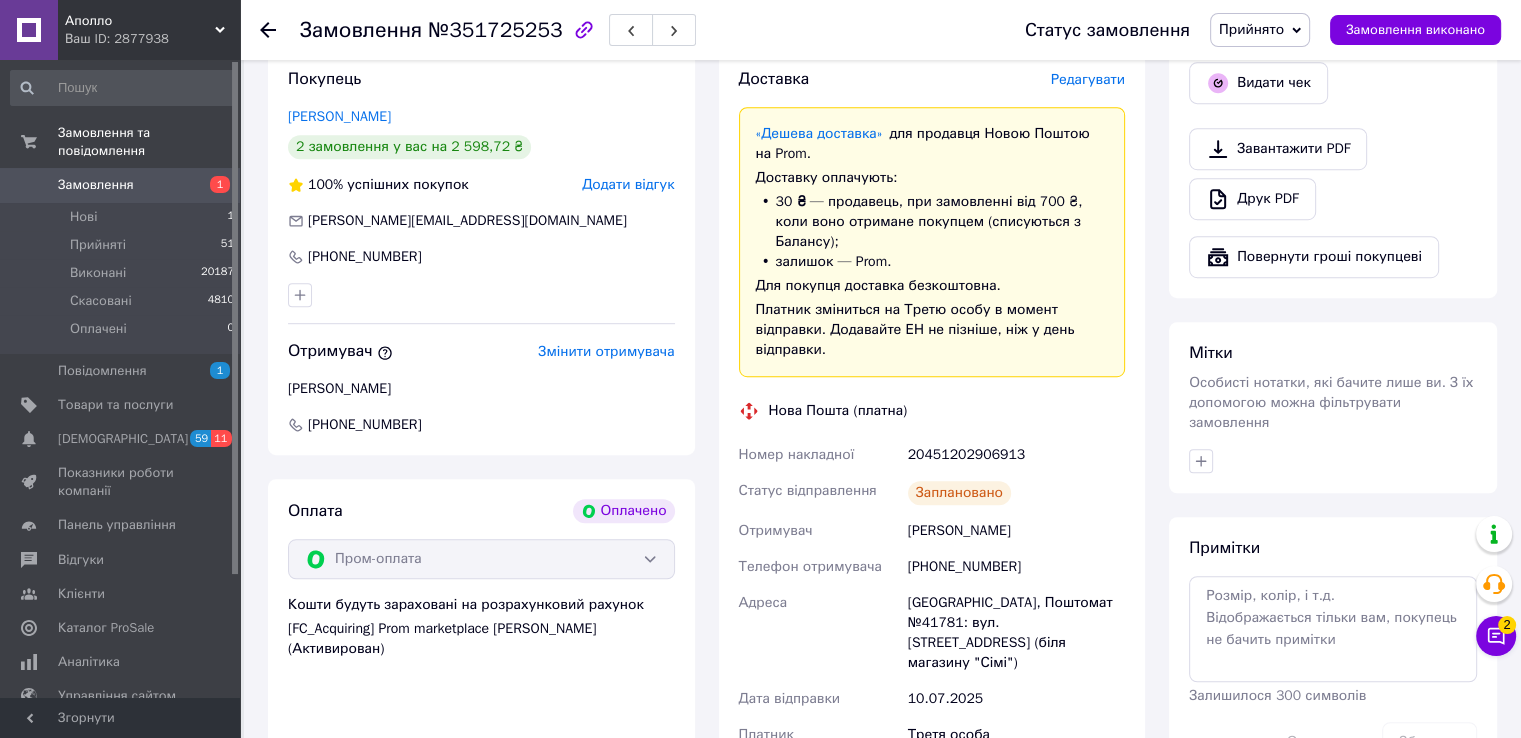 click on "20451202906913" at bounding box center (1016, 455) 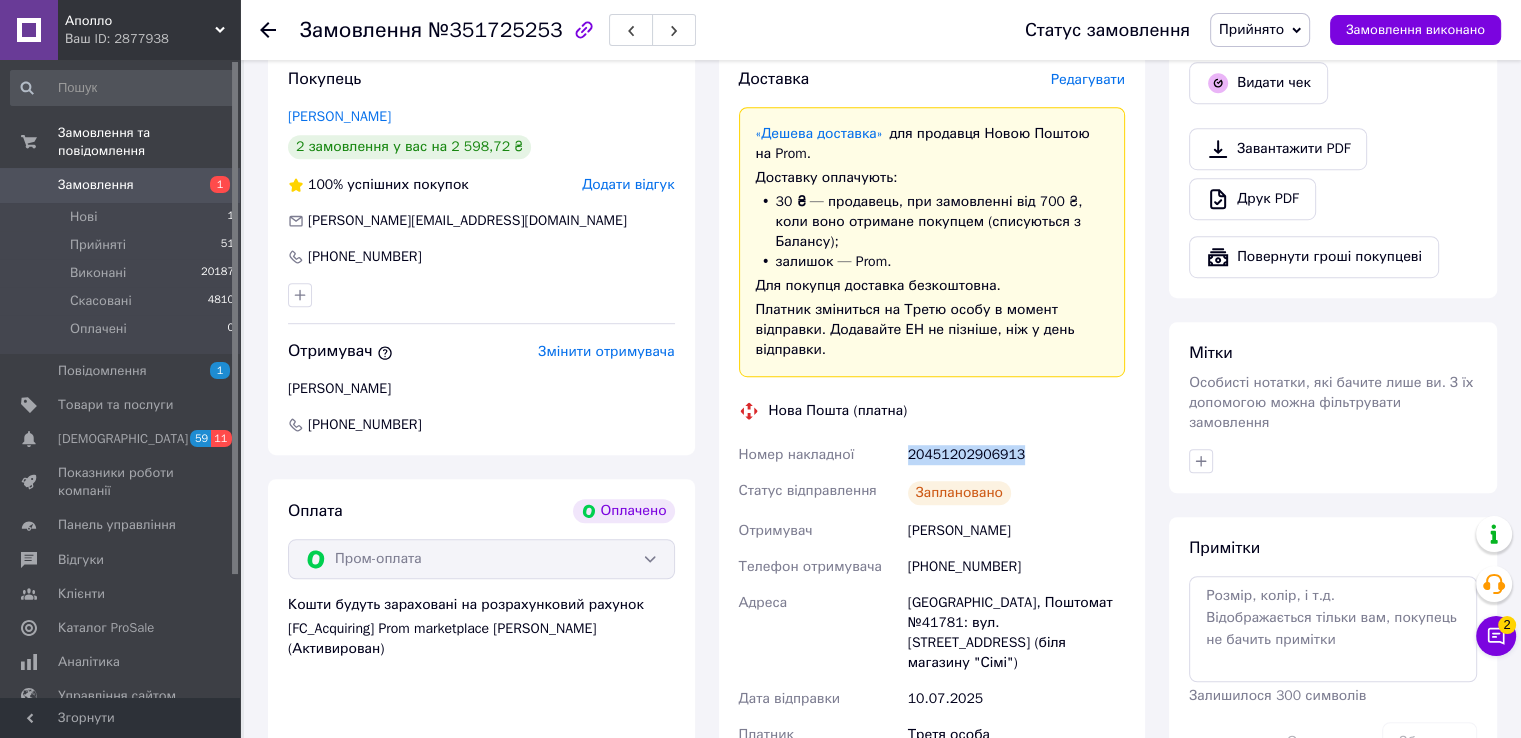 click on "20451202906913" at bounding box center [1016, 455] 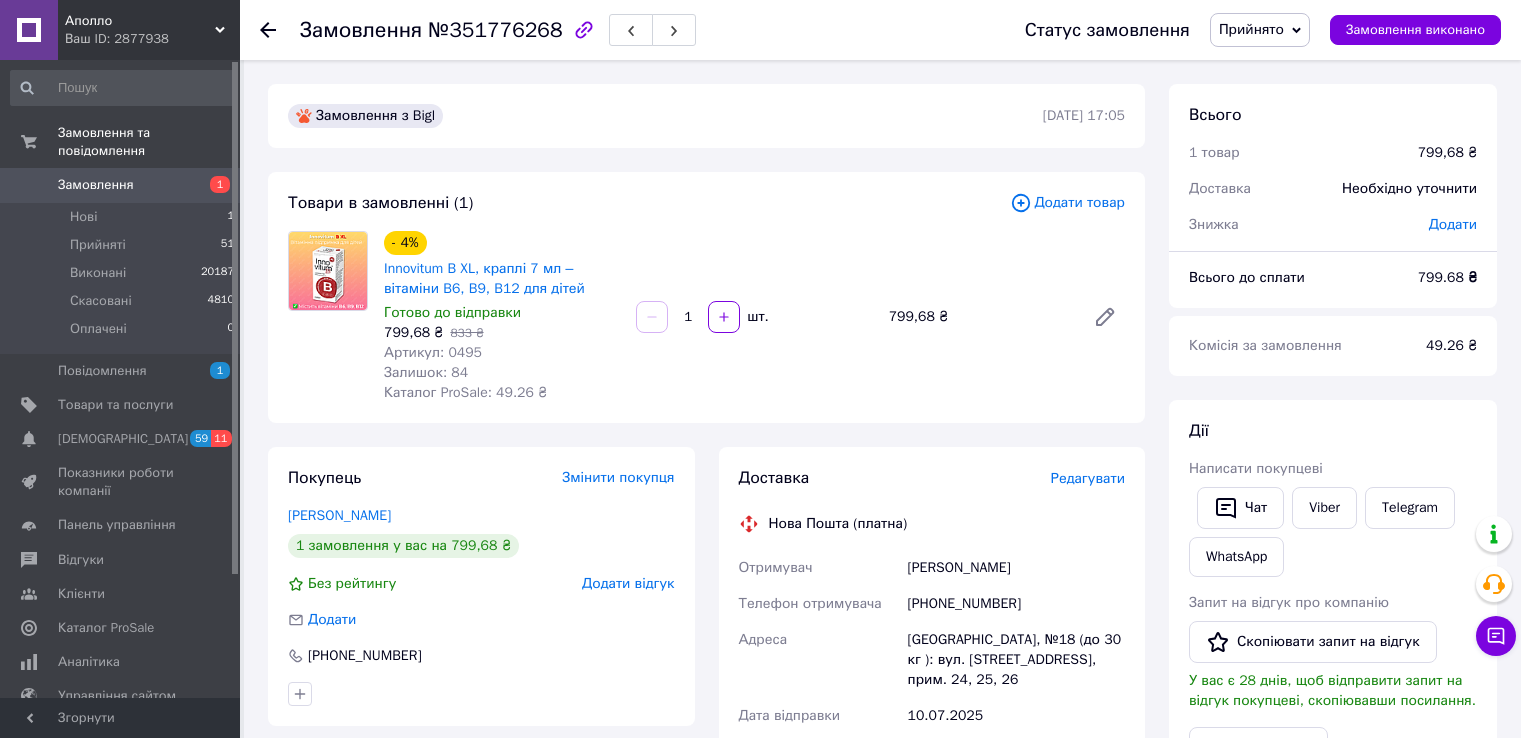 scroll, scrollTop: 0, scrollLeft: 0, axis: both 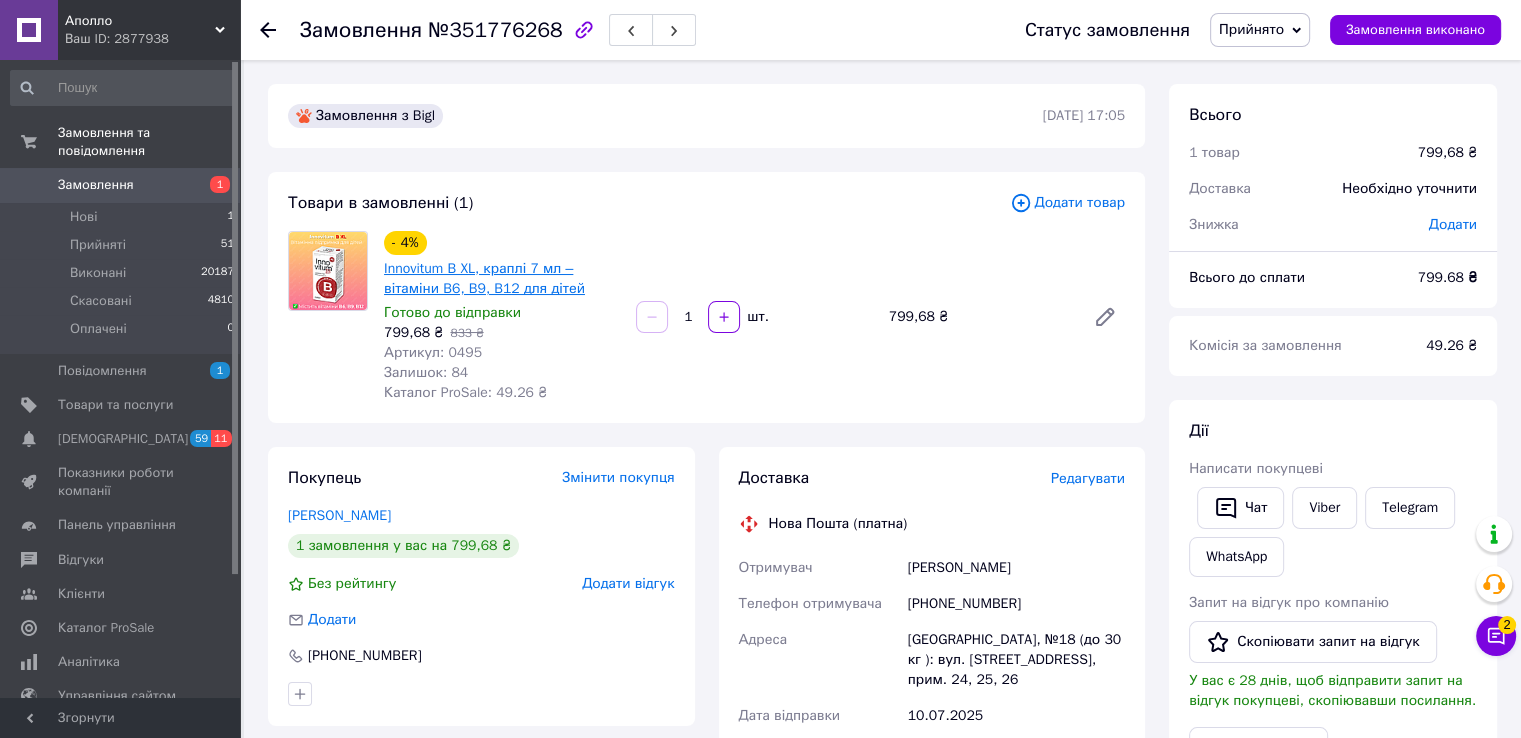 click on "Innovitum B XL, краплі 7 мл – вітаміни B6, B9, B12 для дітей" at bounding box center [484, 278] 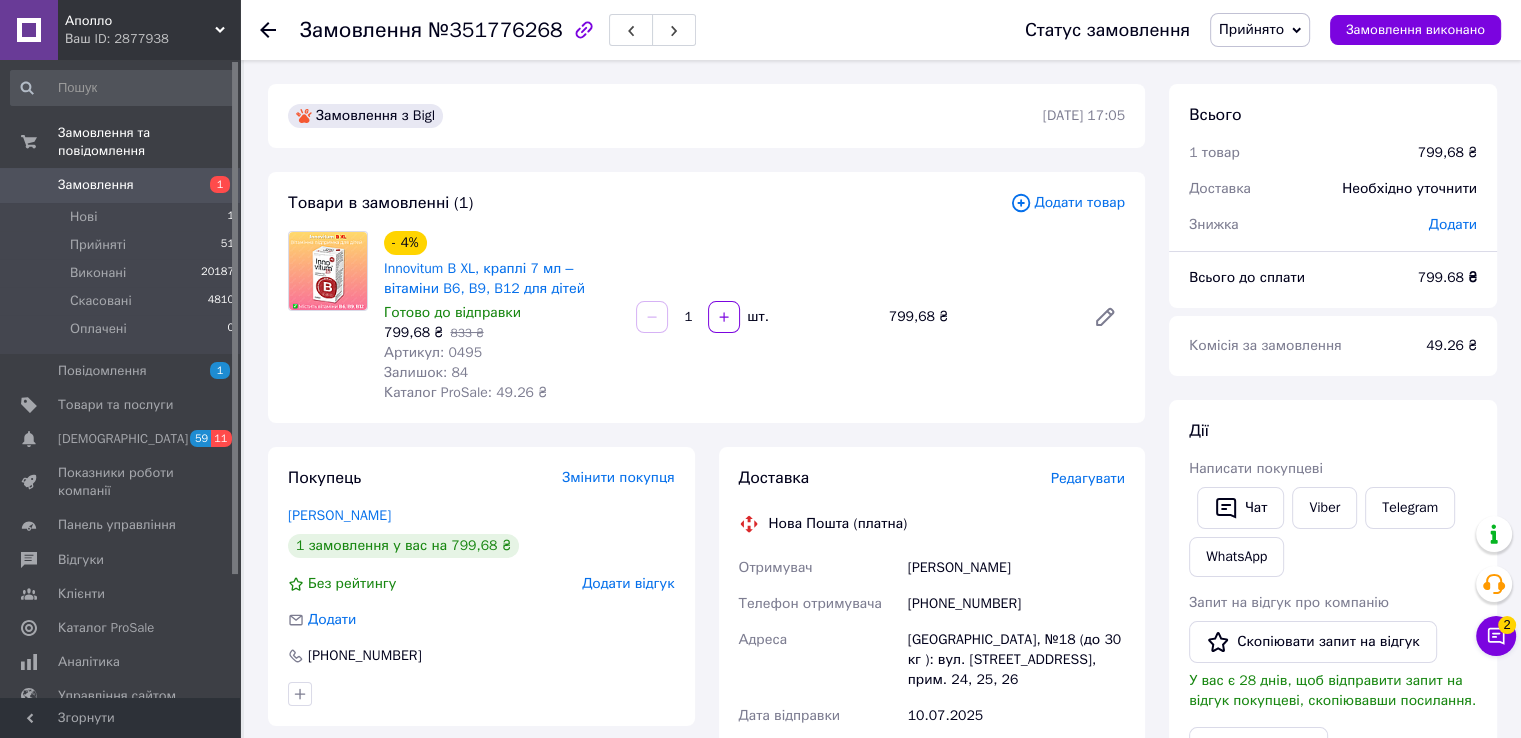 click on "Товари в замовленні (1) Додати товар - 4% Innovitum B XL, краплі 7 мл – вітаміни B6, B9, B12 для дітей Готово до відправки 799,68 ₴   833 ₴ Артикул: 0495 Залишок: 84 Каталог ProSale: 49.26 ₴  1   шт. 799,68 ₴" at bounding box center (706, 297) 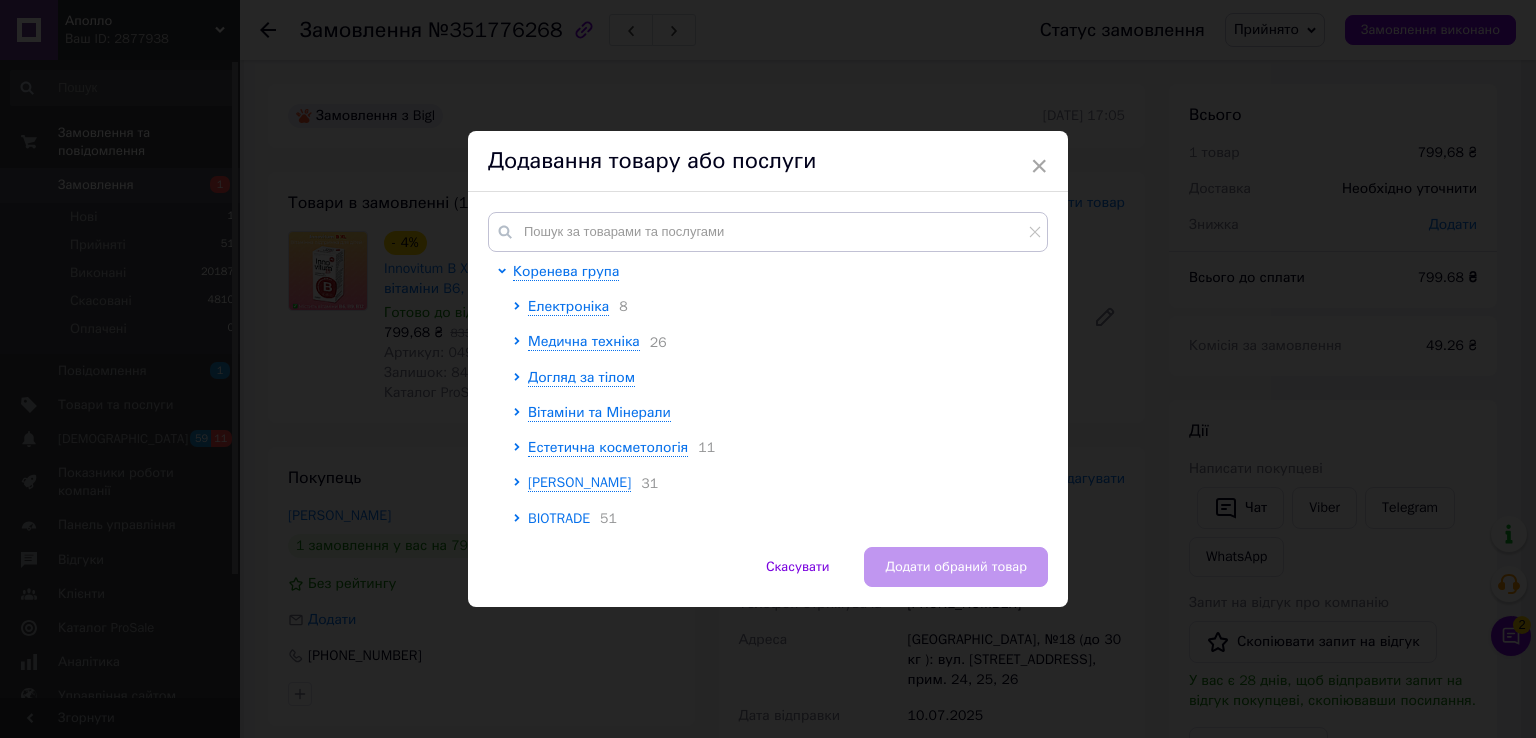 click on "Коренева група Електроніка 8 Медична техніка 26 Догляд за тілом [PERSON_NAME] та Мінерали Естетична косметологія 11 [PERSON_NAME] 31 BIOTRADE 51 BABE 97 SOLGAR 25 Doppelherz 64 Від укачування 3 SIMILDIET 1 Perla Helsa 17 Innoaesthetics 77 [PERSON_NAME] 25 Trawenmoor 16 HISTOLAB 51 INSTYTUTUM 32 Фототерапия 13 Средства для заживления ран 10" at bounding box center (768, 369) 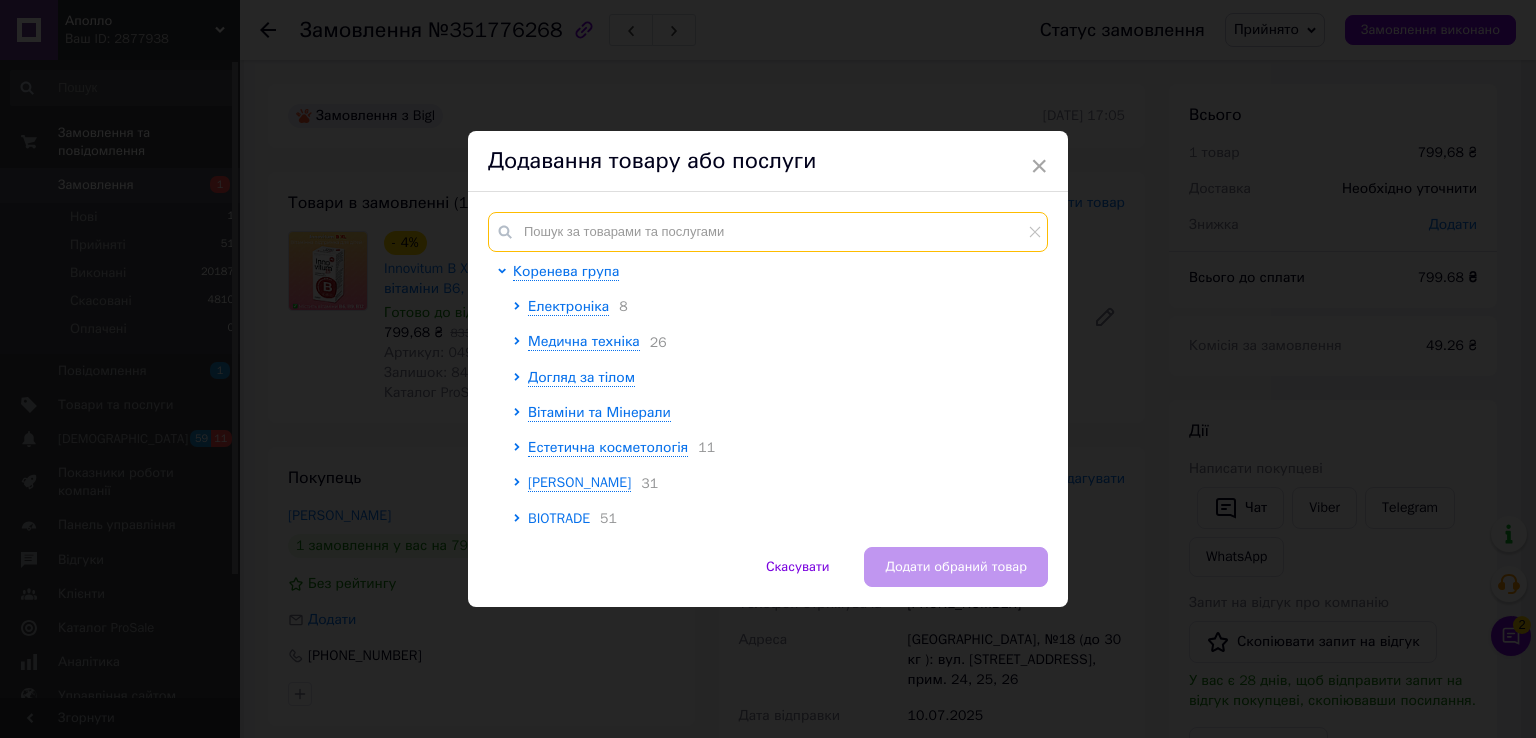 click at bounding box center (768, 232) 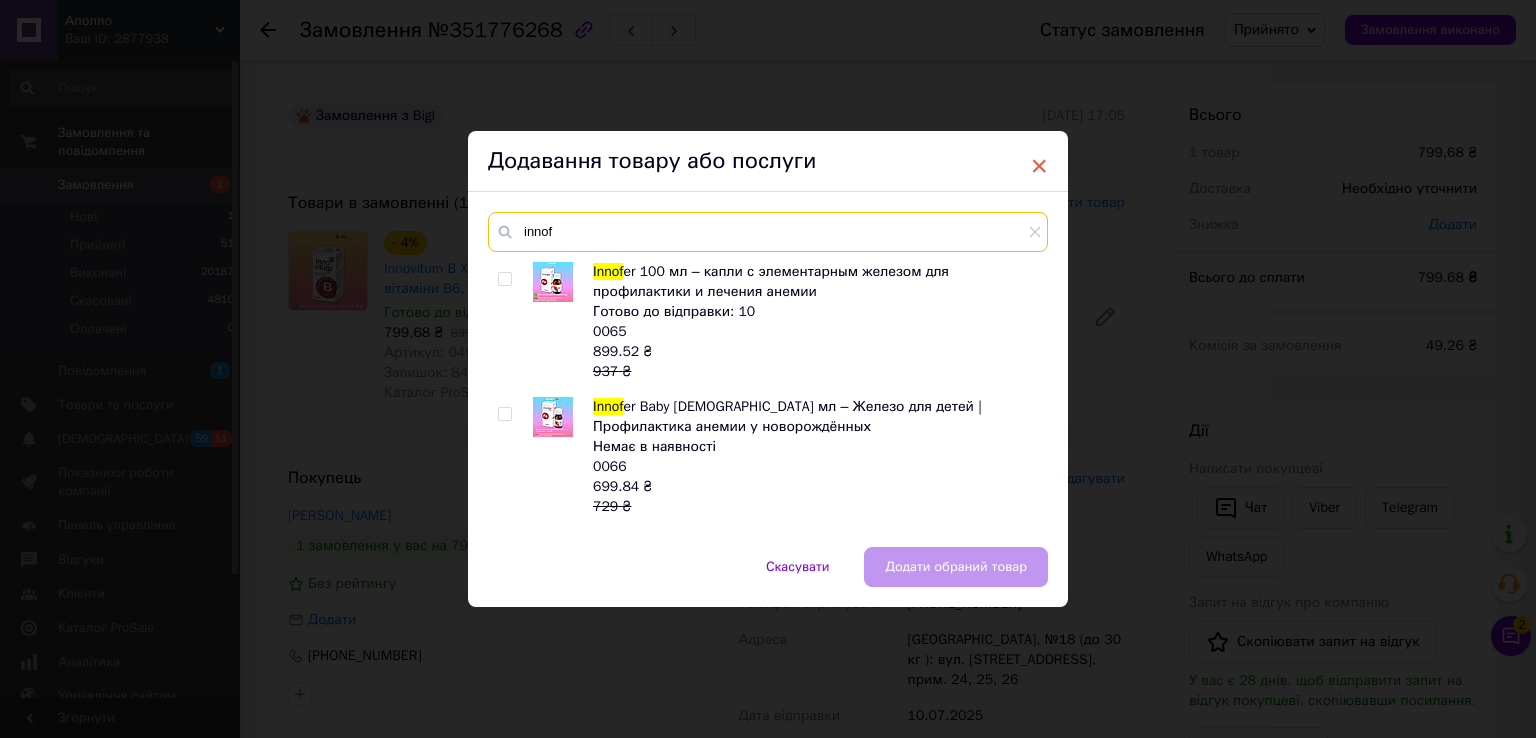 type on "innof" 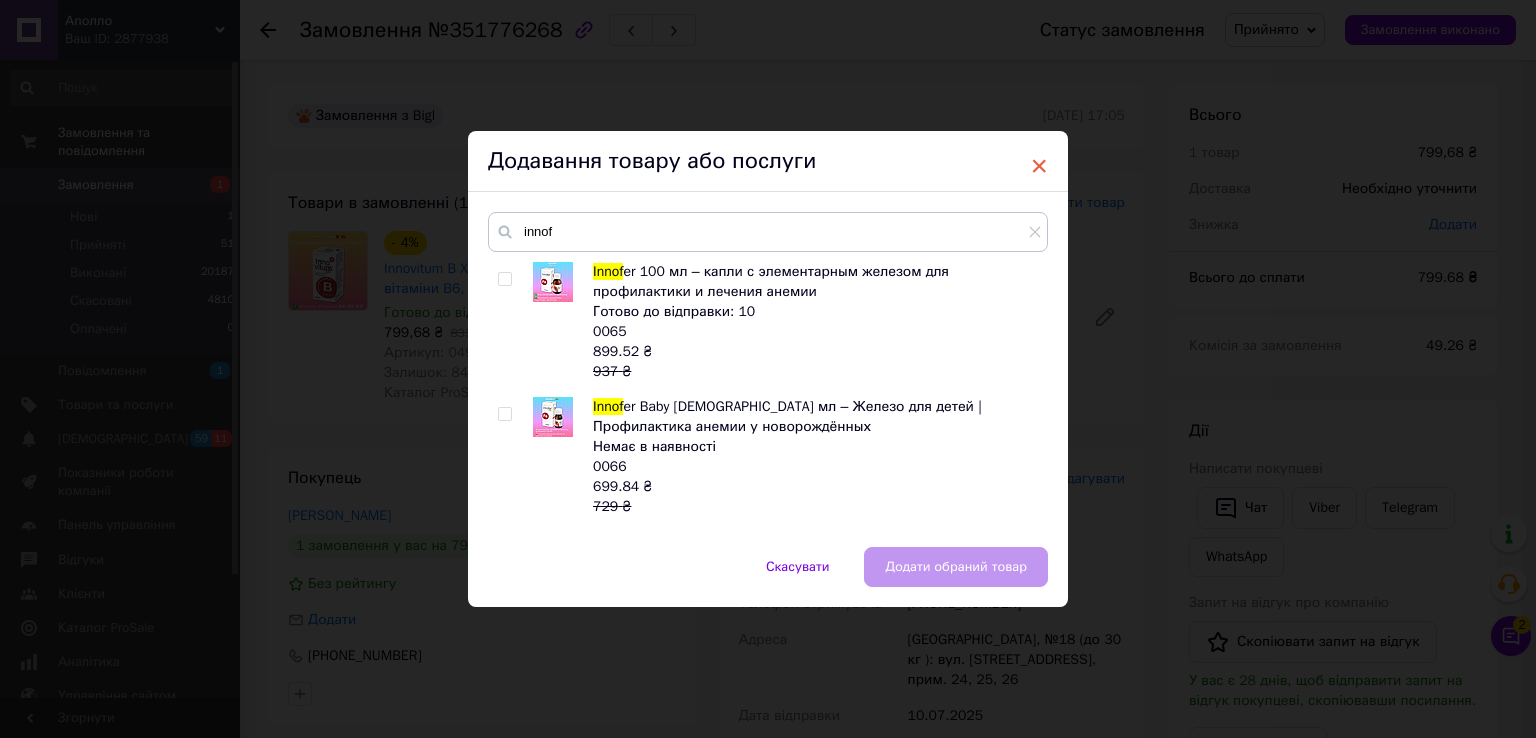 click on "×" at bounding box center (1039, 166) 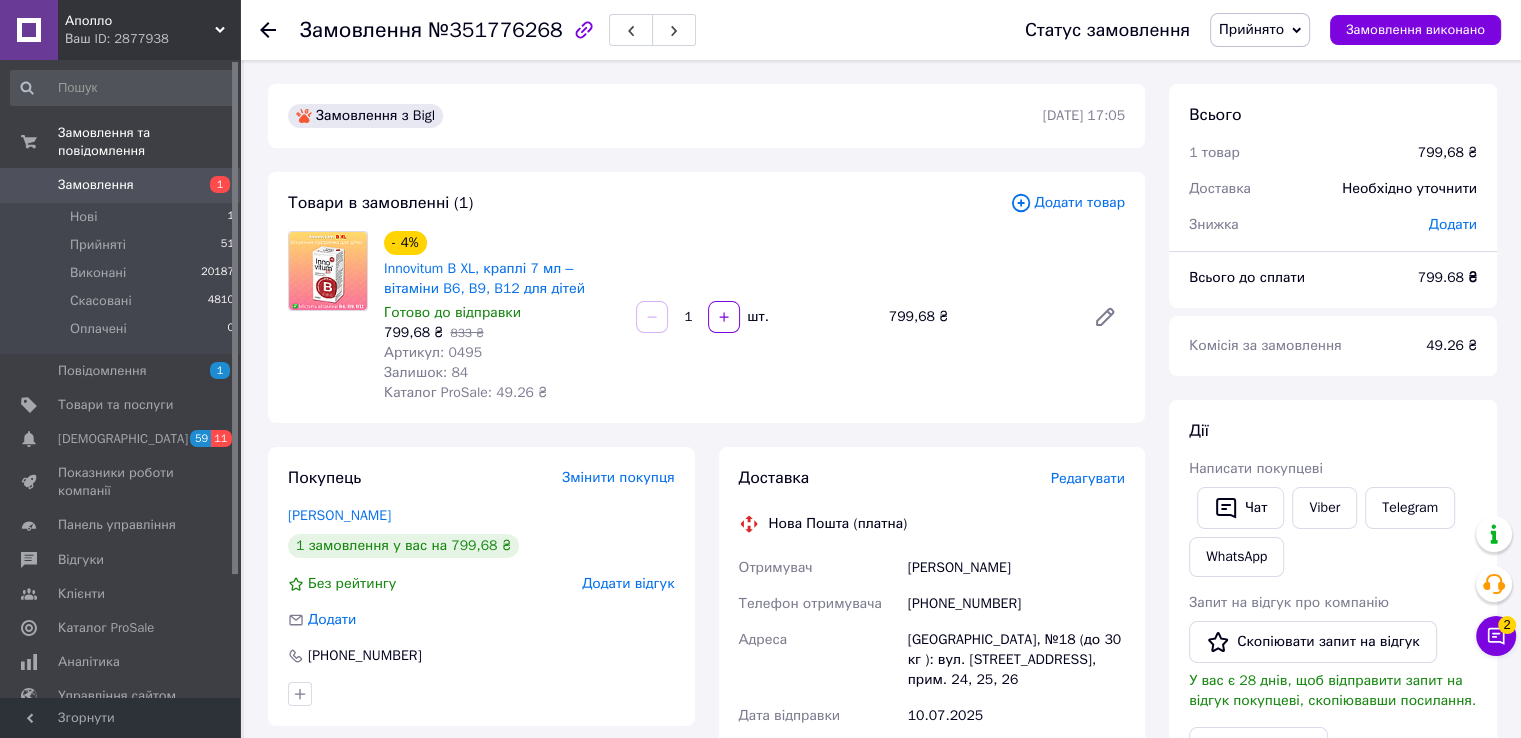 click on "[PHONE_NUMBER]" at bounding box center (1016, 604) 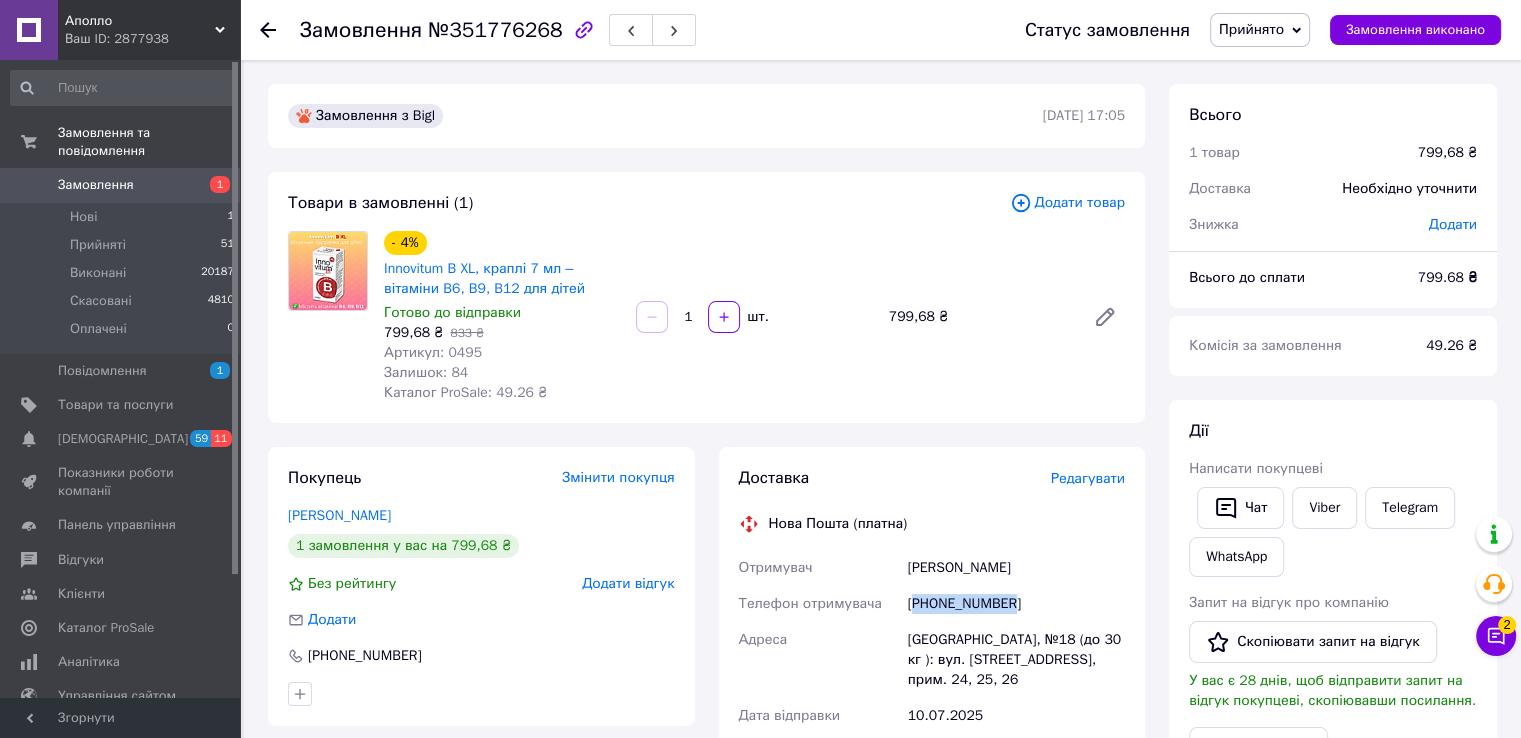 click on "[PHONE_NUMBER]" at bounding box center [1016, 604] 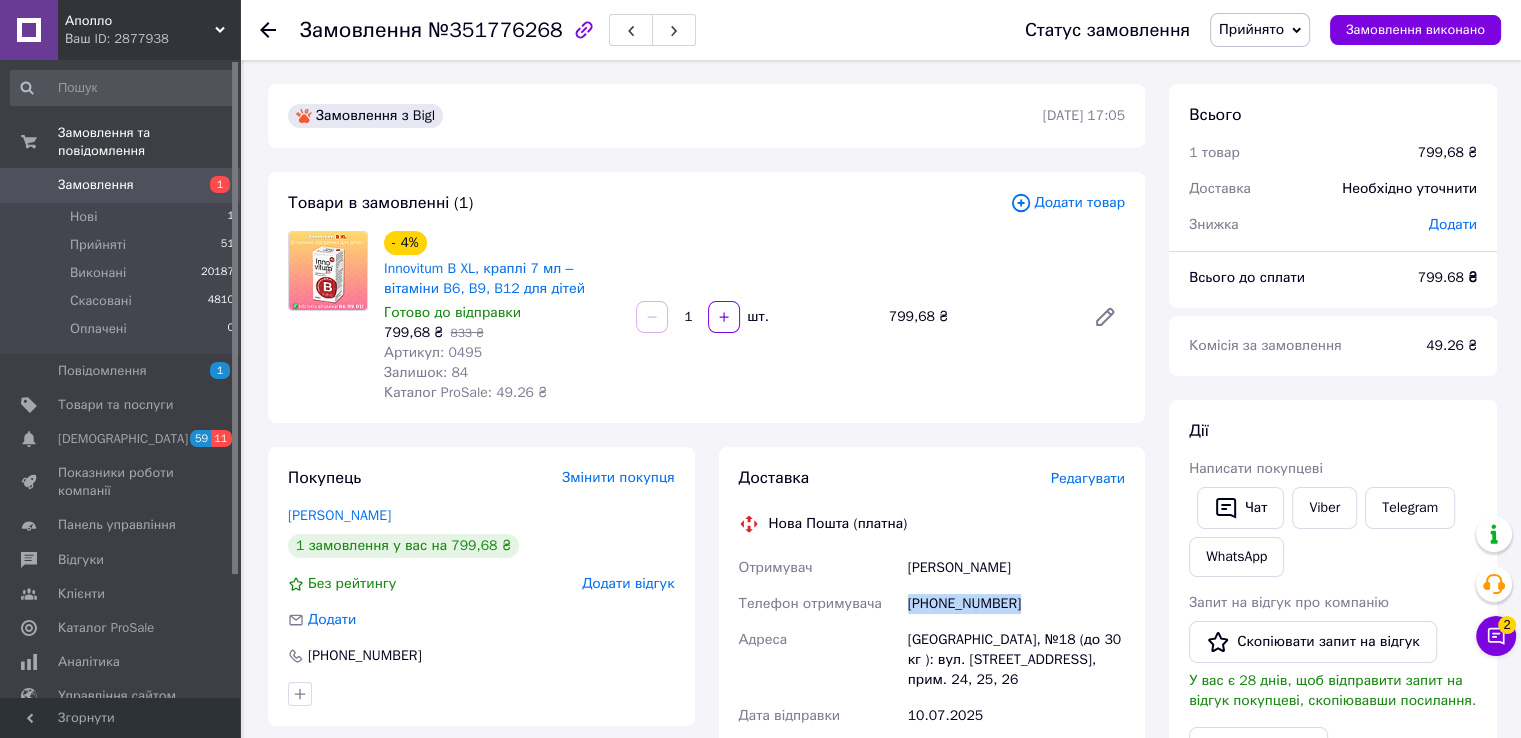 click on "[PHONE_NUMBER]" at bounding box center (1016, 604) 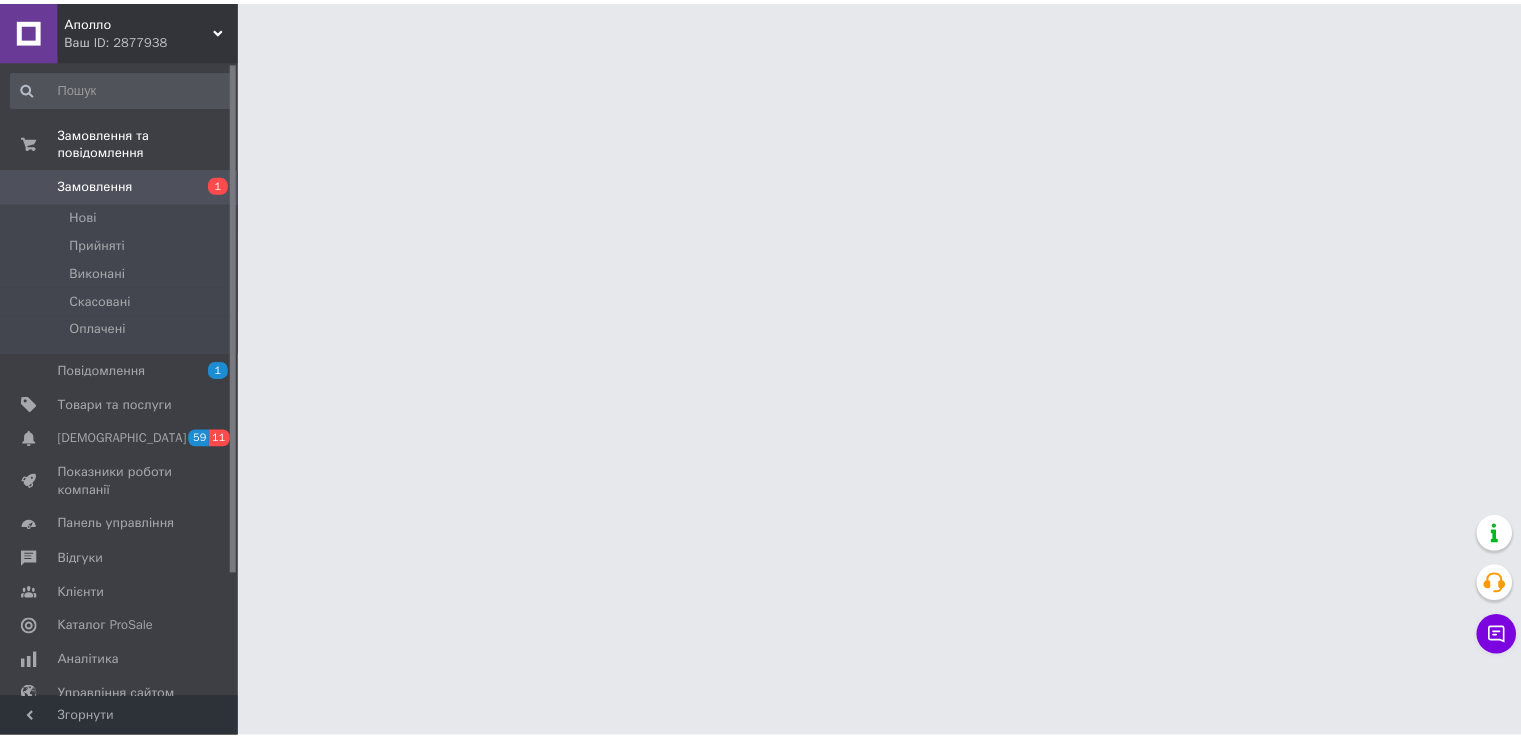 scroll, scrollTop: 0, scrollLeft: 0, axis: both 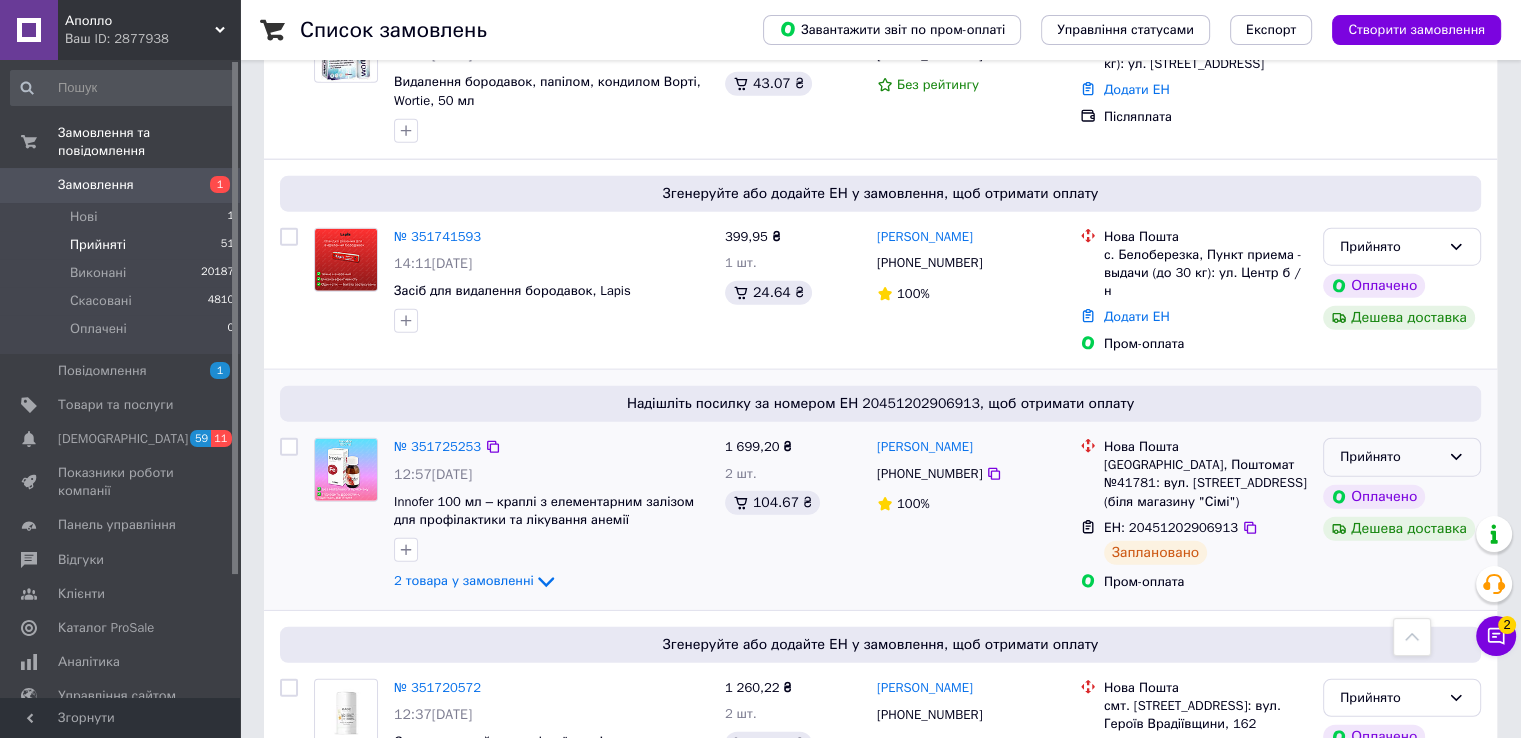 click on "Прийнято" at bounding box center [1390, 457] 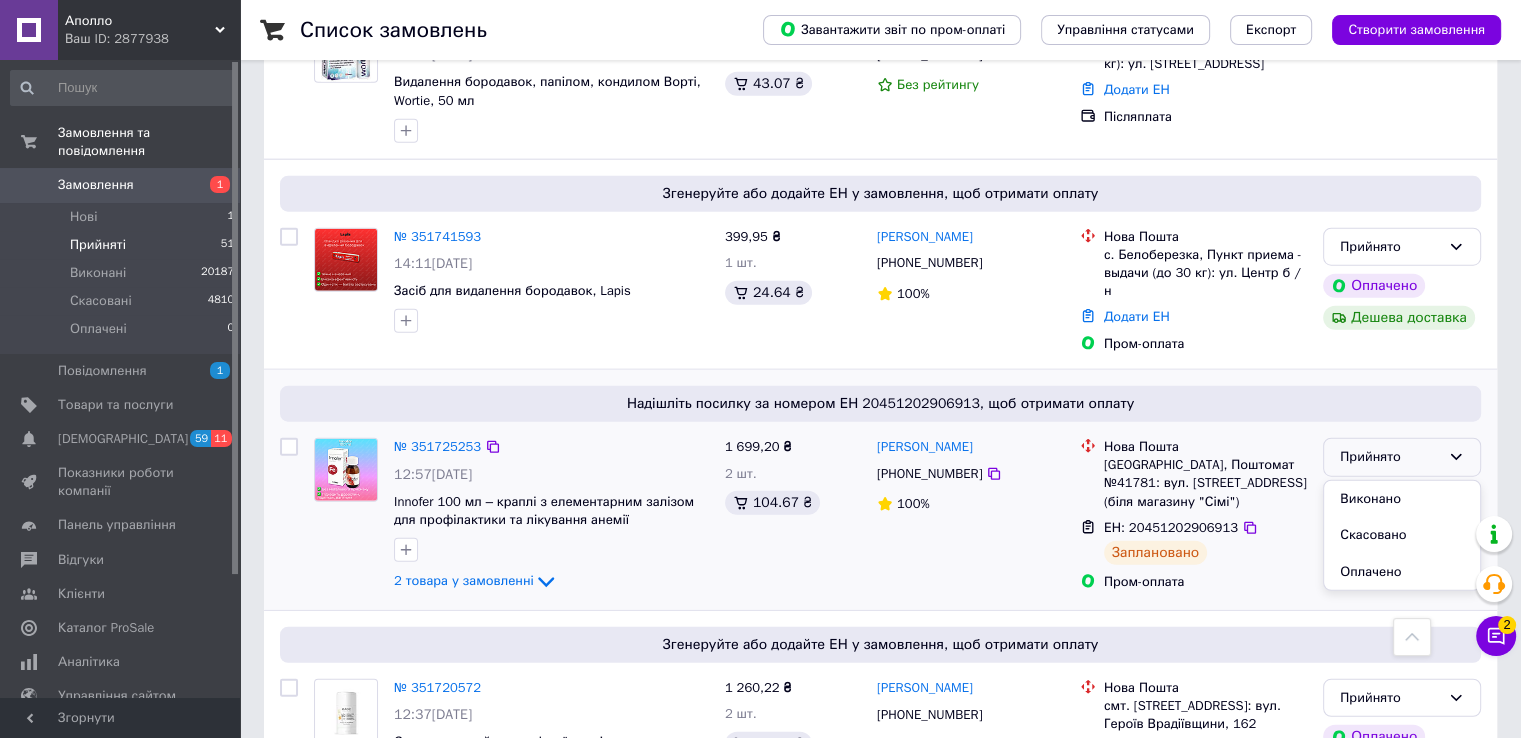 click on "Виконано" at bounding box center (1402, 499) 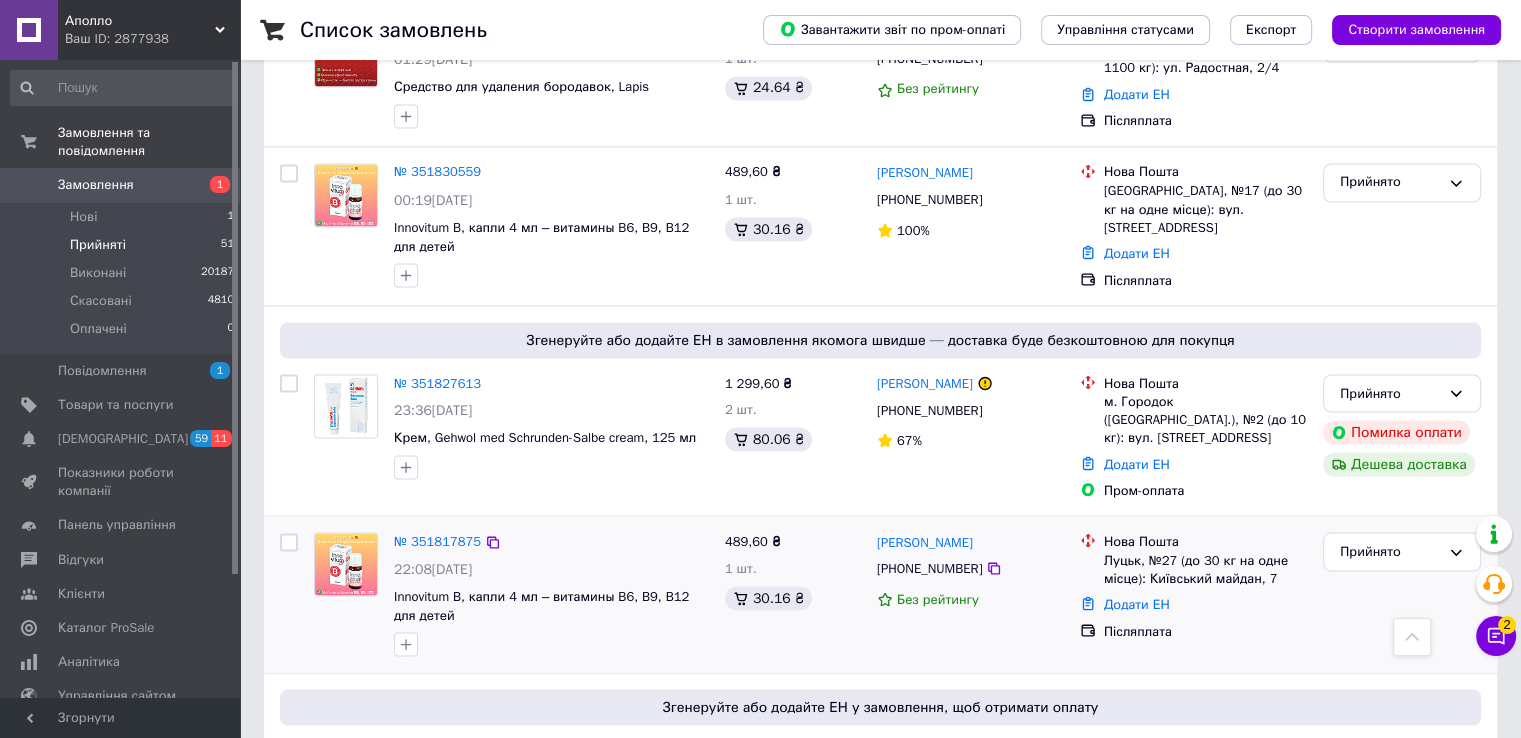 scroll, scrollTop: 3671, scrollLeft: 0, axis: vertical 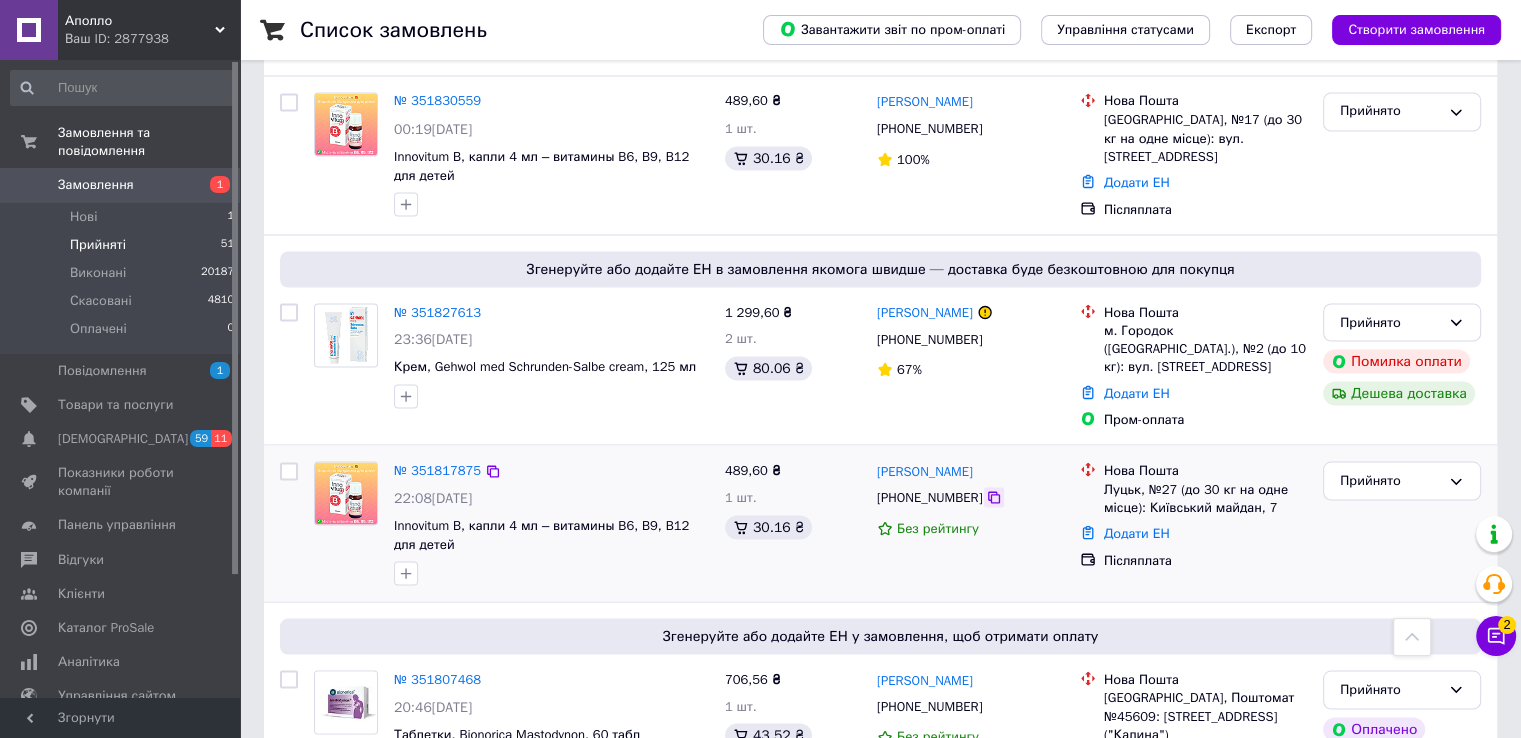 click 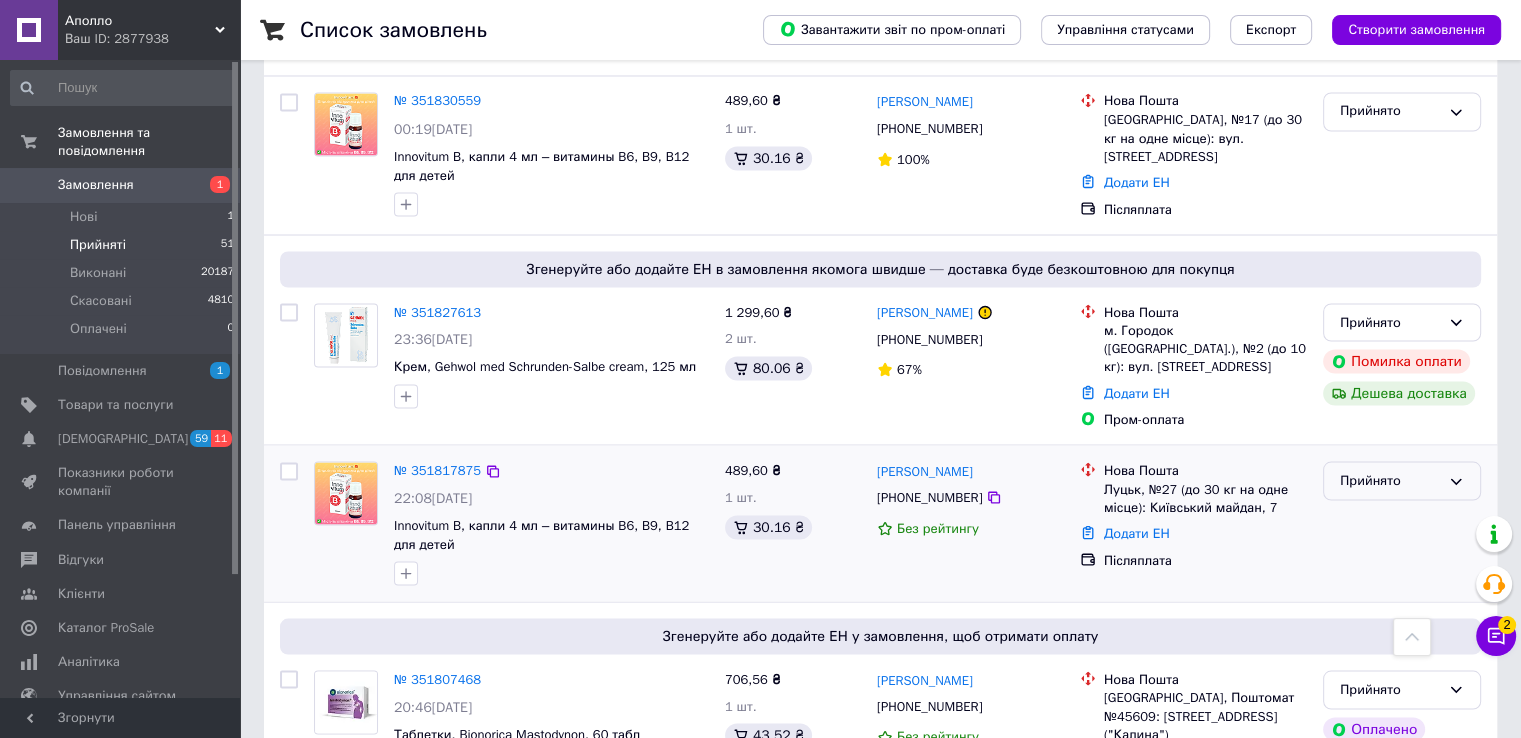 click on "Прийнято" at bounding box center [1402, 480] 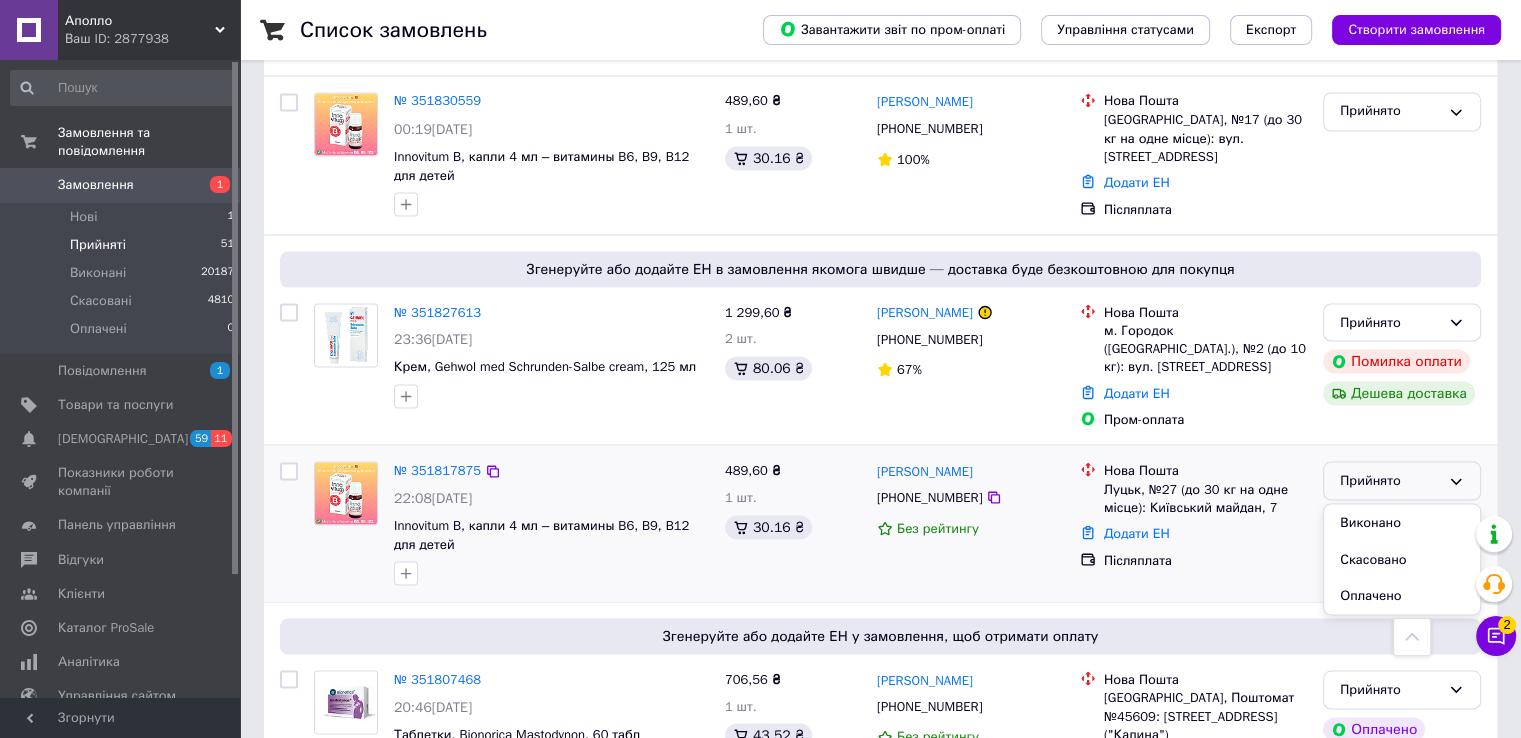 click on "Виконано" at bounding box center [1402, 522] 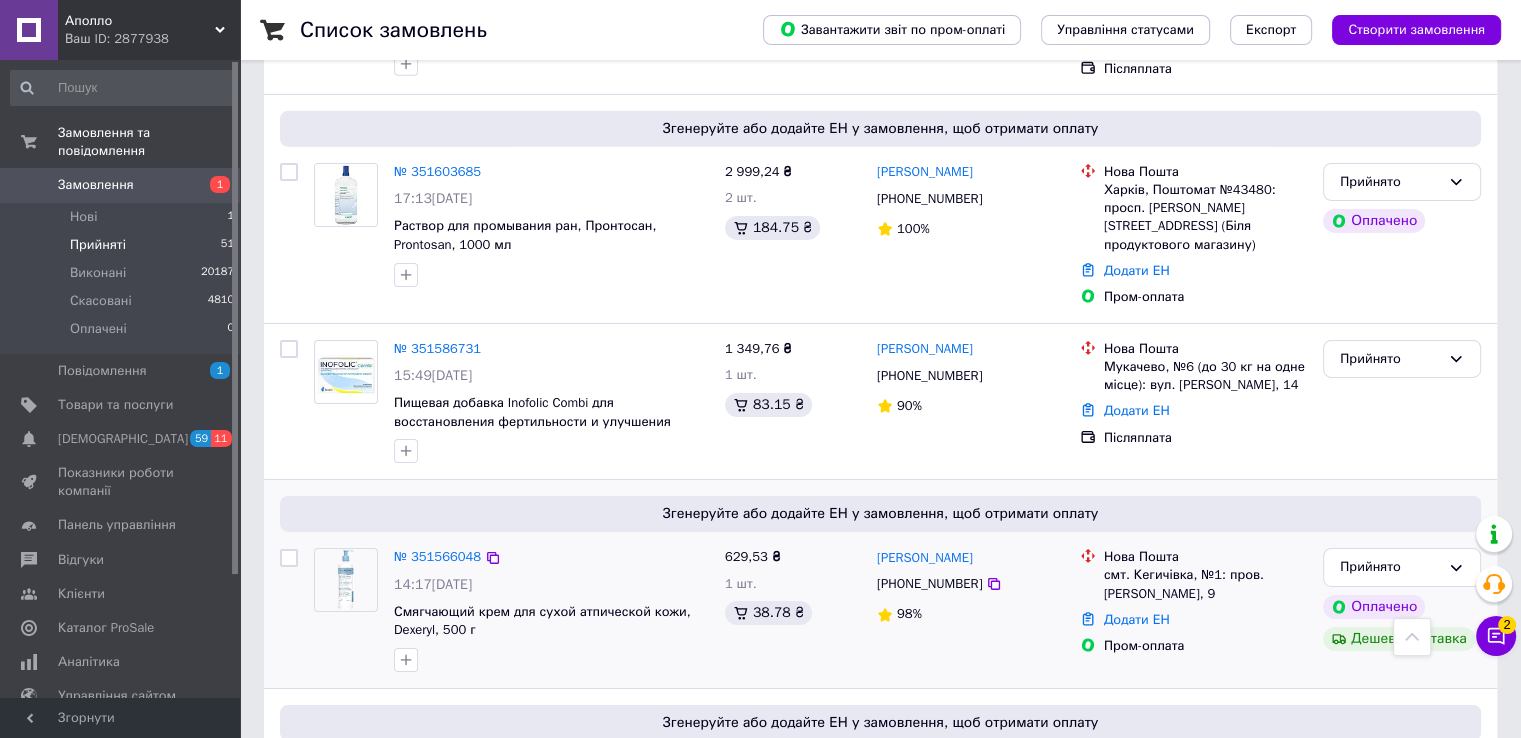 scroll, scrollTop: 6690, scrollLeft: 0, axis: vertical 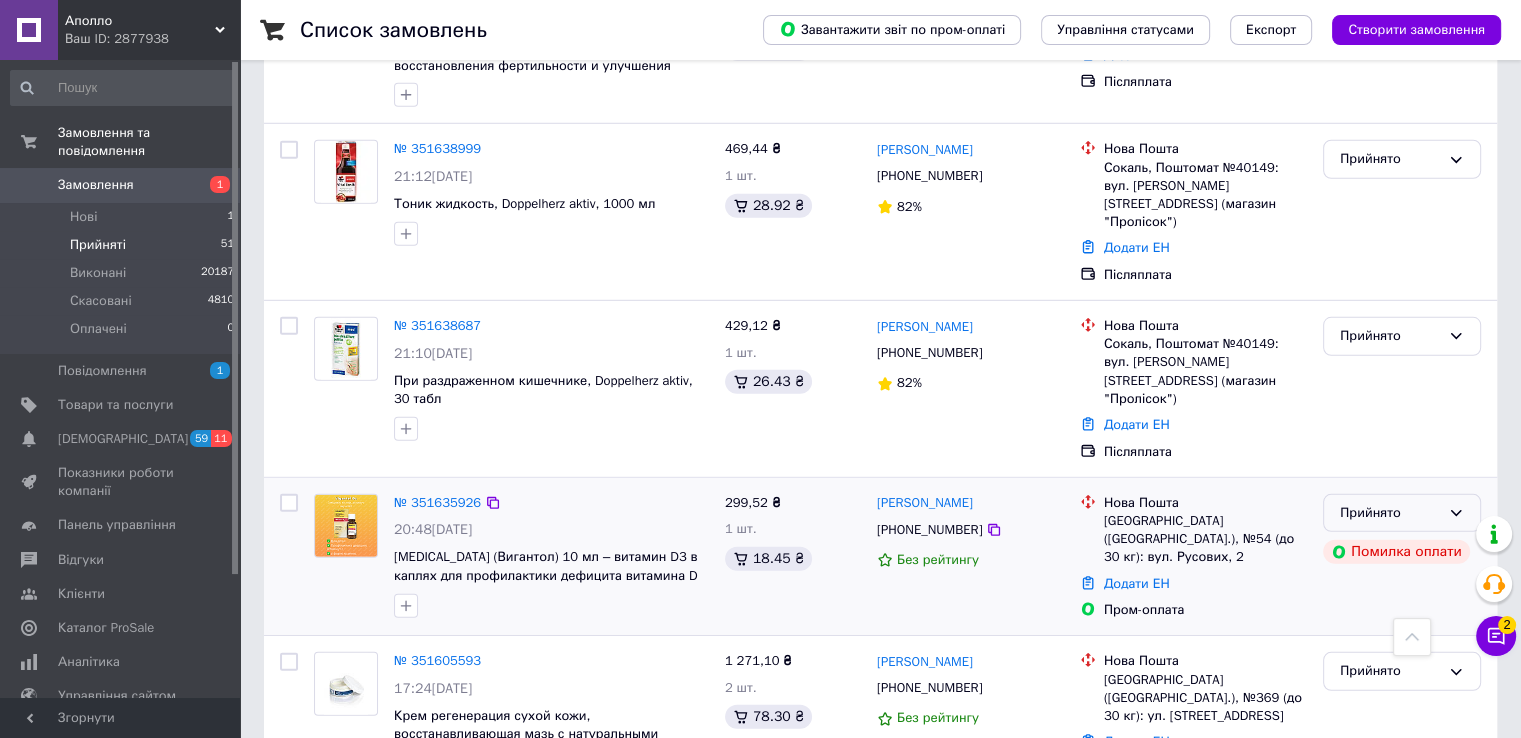 click on "Прийнято" at bounding box center (1402, 513) 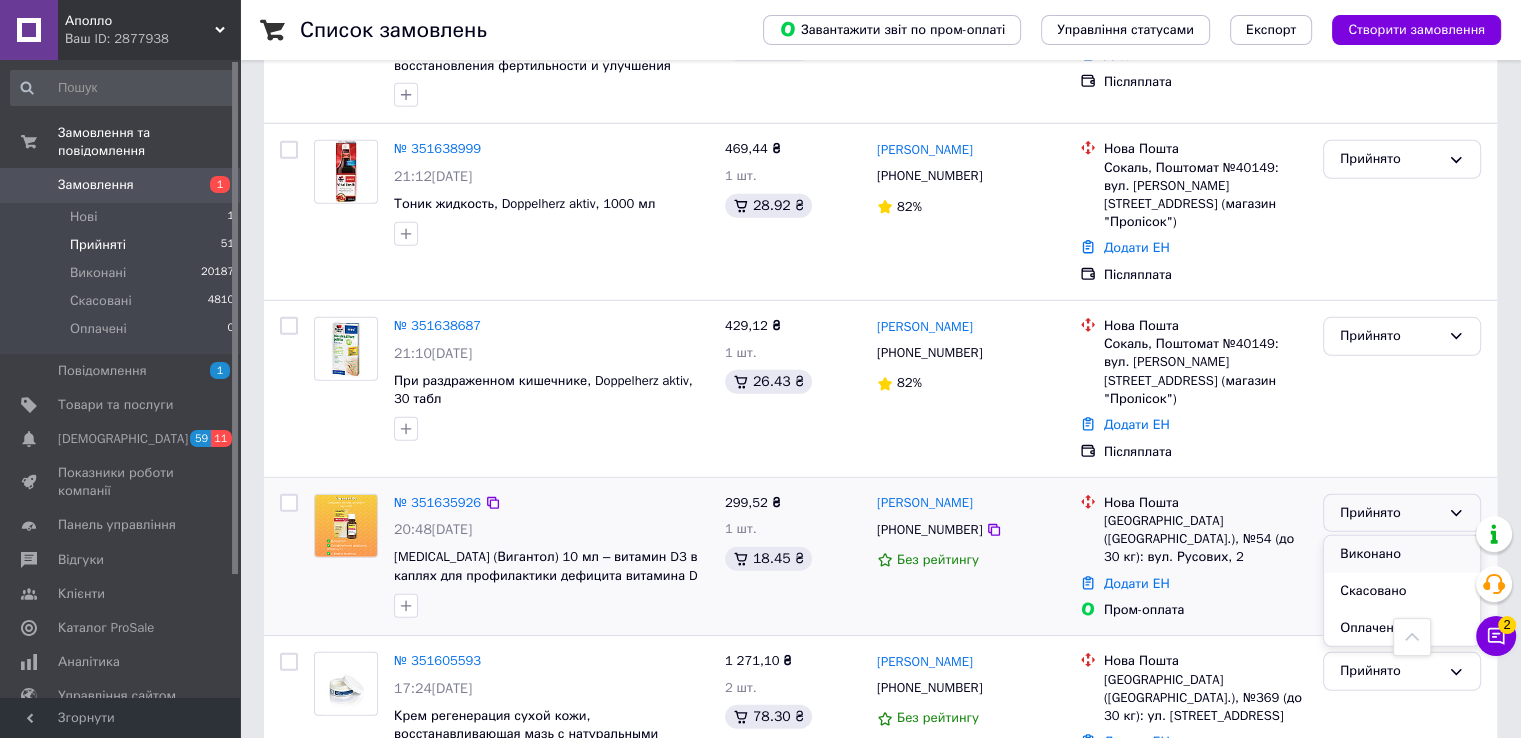 click on "Виконано" at bounding box center [1402, 554] 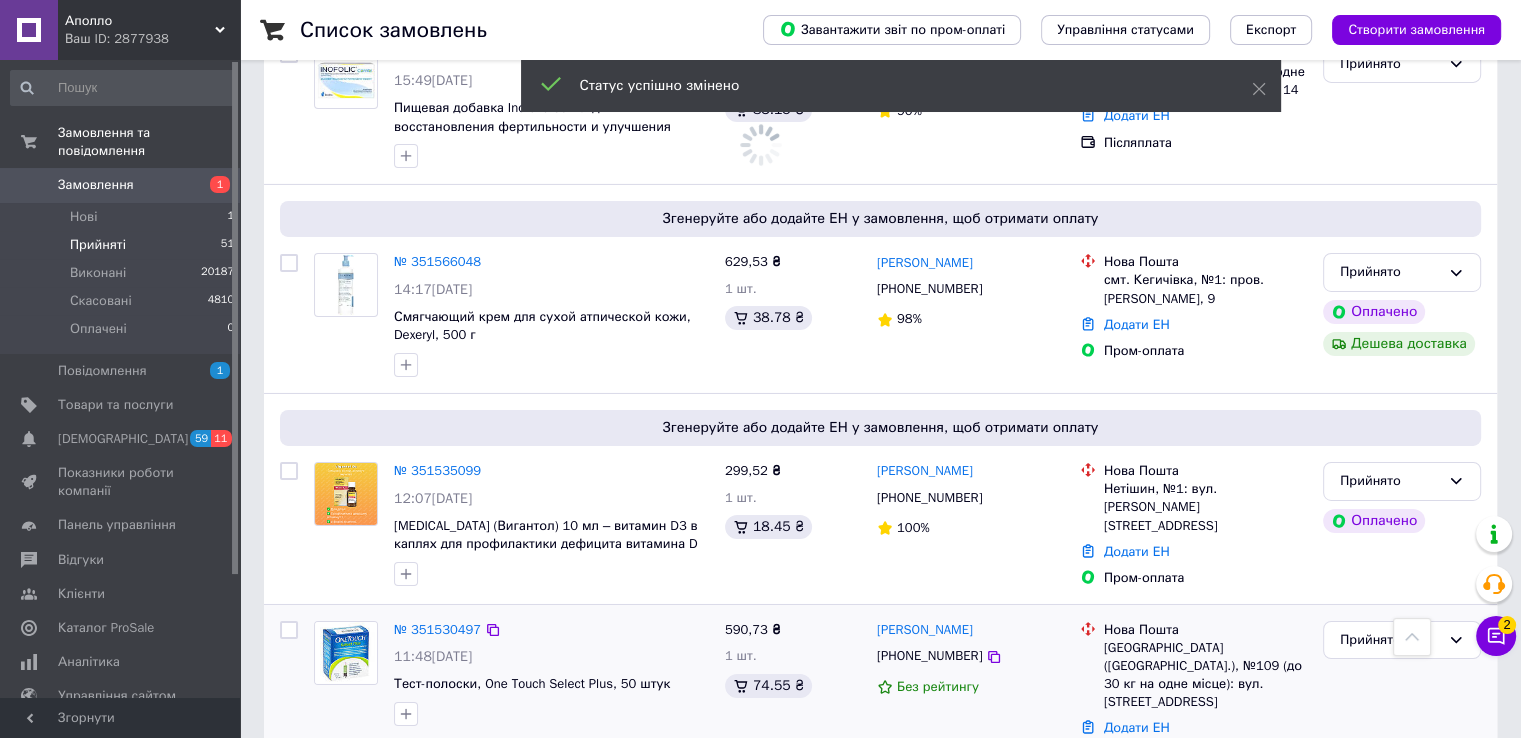 scroll, scrollTop: 6790, scrollLeft: 0, axis: vertical 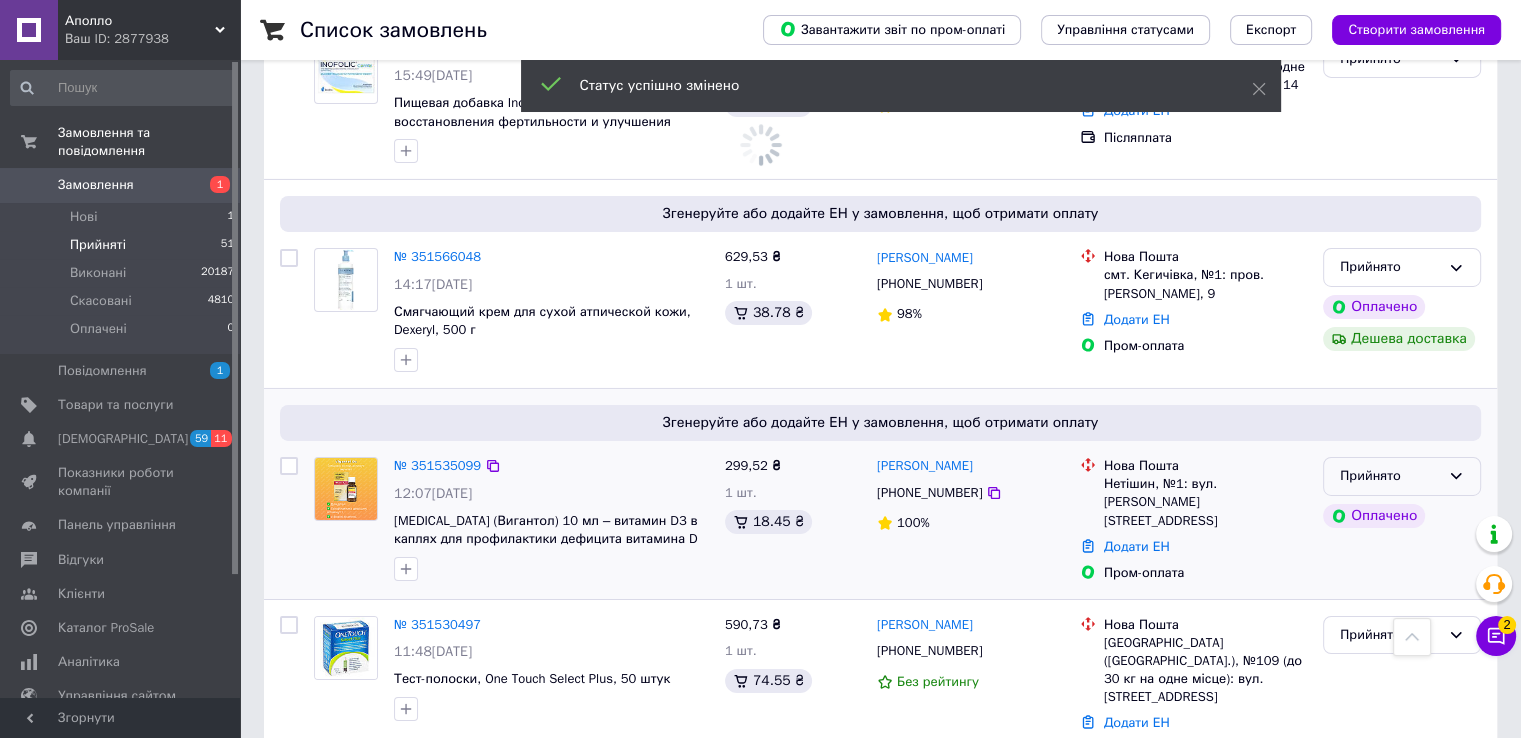 click on "Прийнято" at bounding box center [1390, 476] 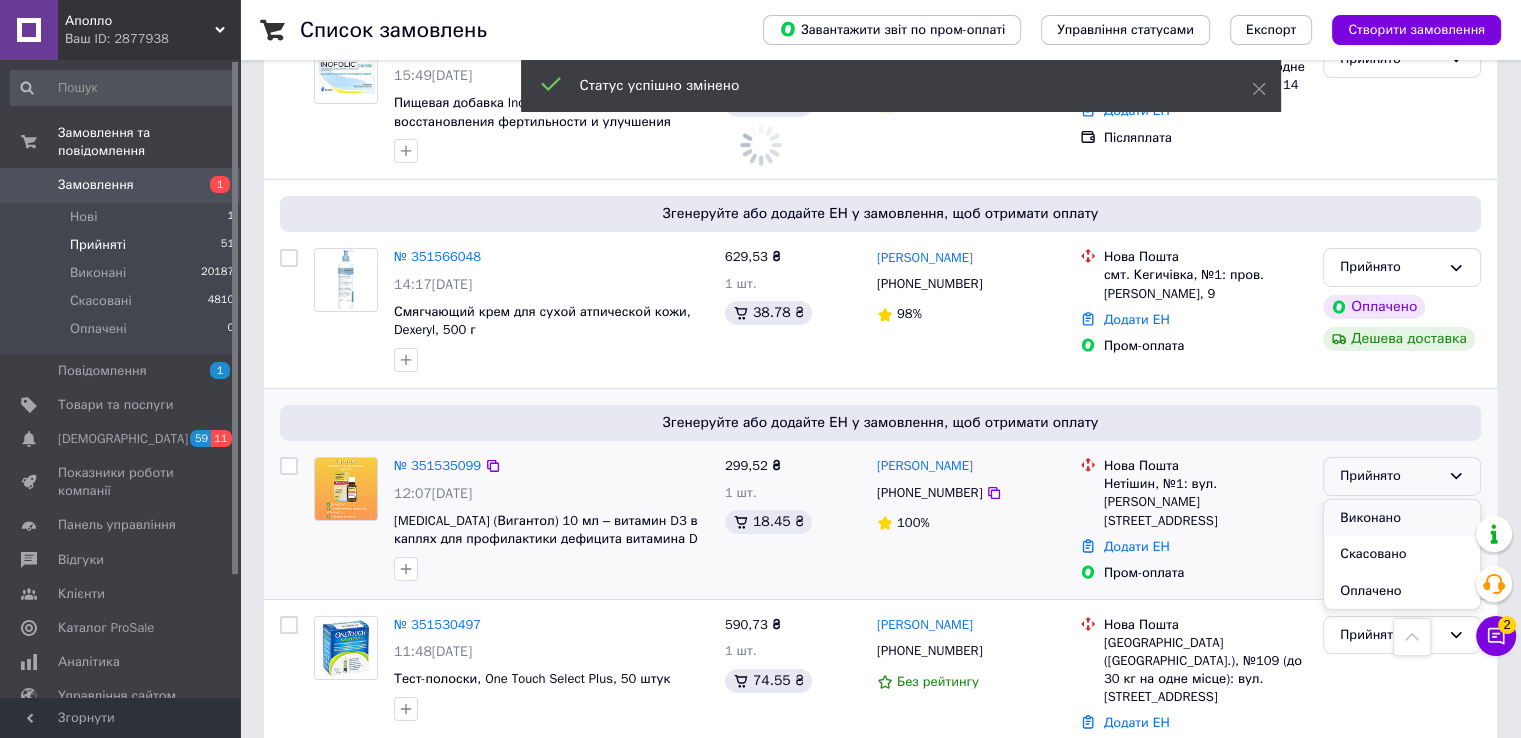 click on "Виконано" at bounding box center (1402, 518) 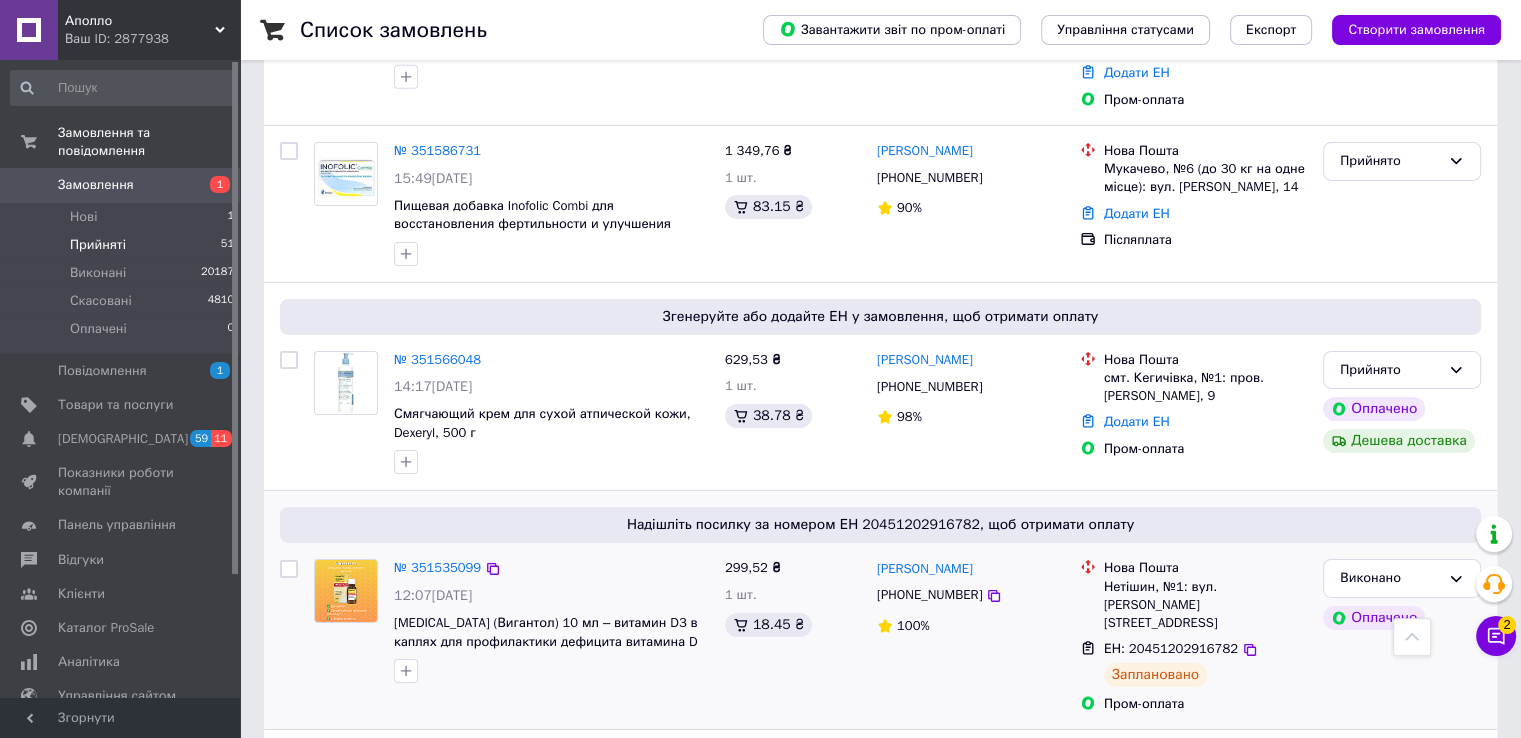 scroll, scrollTop: 6633, scrollLeft: 0, axis: vertical 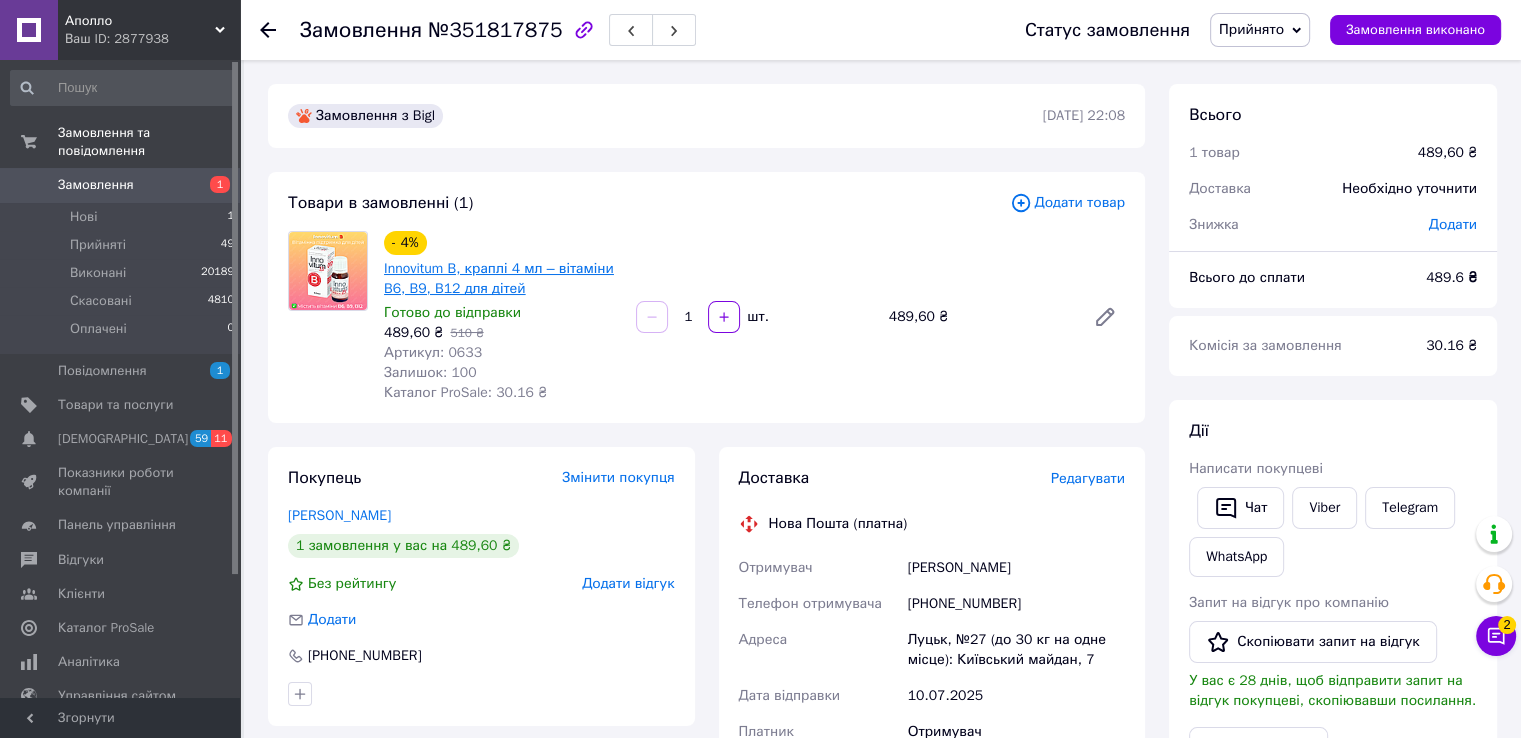 click on "Innovitum B, краплі 4 мл – вітаміни B6, B9, B12 для дітей" at bounding box center [499, 278] 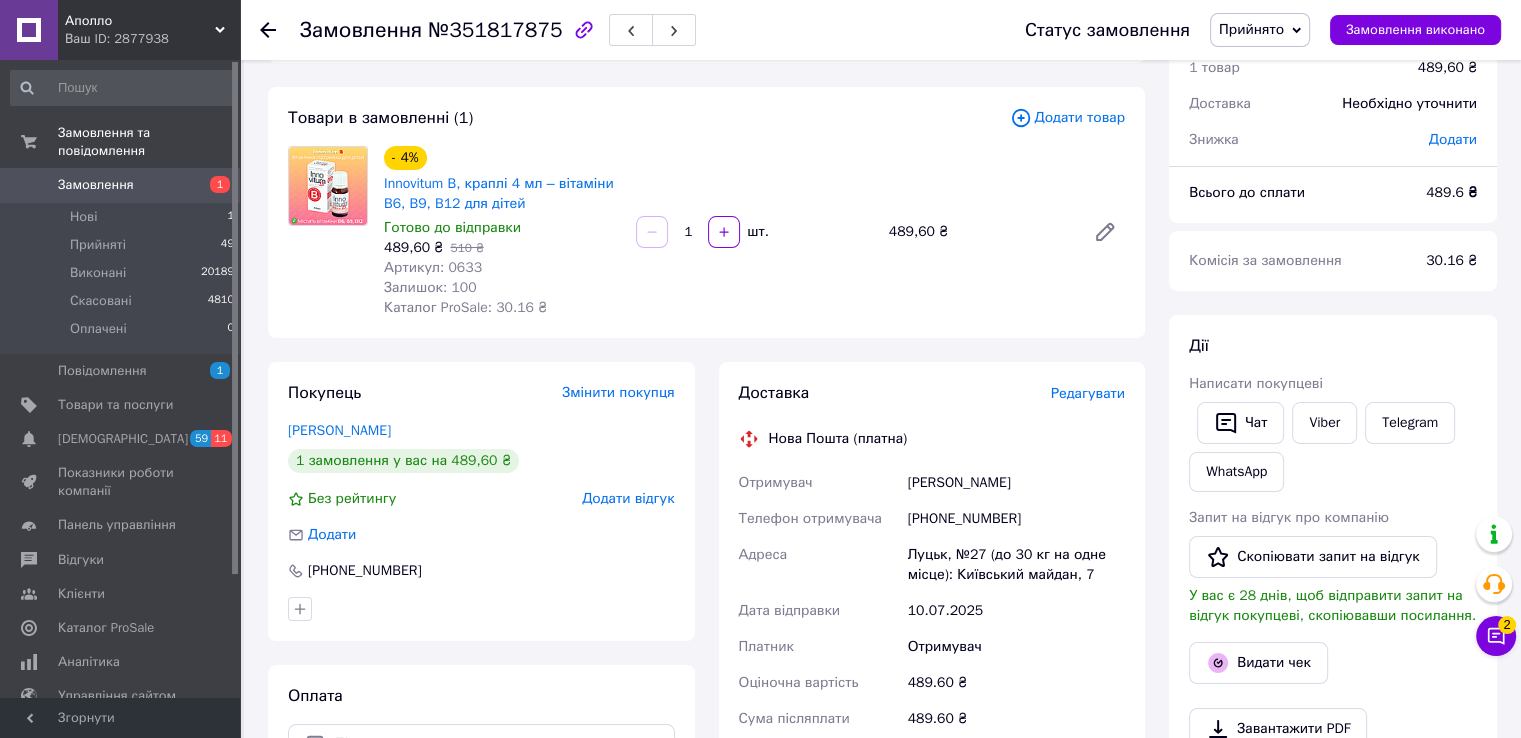 scroll, scrollTop: 100, scrollLeft: 0, axis: vertical 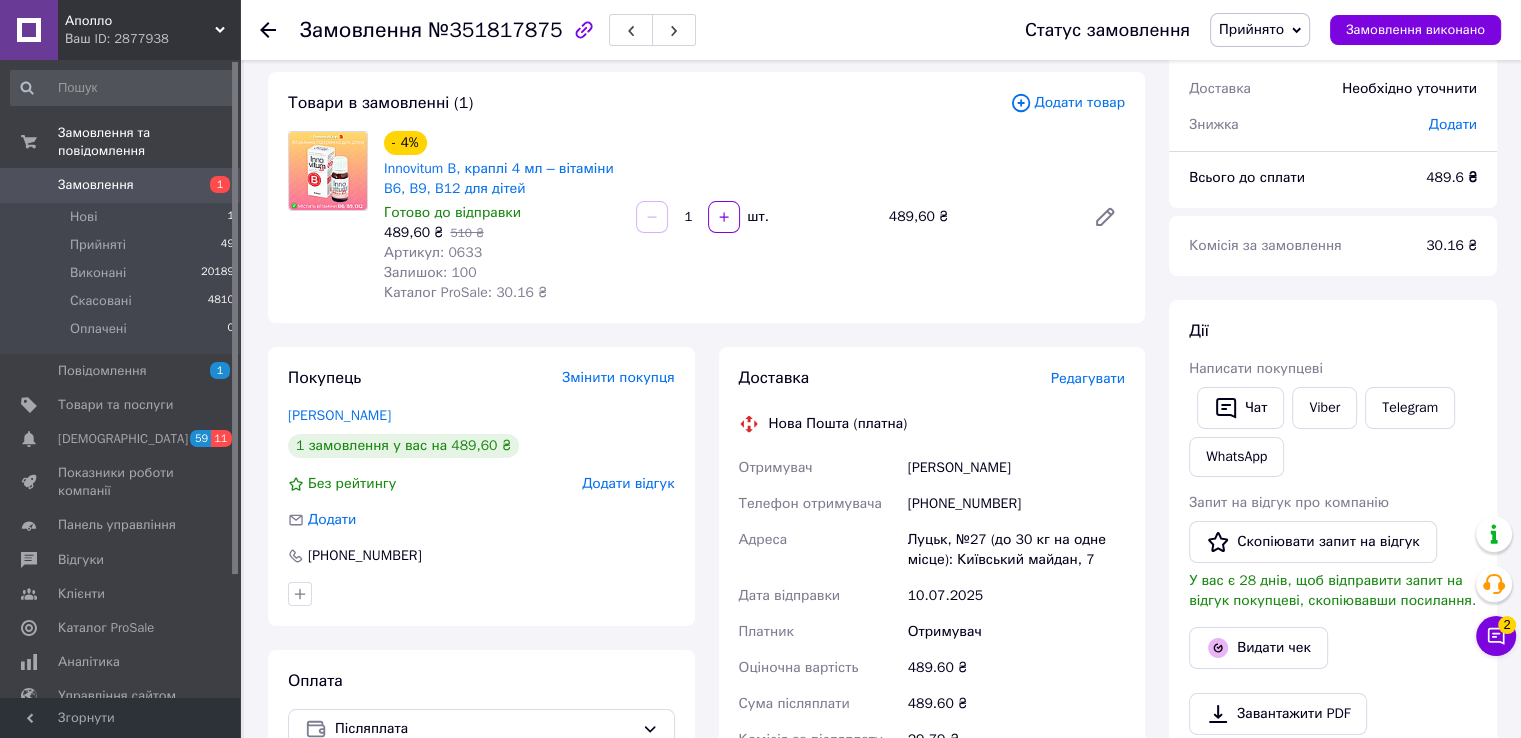 click on "Журавльова Тетяна" at bounding box center (1016, 468) 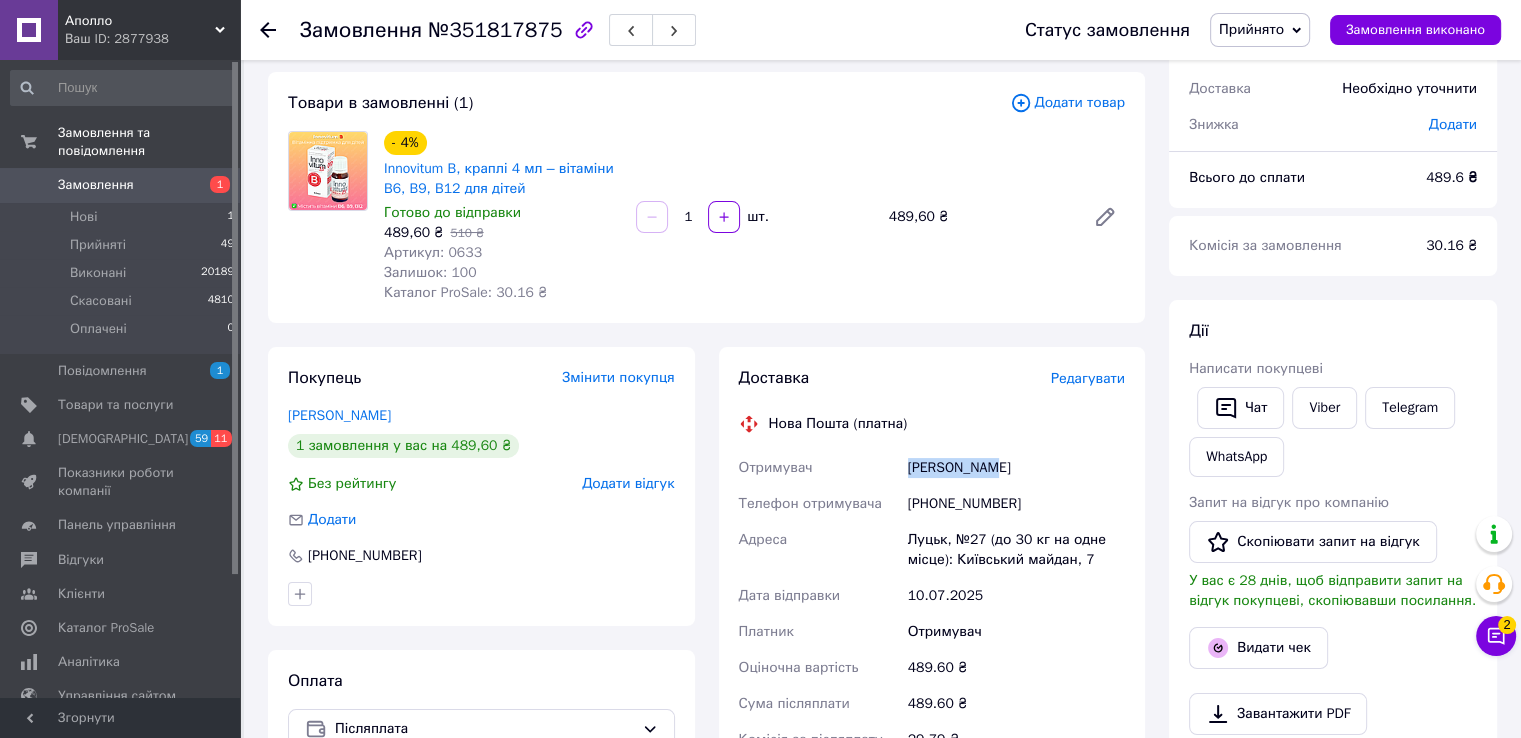 click on "Журавльова Тетяна" at bounding box center (1016, 468) 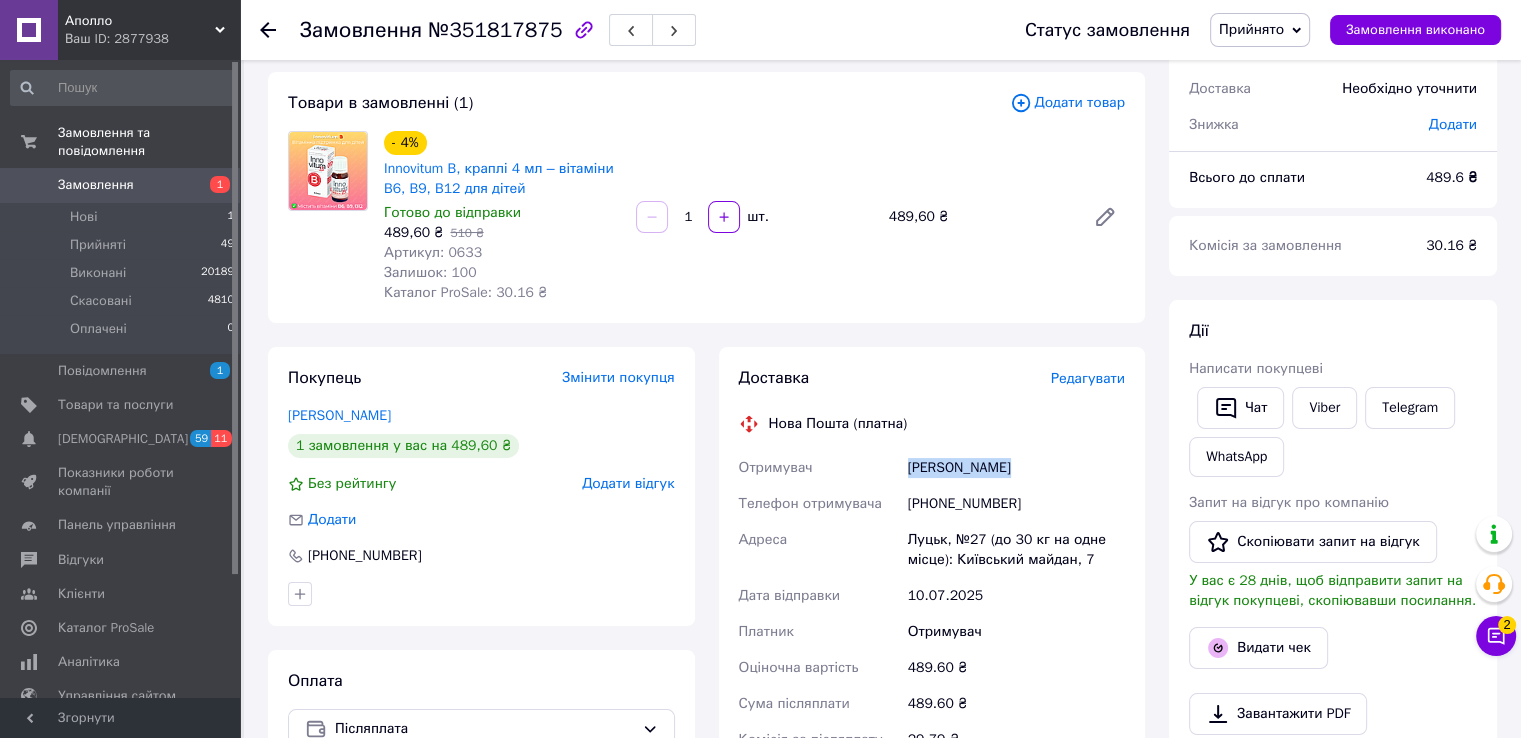 click on "Журавльова Тетяна" at bounding box center [1016, 468] 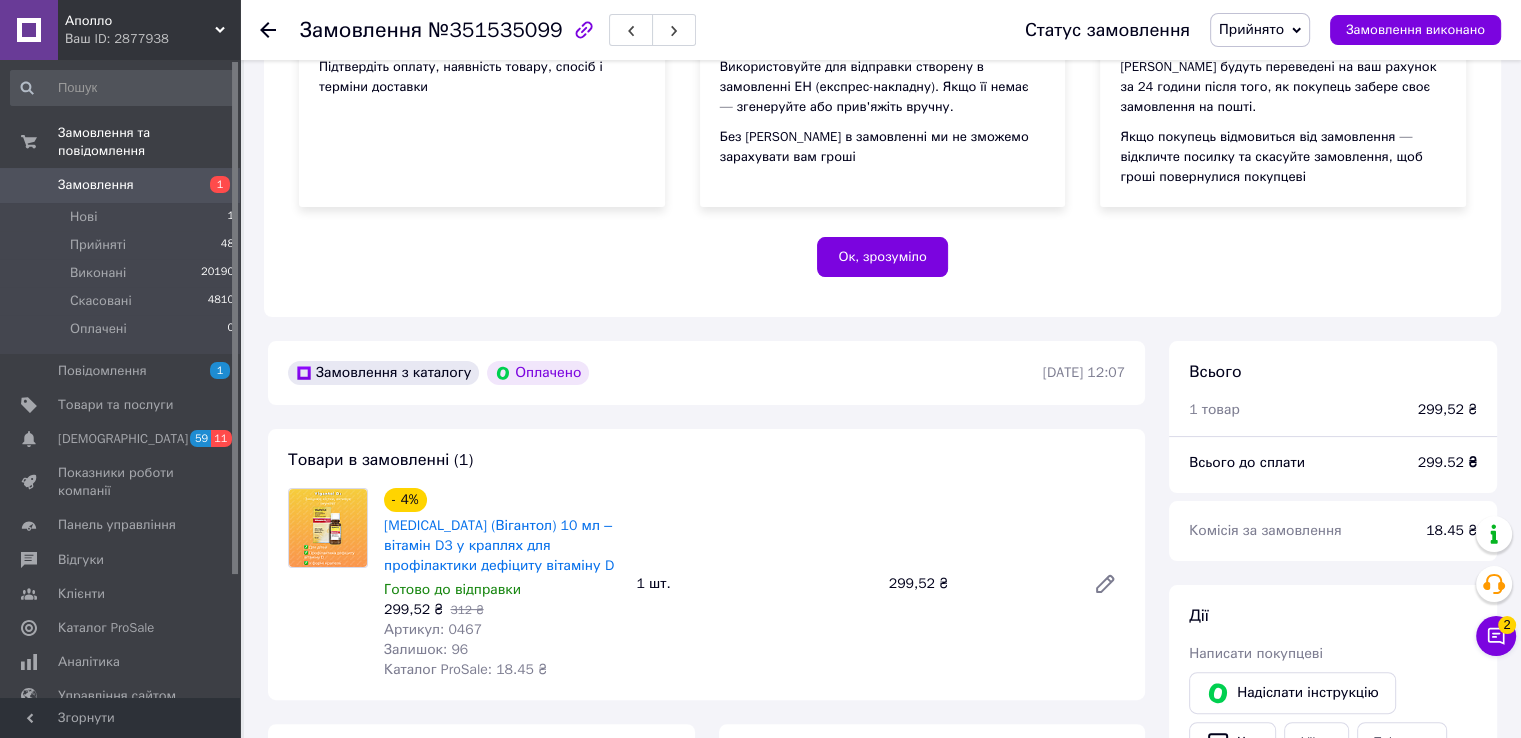 scroll, scrollTop: 600, scrollLeft: 0, axis: vertical 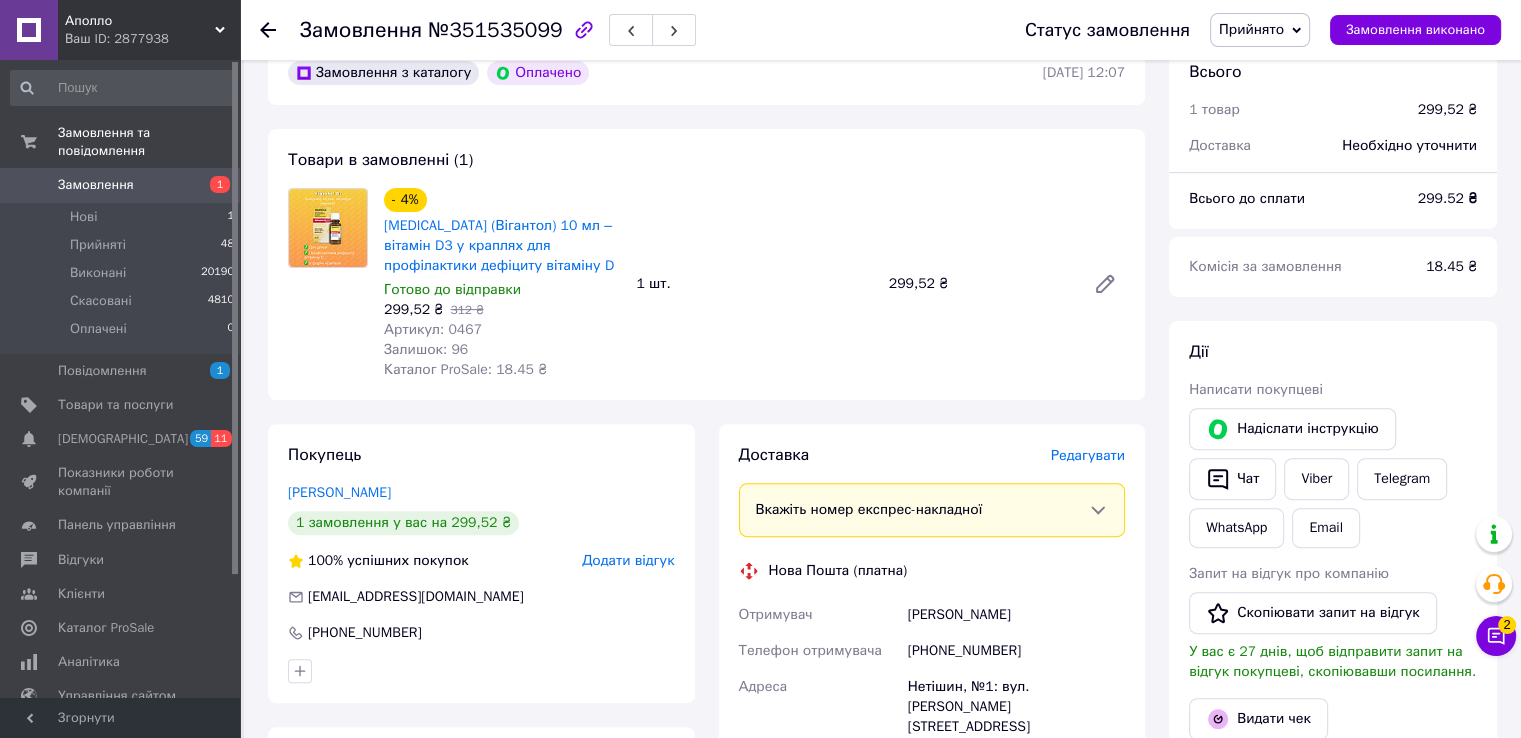 click on "[MEDICAL_DATA] (Вігантол) 10 мл – вітамін D3 у краплях для профілактики дефіциту вітаміну D" at bounding box center [502, 246] 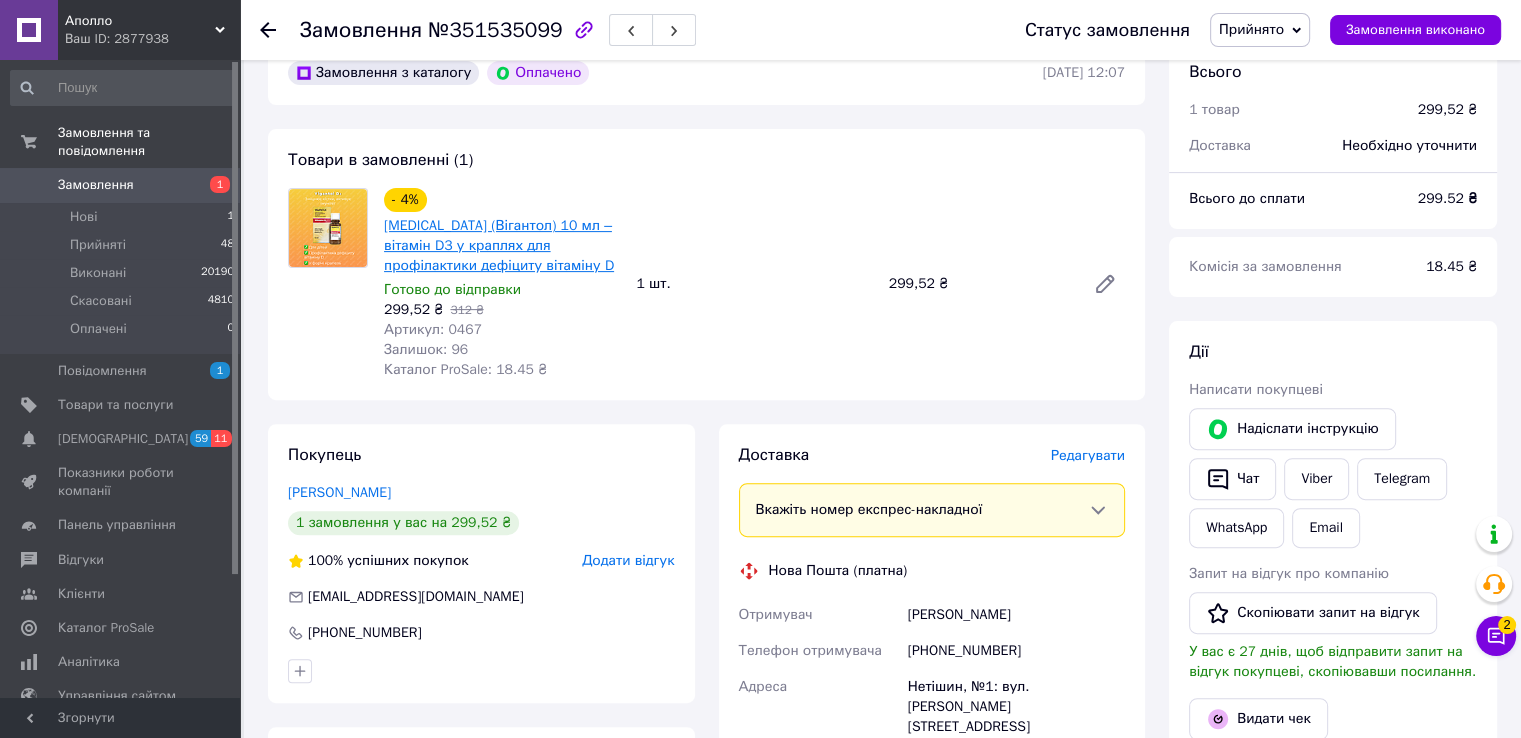 click on "[MEDICAL_DATA] (Вігантол) 10 мл – вітамін D3 у краплях для профілактики дефіциту вітаміну D" at bounding box center [499, 245] 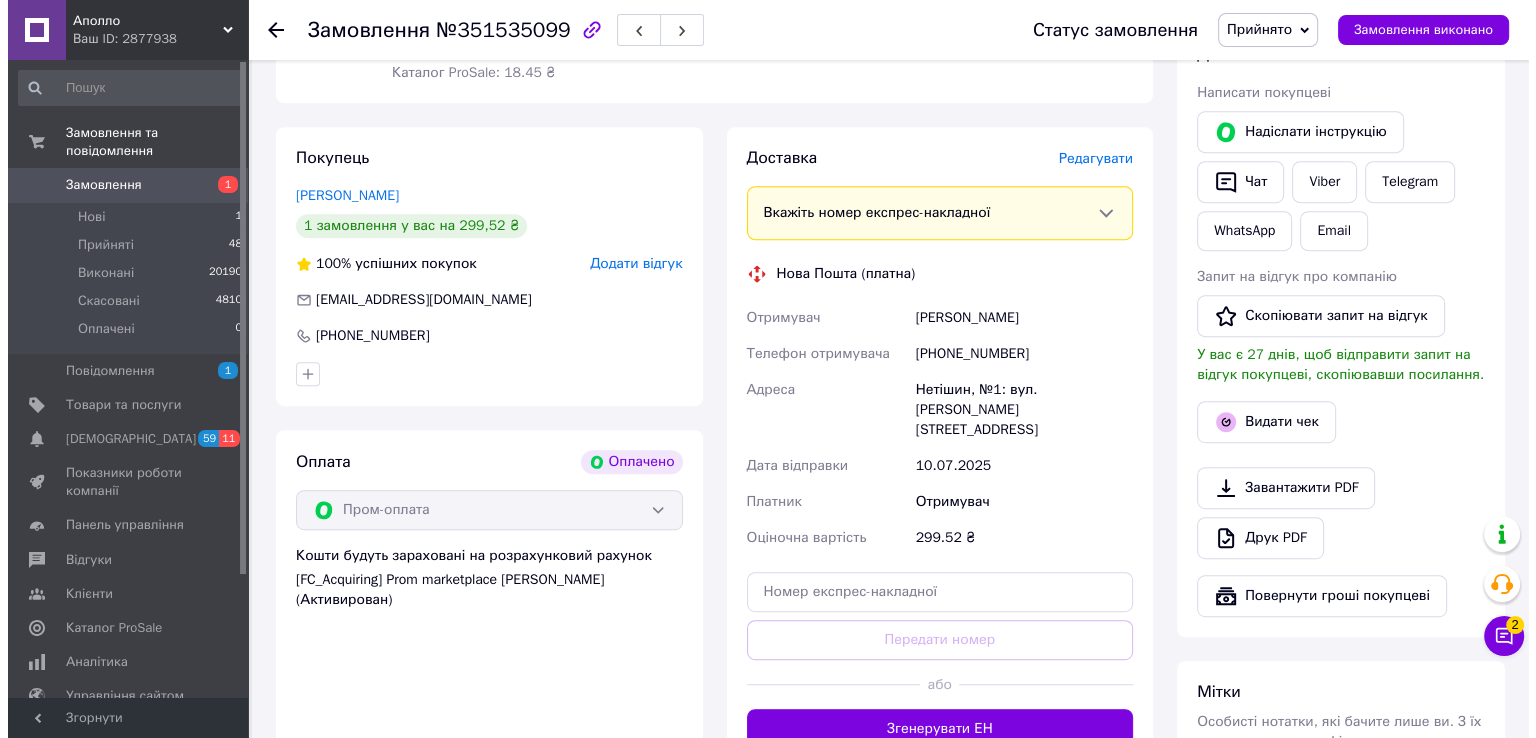 scroll, scrollTop: 900, scrollLeft: 0, axis: vertical 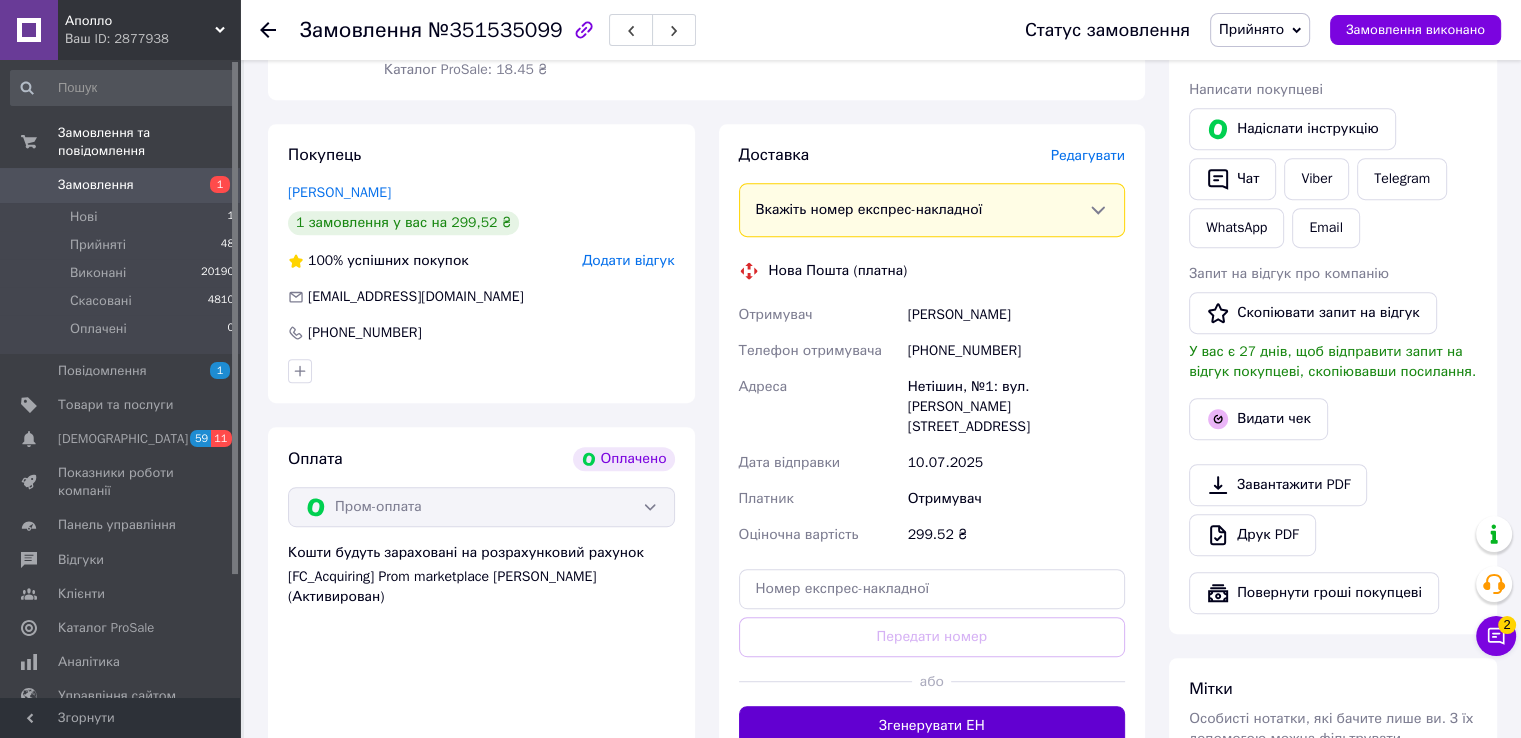 click on "Згенерувати ЕН" at bounding box center [932, 726] 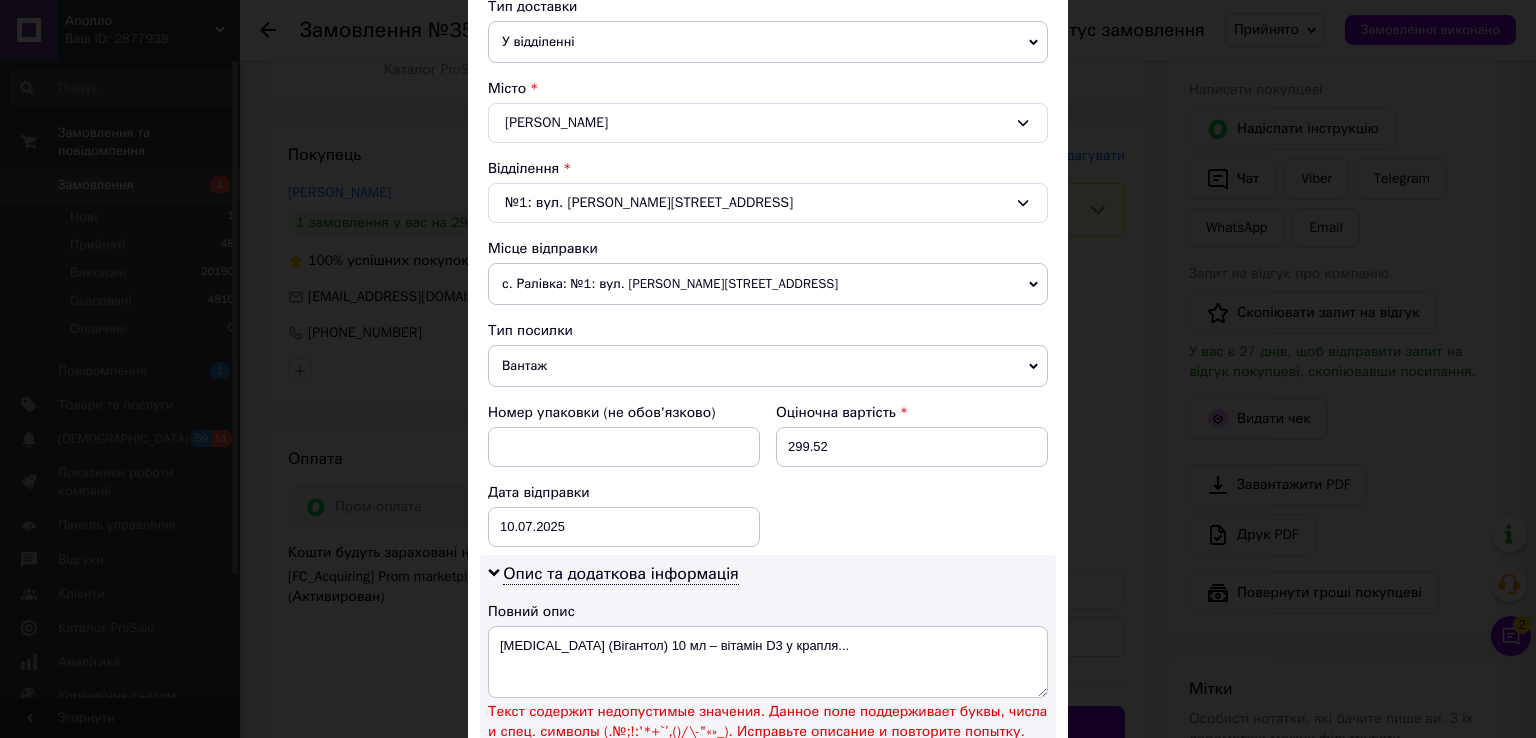 scroll, scrollTop: 700, scrollLeft: 0, axis: vertical 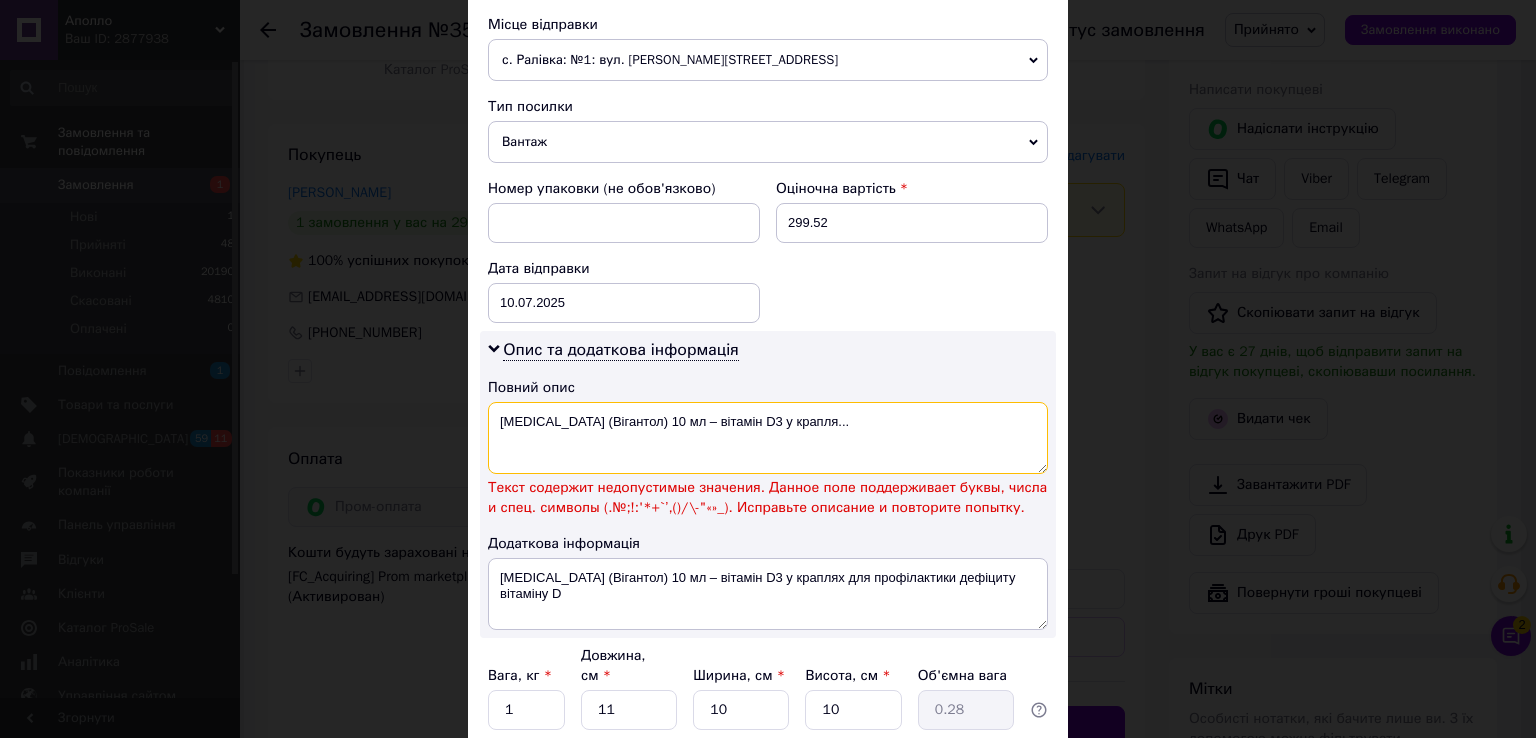 drag, startPoint x: 789, startPoint y: 423, endPoint x: 648, endPoint y: 430, distance: 141.17365 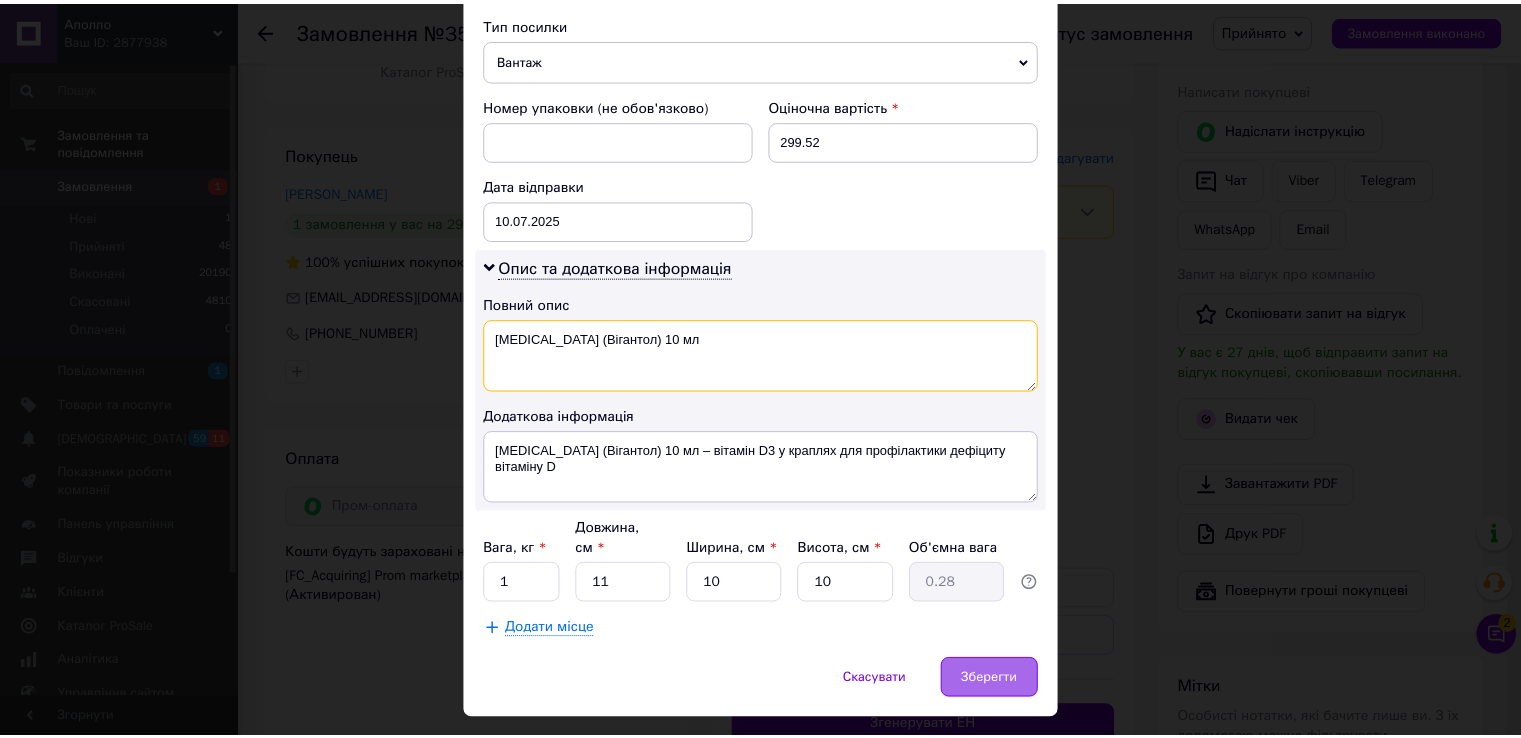 scroll, scrollTop: 808, scrollLeft: 0, axis: vertical 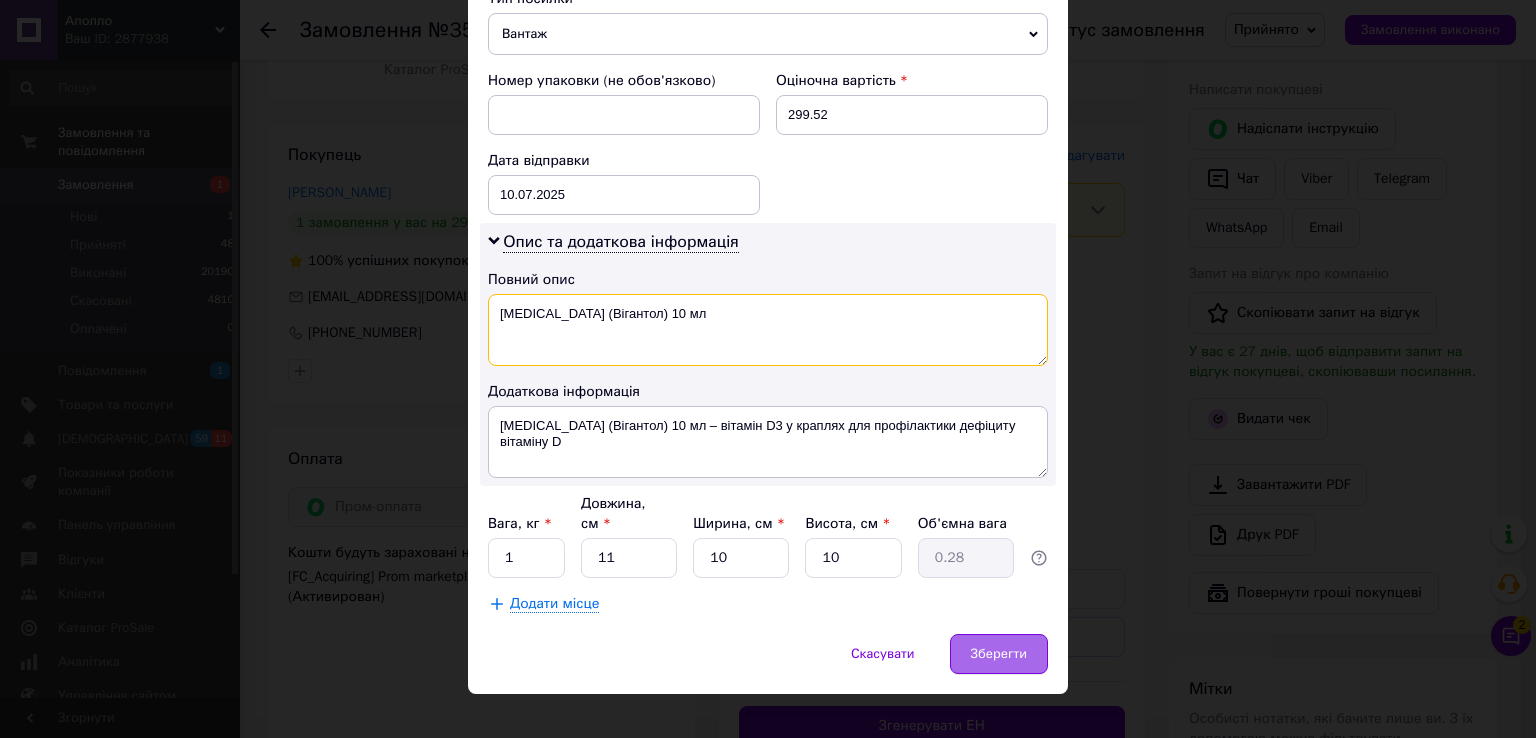 type on "Vigantol (Вігантол) 10 мл" 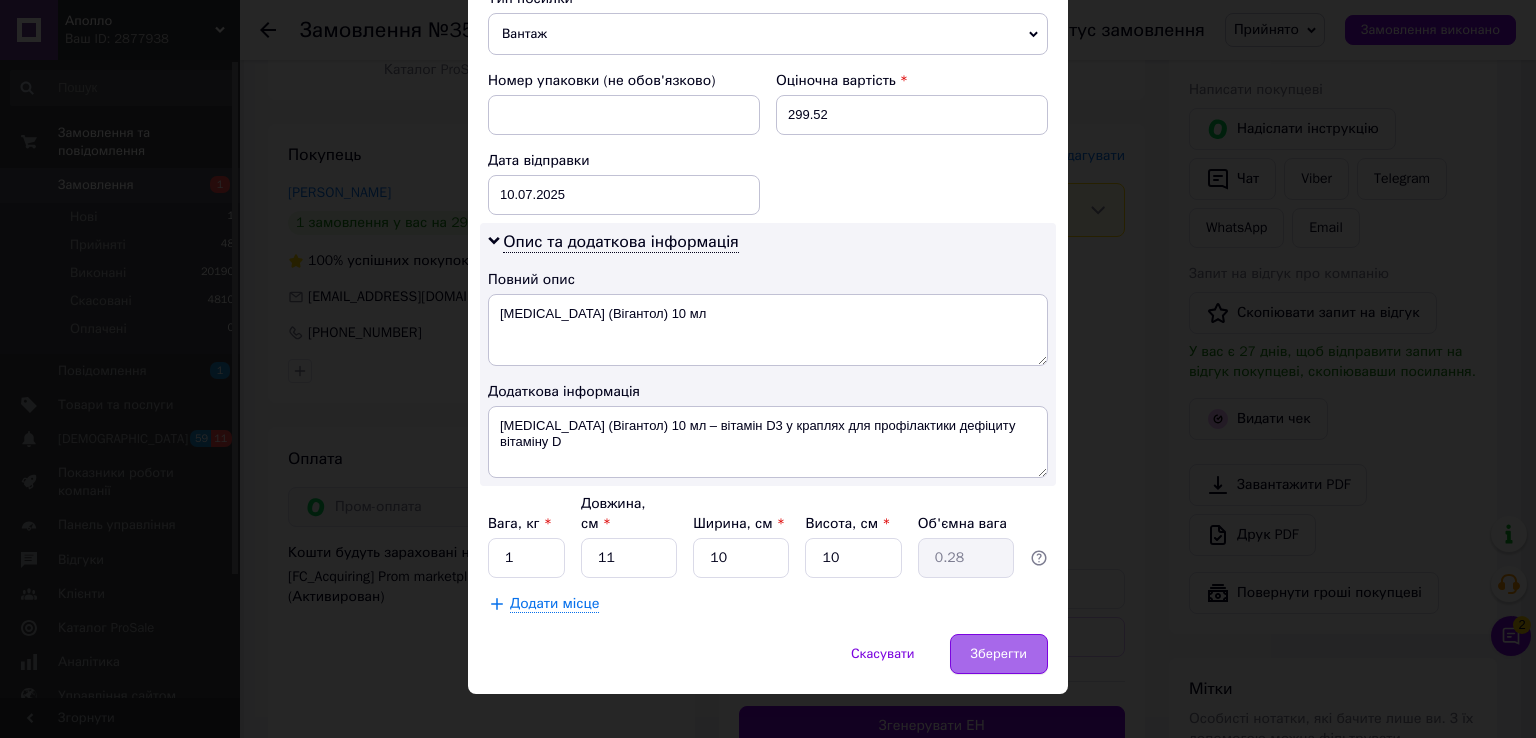 click on "Зберегти" at bounding box center (999, 654) 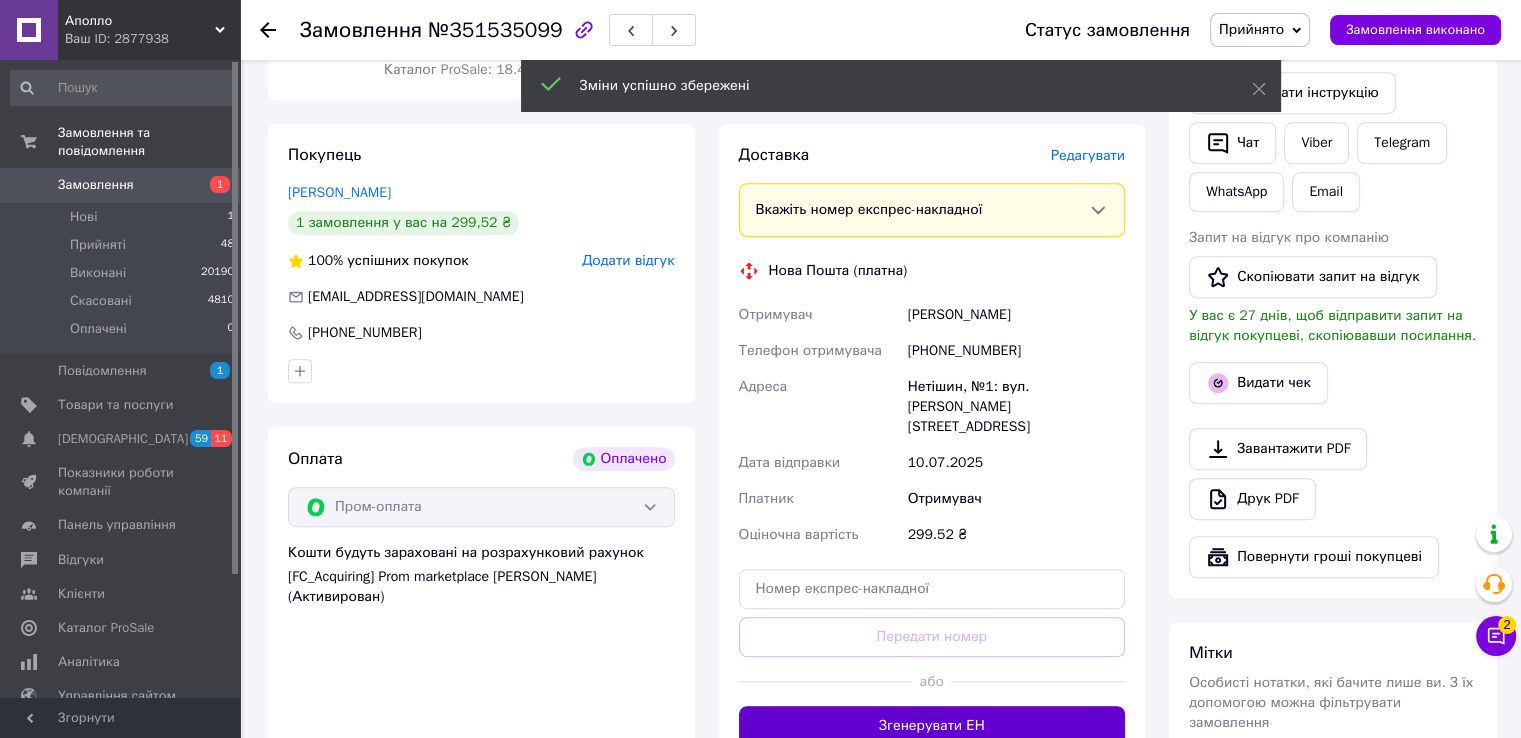click on "Згенерувати ЕН" at bounding box center (932, 726) 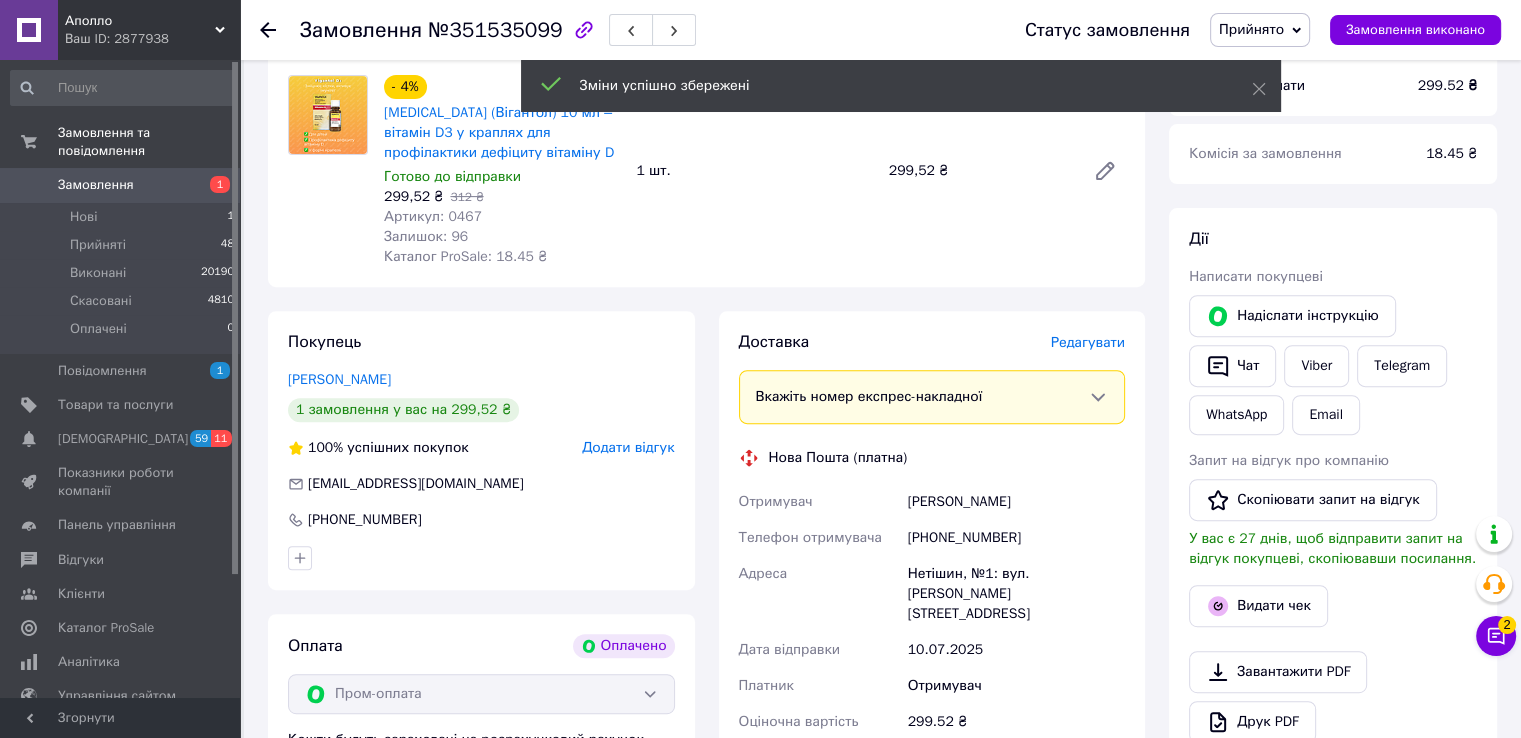 scroll, scrollTop: 700, scrollLeft: 0, axis: vertical 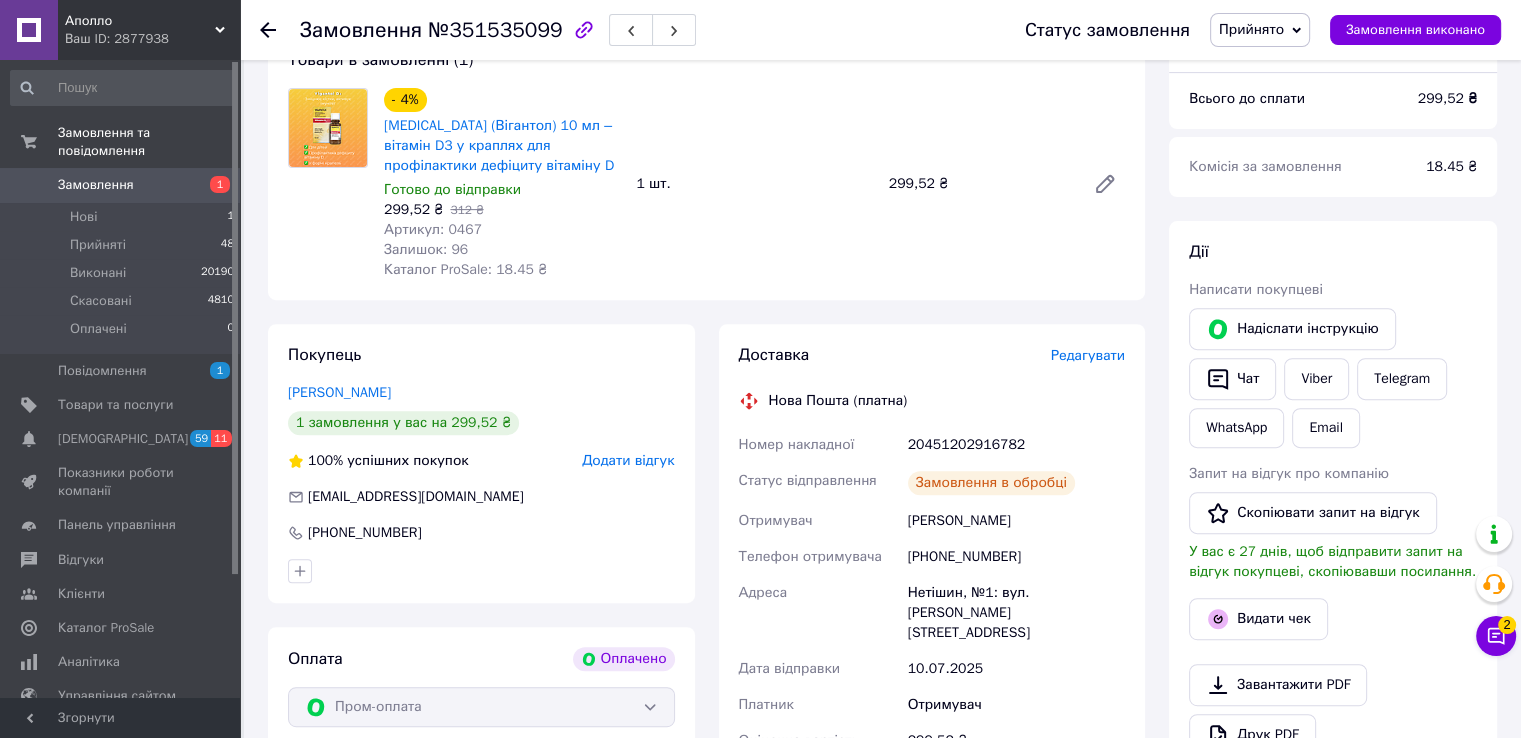 click on "20451202916782" at bounding box center (1016, 445) 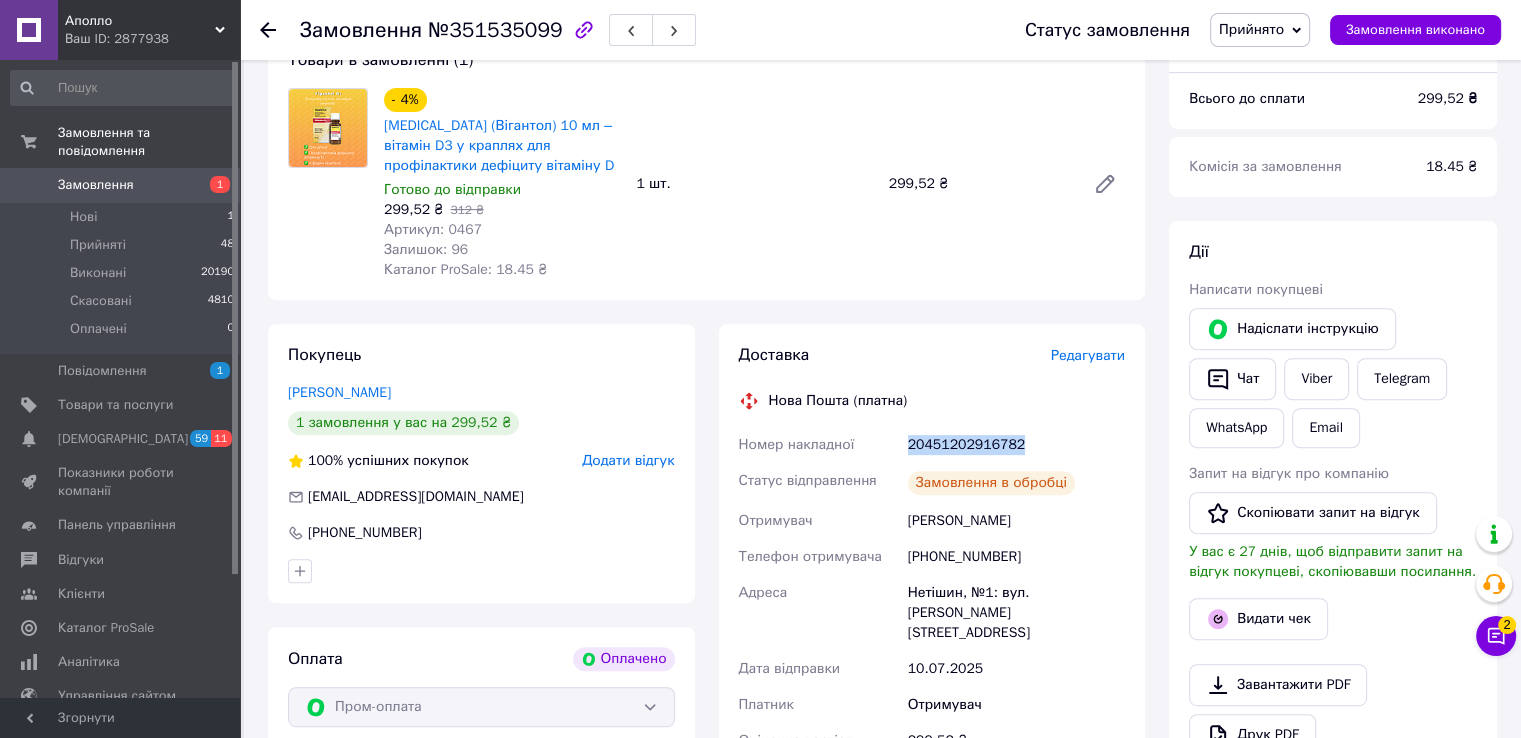 click on "20451202916782" at bounding box center (1016, 445) 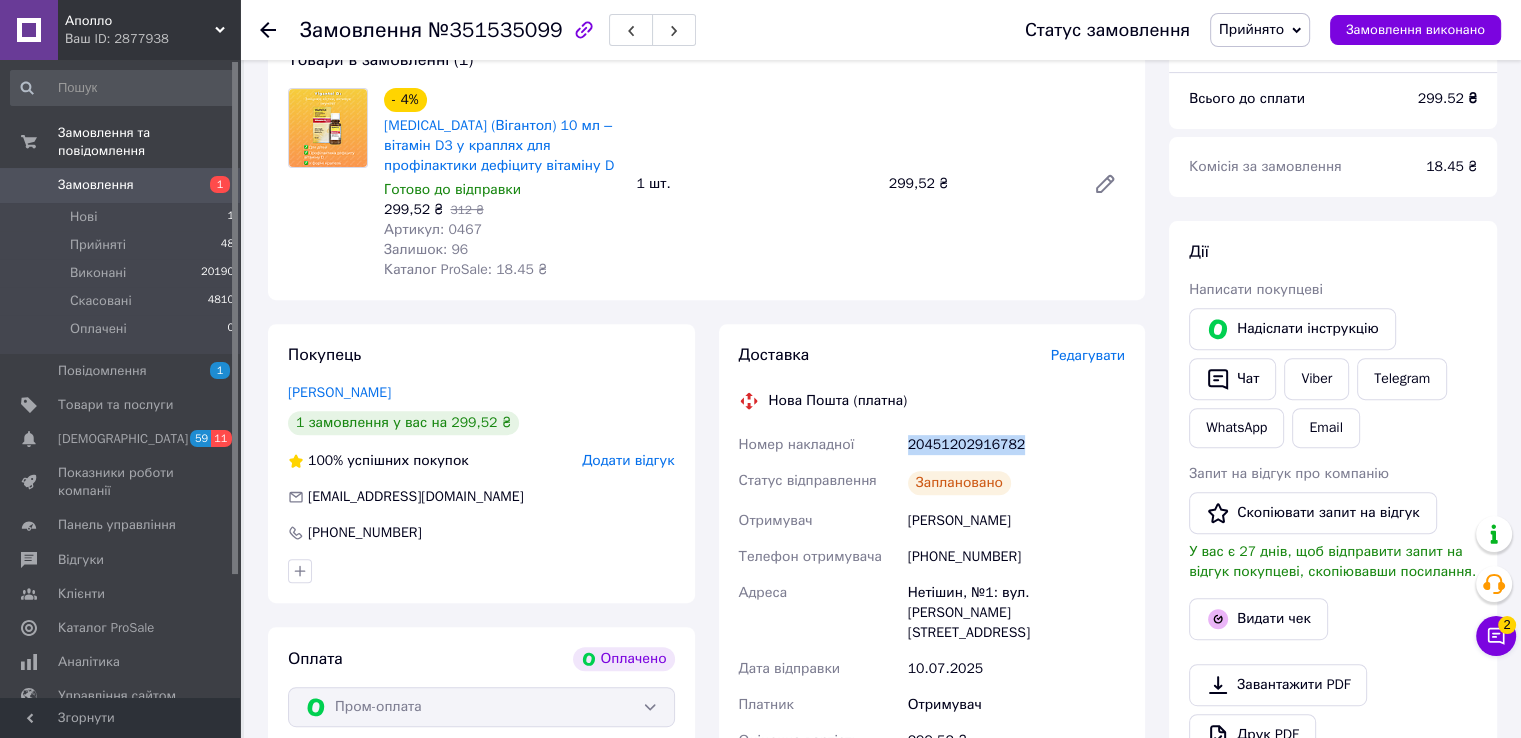 click on "20451202916782" at bounding box center (1016, 445) 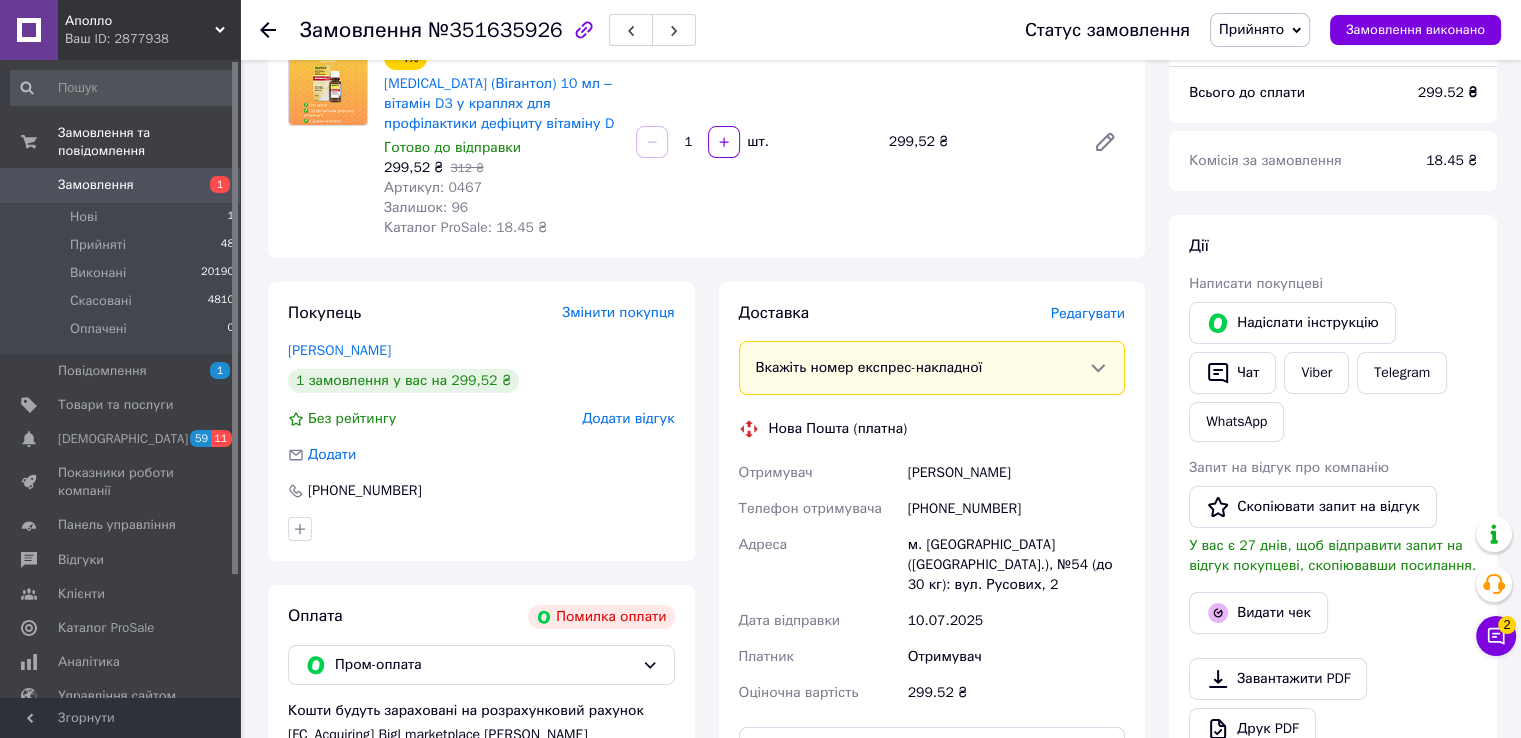 scroll, scrollTop: 200, scrollLeft: 0, axis: vertical 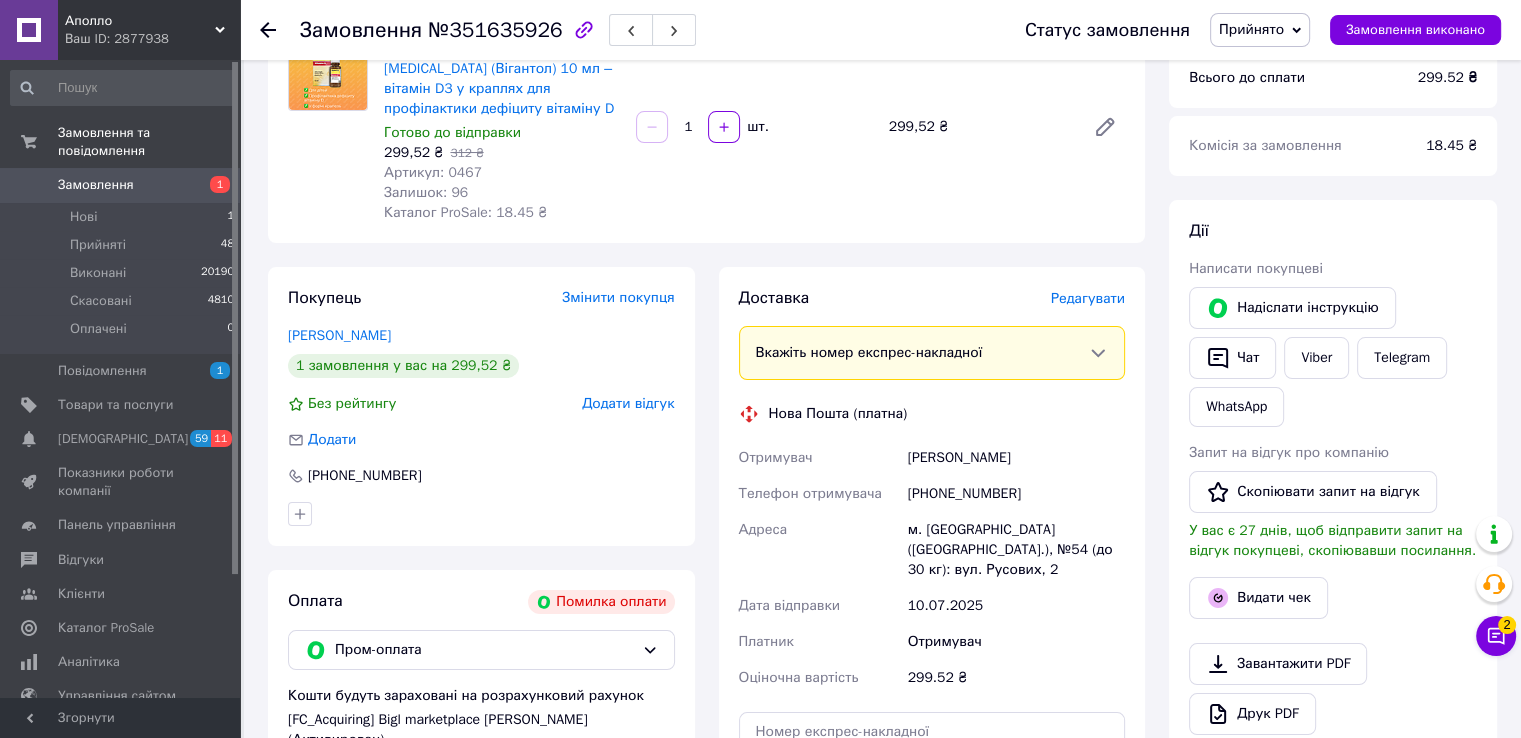 click on "[PHONE_NUMBER]" at bounding box center [1016, 494] 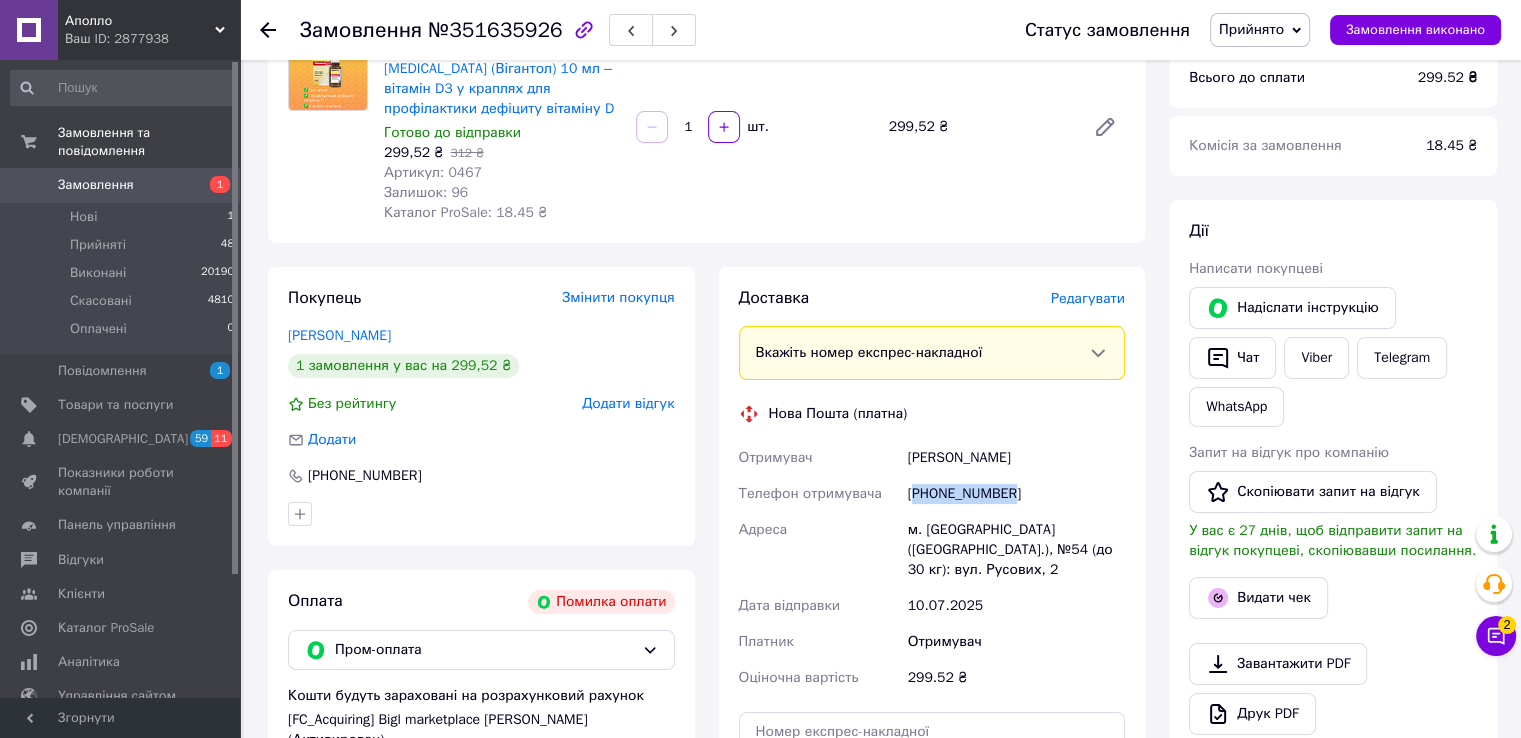 click on "[PHONE_NUMBER]" at bounding box center [1016, 494] 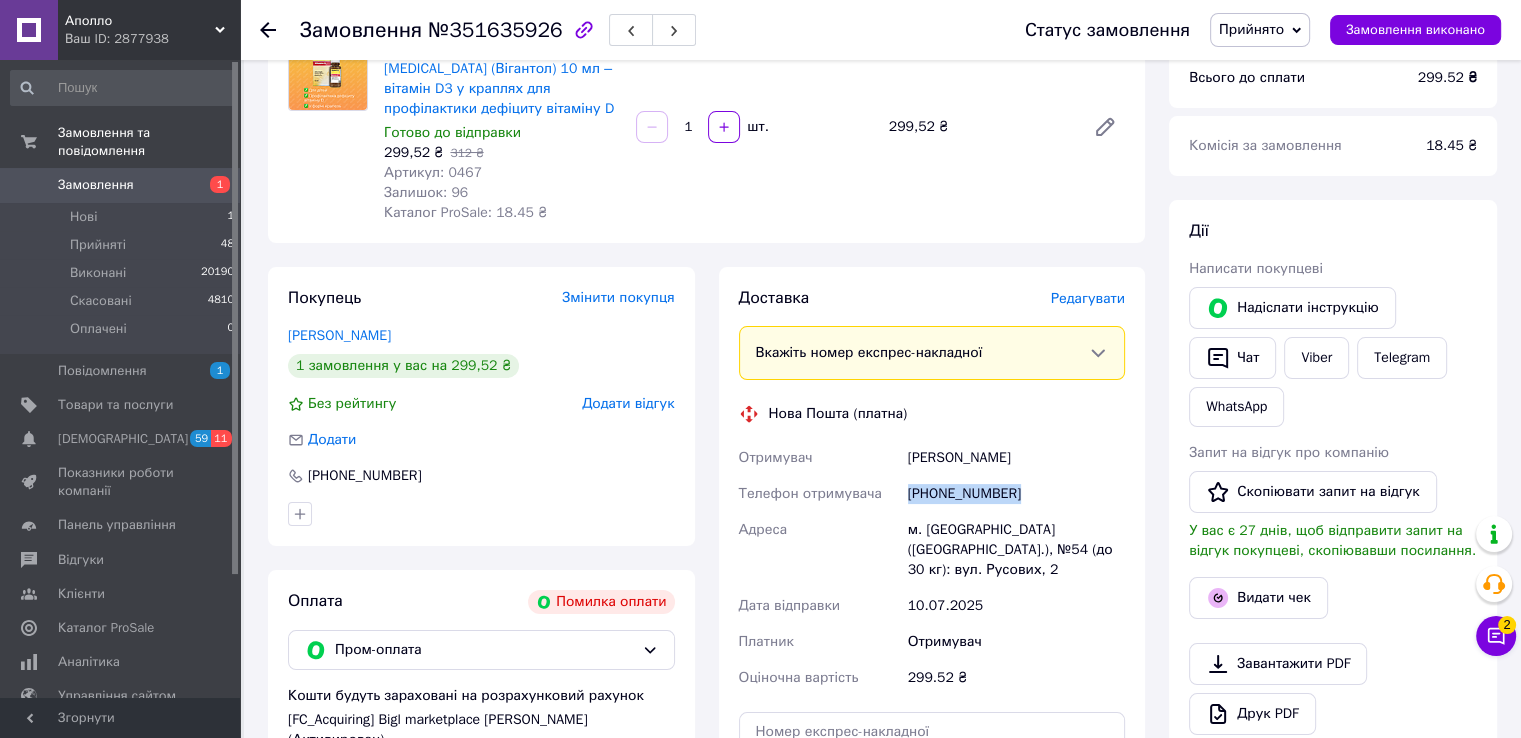 click on "+380635285001" at bounding box center [1016, 494] 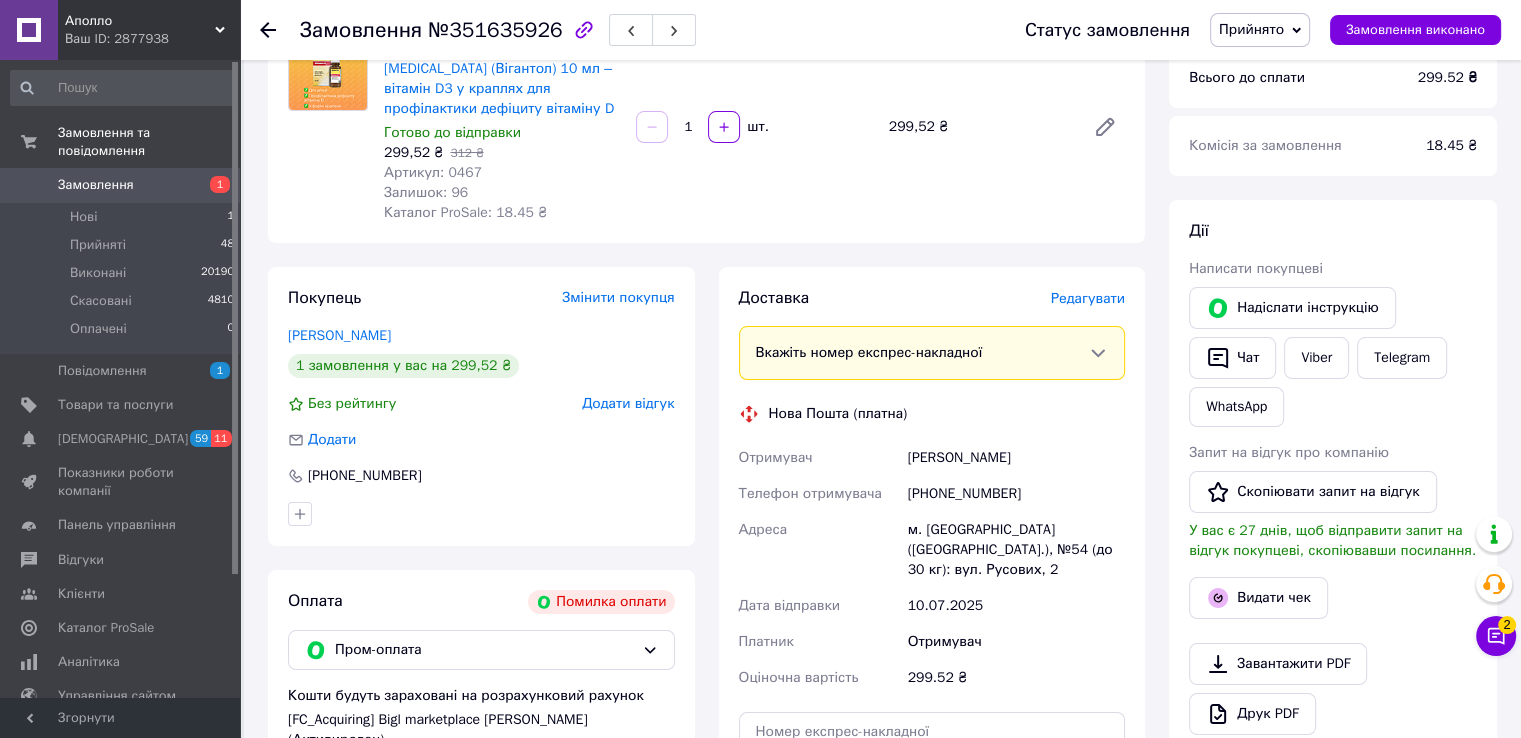 click on "Написати покупцеві" at bounding box center (1333, 269) 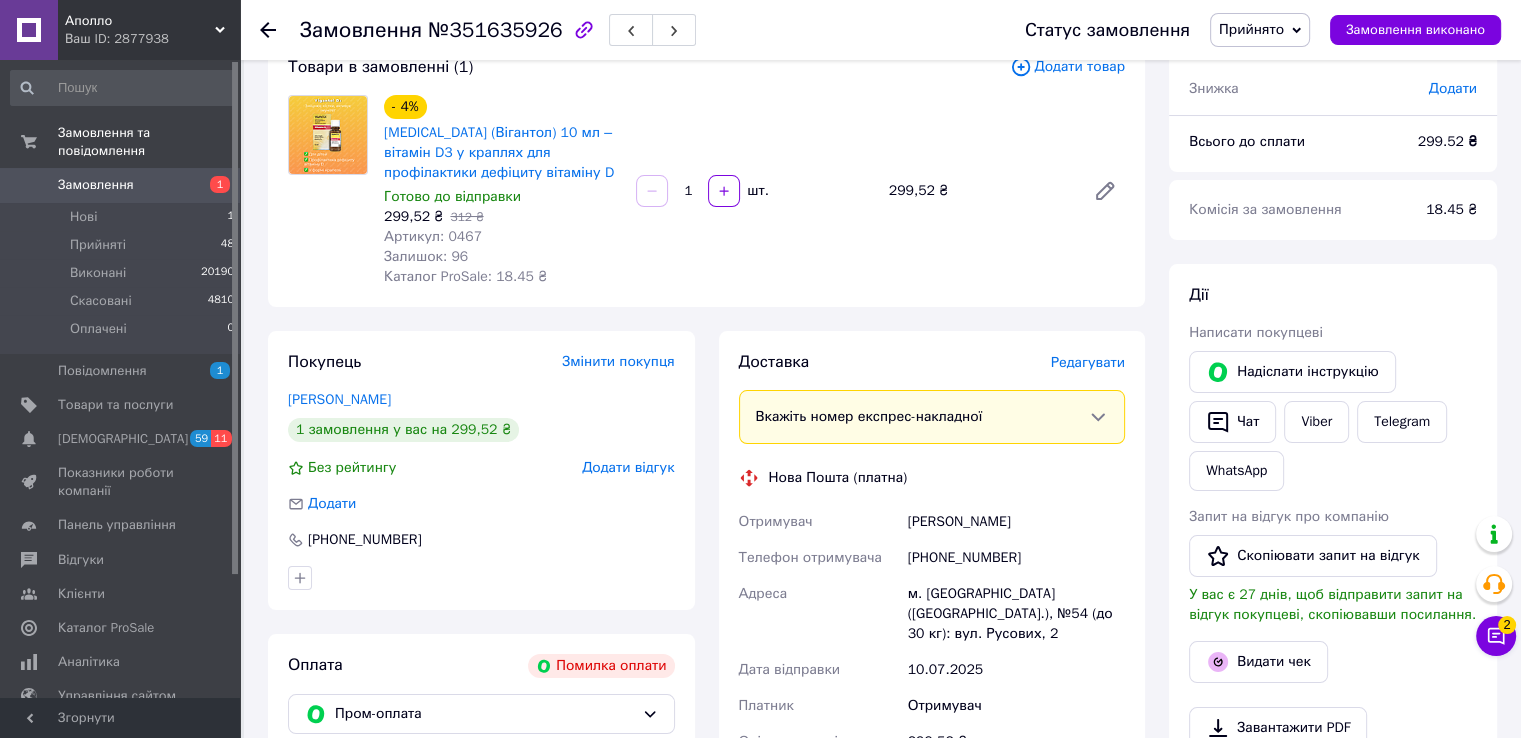 scroll, scrollTop: 200, scrollLeft: 0, axis: vertical 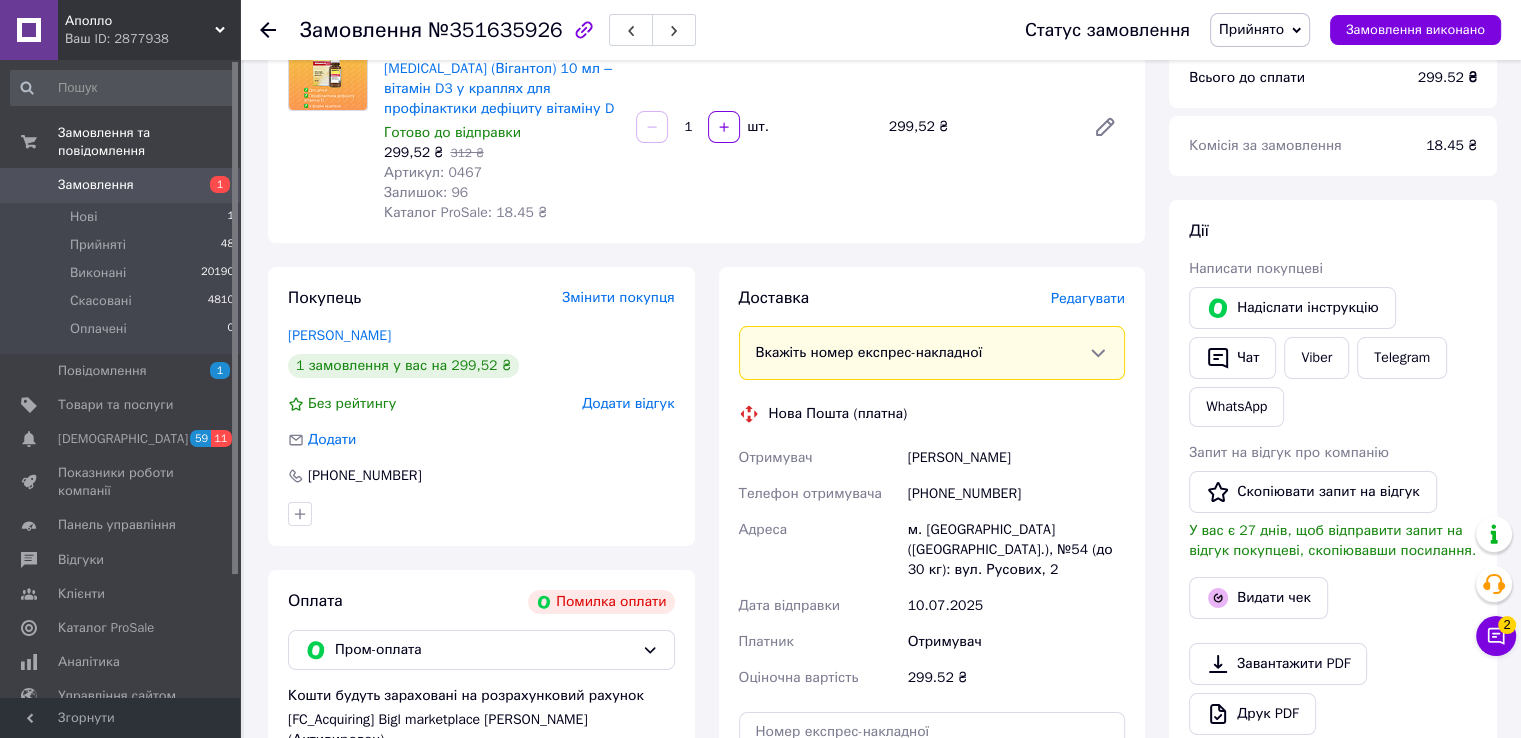 click on "+380635285001" at bounding box center (1016, 494) 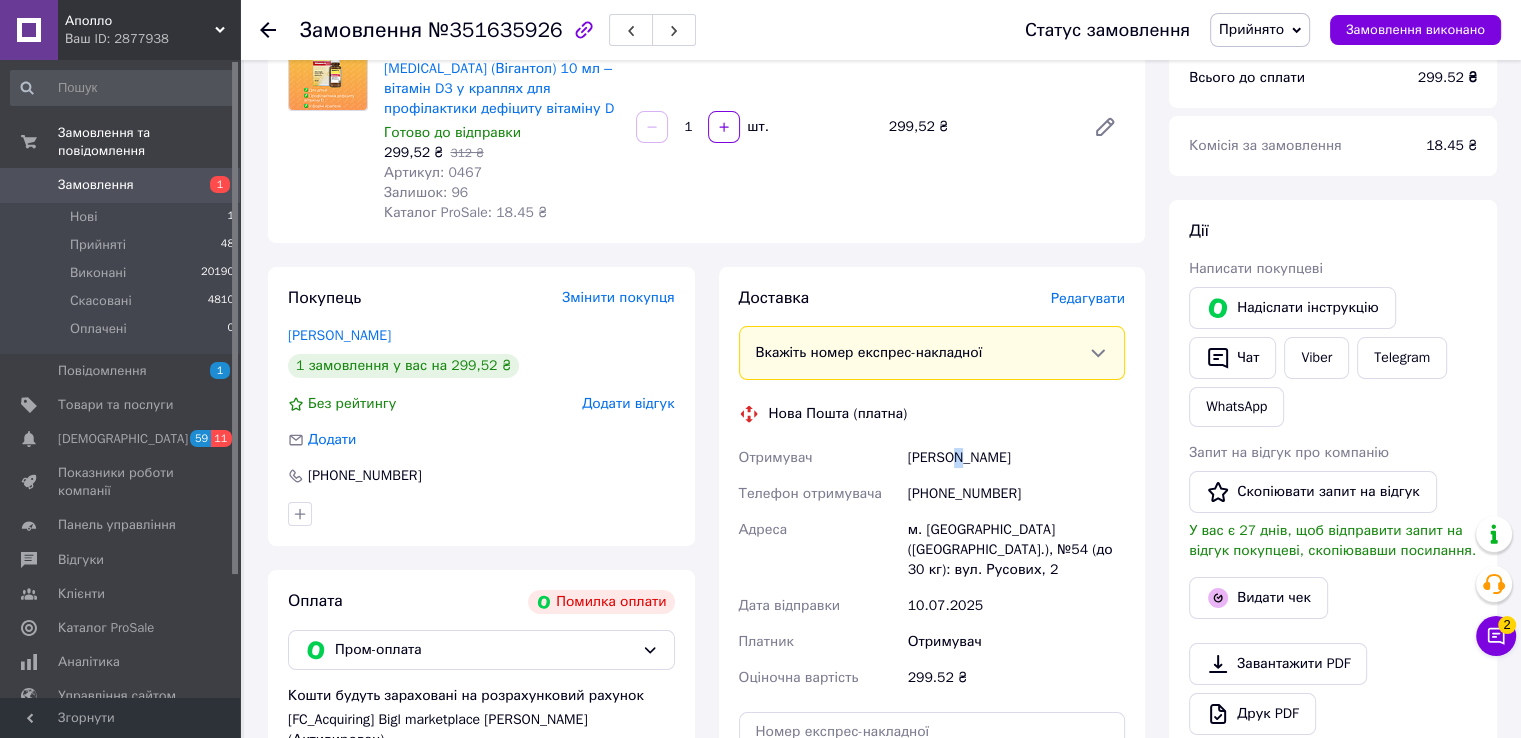 click on "Кобець Сергій" at bounding box center (1016, 458) 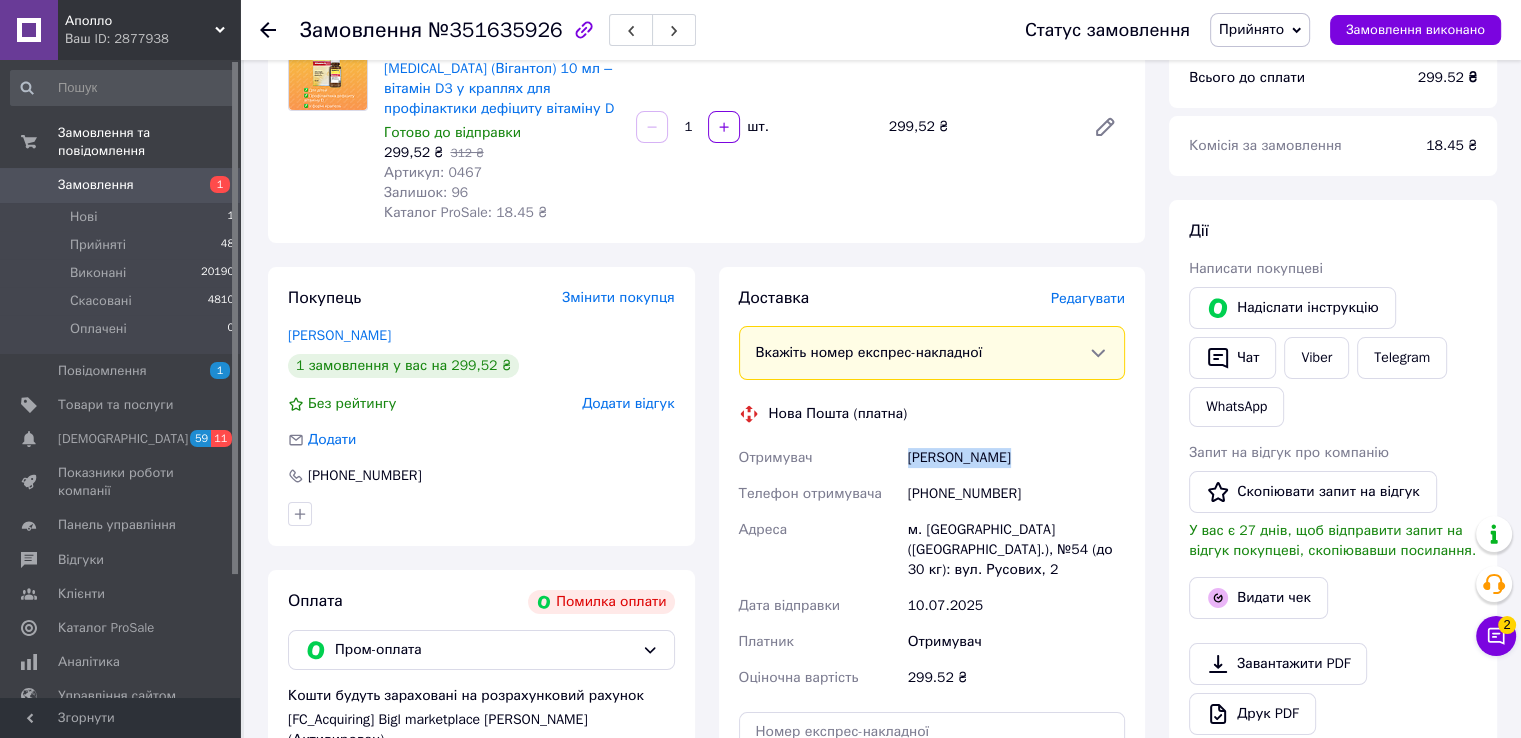 click on "Кобець Сергій" at bounding box center [1016, 458] 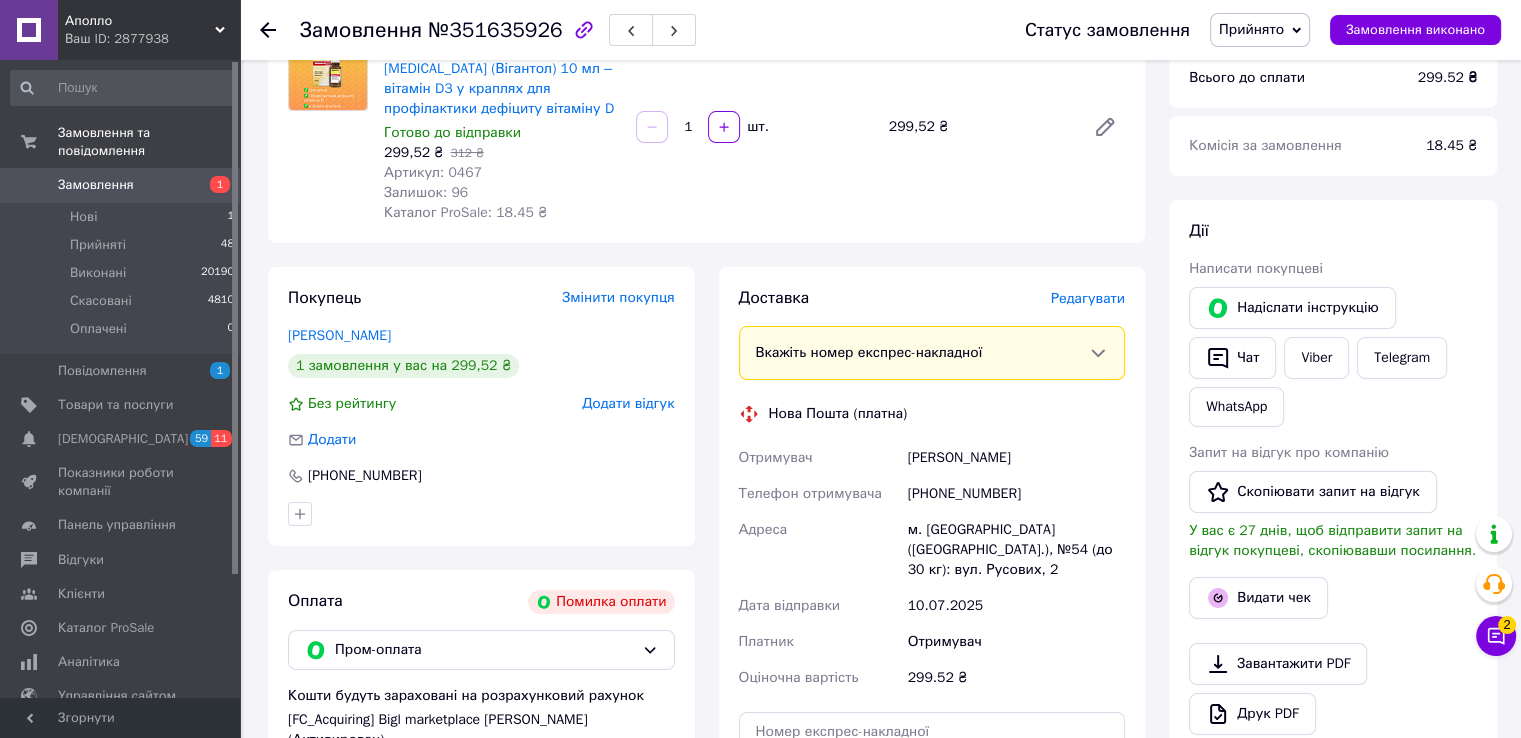 click on "- 4% Vigantol (Вігантол) 10 мл – вітамін D3 у краплях для профілактики дефіциту вітаміну D Готово до відправки 299,52 ₴   312 ₴ Артикул: 0467 Залишок: 96 Каталог ProSale: 18.45 ₴  1   шт. 299,52 ₴" at bounding box center [754, 127] 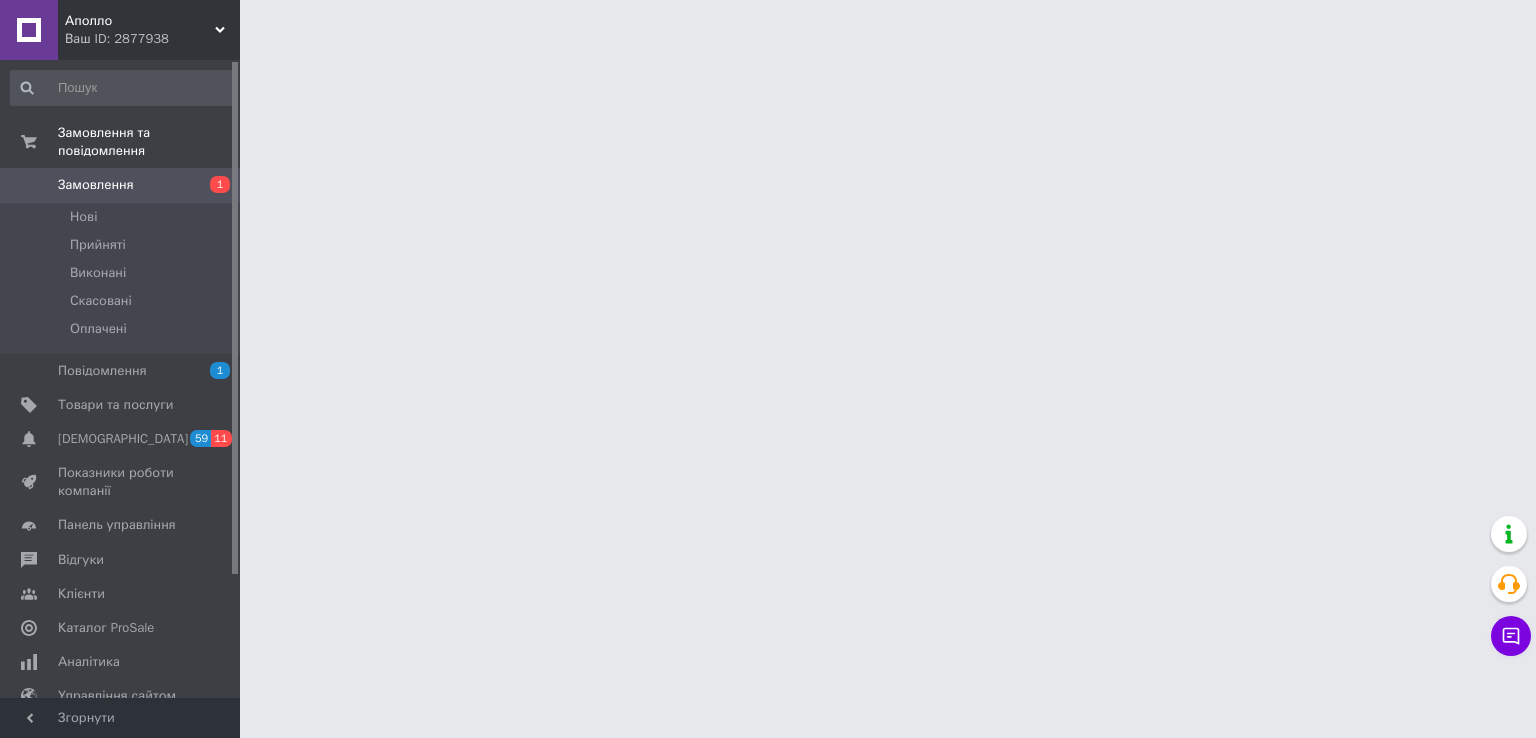 scroll, scrollTop: 0, scrollLeft: 0, axis: both 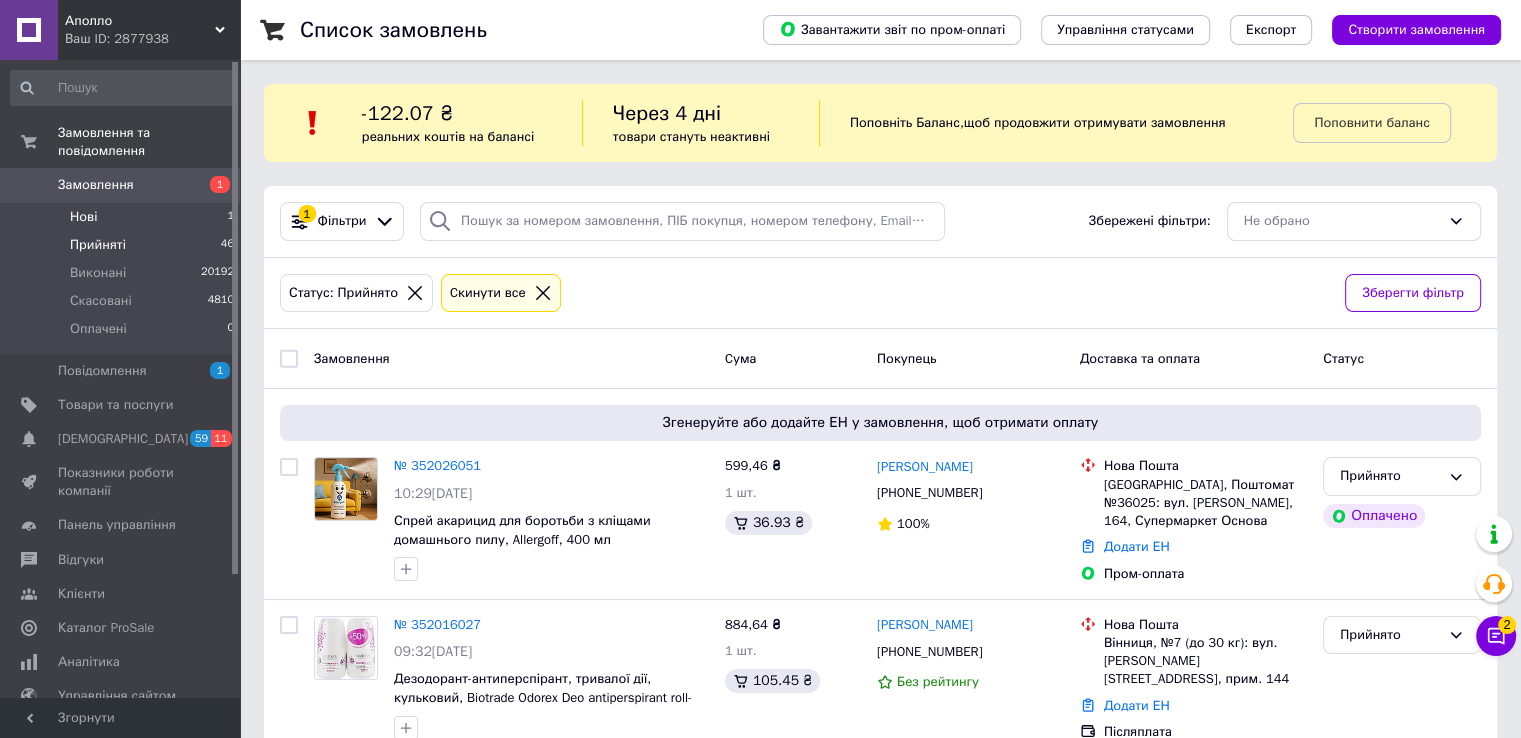 click on "Нові 1" at bounding box center (123, 217) 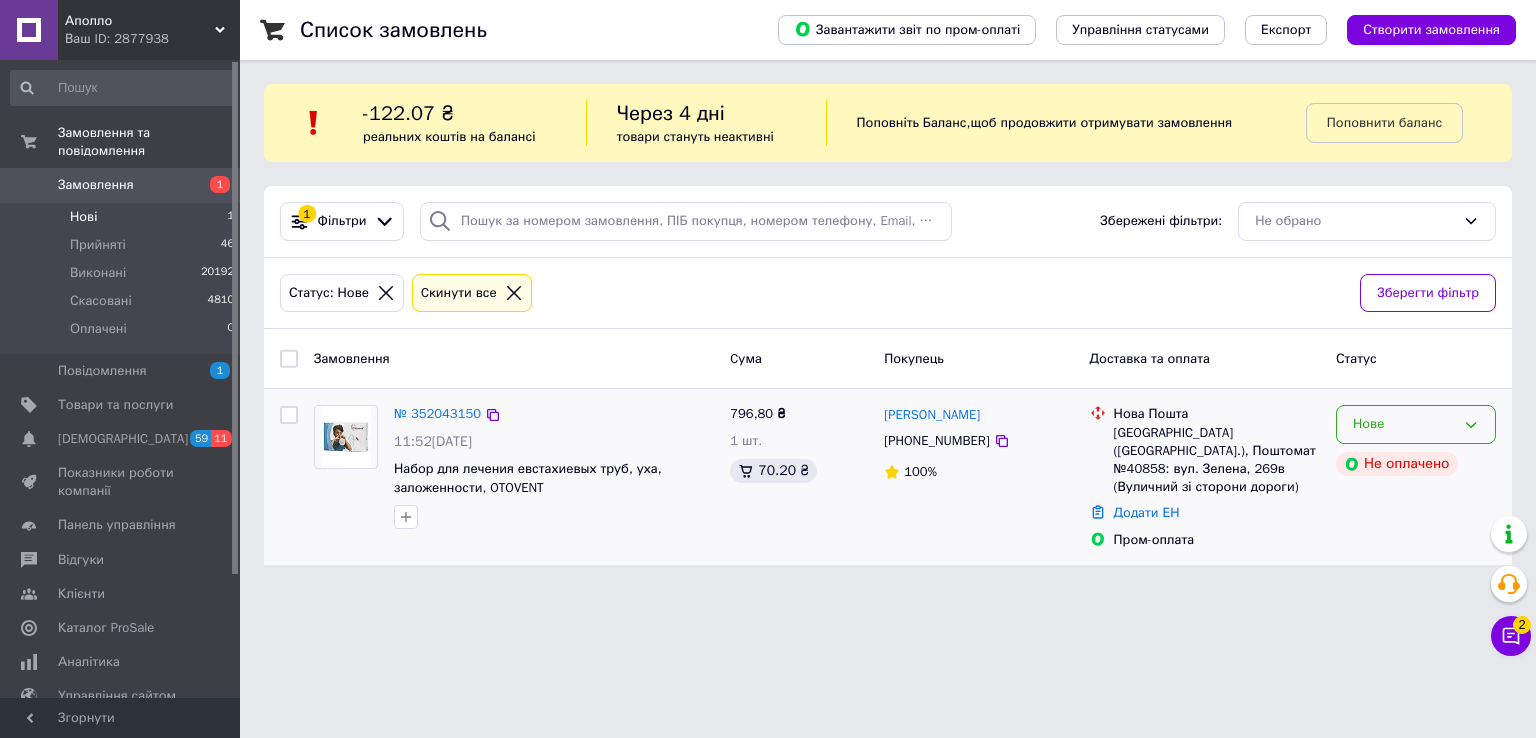 click on "Нове" at bounding box center (1404, 424) 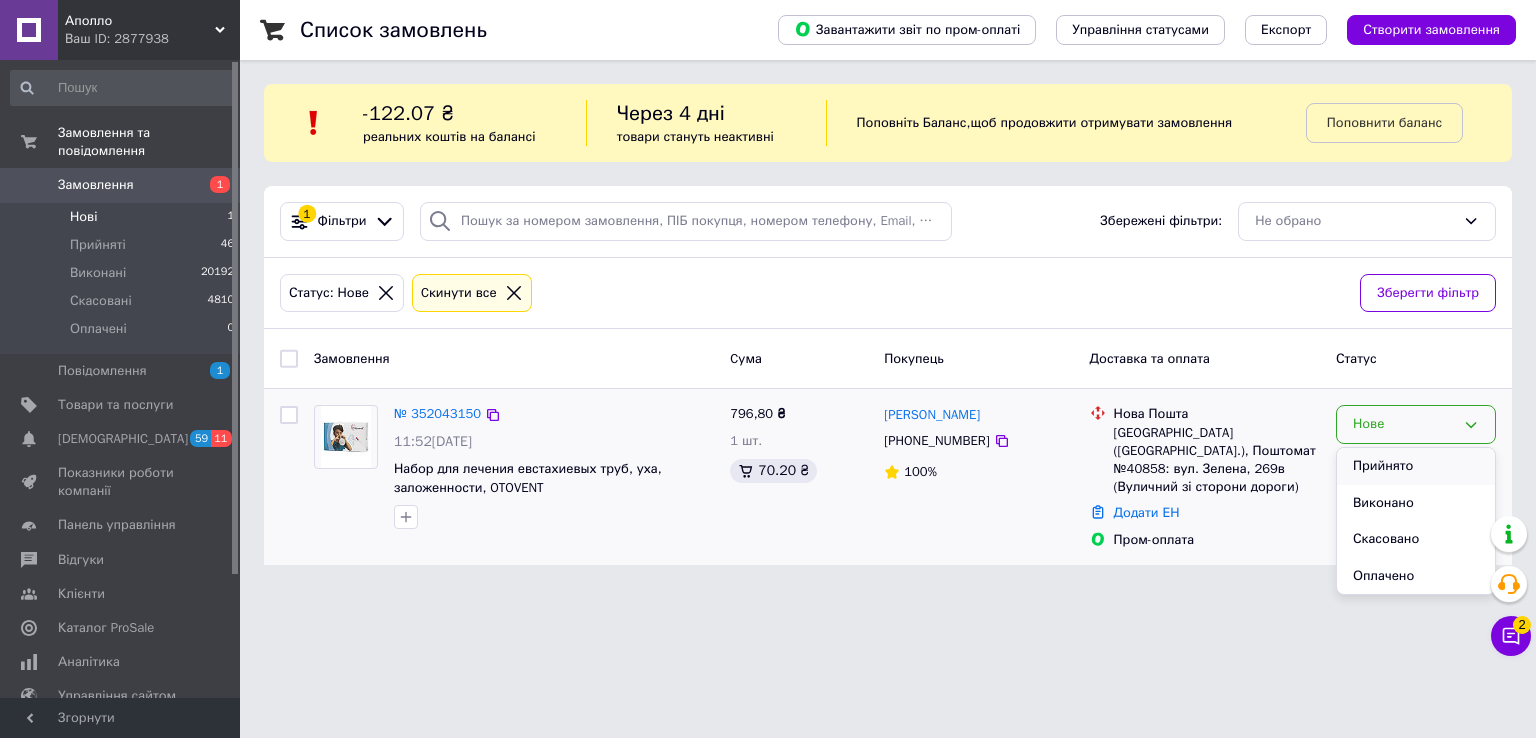 click on "Прийнято" at bounding box center [1416, 466] 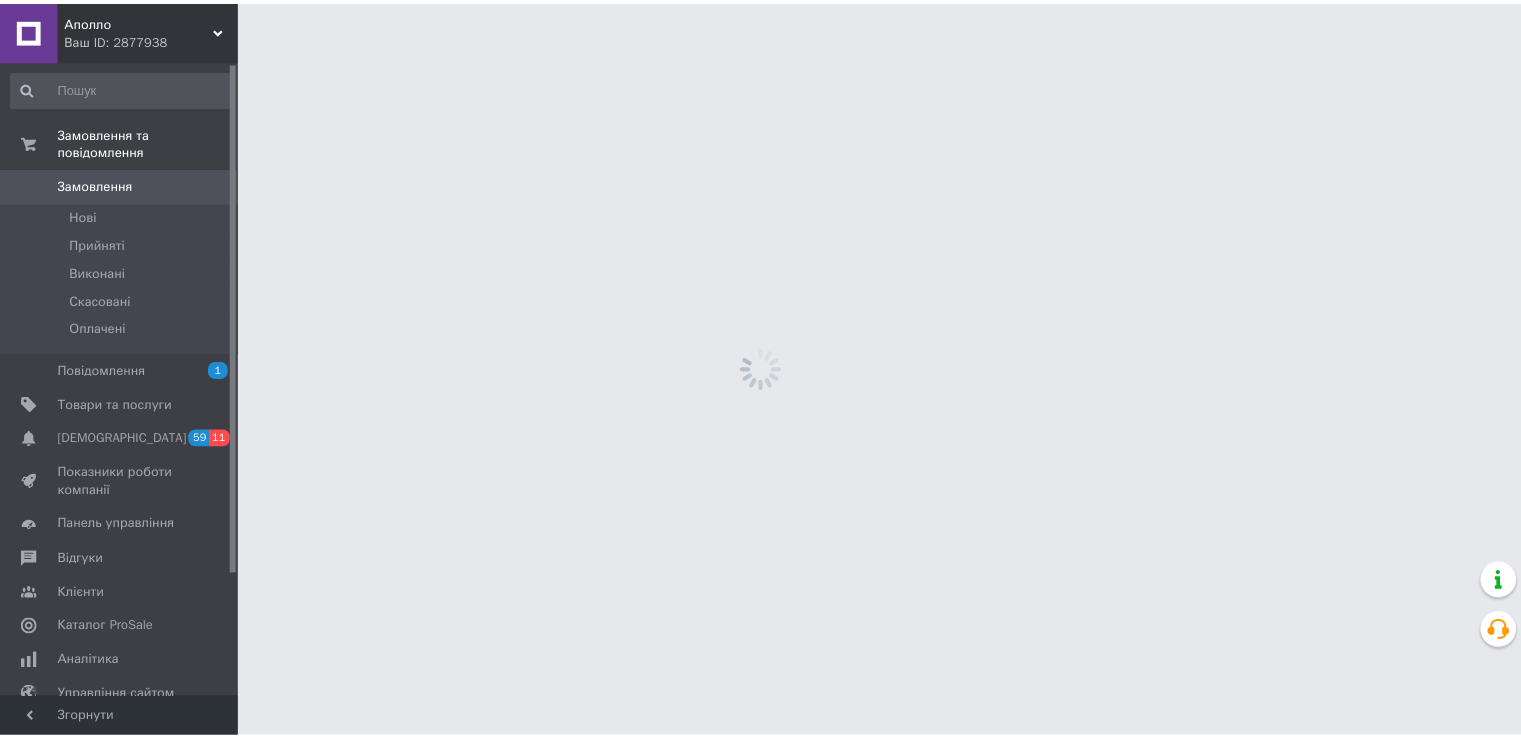 scroll, scrollTop: 0, scrollLeft: 0, axis: both 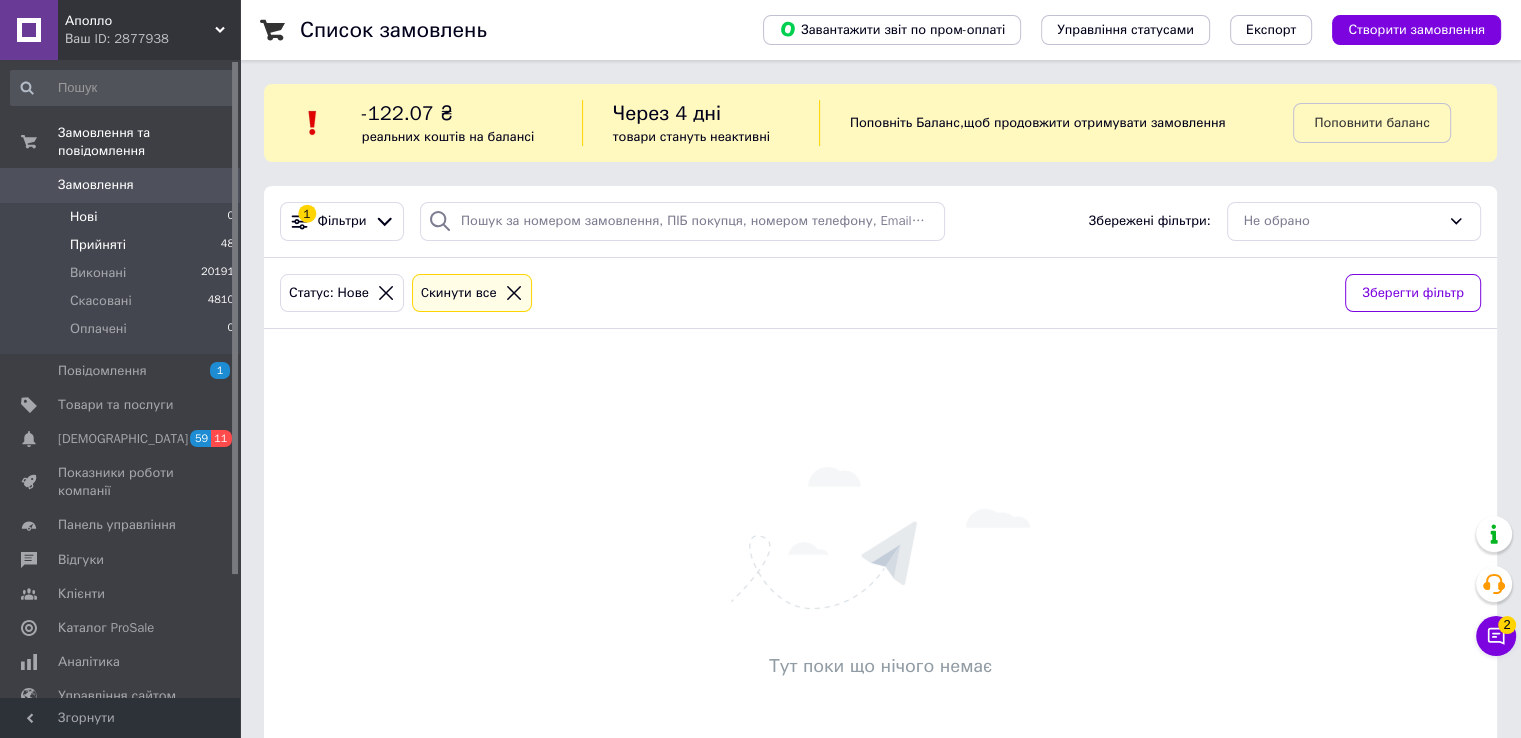 click on "Прийняті 48" at bounding box center [123, 245] 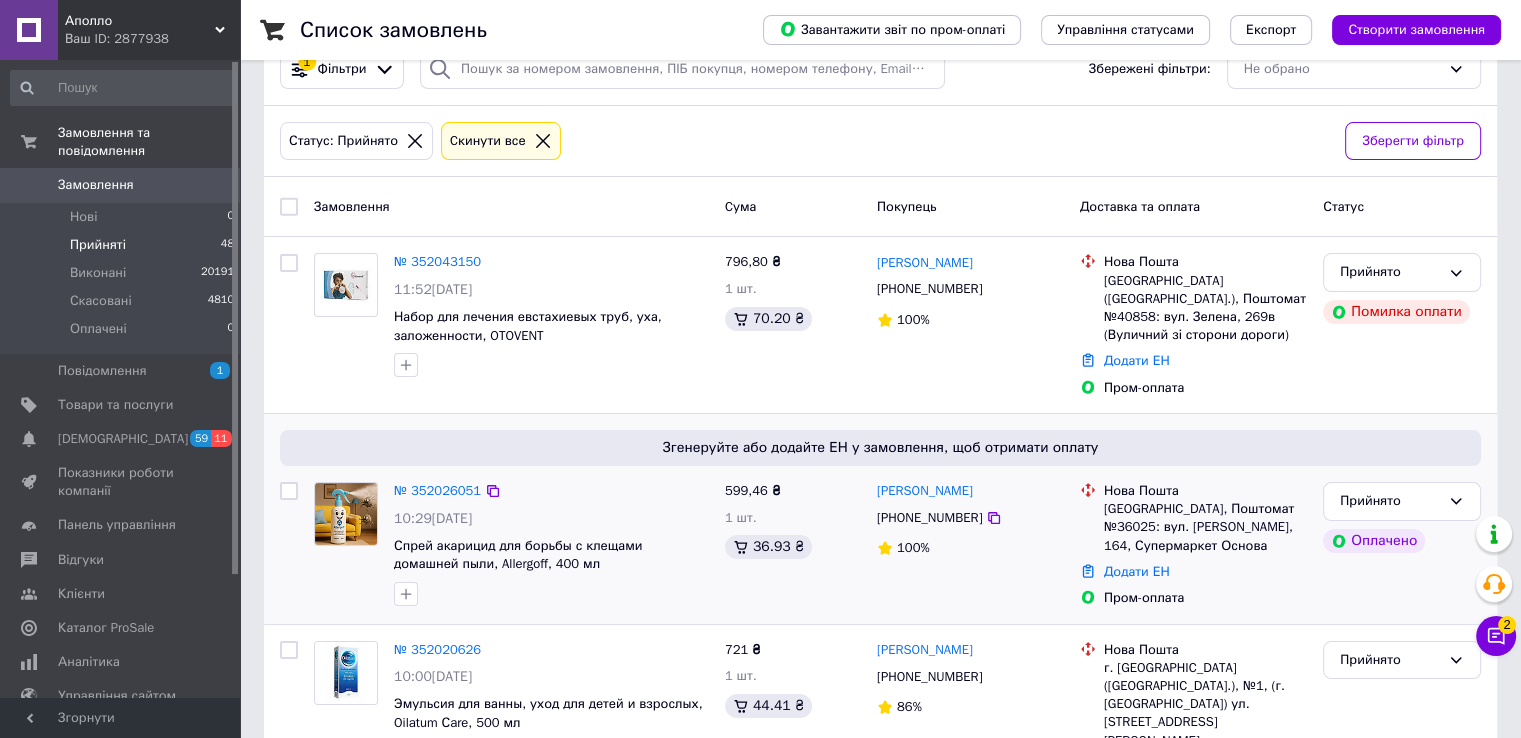 scroll, scrollTop: 400, scrollLeft: 0, axis: vertical 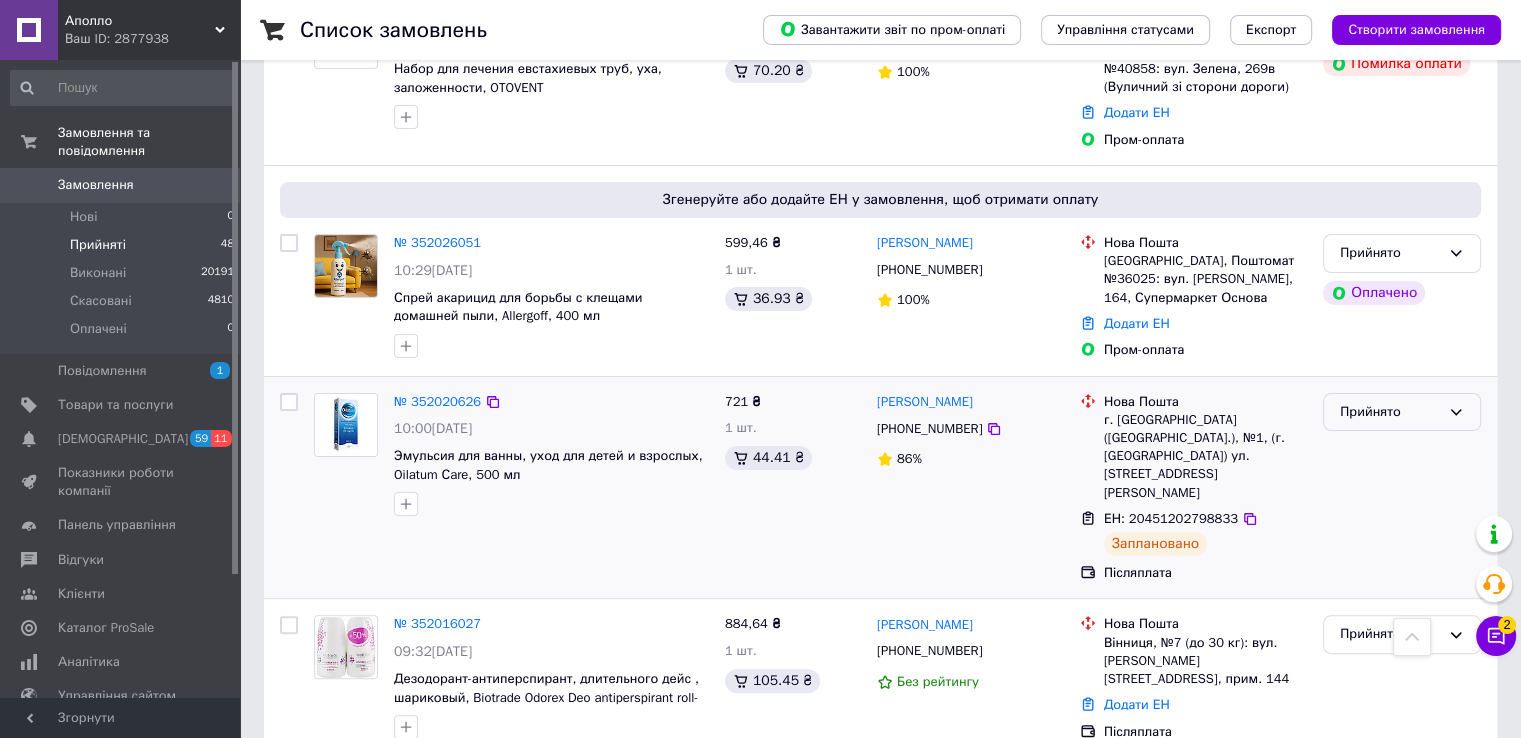 click on "Прийнято" at bounding box center (1390, 412) 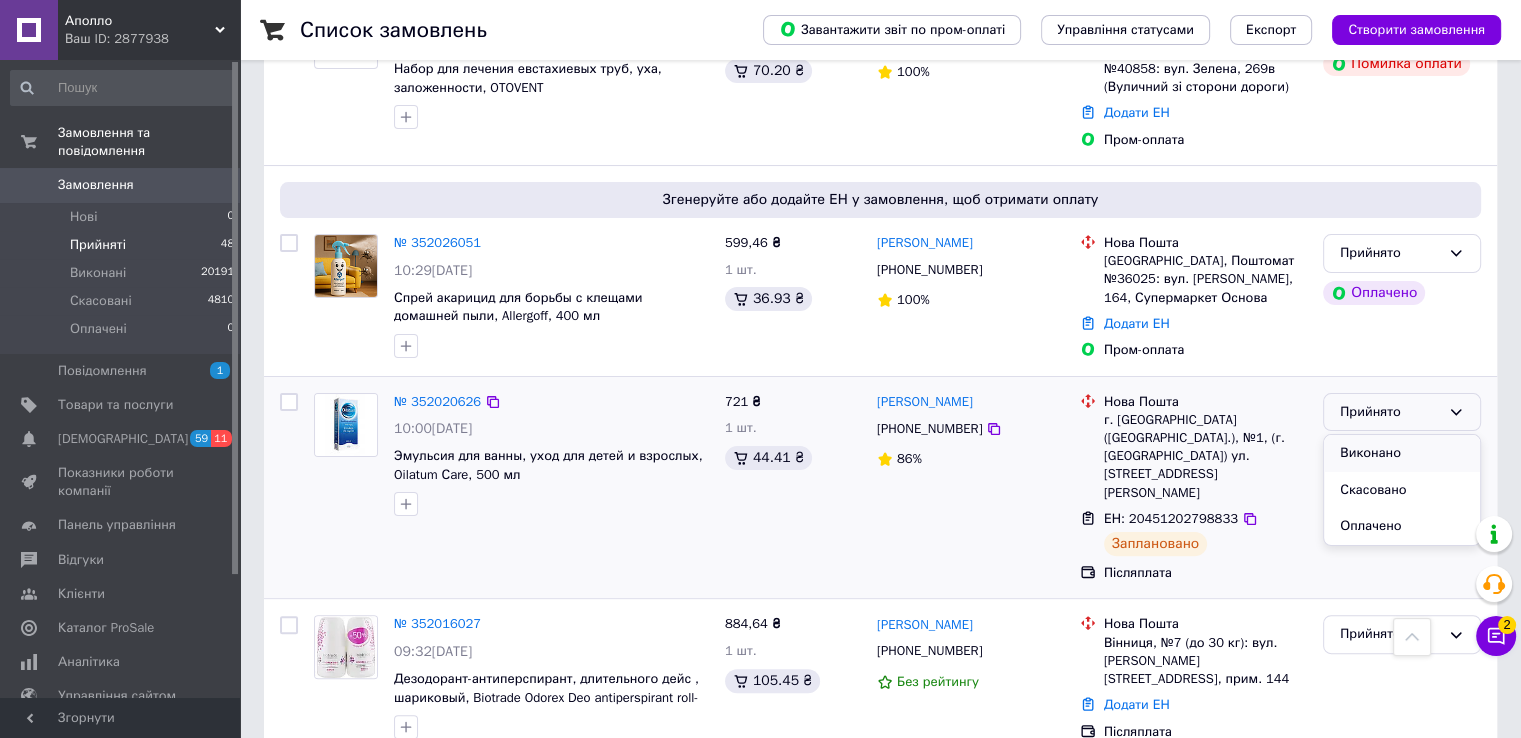 click on "Виконано" at bounding box center (1402, 453) 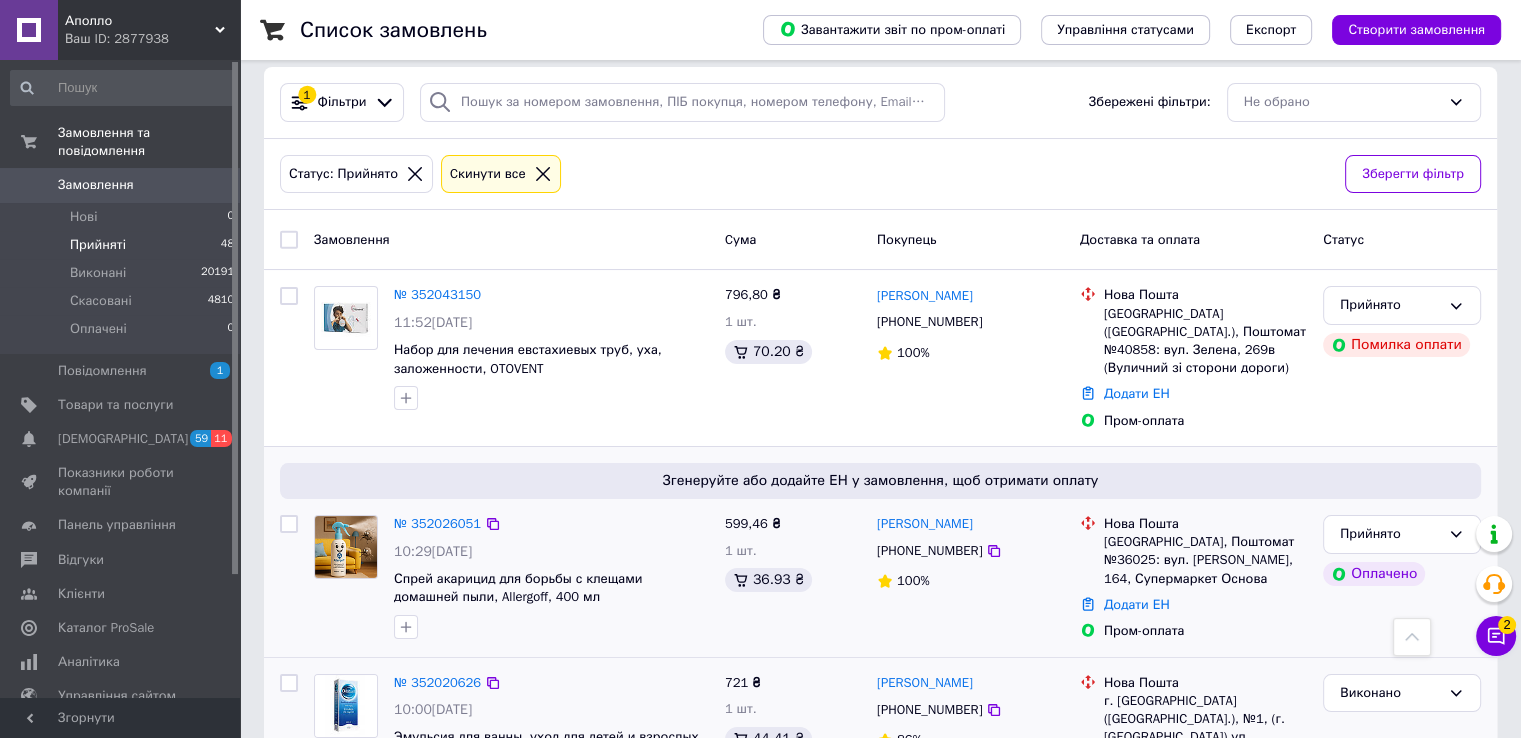 scroll, scrollTop: 100, scrollLeft: 0, axis: vertical 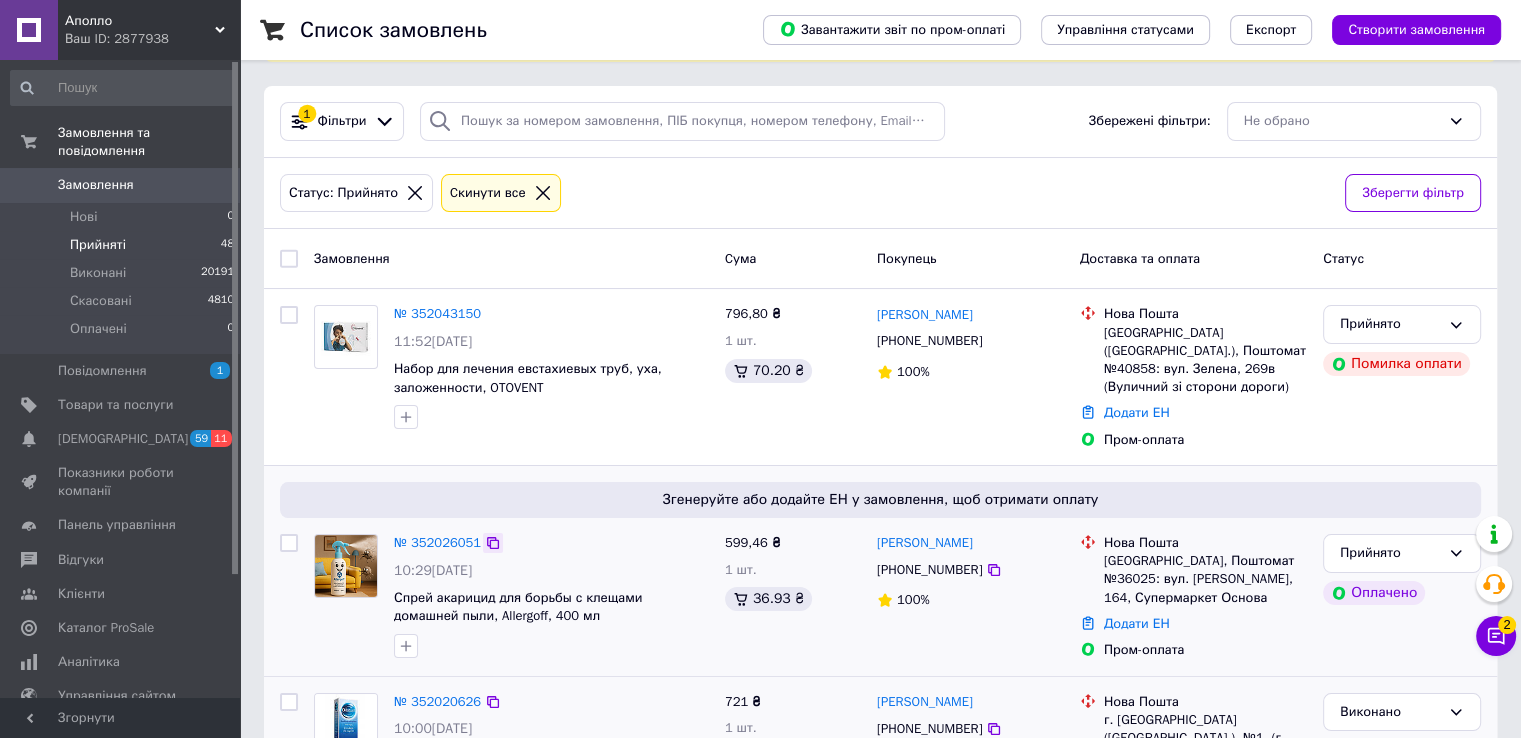 click 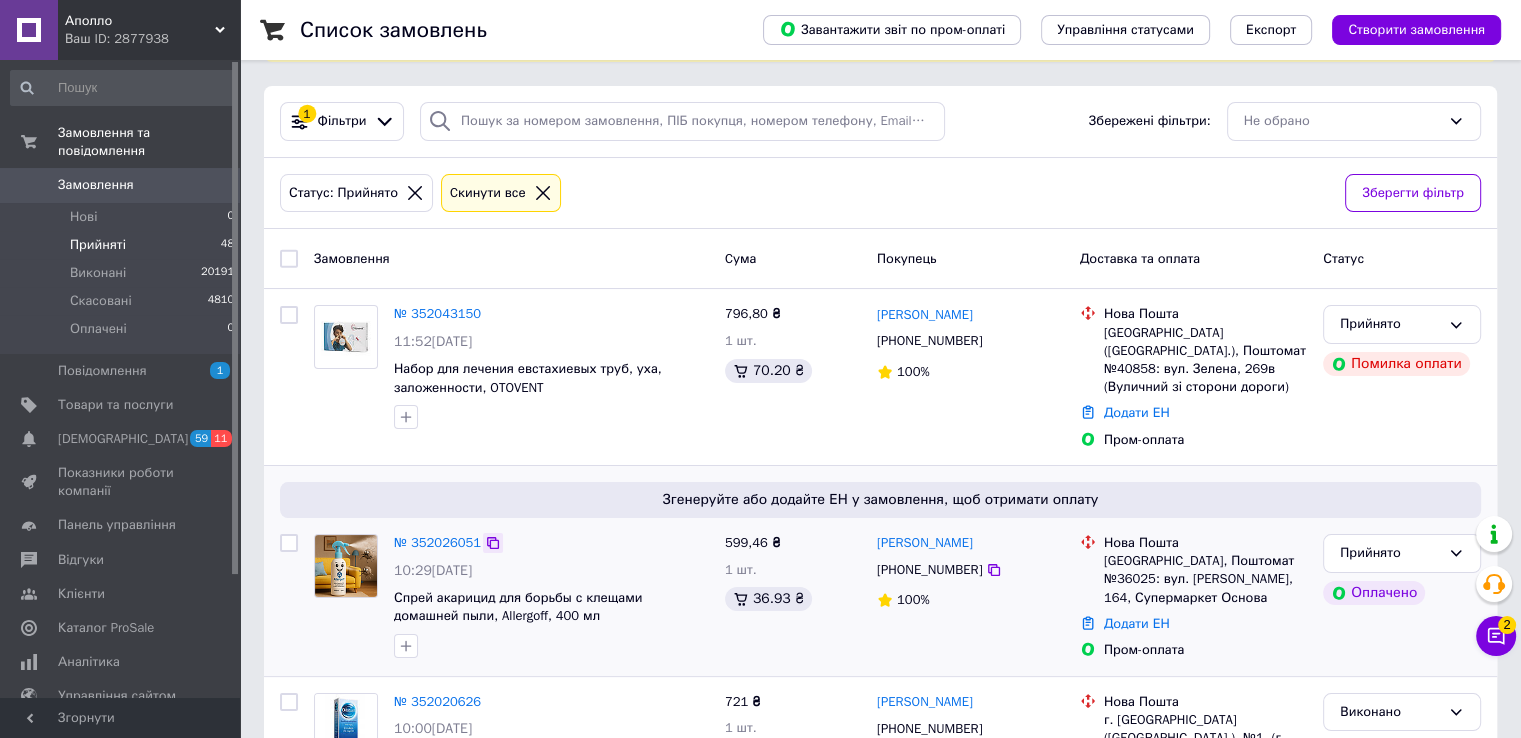 click 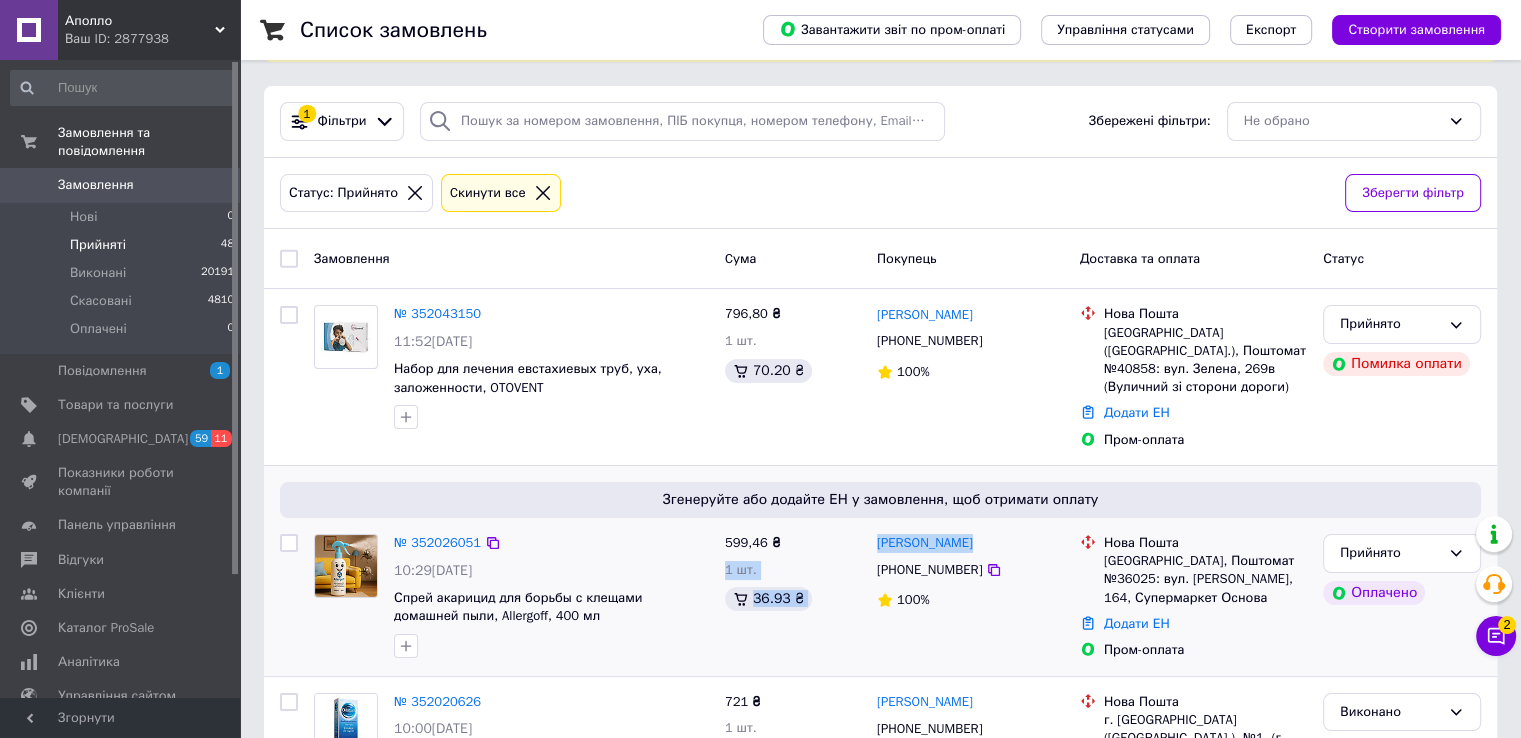 copy on "599,46 ₴ 1 шт. 36.93 ₴ Ірина Кістіон" 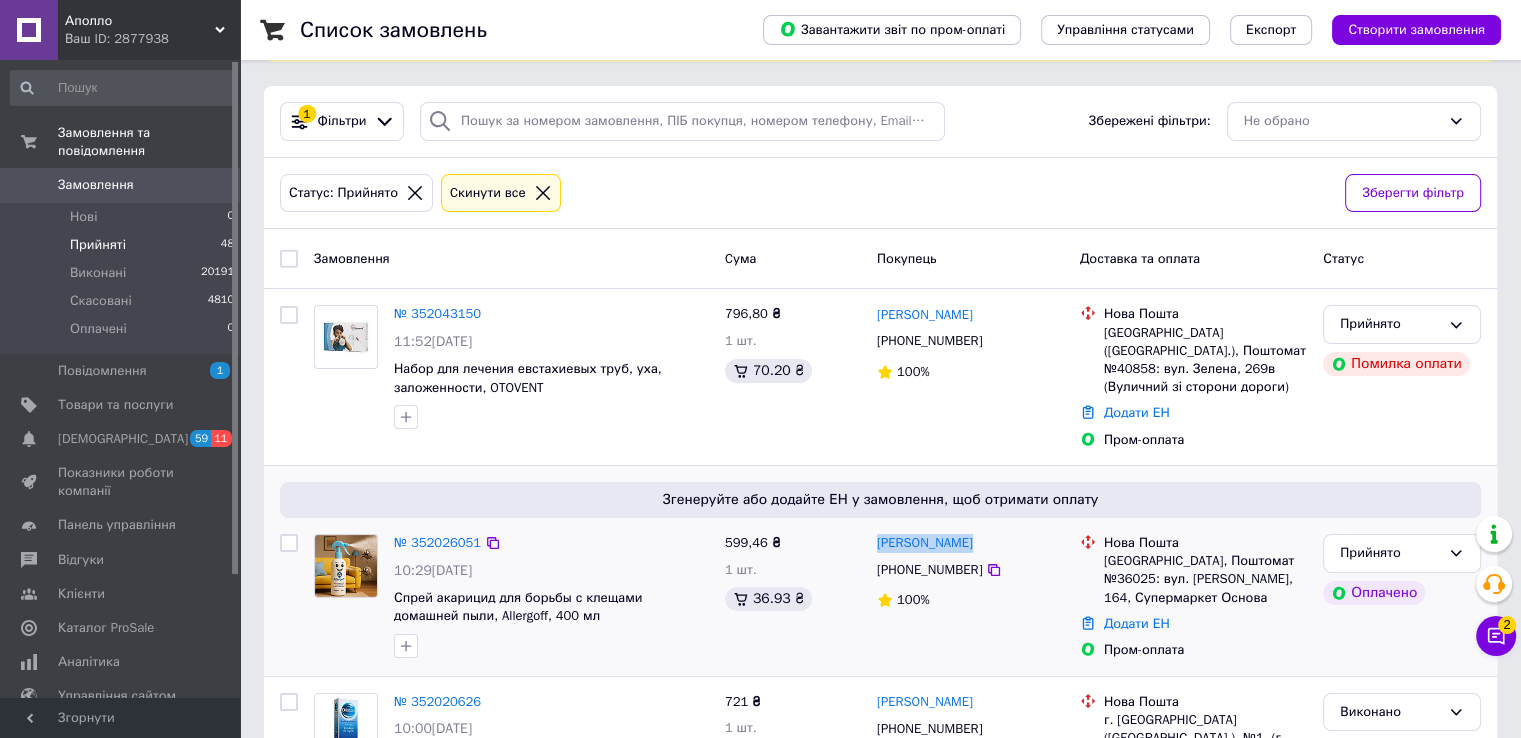 copy on "[PERSON_NAME]" 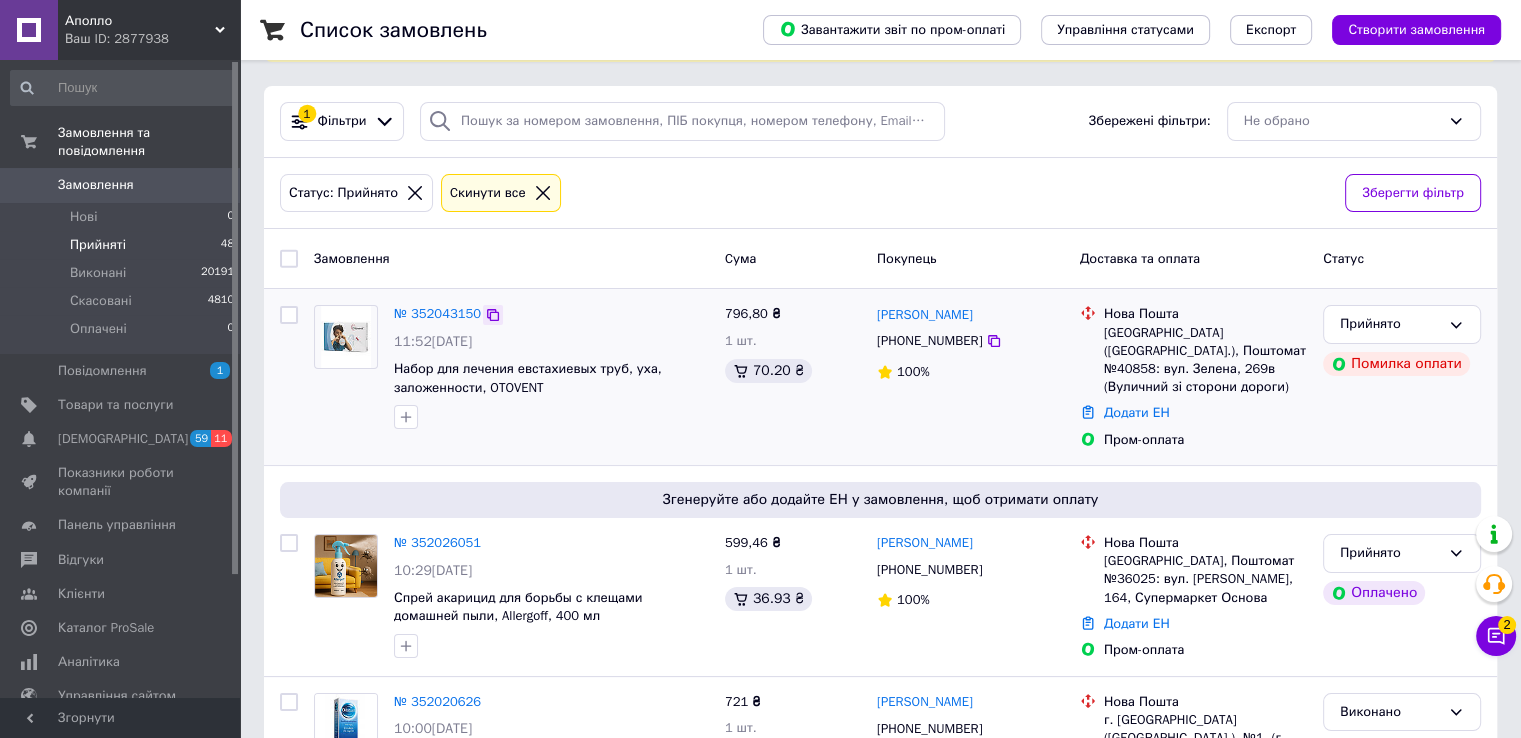 click 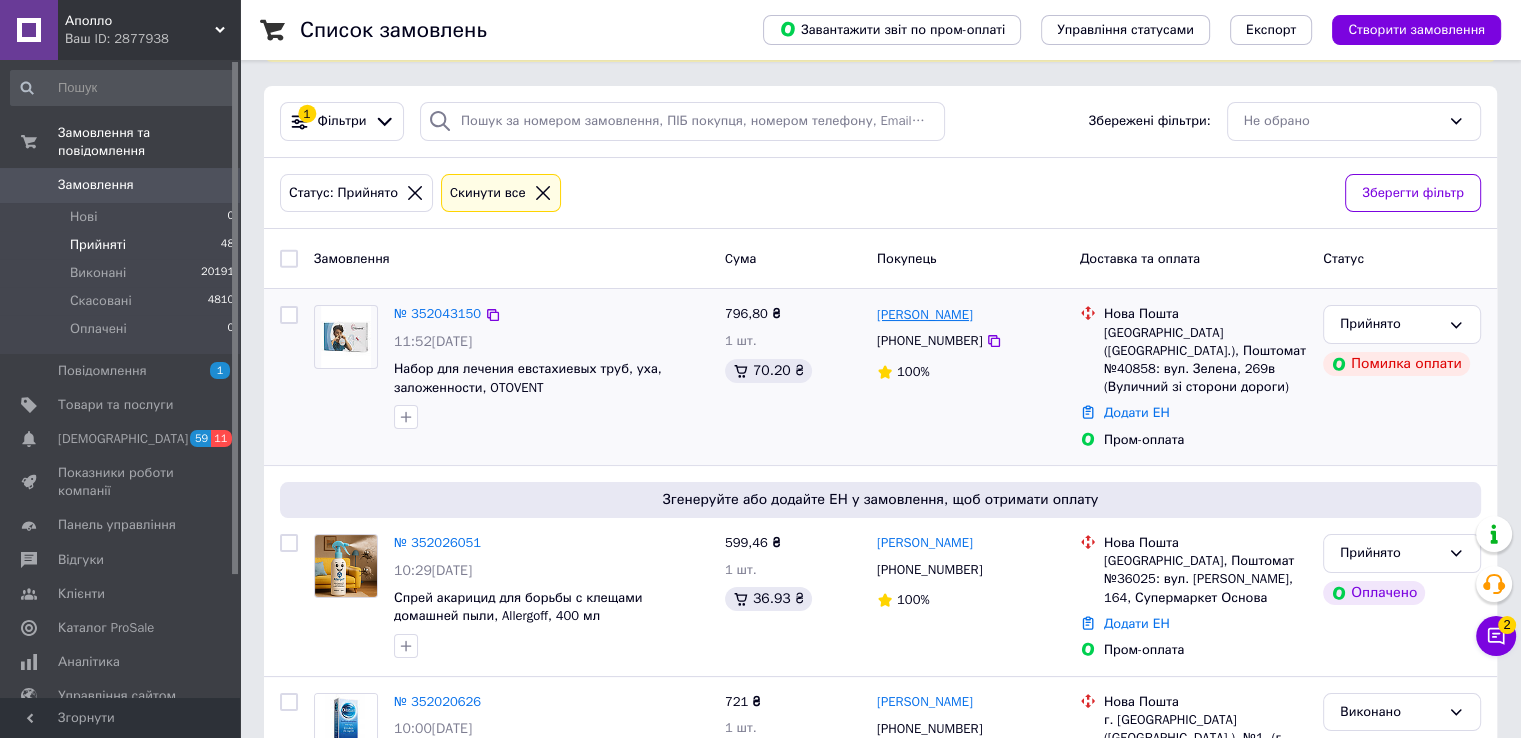 copy on "[PERSON_NAME]" 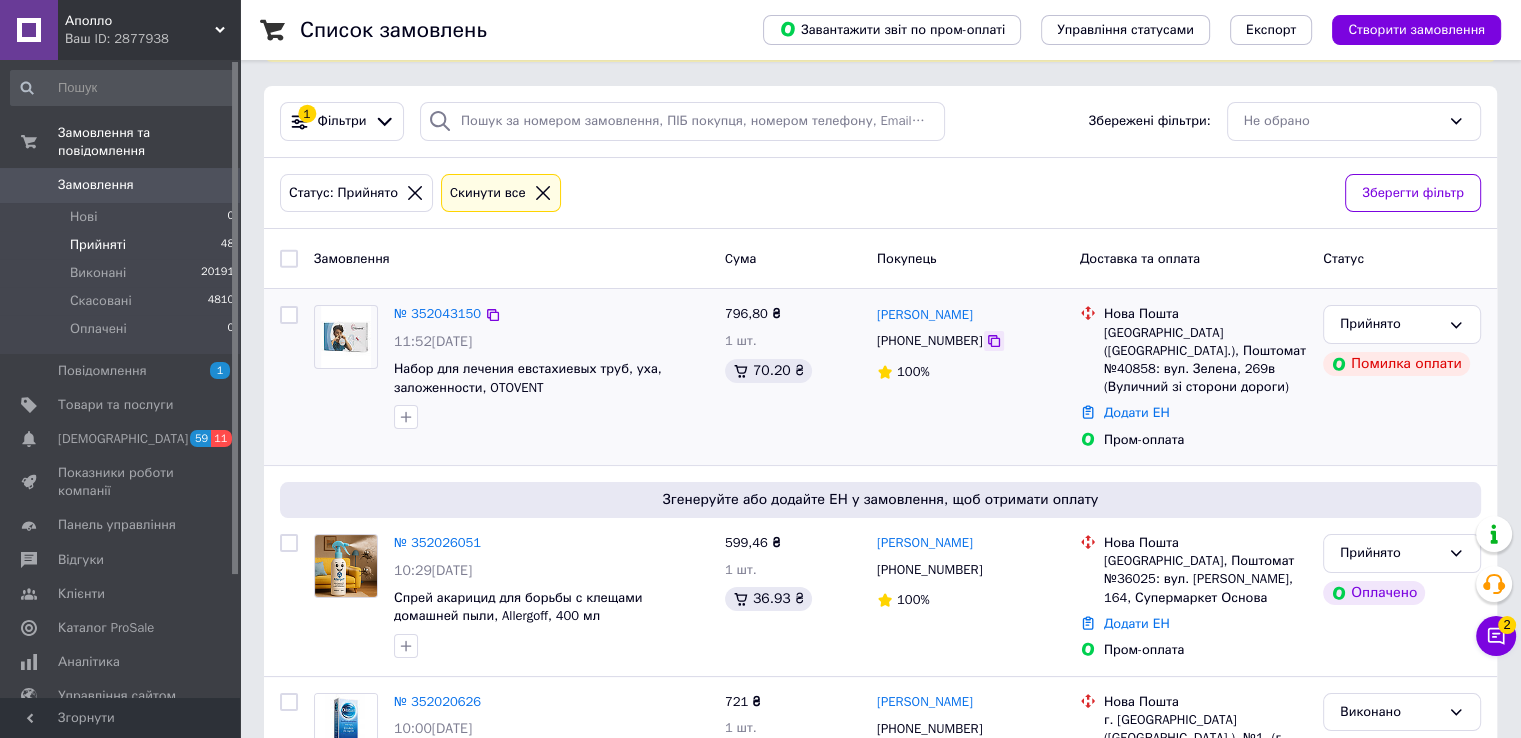 click 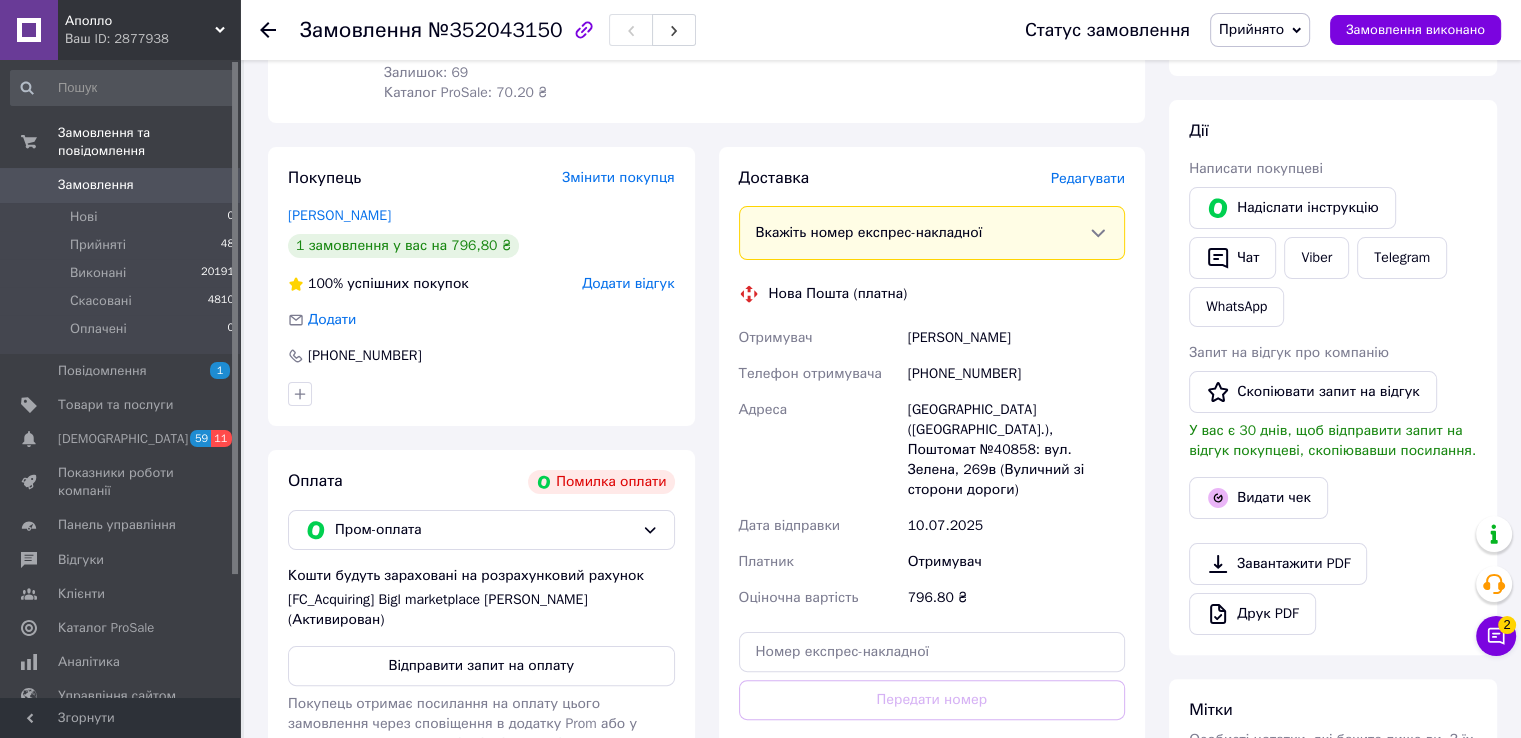 scroll, scrollTop: 0, scrollLeft: 0, axis: both 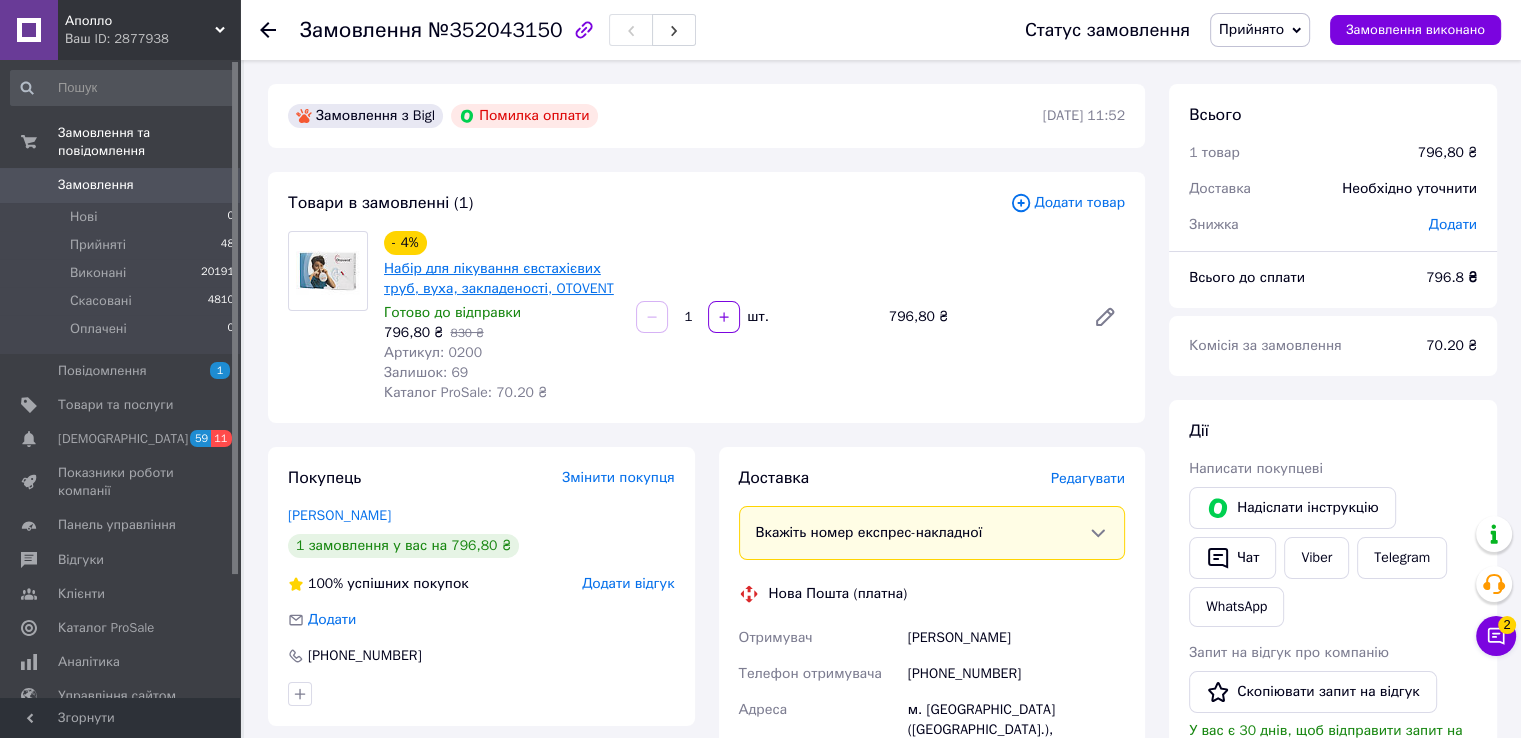 click on "Набір для лікування євстахієвих труб, вуха, закладеності, OTOVENT" at bounding box center [499, 278] 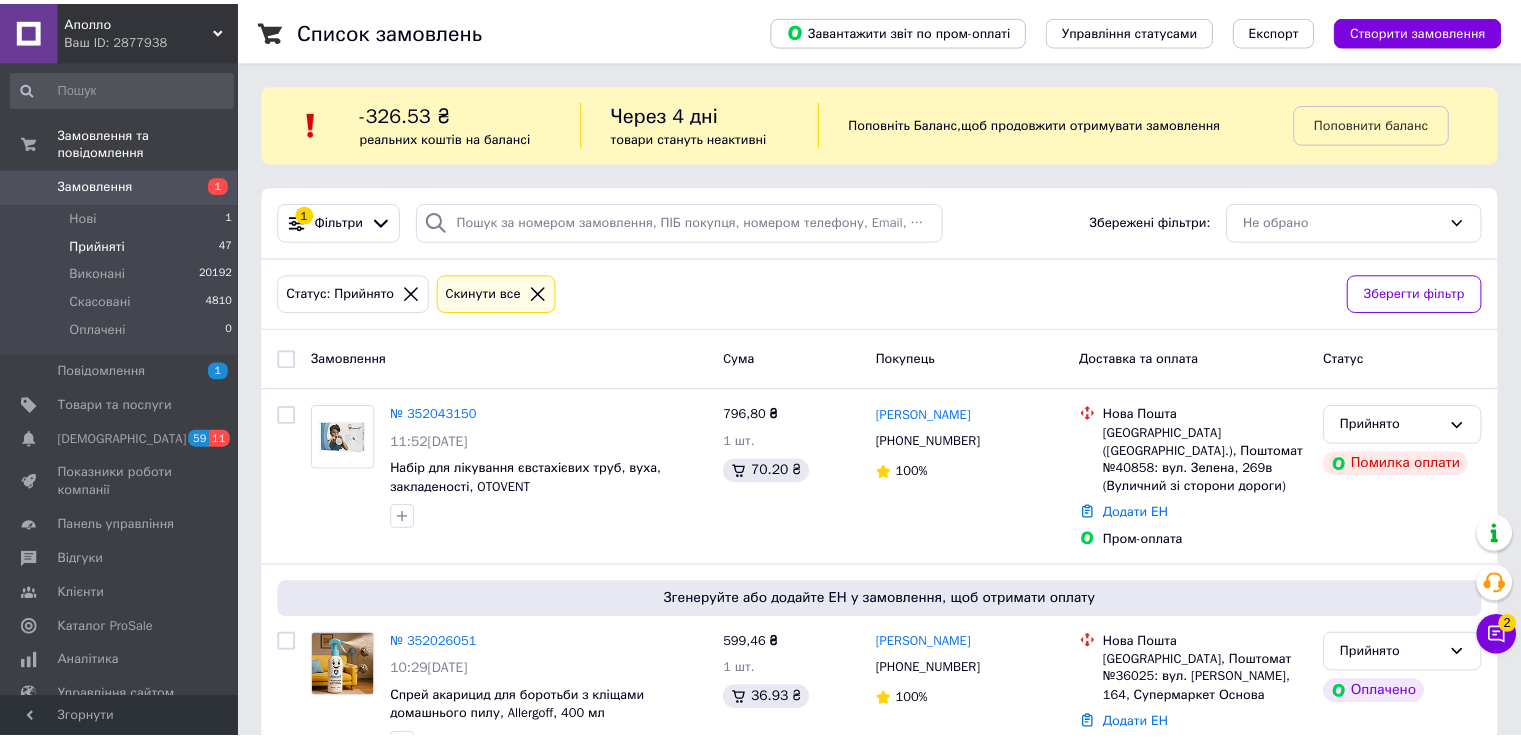 scroll, scrollTop: 0, scrollLeft: 0, axis: both 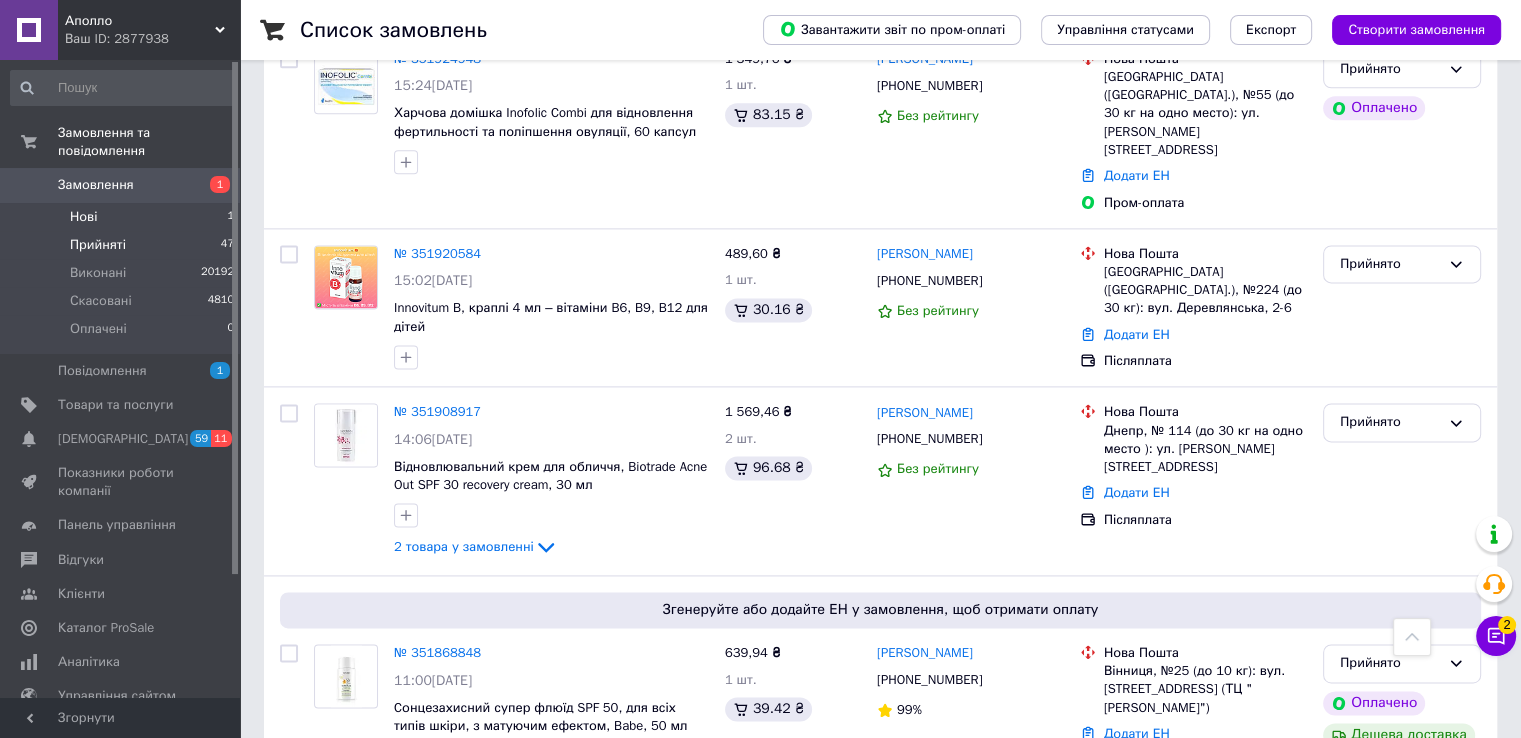 click on "Нові 1" at bounding box center [123, 217] 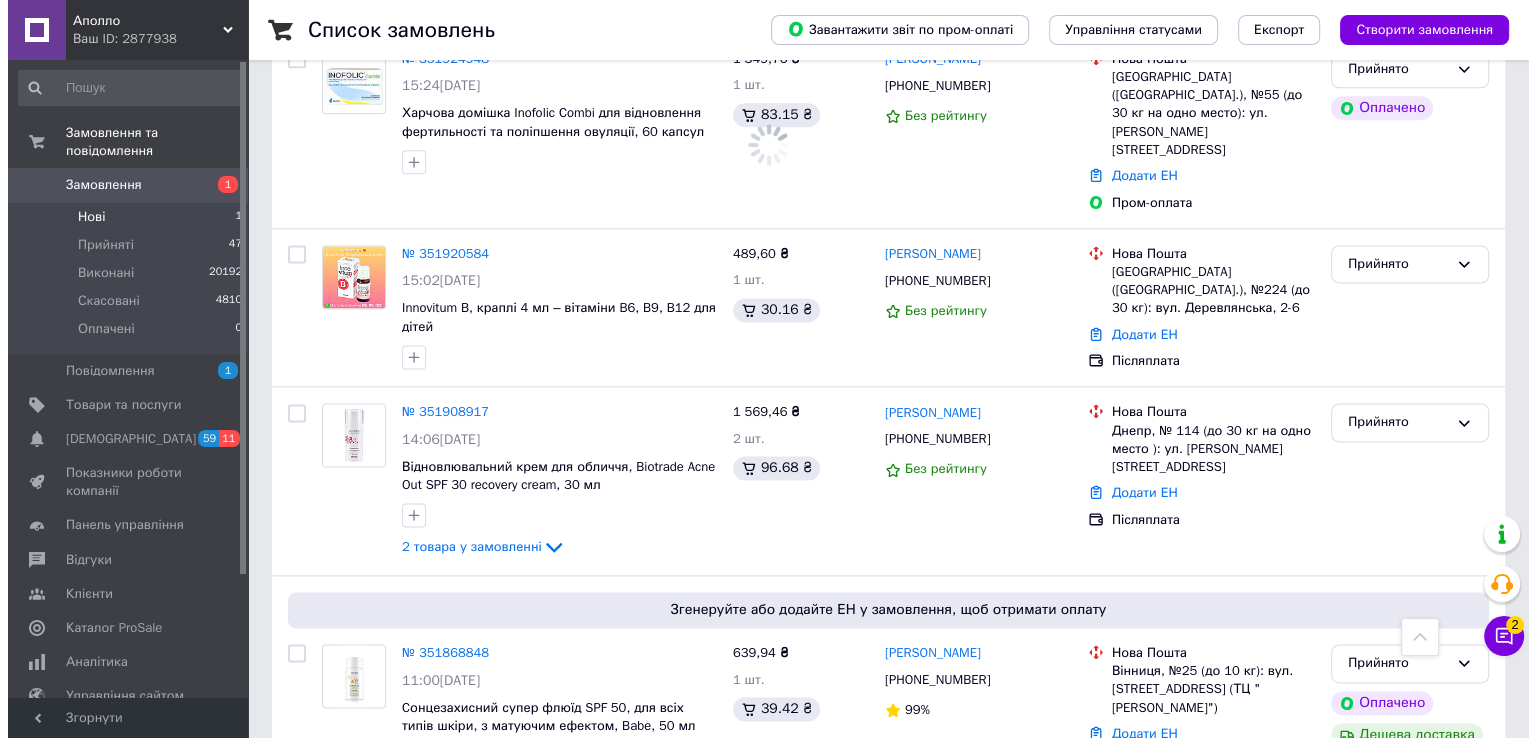 scroll, scrollTop: 0, scrollLeft: 0, axis: both 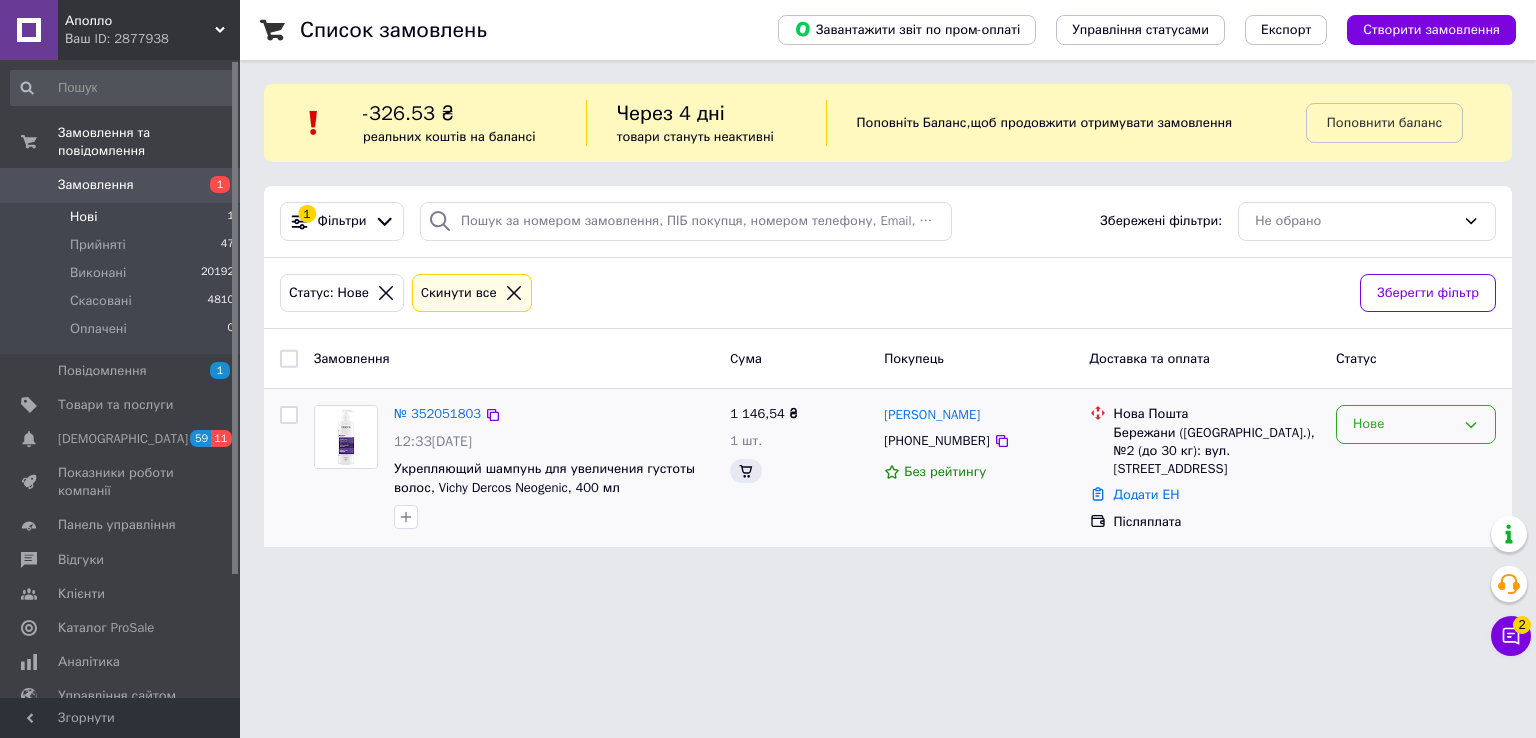click on "Нове" at bounding box center [1404, 424] 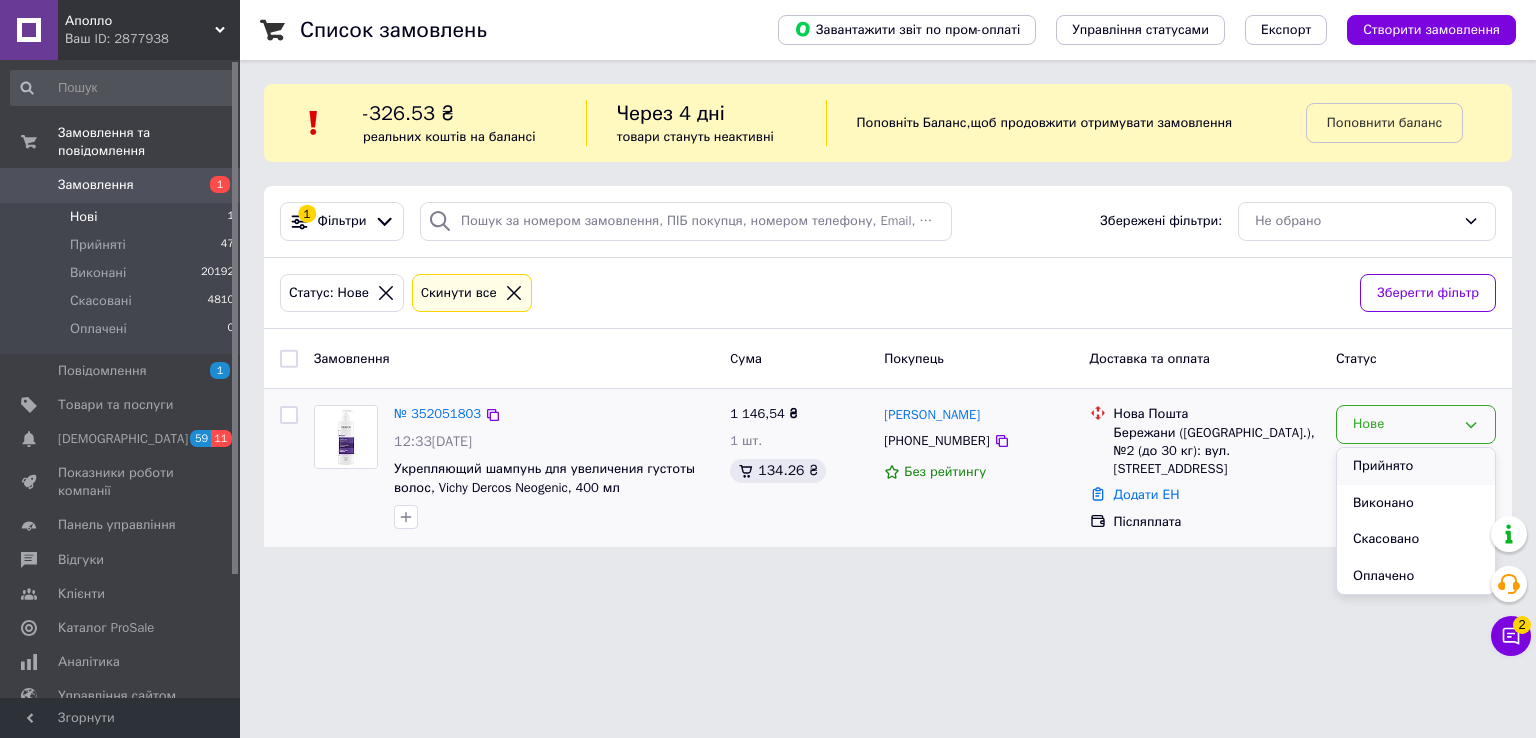 click on "Прийнято" at bounding box center [1416, 466] 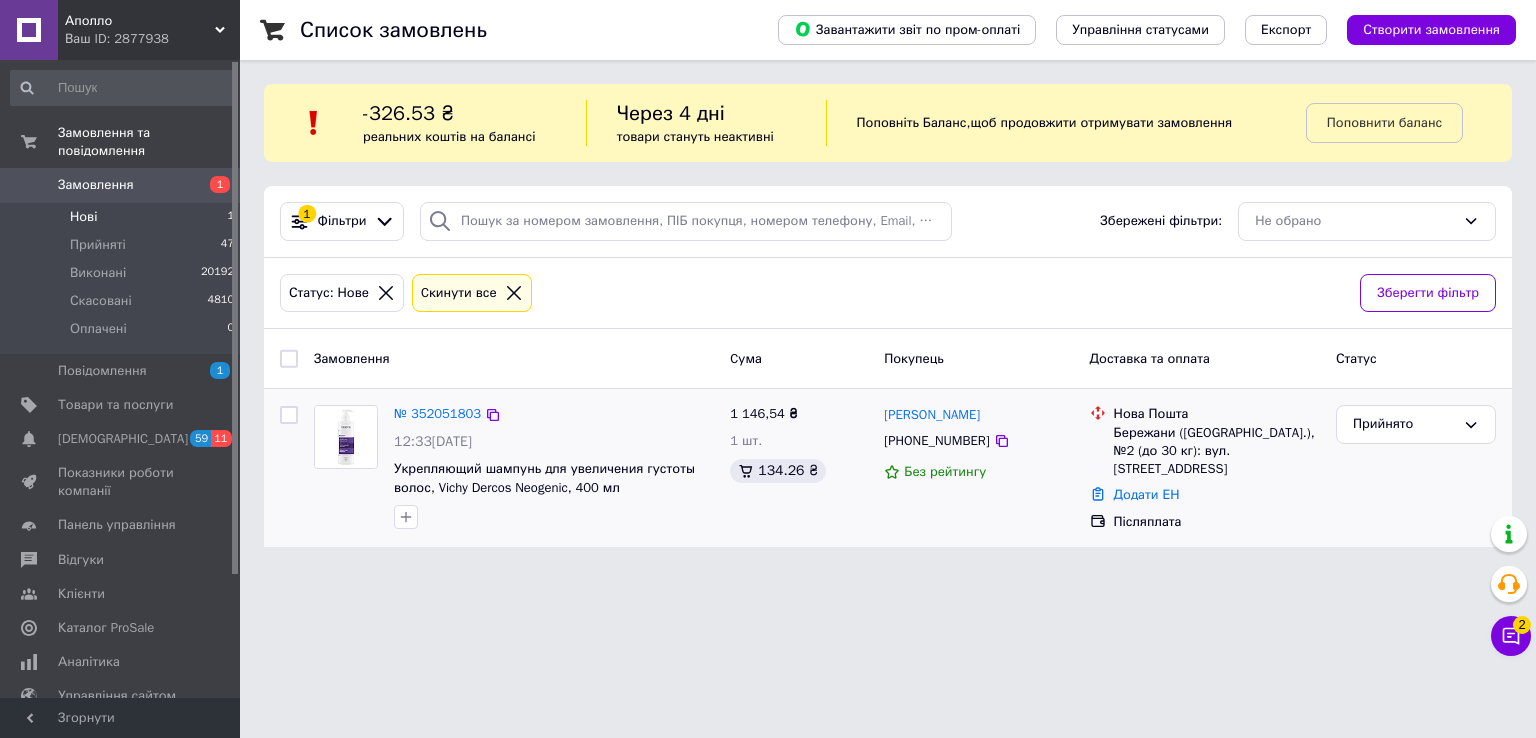 click on "Нові" at bounding box center [83, 217] 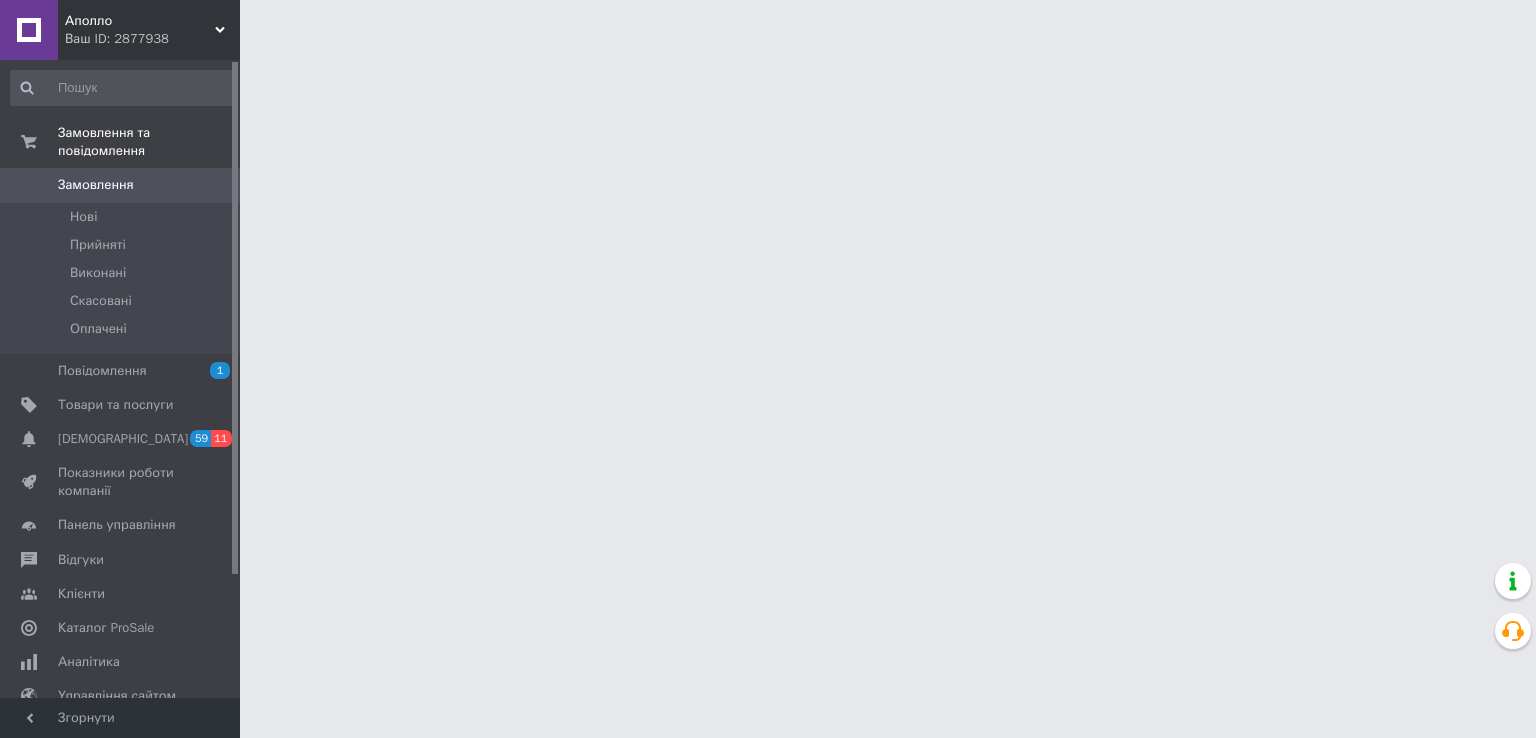 scroll, scrollTop: 0, scrollLeft: 0, axis: both 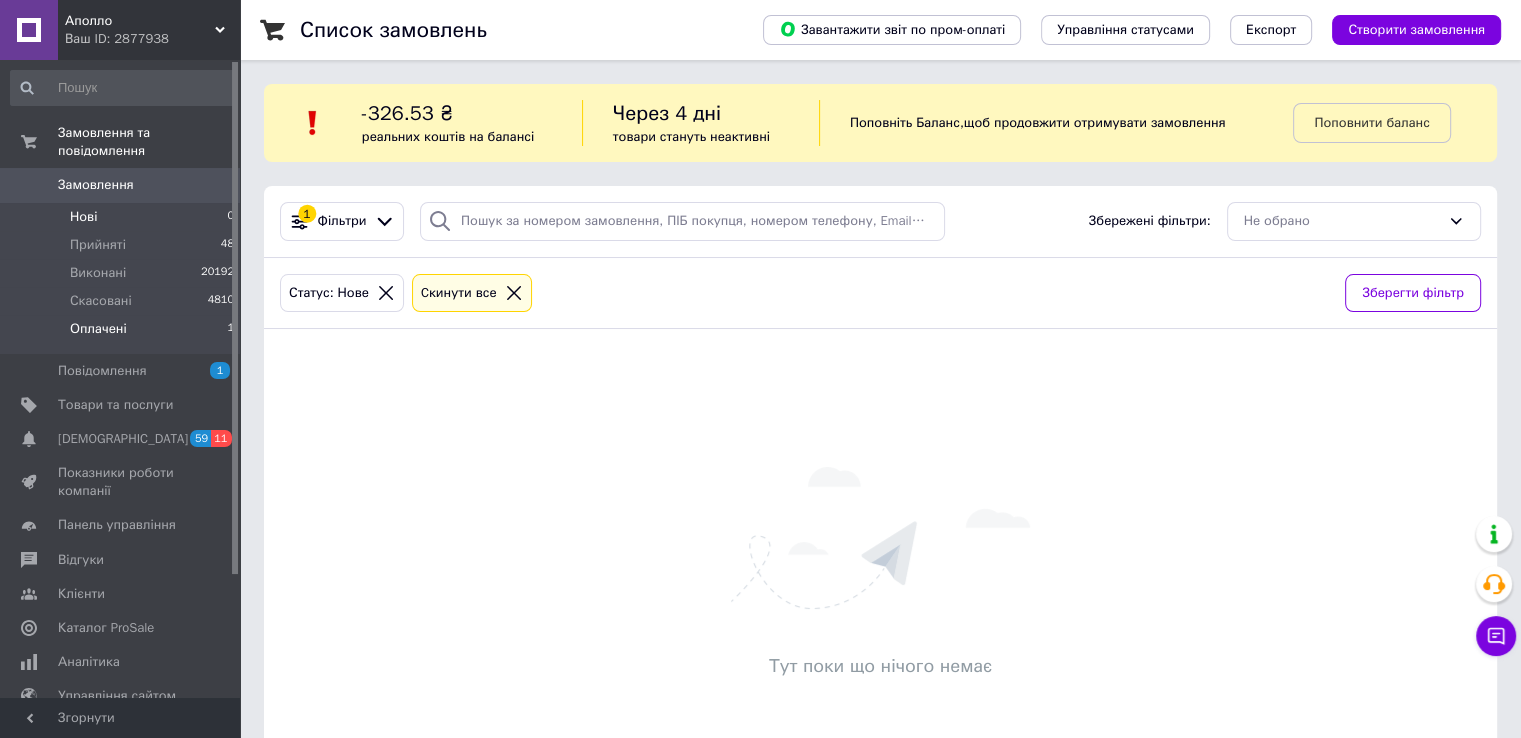 click on "Оплачені 1" at bounding box center (123, 334) 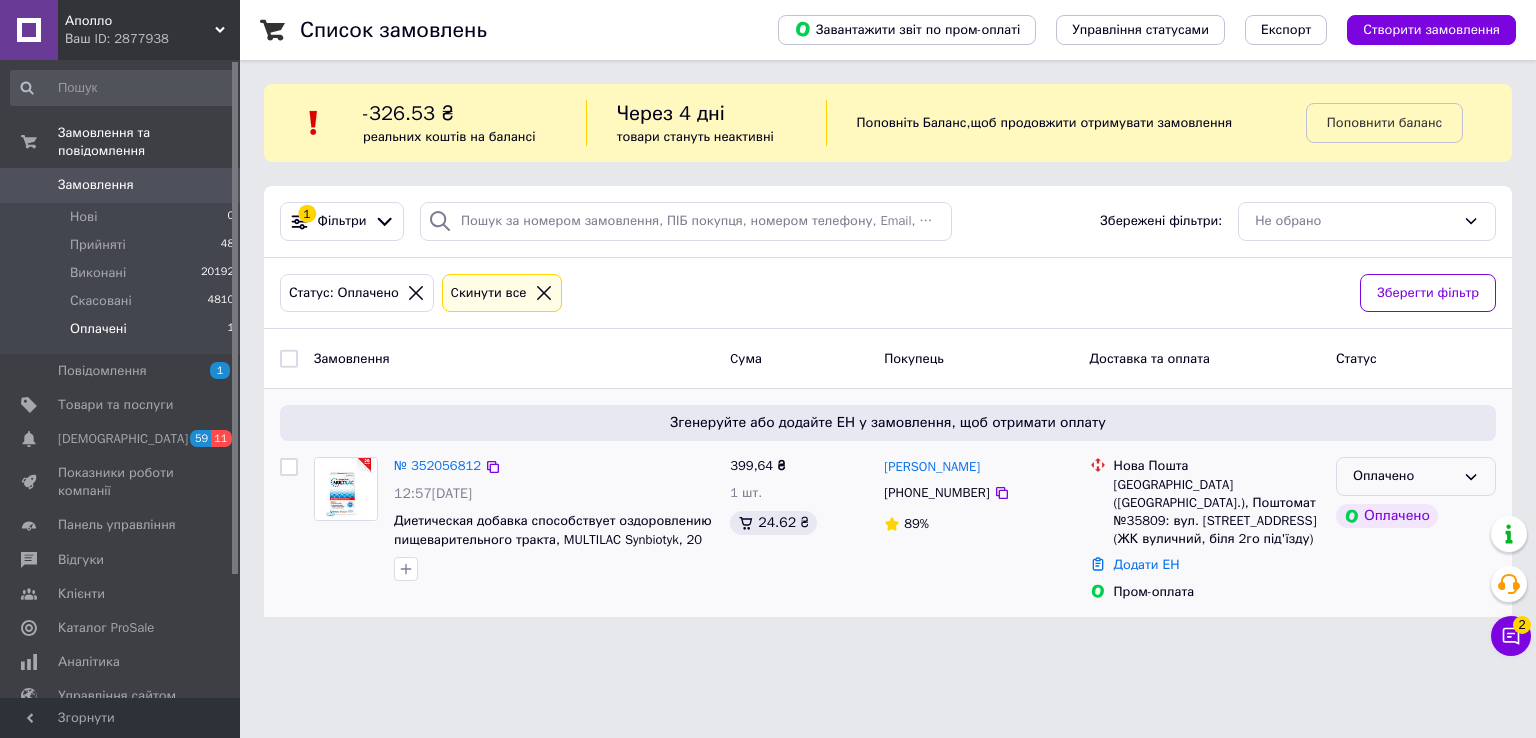 click on "Оплачено" at bounding box center [1404, 476] 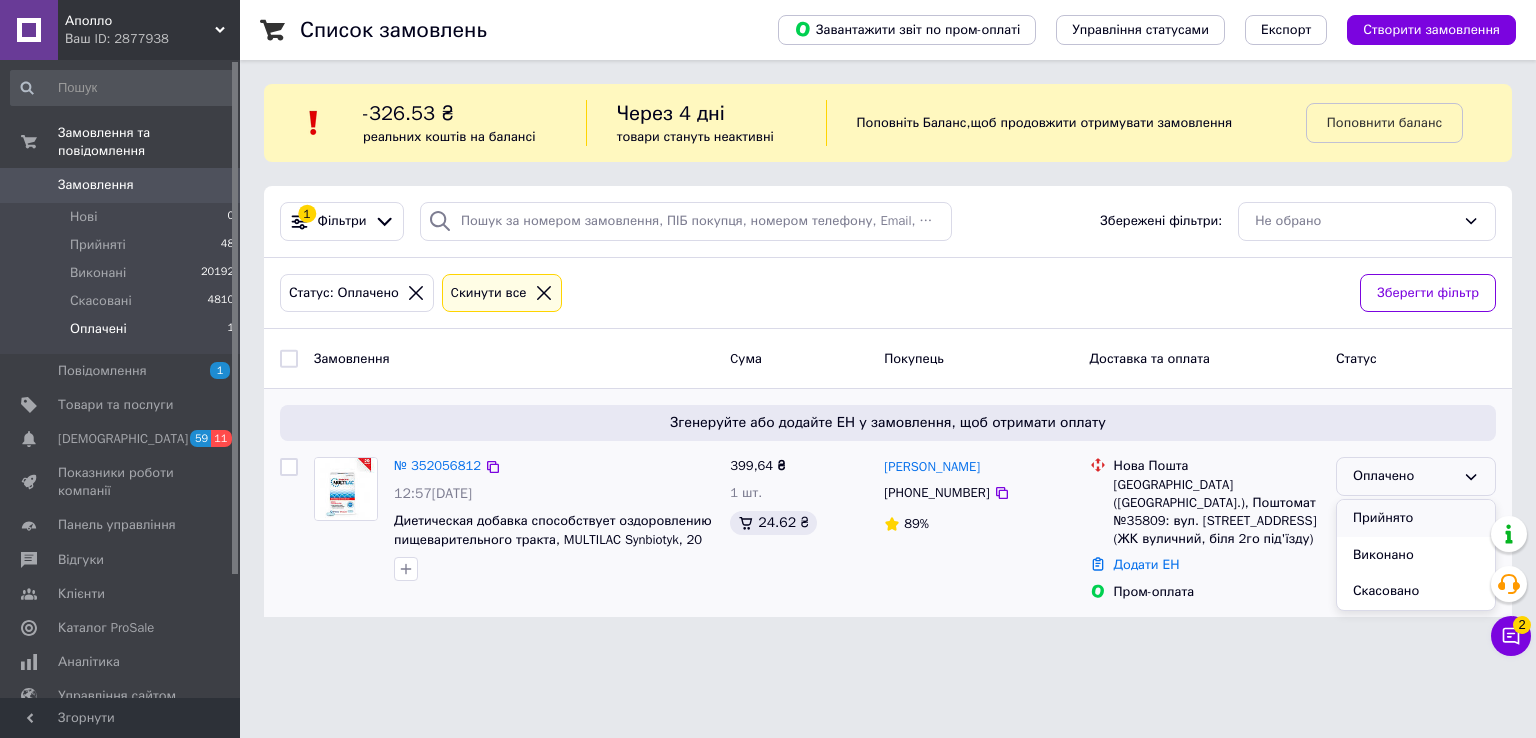 click on "Прийнято" at bounding box center [1416, 518] 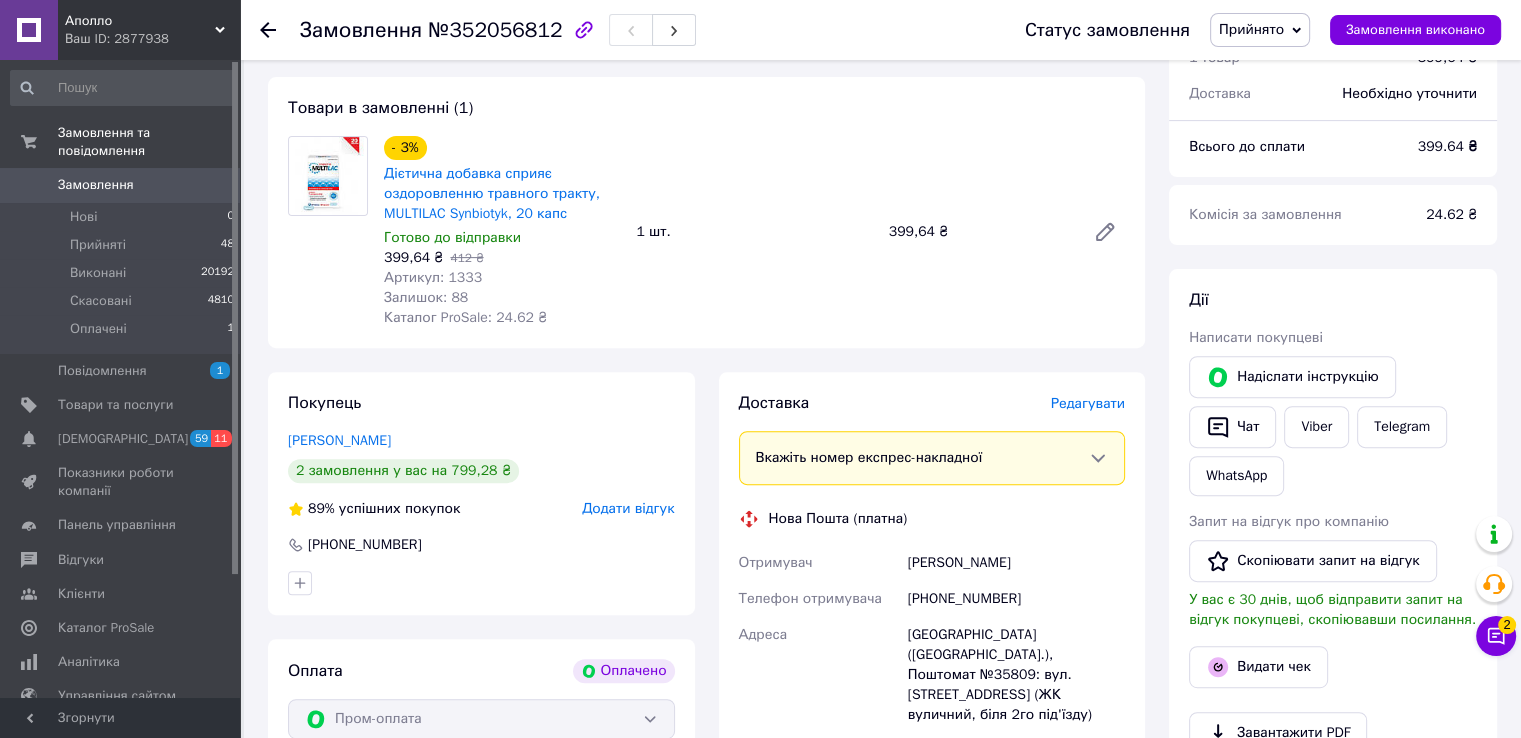 scroll, scrollTop: 600, scrollLeft: 0, axis: vertical 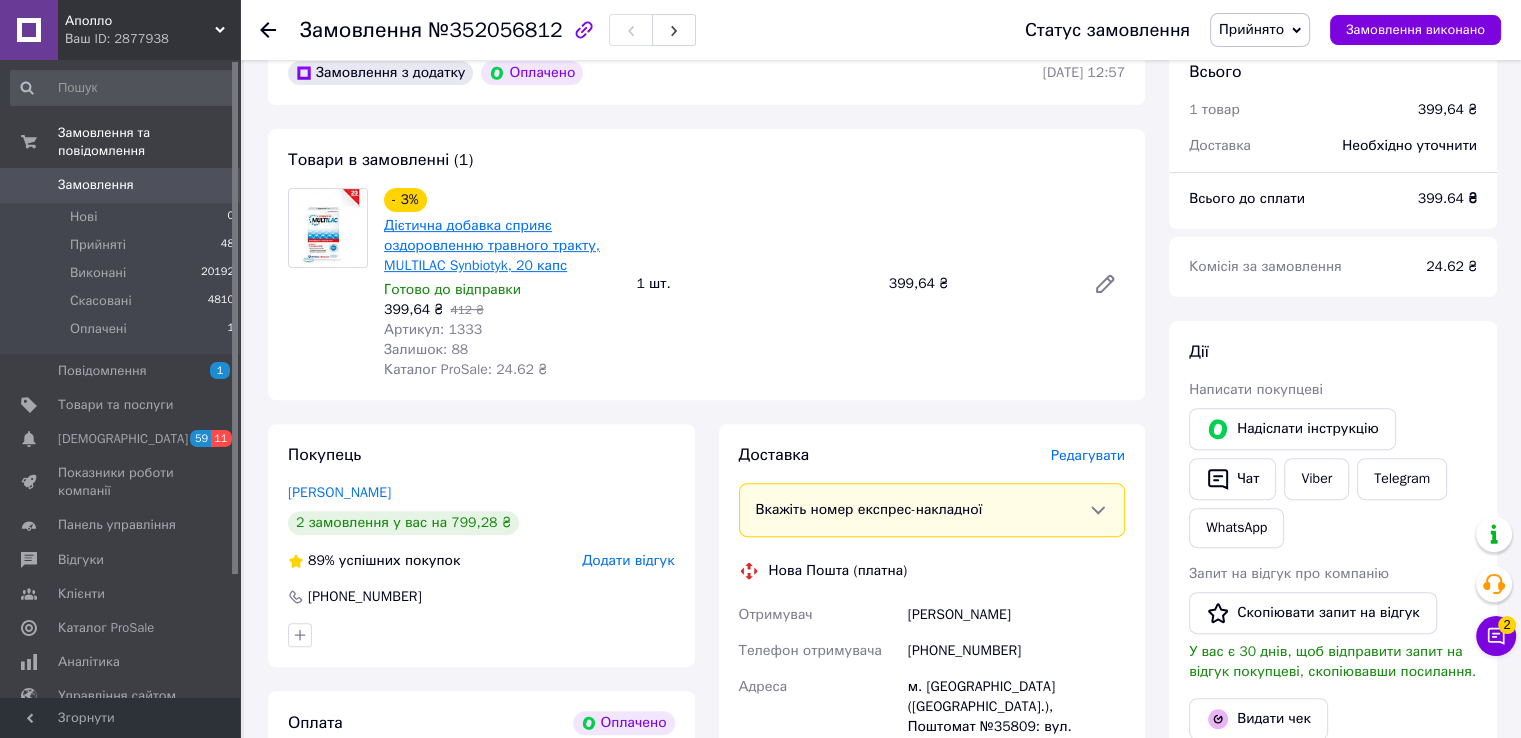 click on "Дієтична добавка сприяє оздоровленню травного тракту, MULTILAC Synbiotyk, 20 капс" at bounding box center (492, 245) 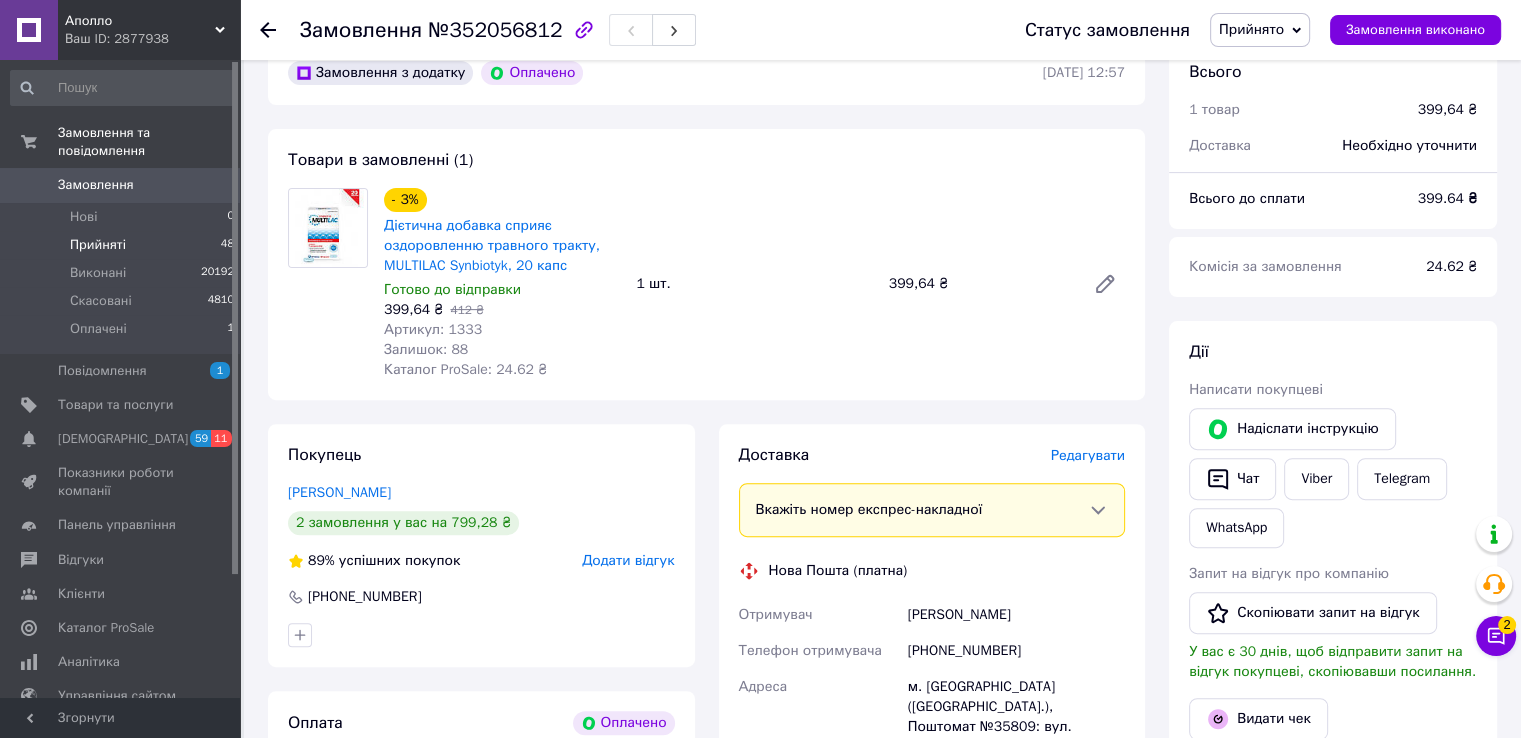click on "Прийняті 48" at bounding box center [123, 245] 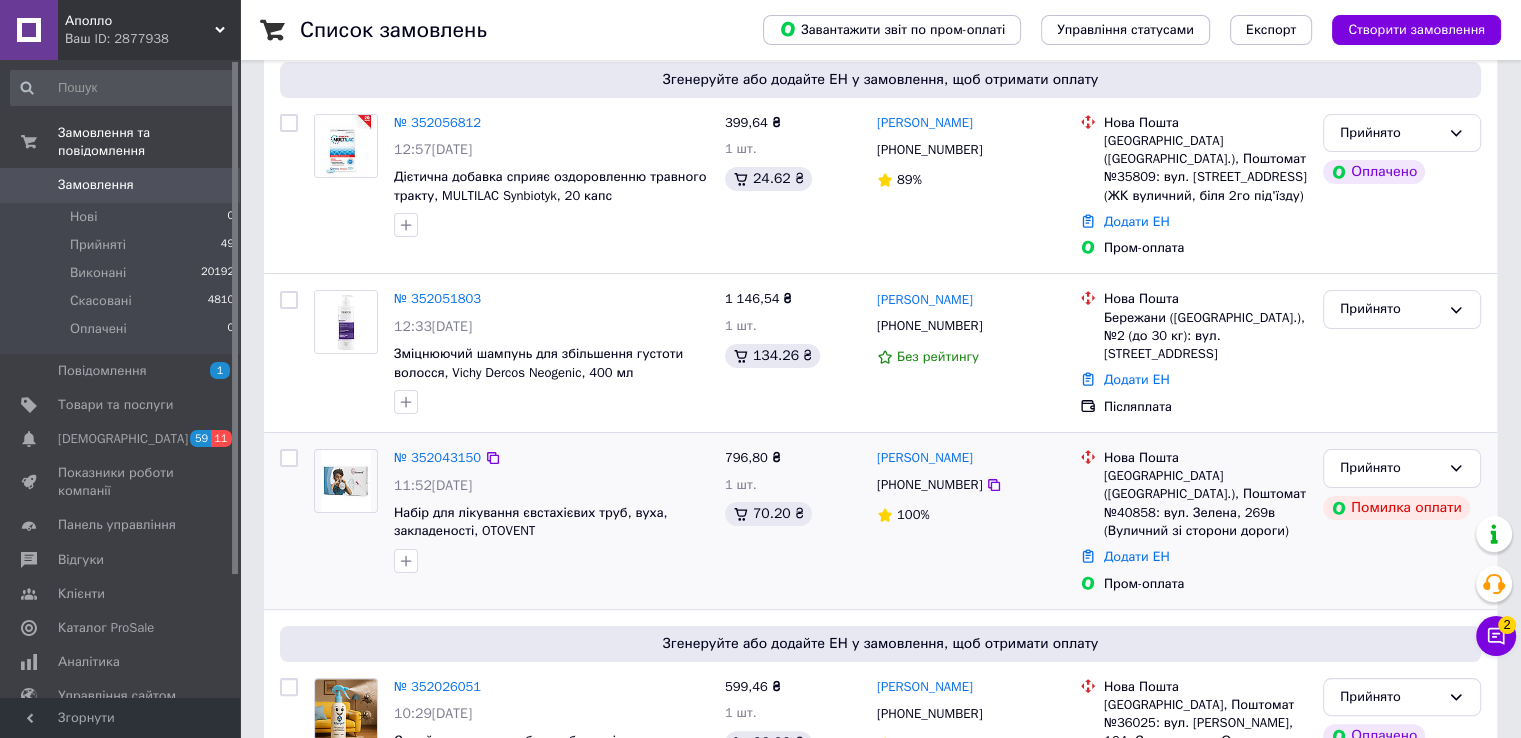 scroll, scrollTop: 400, scrollLeft: 0, axis: vertical 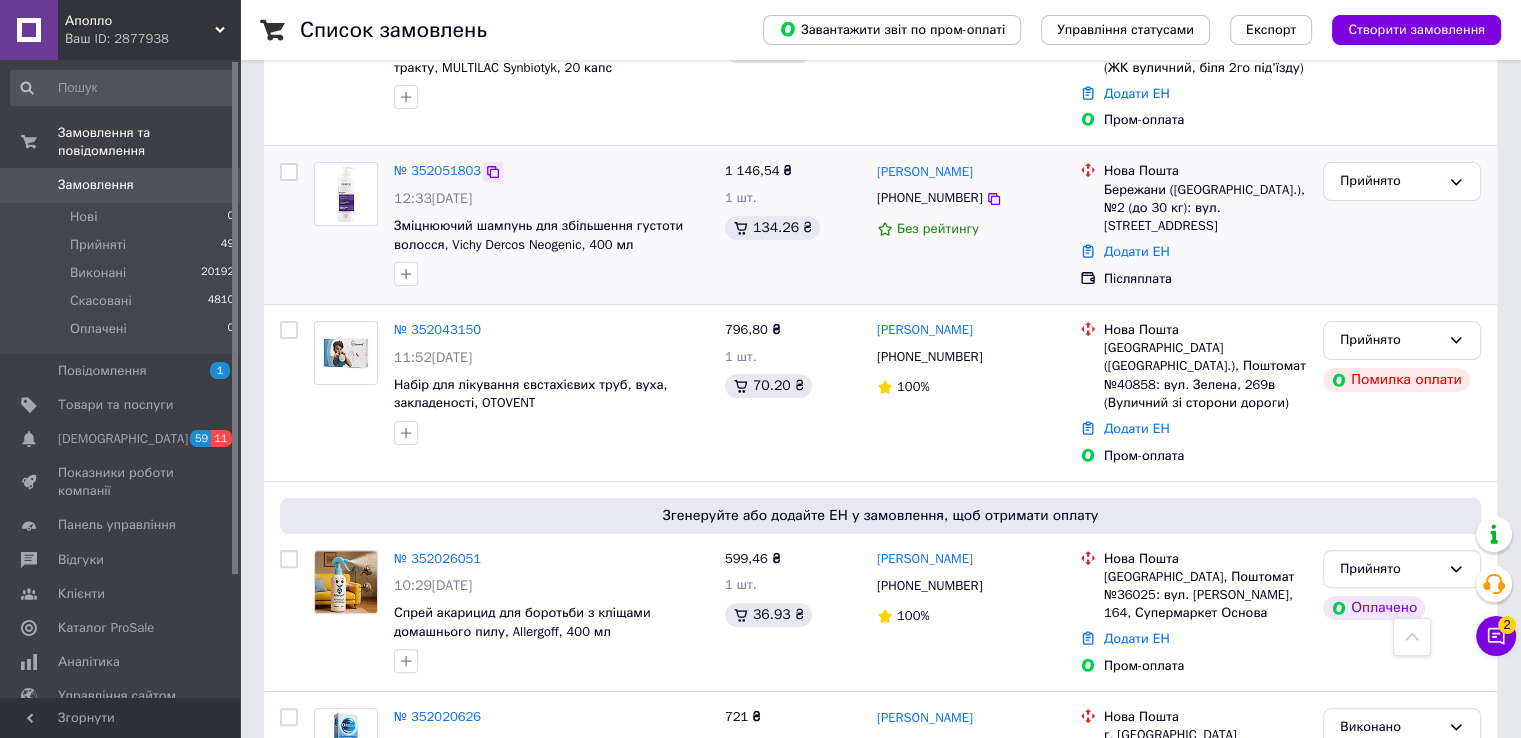 click 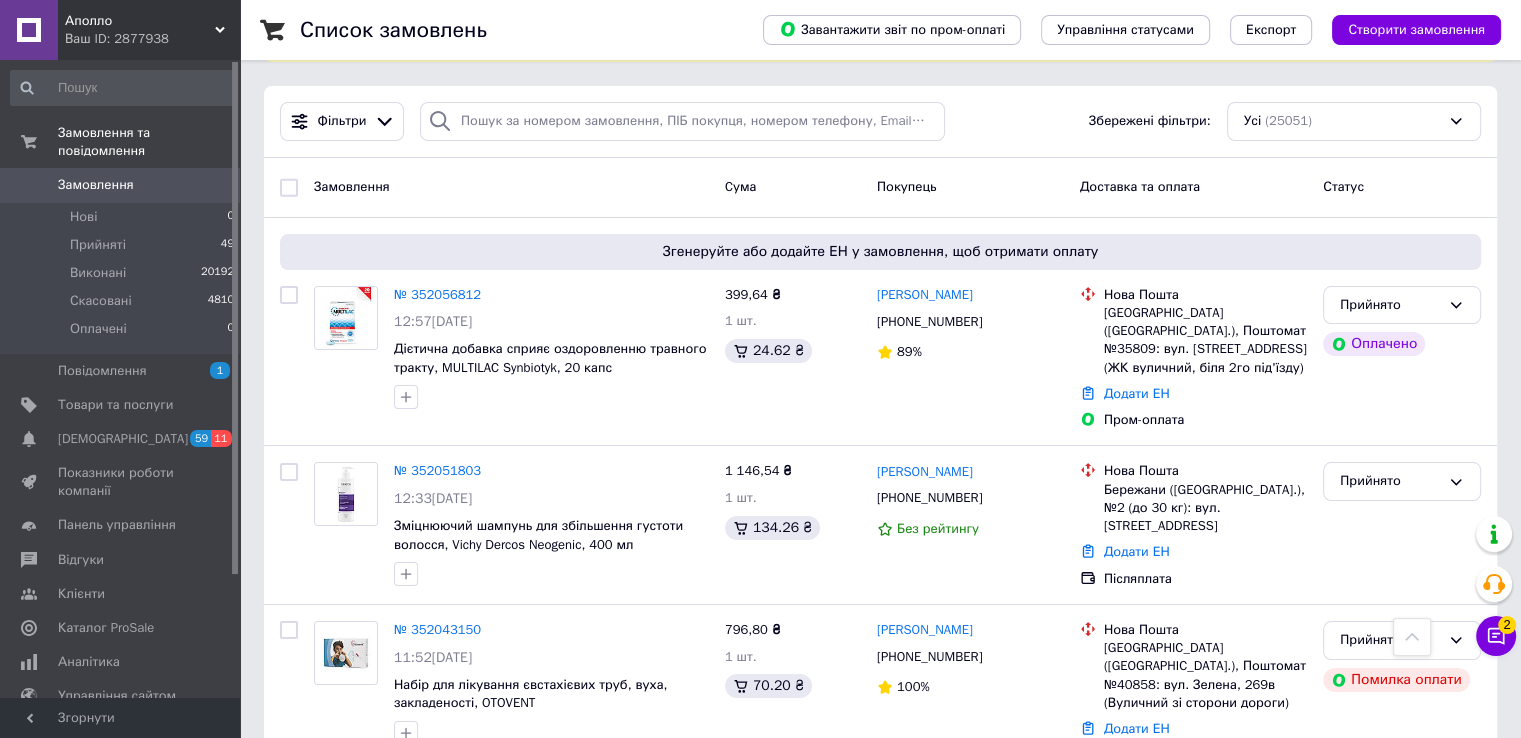 scroll, scrollTop: 100, scrollLeft: 0, axis: vertical 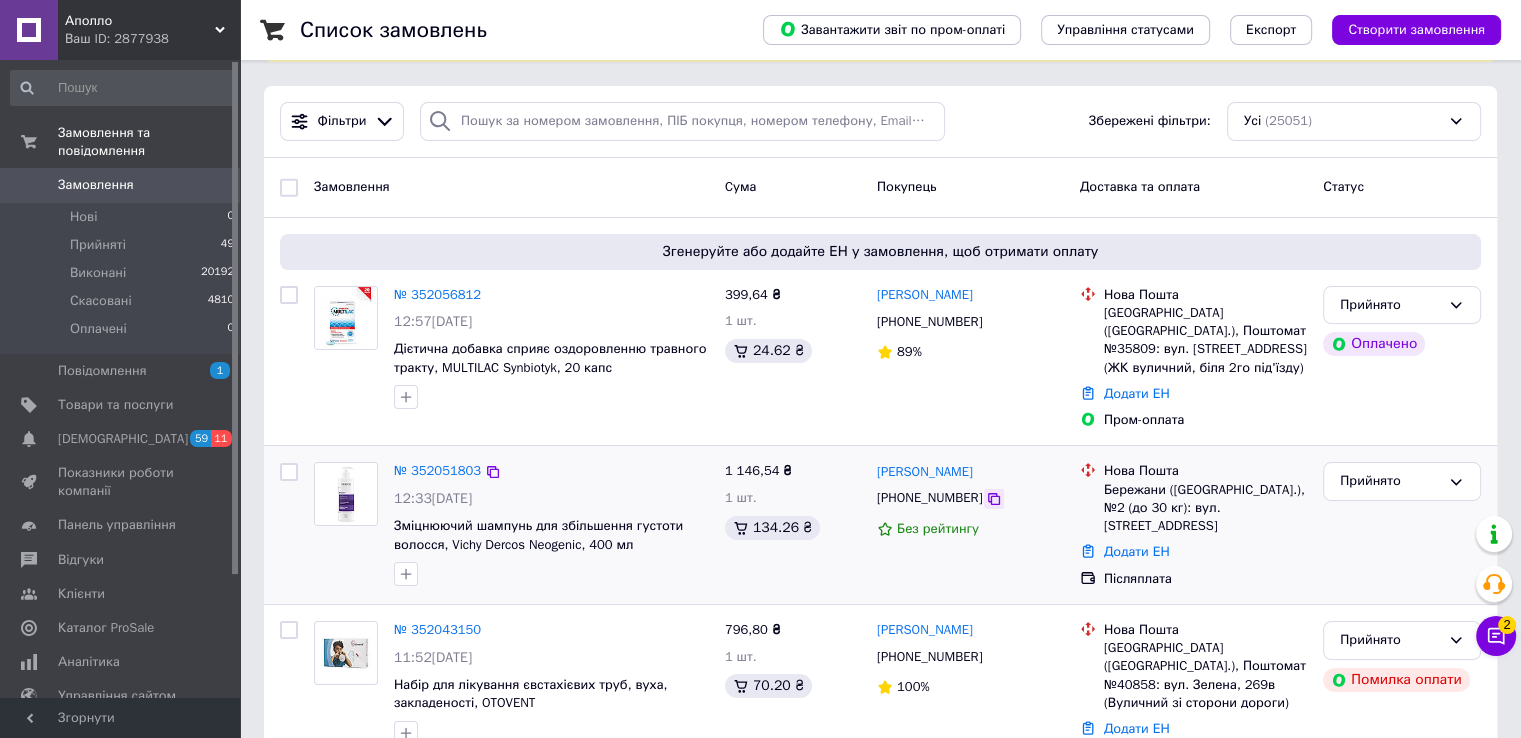 click 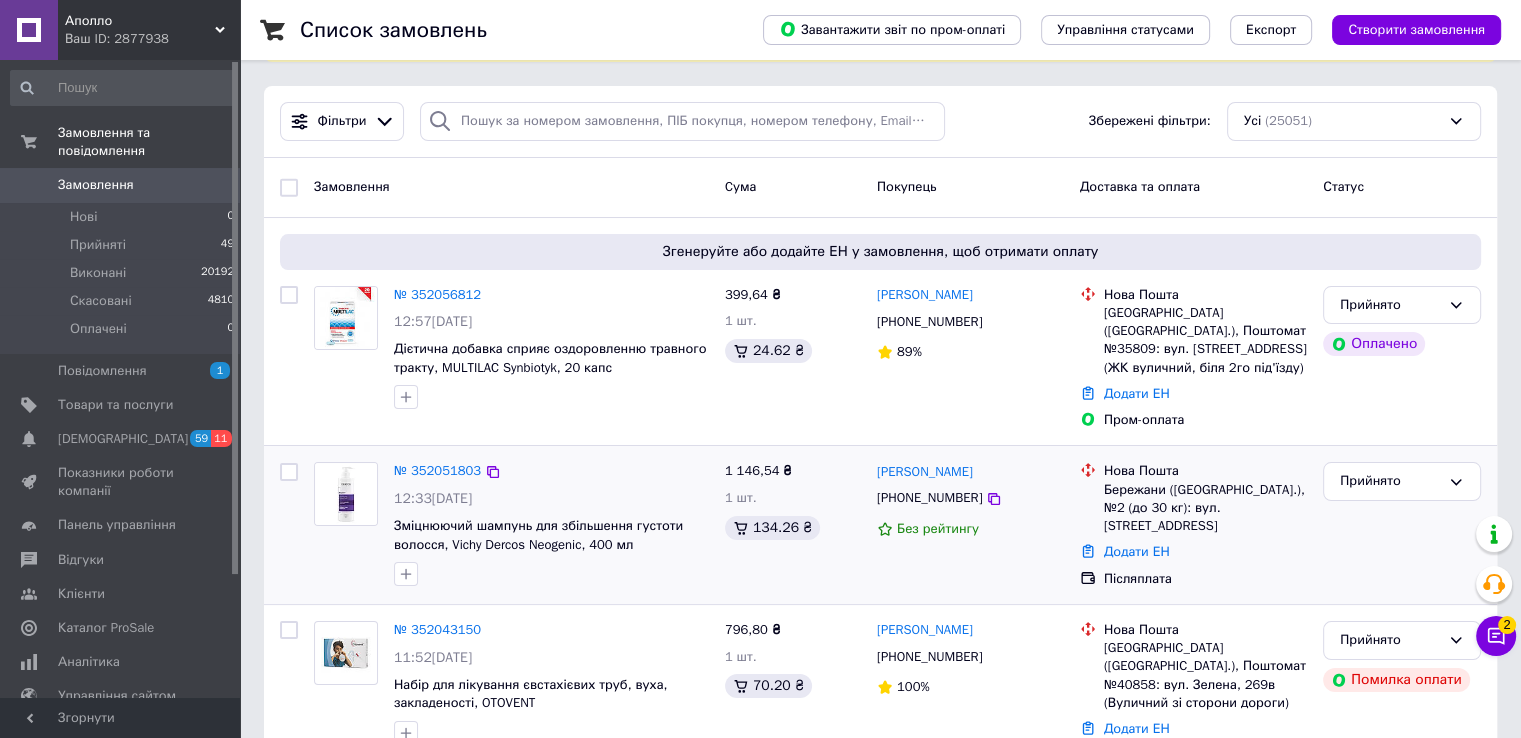 drag, startPoint x: 918, startPoint y: 563, endPoint x: 901, endPoint y: 561, distance: 17.117243 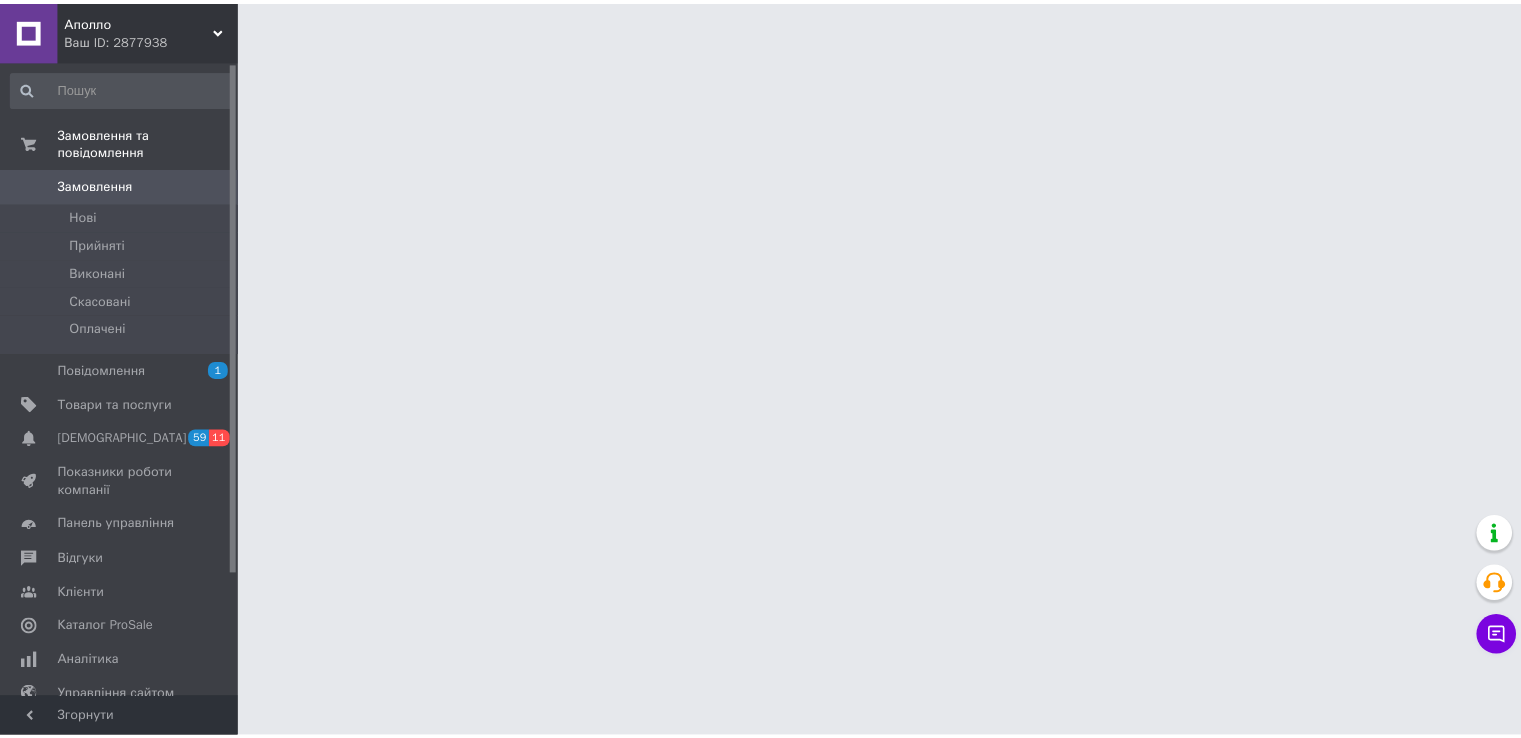 scroll, scrollTop: 0, scrollLeft: 0, axis: both 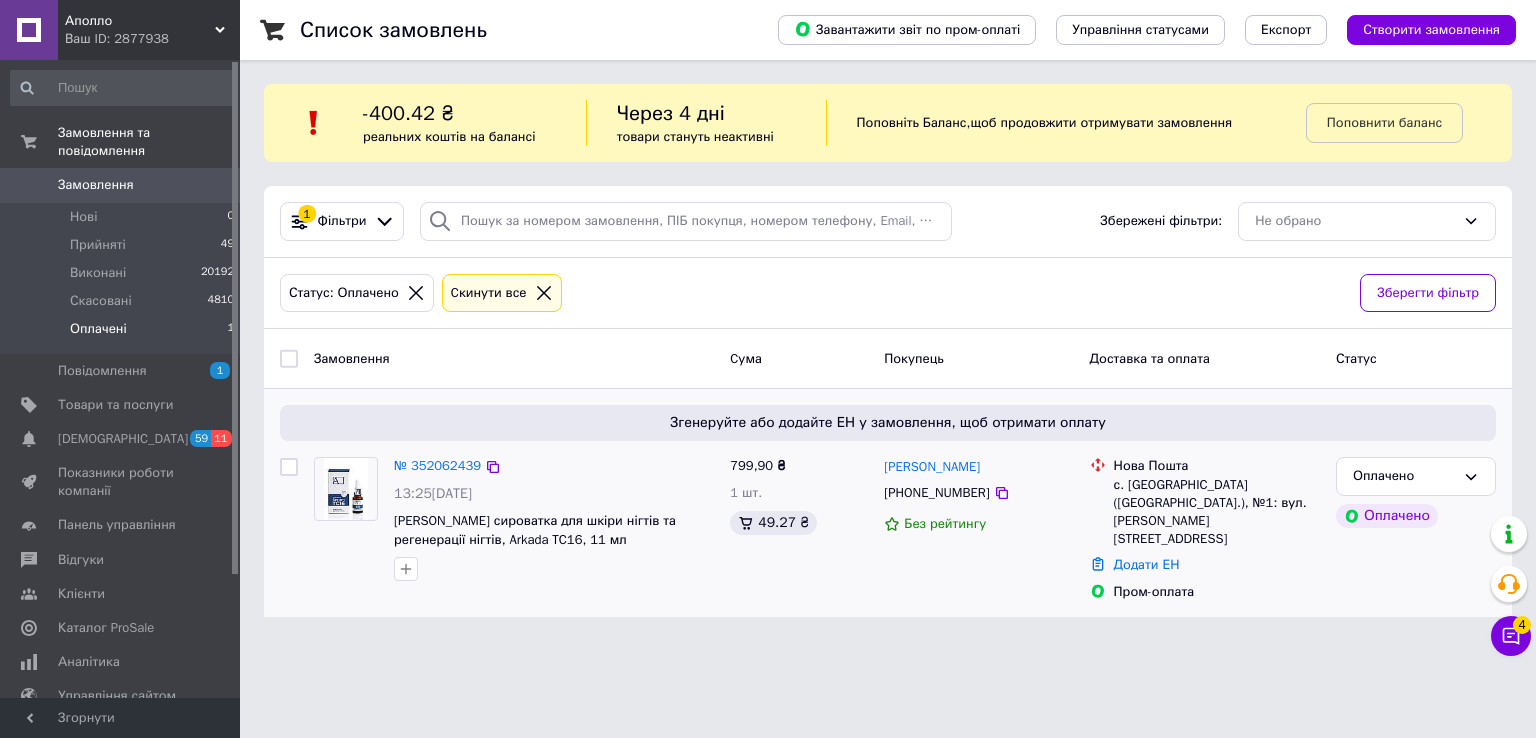 click on "Оплачено Оплачено" at bounding box center (1416, 529) 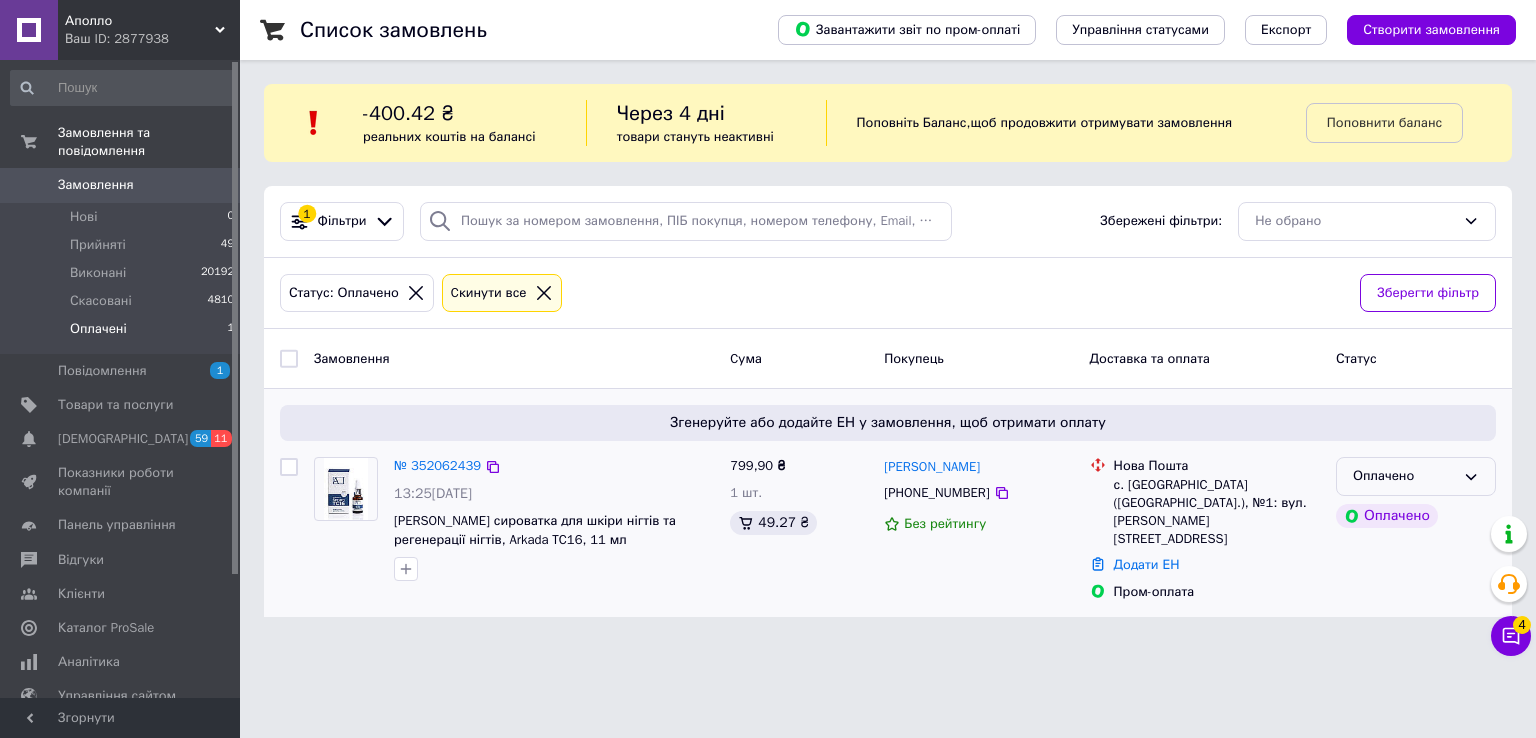 drag, startPoint x: 1444, startPoint y: 458, endPoint x: 1436, endPoint y: 478, distance: 21.540659 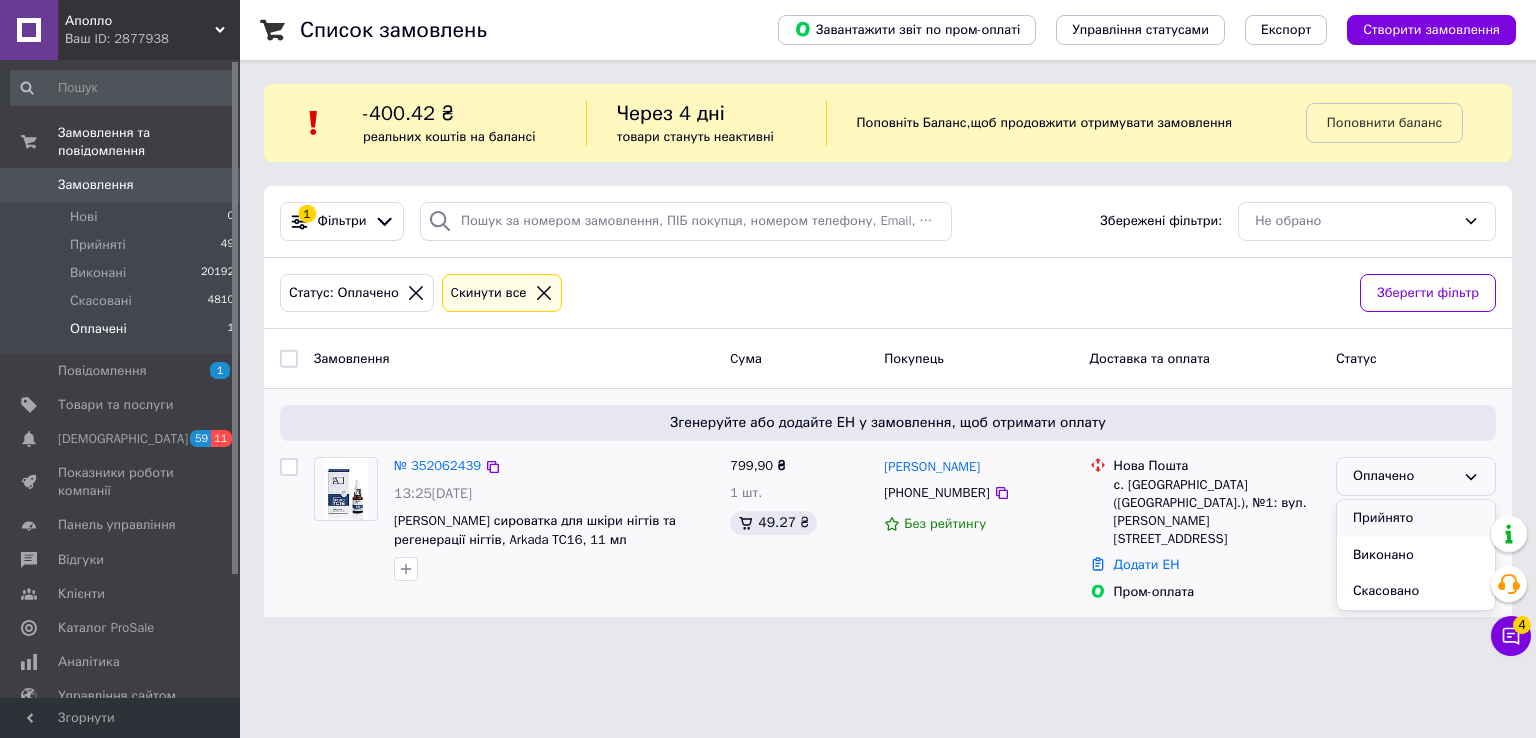 click on "Прийнято" at bounding box center [1416, 518] 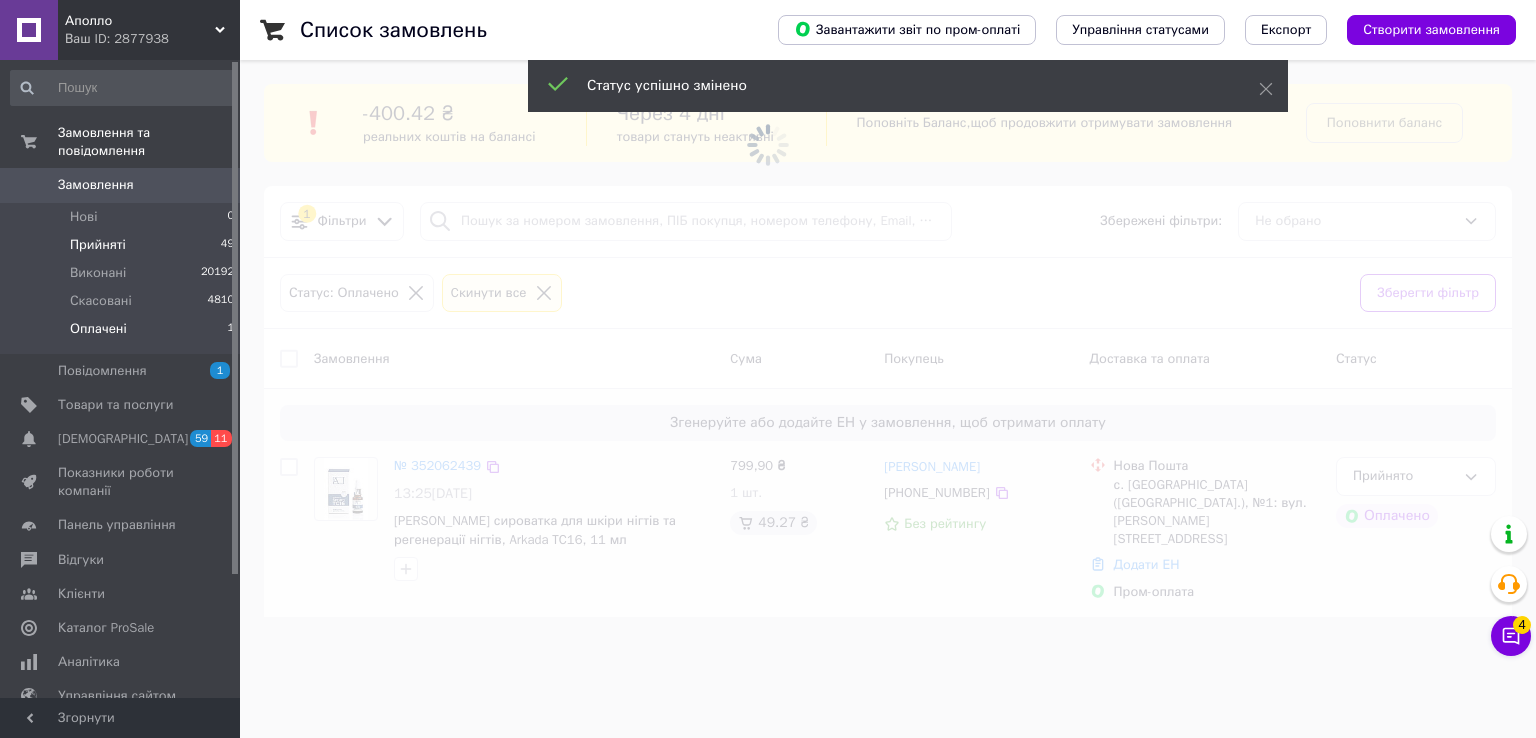 click on "Прийняті 49" at bounding box center [123, 245] 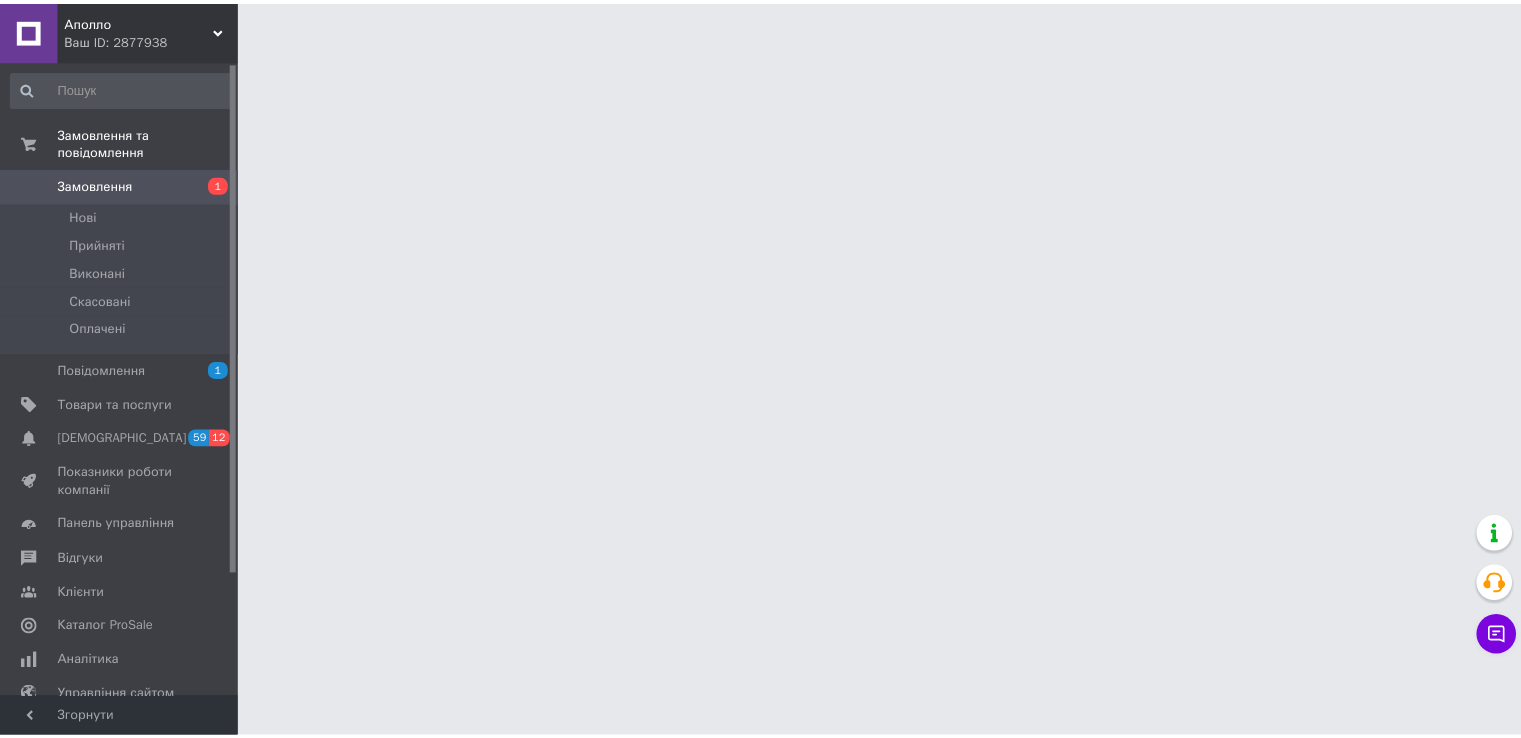 scroll, scrollTop: 0, scrollLeft: 0, axis: both 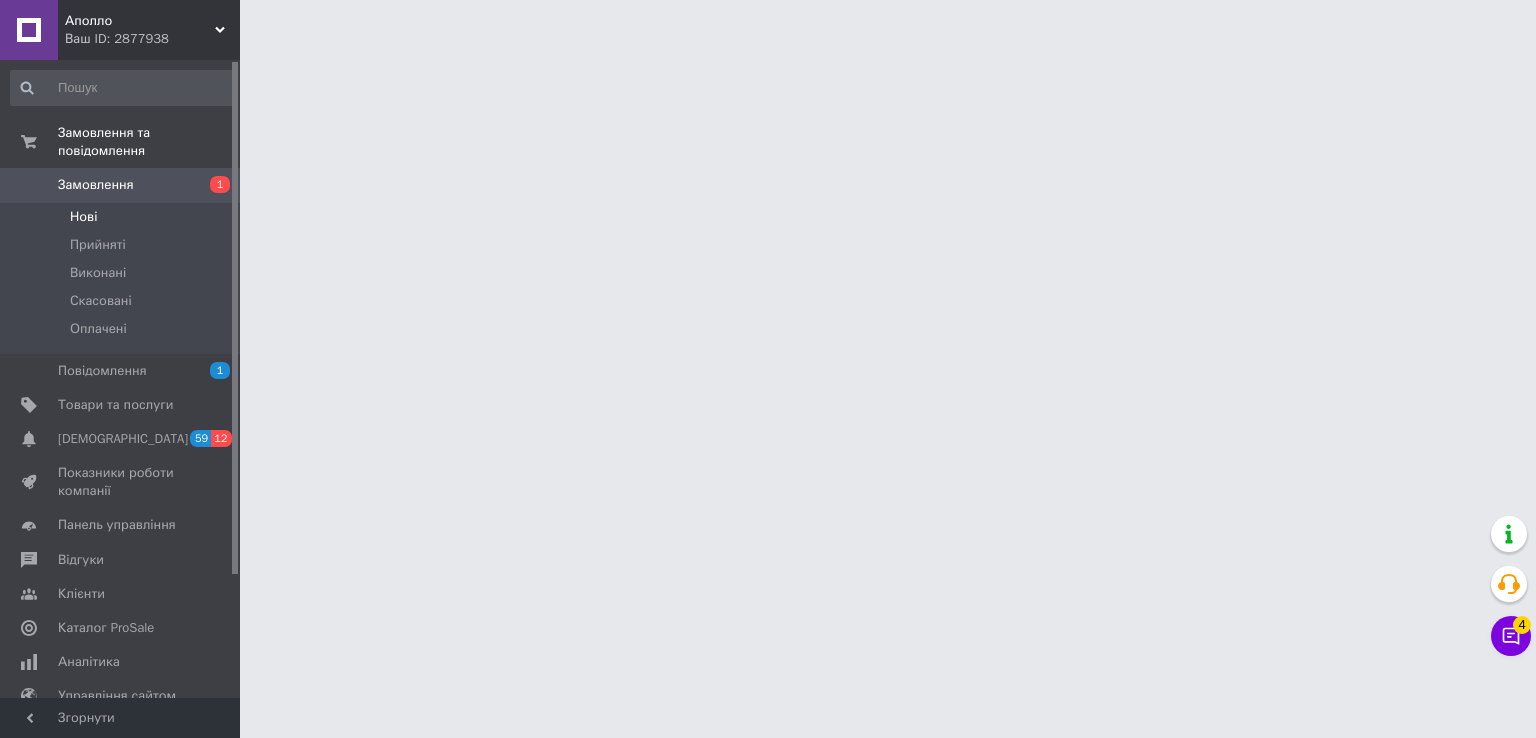 click on "Нові" at bounding box center [123, 217] 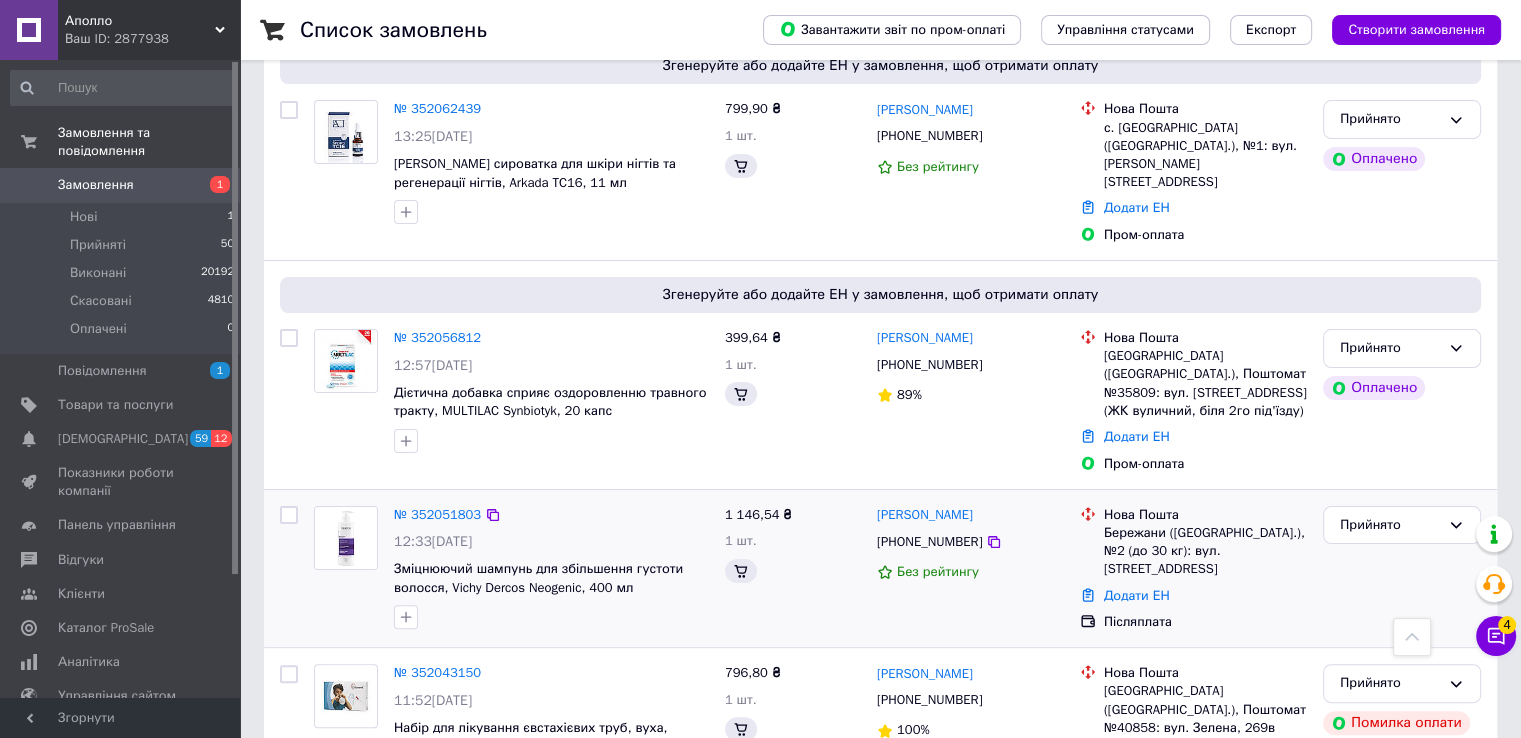 scroll, scrollTop: 100, scrollLeft: 0, axis: vertical 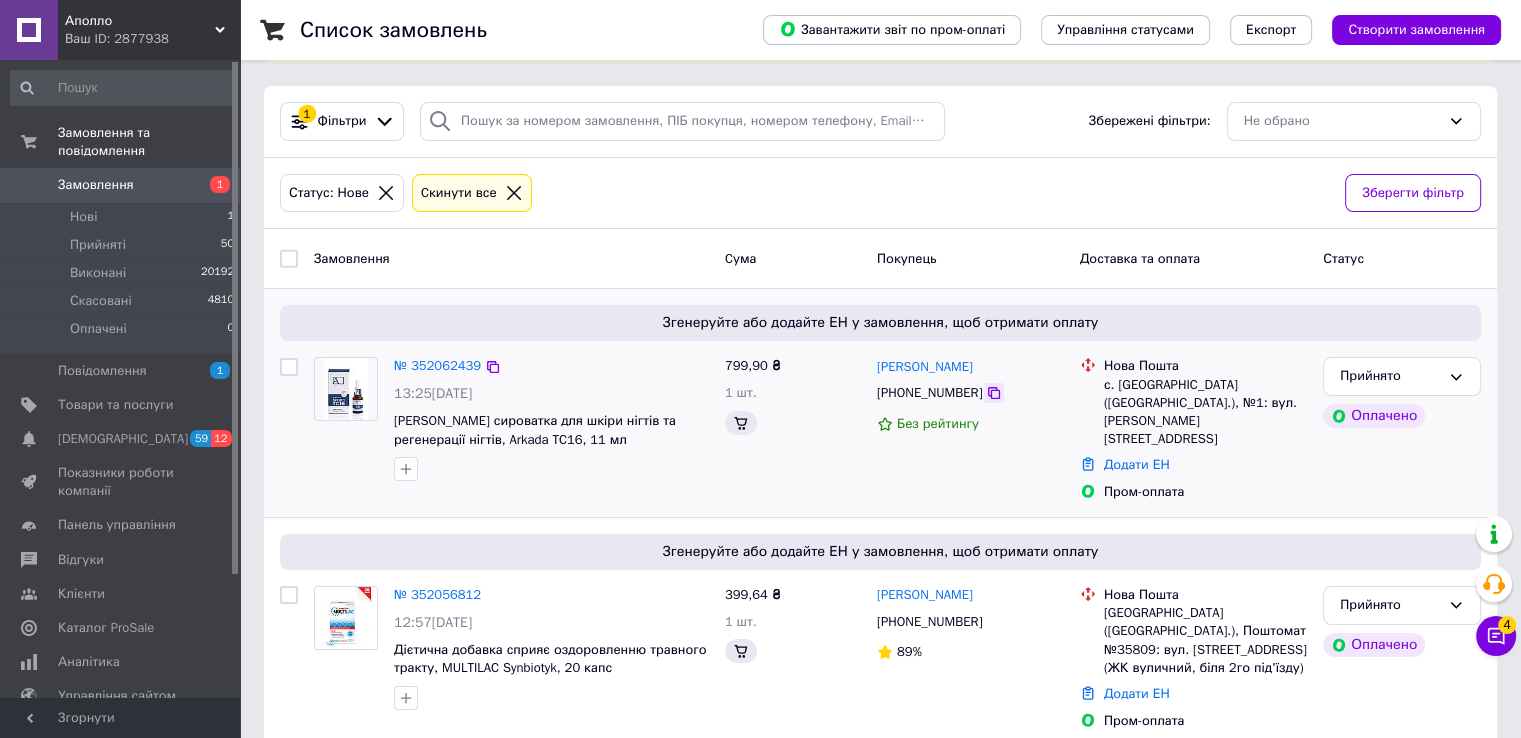 click 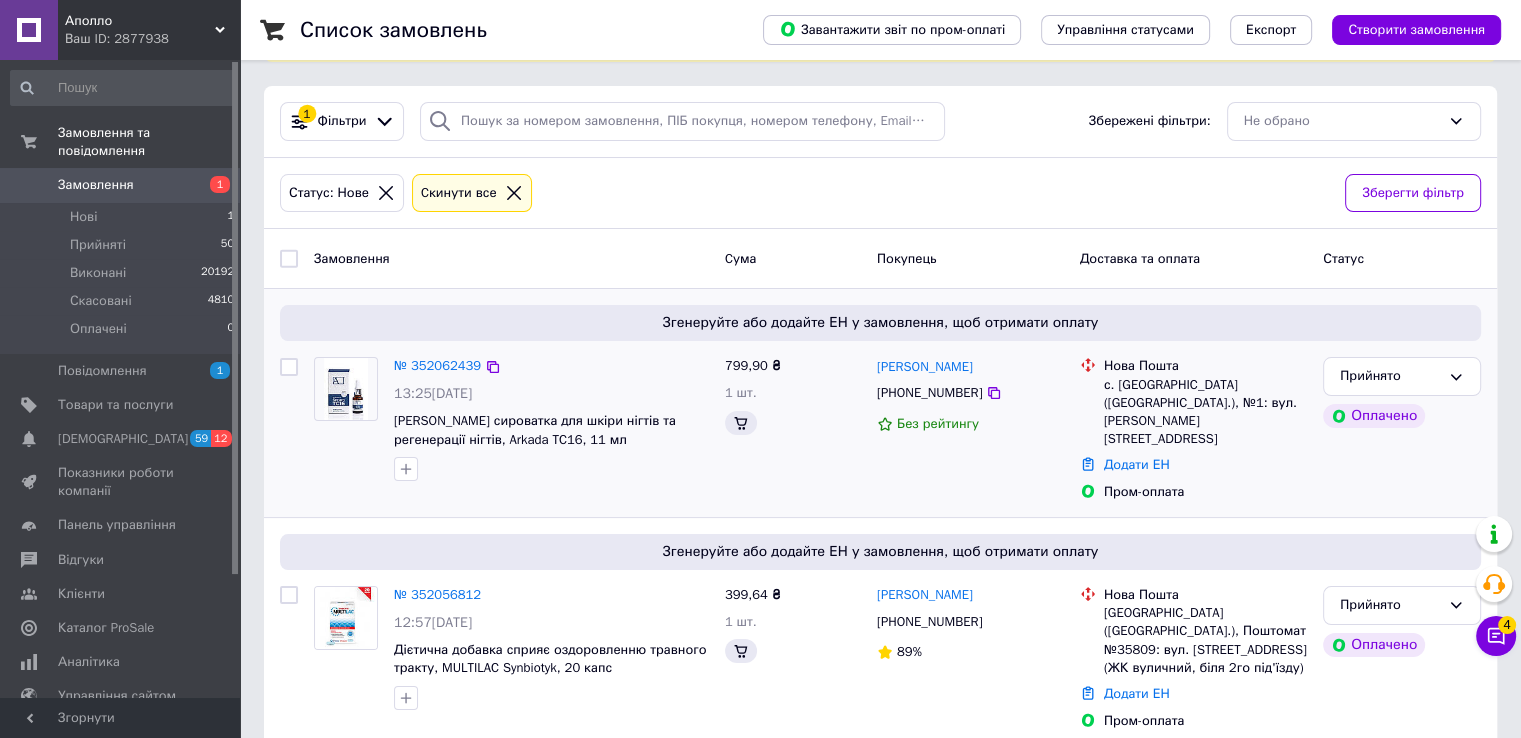 click on "Прийнято Оплачено" at bounding box center [1402, 429] 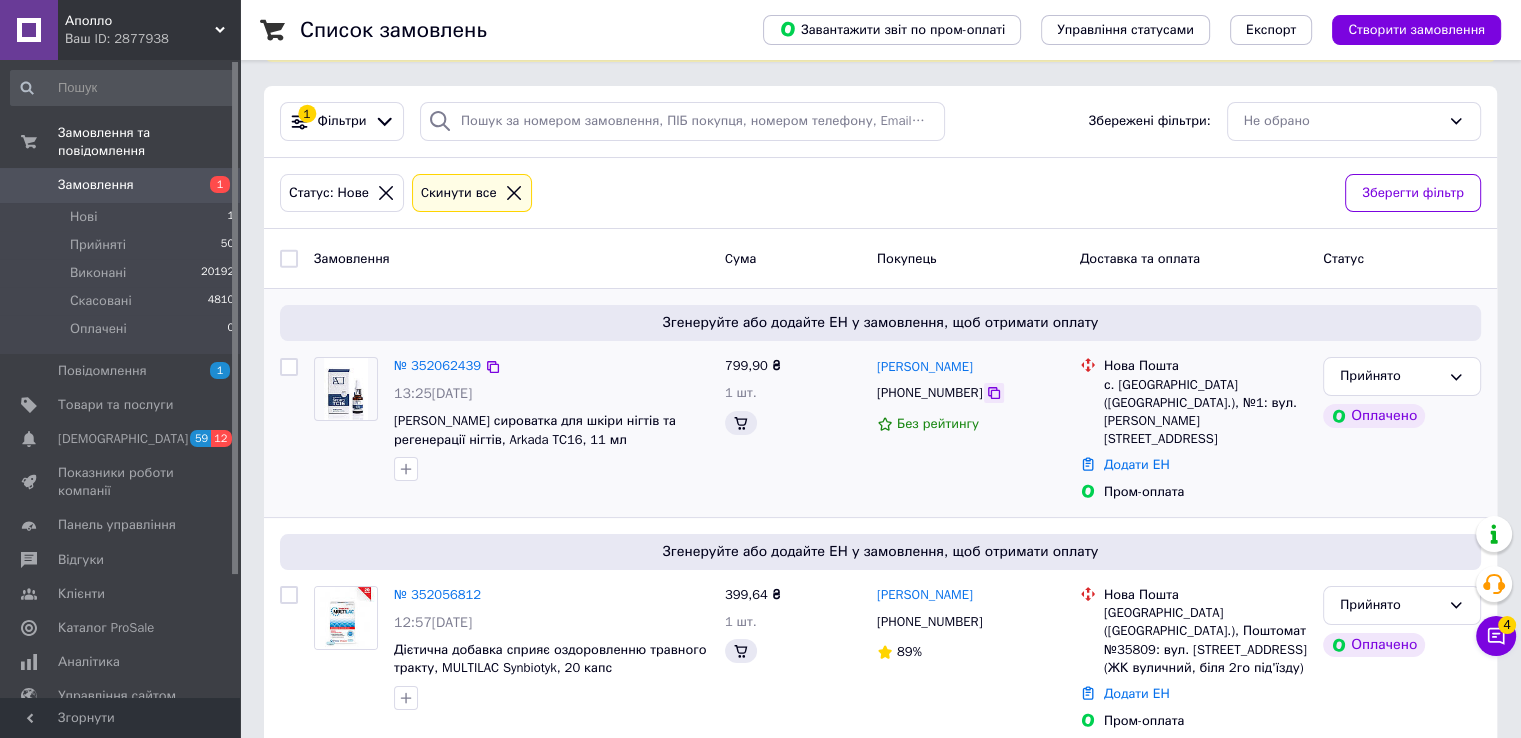 click 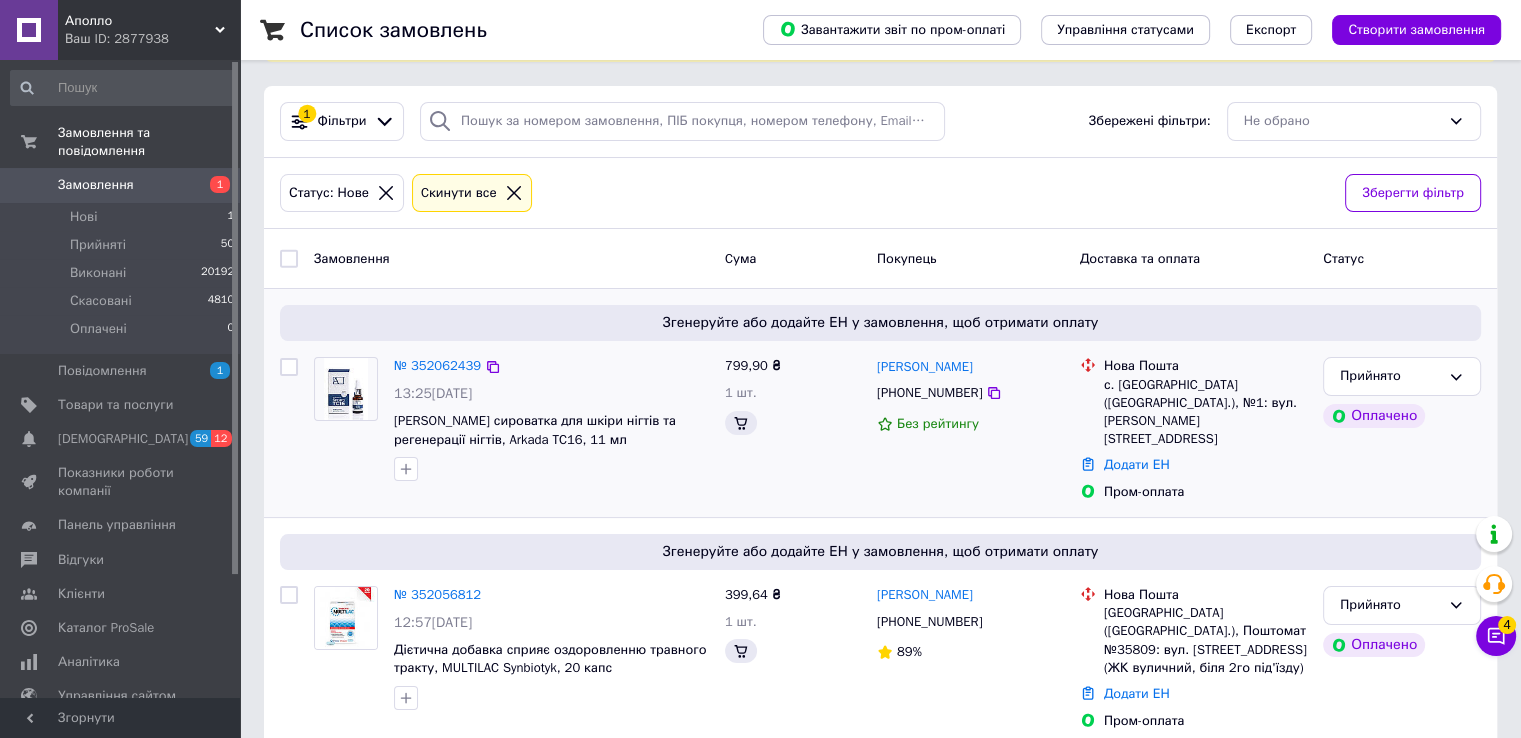 click on "Згенеруйте або додайте ЕН у замовлення, щоб отримати оплату № 352062439 13:25, 10.07.2025 Колагенова сироватка для шкіри нігтів та регенерації нігтів, Arkada TC16, 11 мл 799,90 ₴ 1 шт. Альона Столярчук +380976318291 Без рейтингу Нова Пошта с. Мурафа (Вінницька обл.), №1: вул. Садова, 12 Додати ЕН Пром-оплата Прийнято Оплачено" at bounding box center (880, 403) 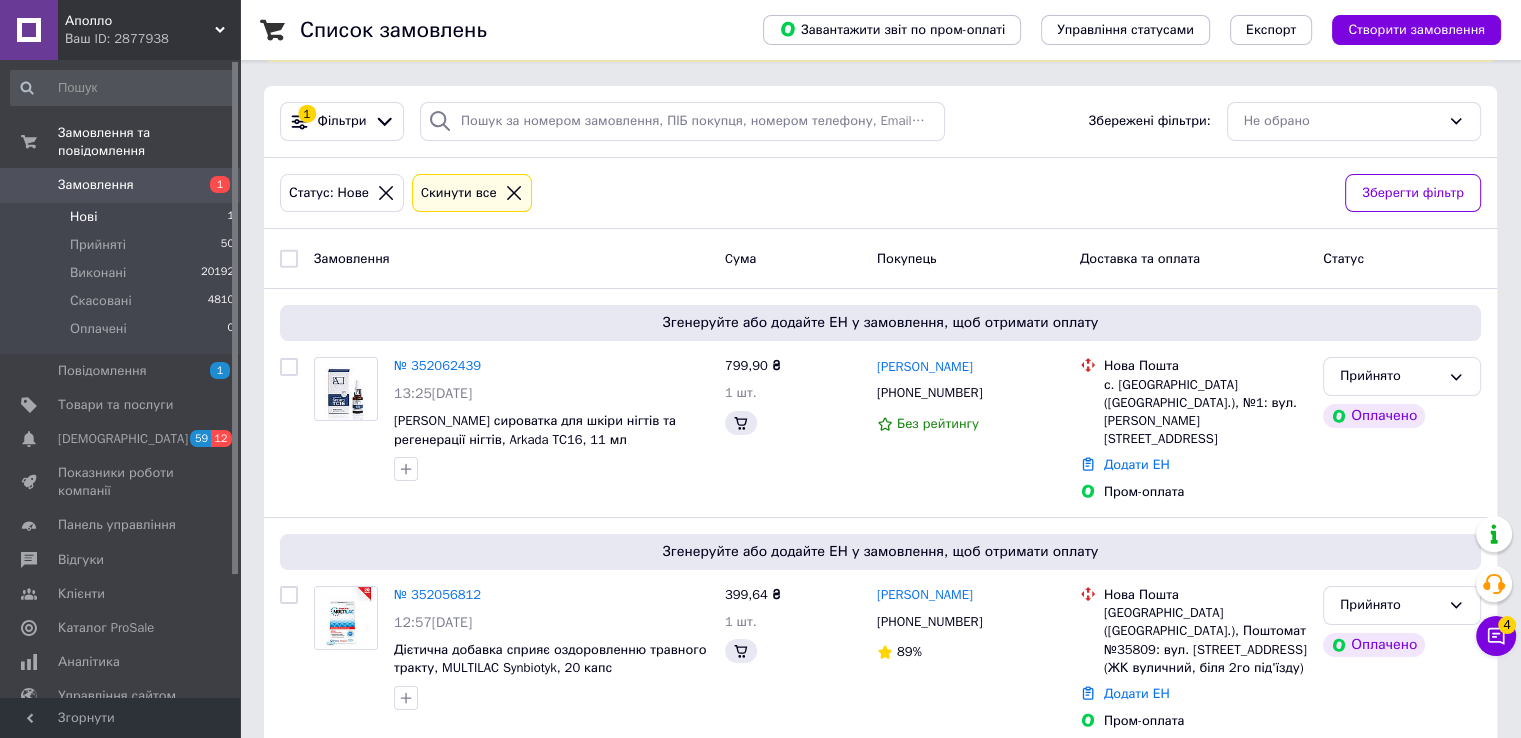 click on "Нові 1" at bounding box center [123, 217] 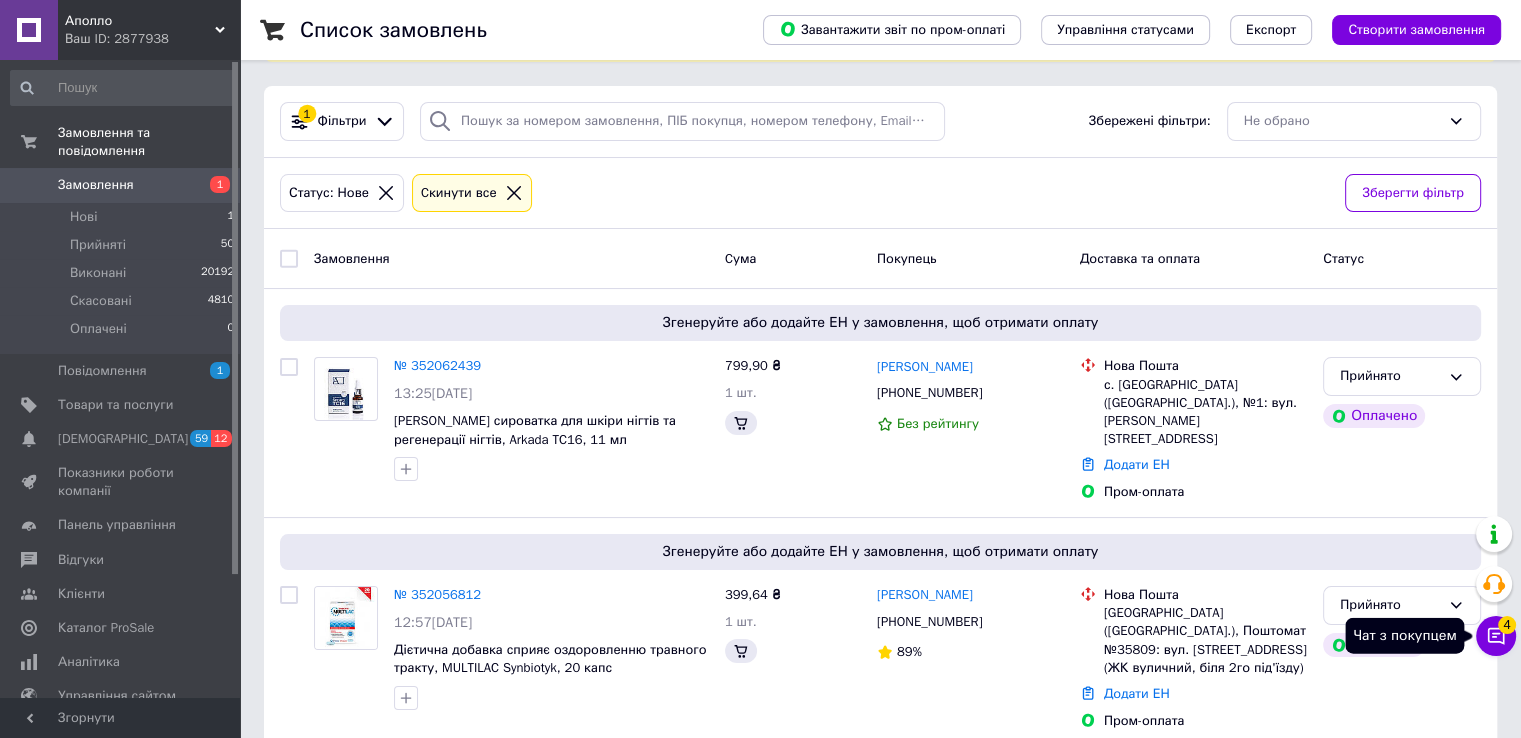 click on "Чат з покупцем 4" at bounding box center (1496, 636) 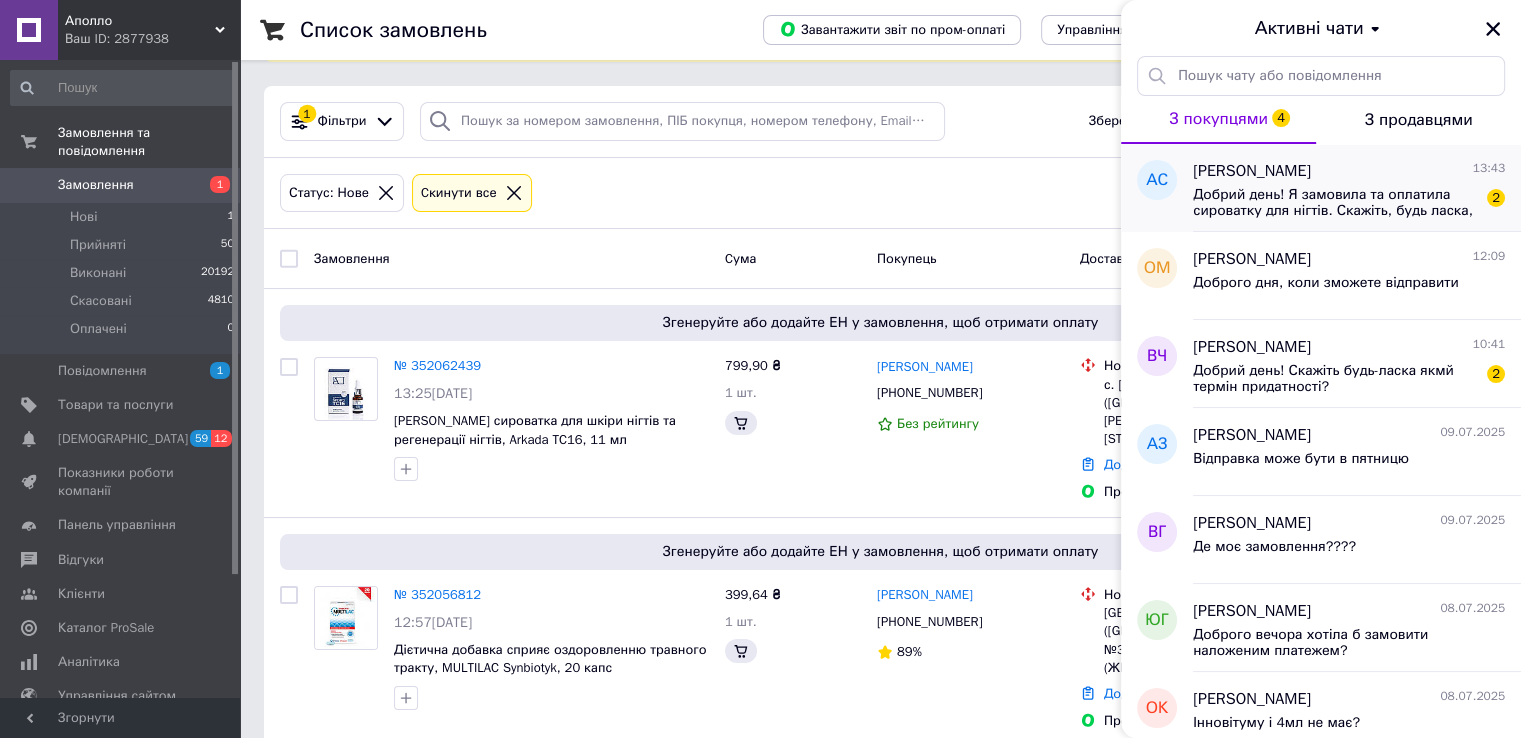 click on "Добрий день!
Я замовила та оплатила сироватку для нігтів.
Скажіть, будь ласка, чи замовлення успішне?" at bounding box center (1335, 203) 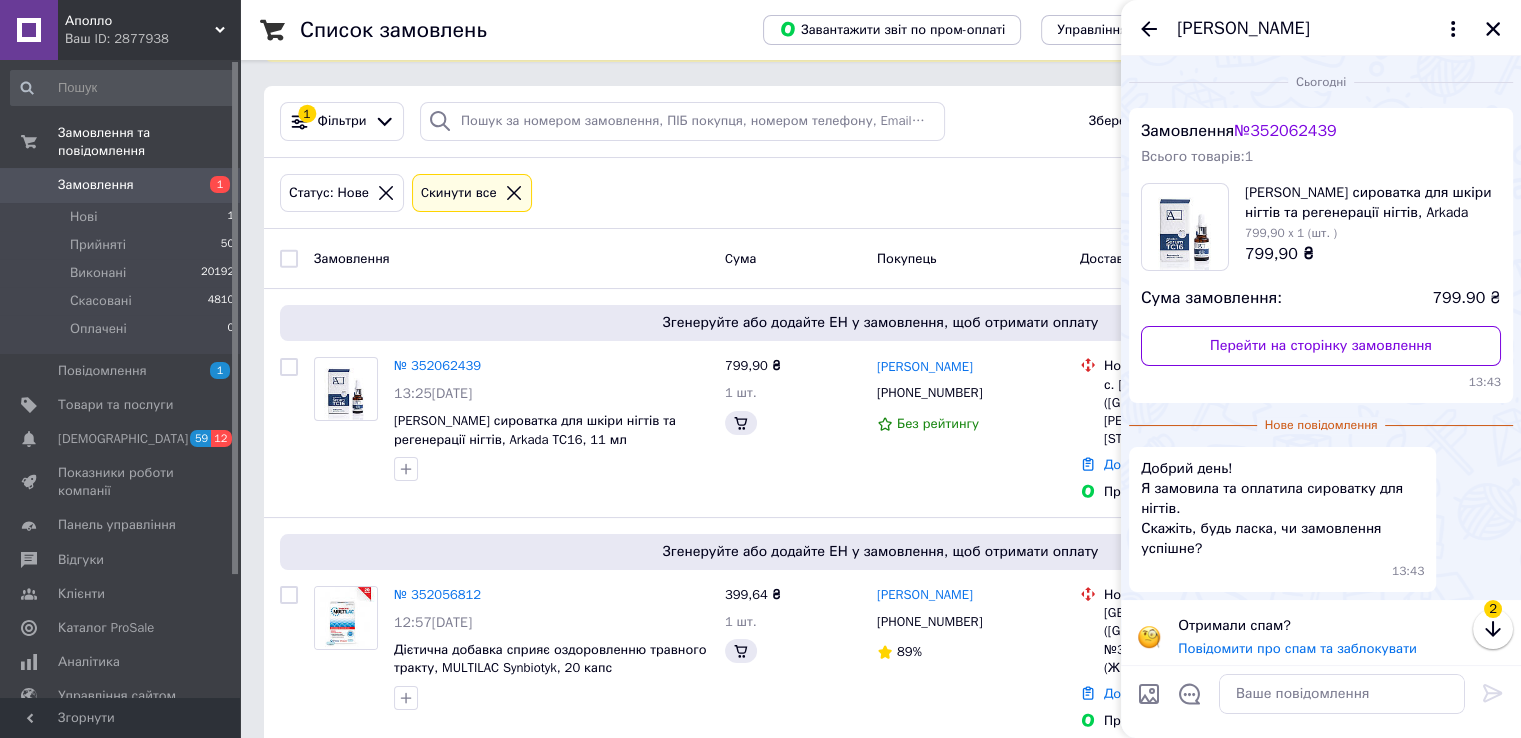 scroll, scrollTop: 8, scrollLeft: 0, axis: vertical 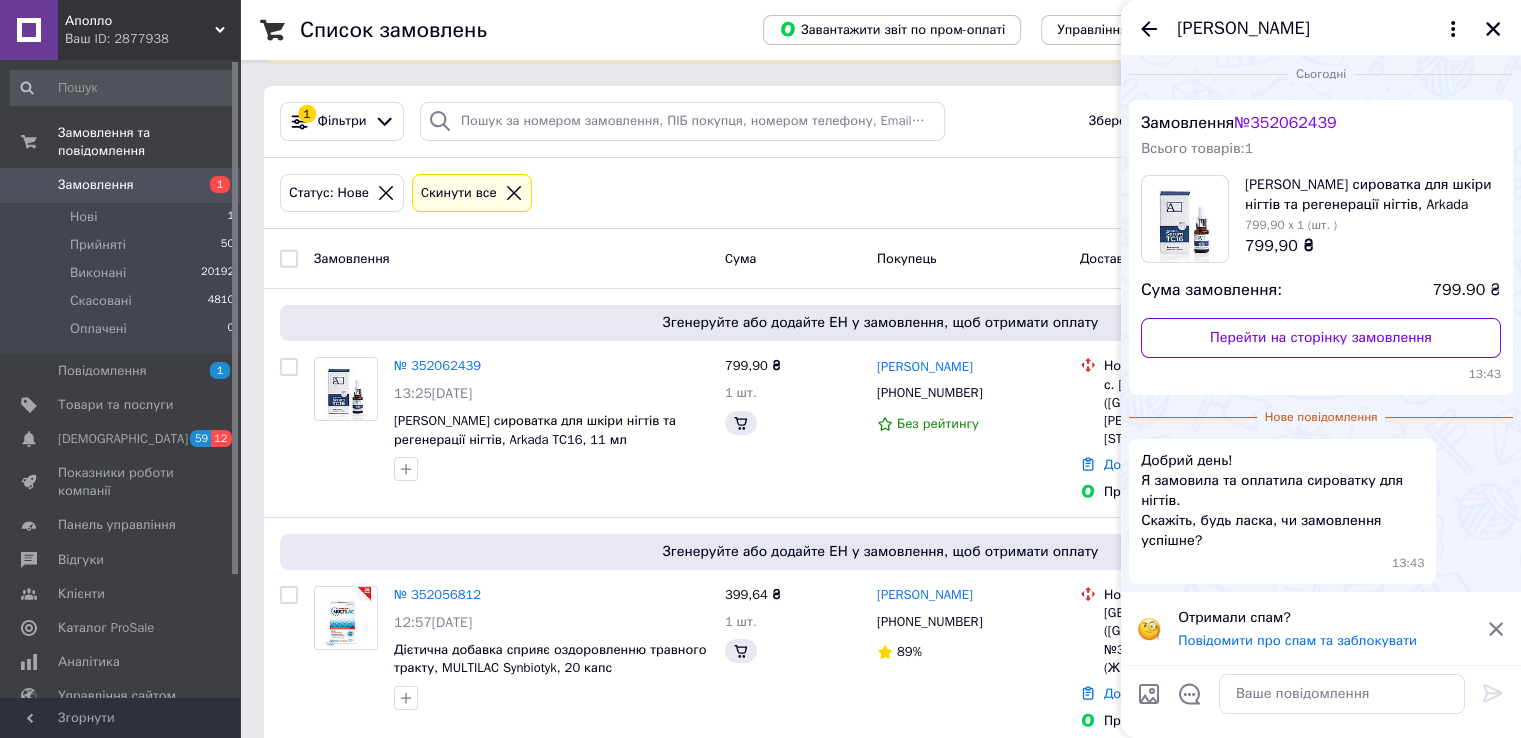 click 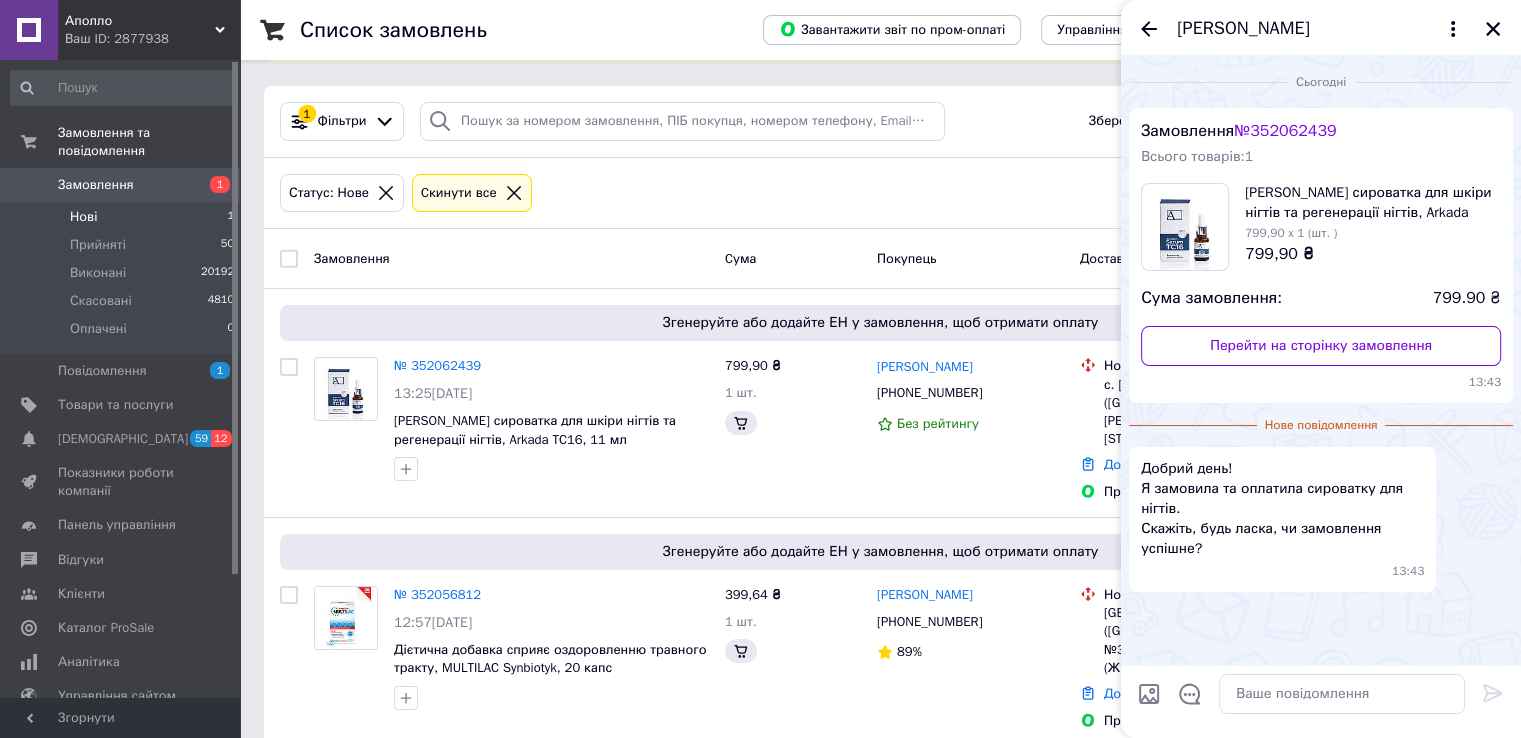 click on "Нові 1" at bounding box center (123, 217) 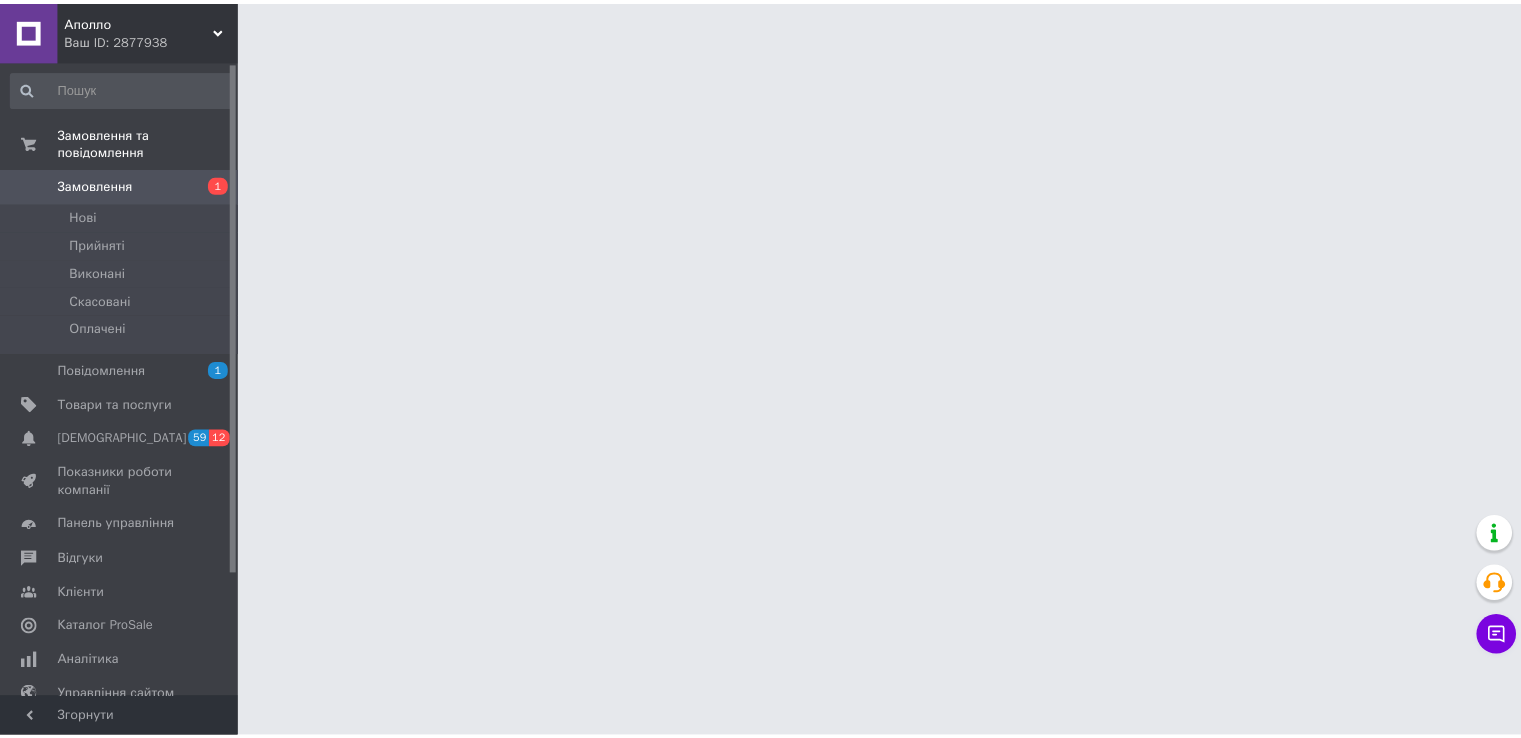 scroll, scrollTop: 0, scrollLeft: 0, axis: both 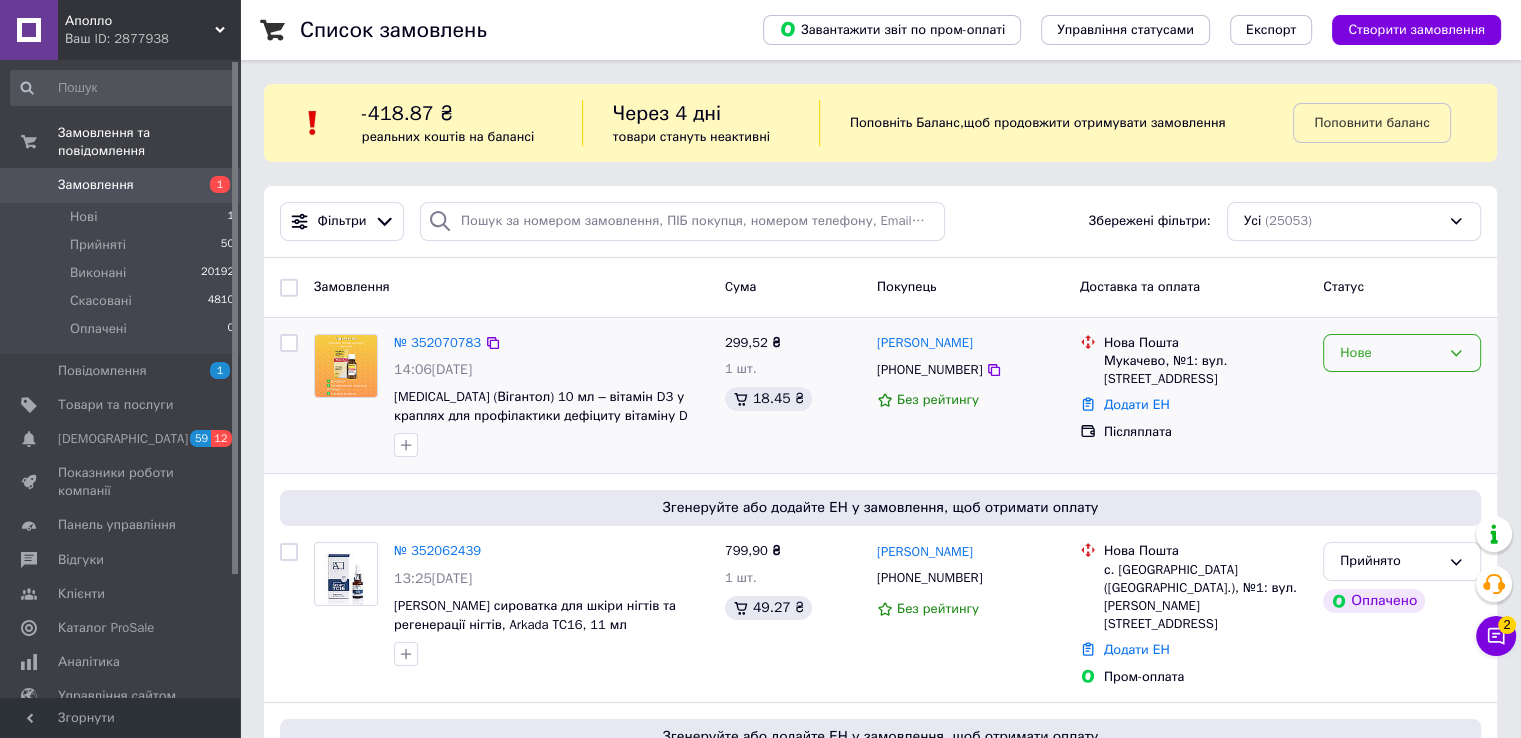 click on "Нове" at bounding box center (1390, 353) 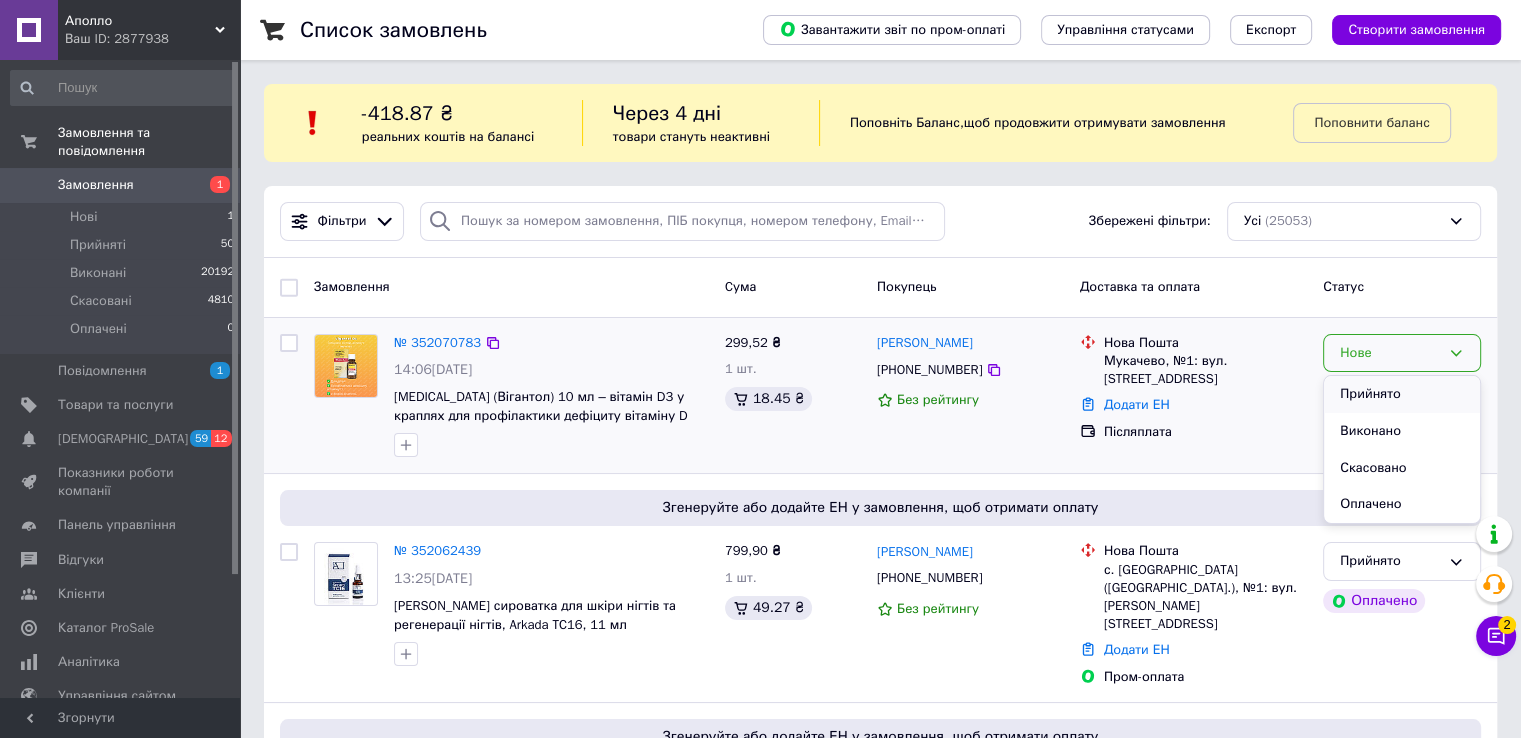 click on "Прийнято" at bounding box center [1402, 394] 